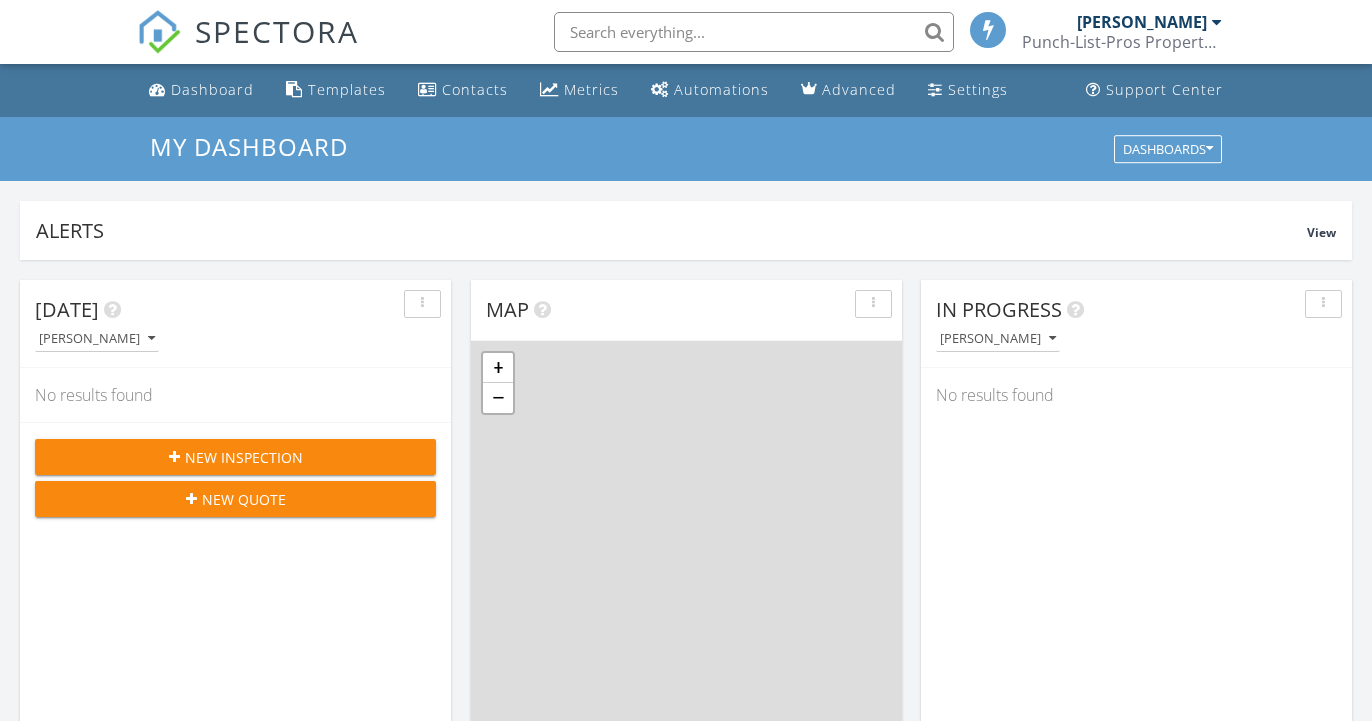 scroll, scrollTop: 0, scrollLeft: 0, axis: both 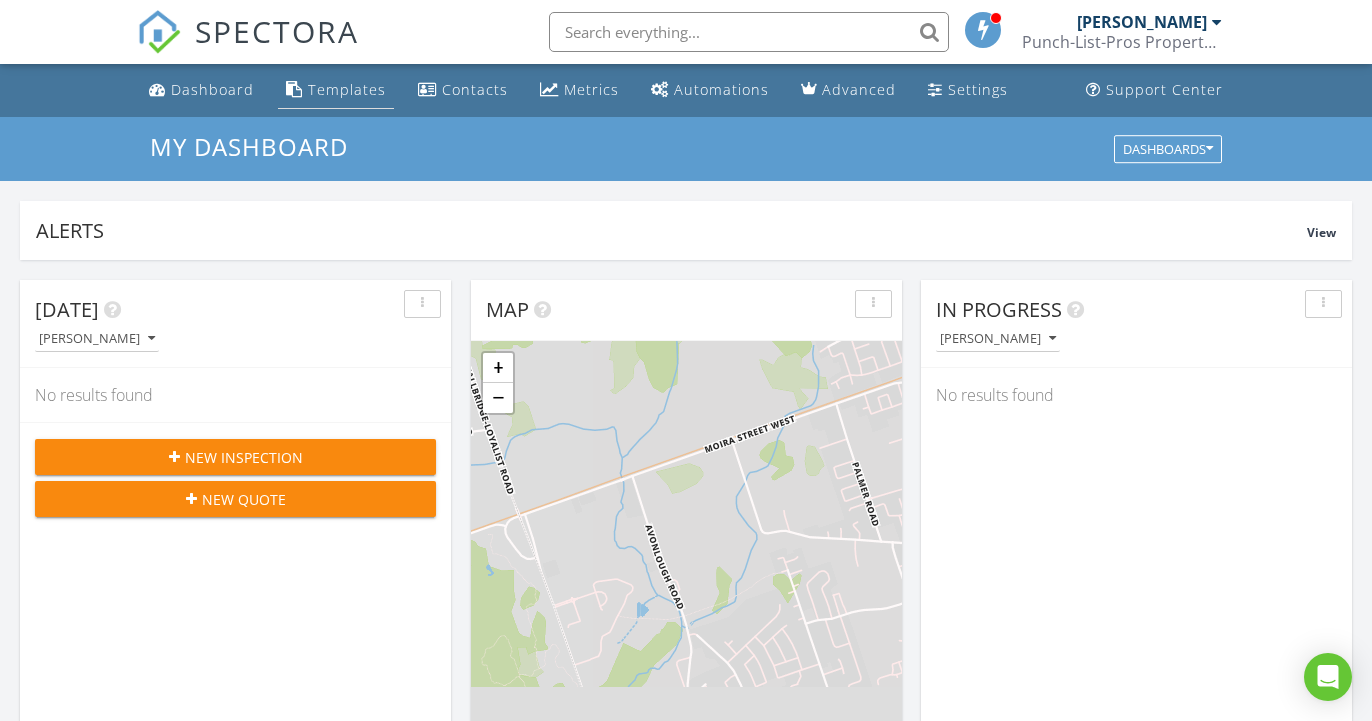 click on "Templates" at bounding box center (347, 89) 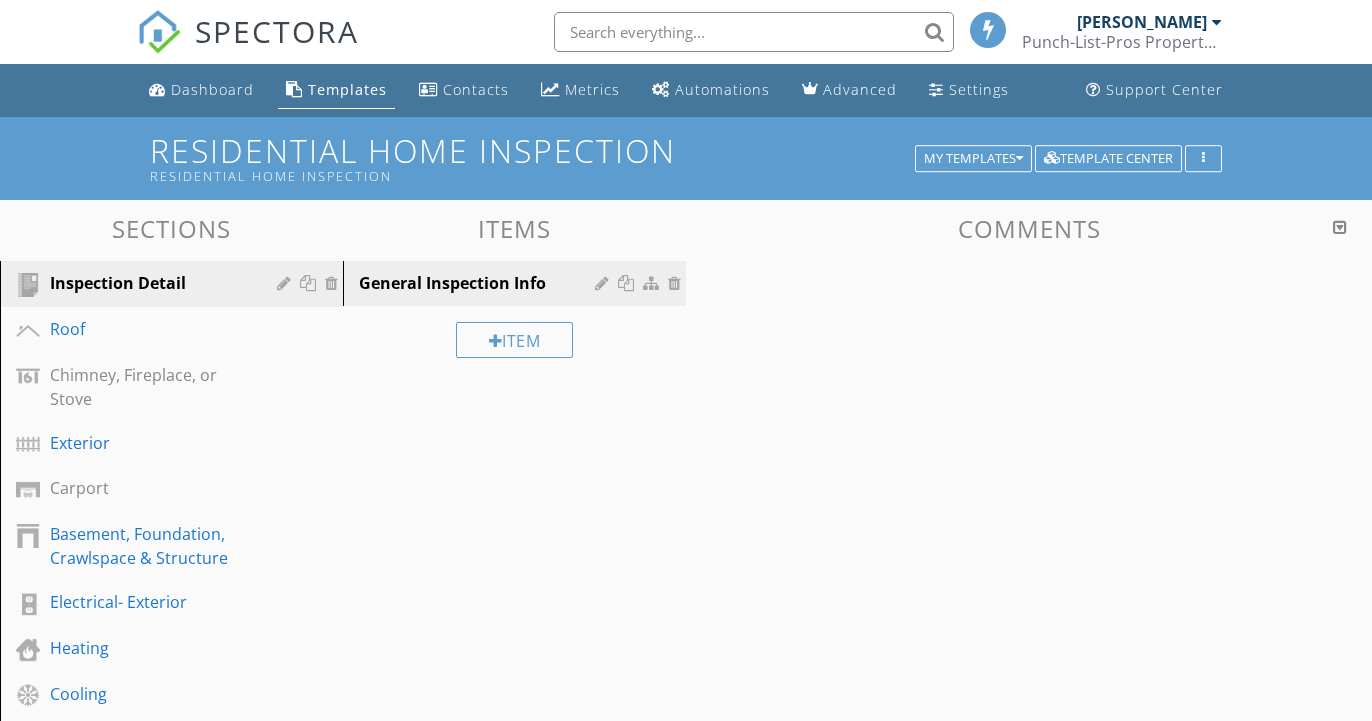 scroll, scrollTop: 0, scrollLeft: 0, axis: both 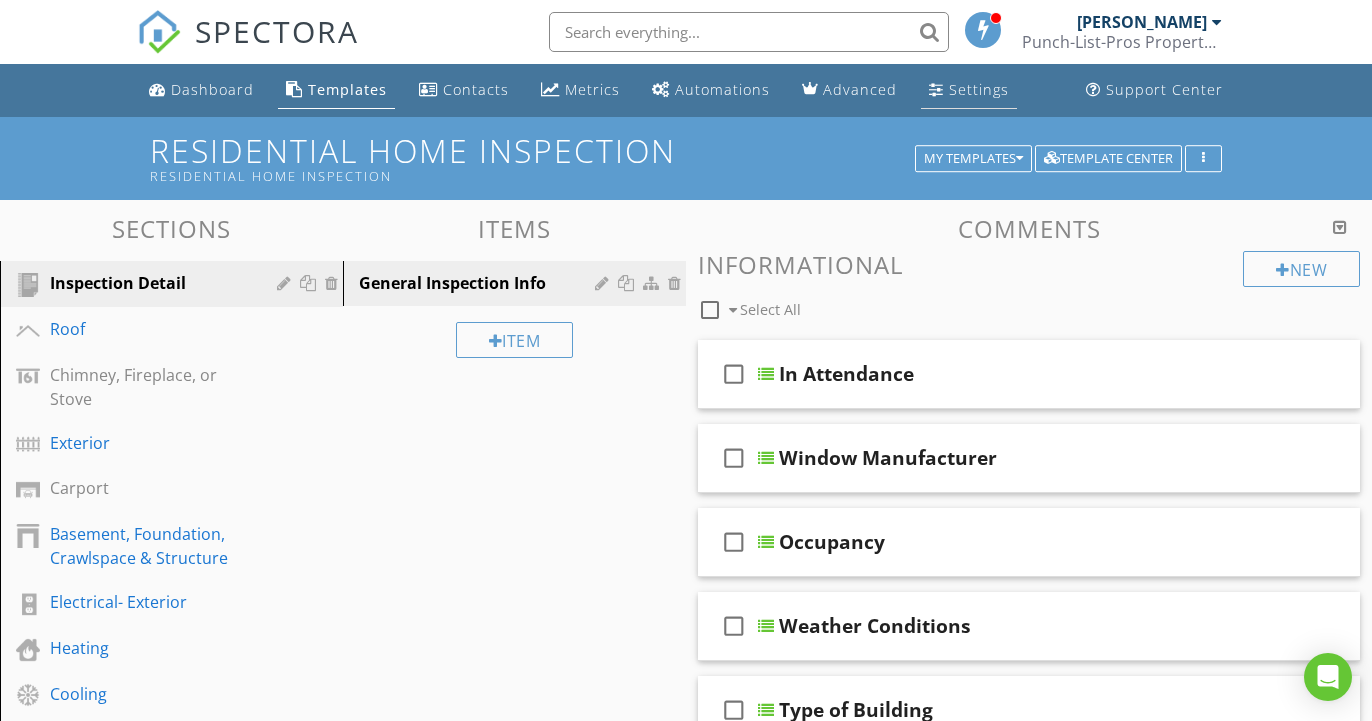 click on "Settings" at bounding box center [969, 90] 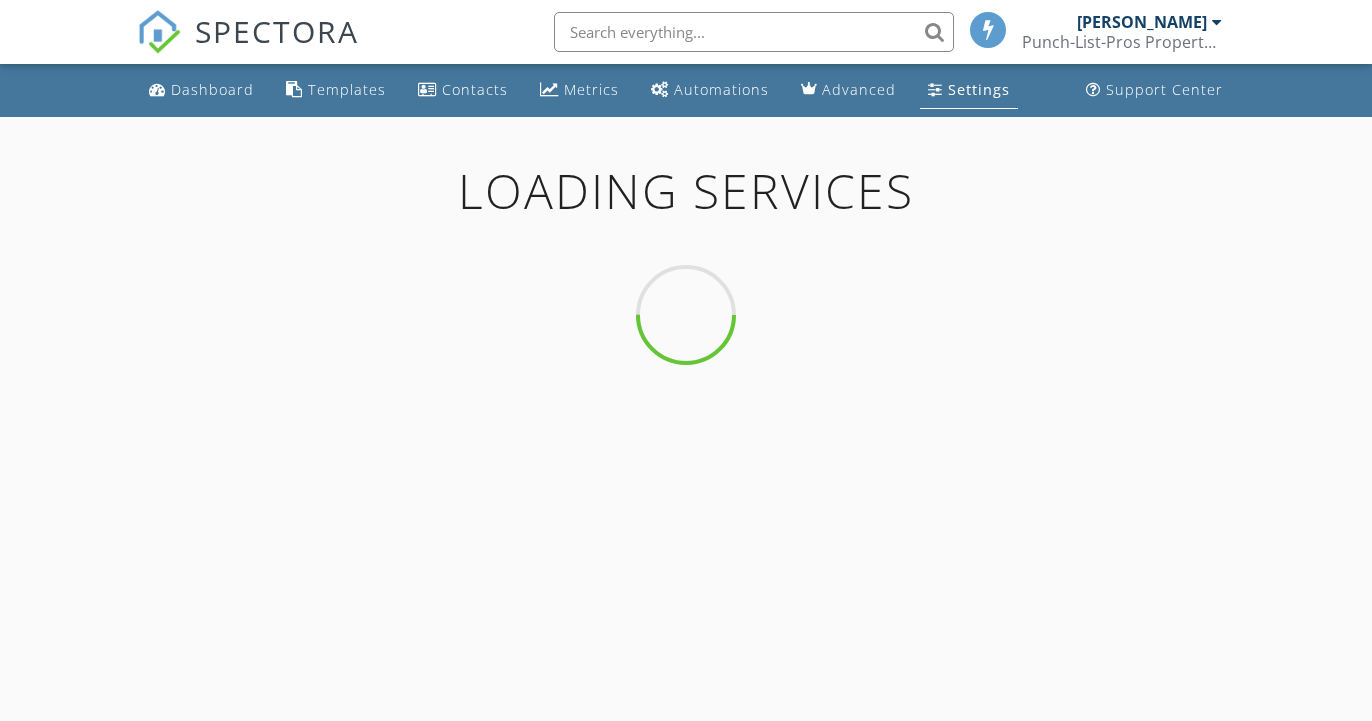 scroll, scrollTop: 0, scrollLeft: 0, axis: both 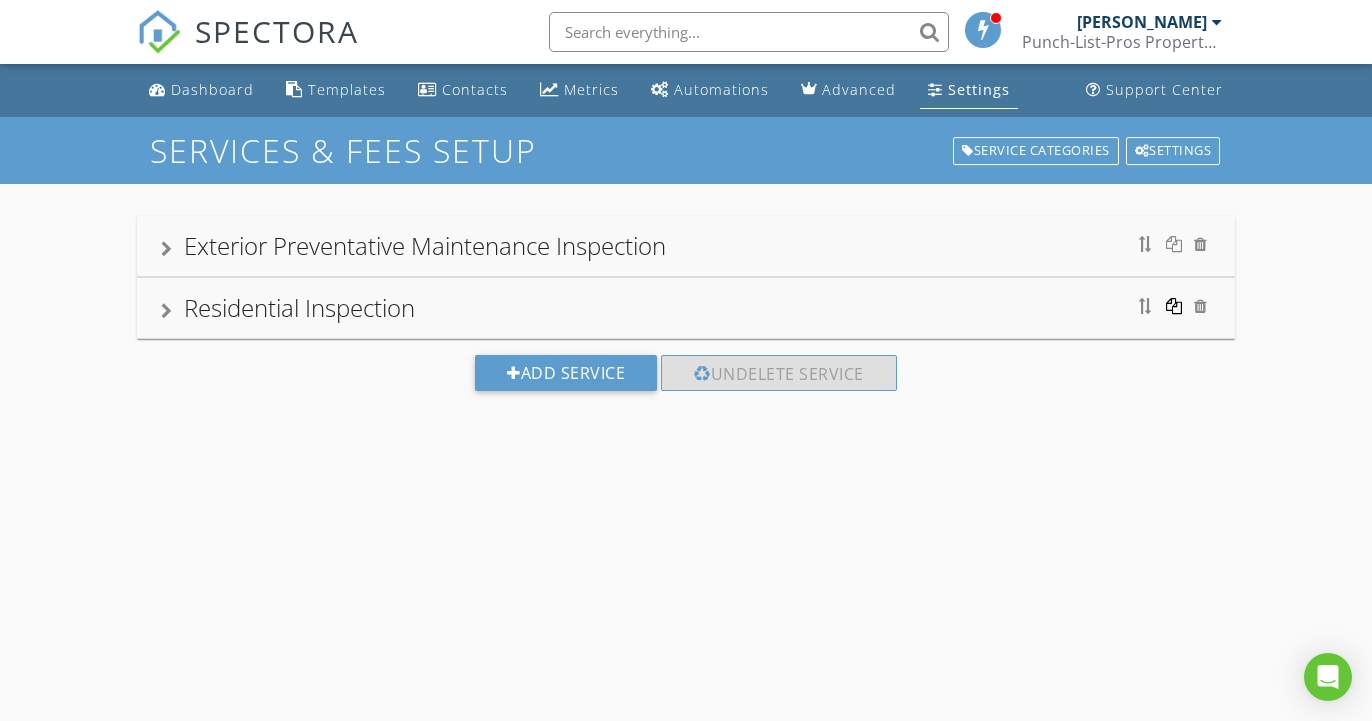 click at bounding box center [1174, 306] 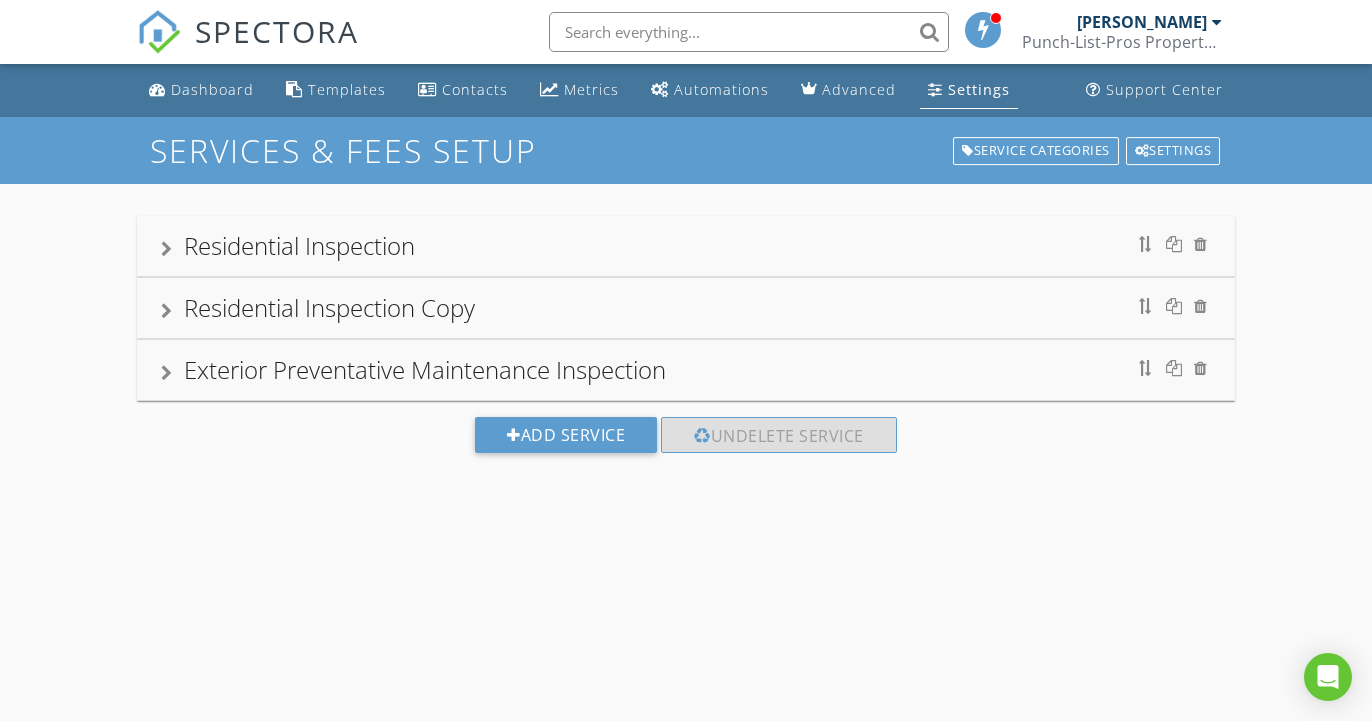click on "Residential Inspection Copy" at bounding box center (686, 308) 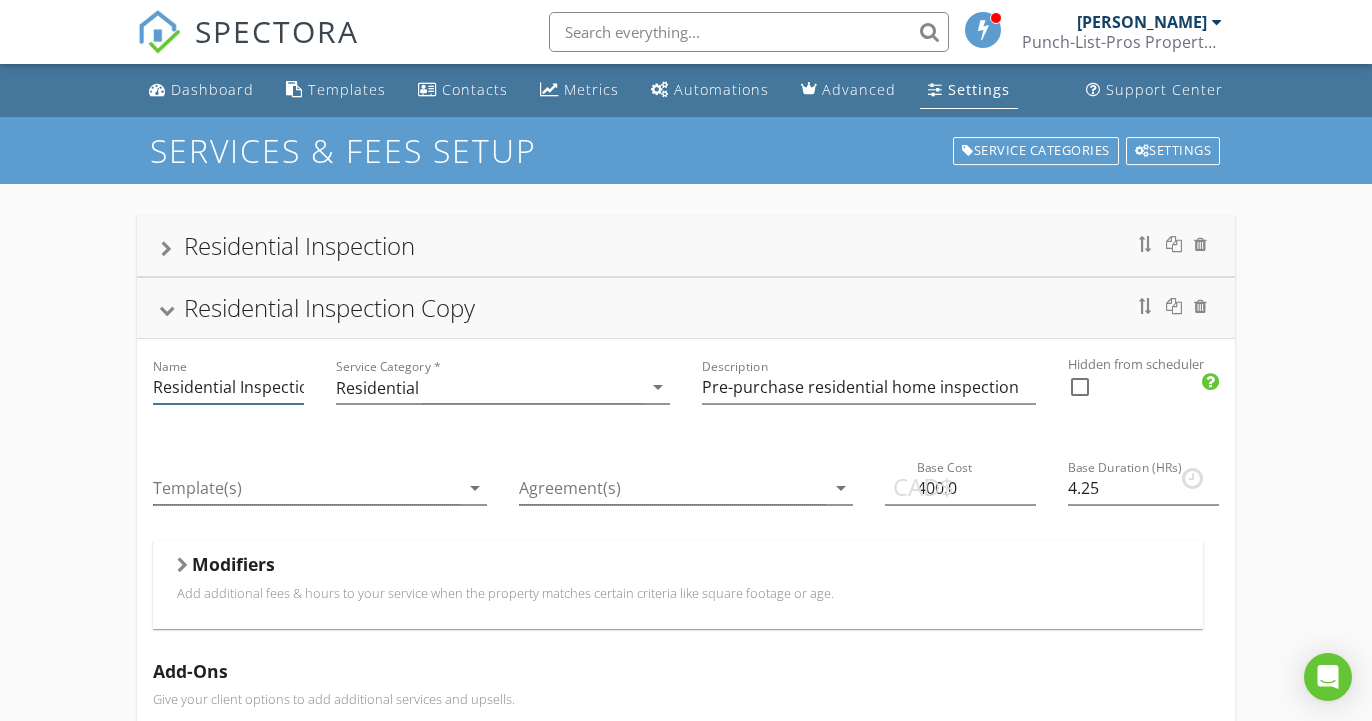 click on "Residential Inspection Copy" at bounding box center [228, 387] 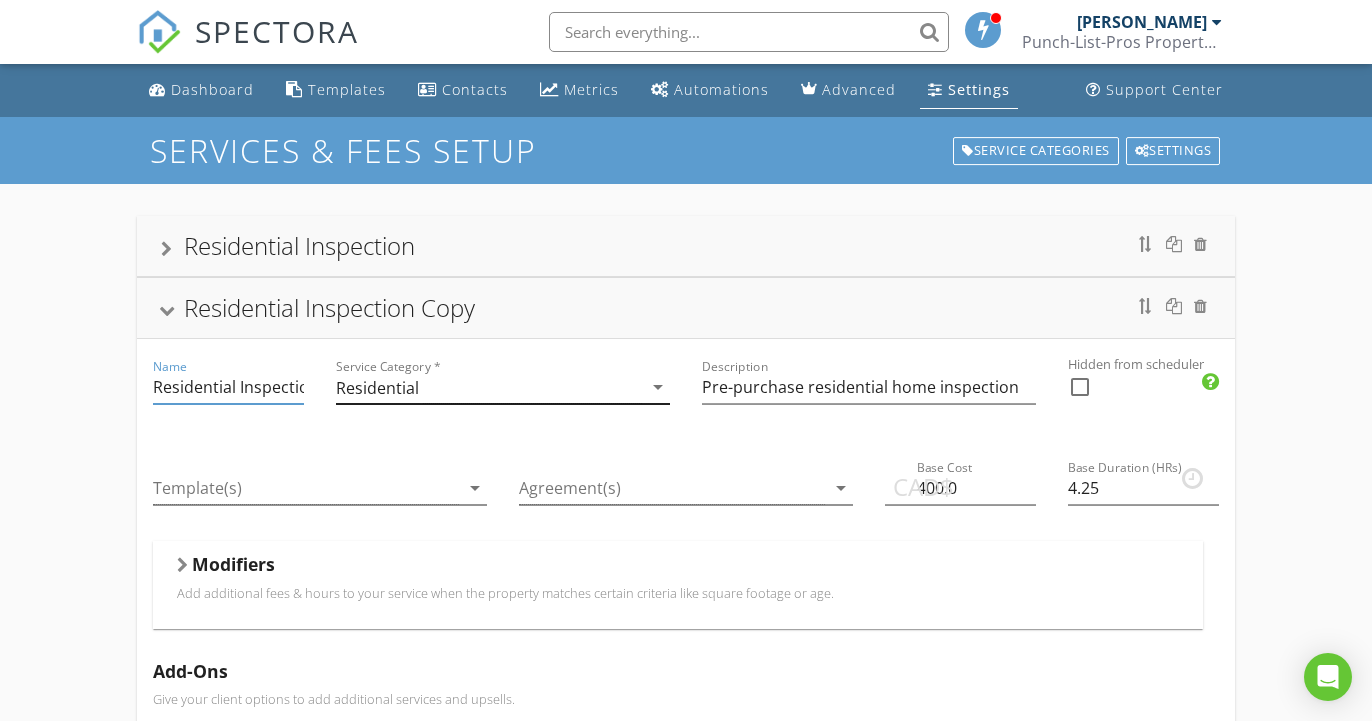 click on "Residential" at bounding box center [489, 387] 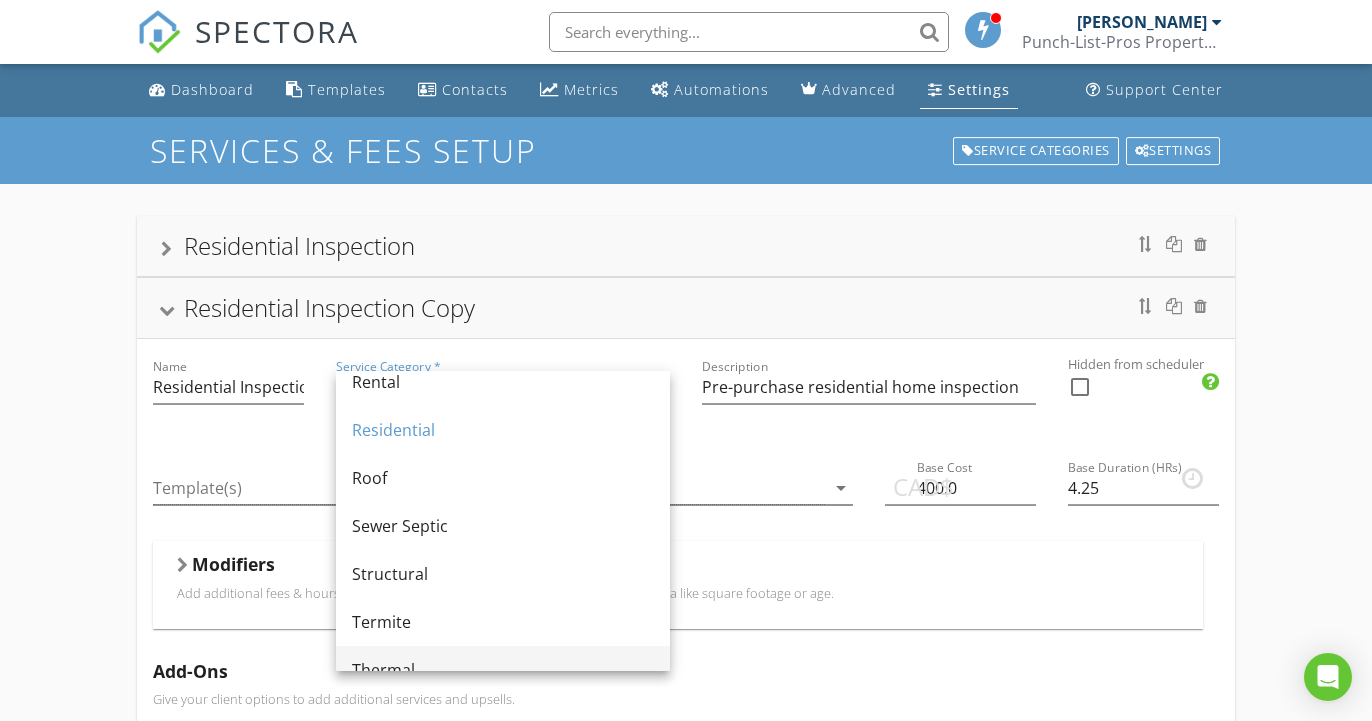 scroll, scrollTop: 909, scrollLeft: 0, axis: vertical 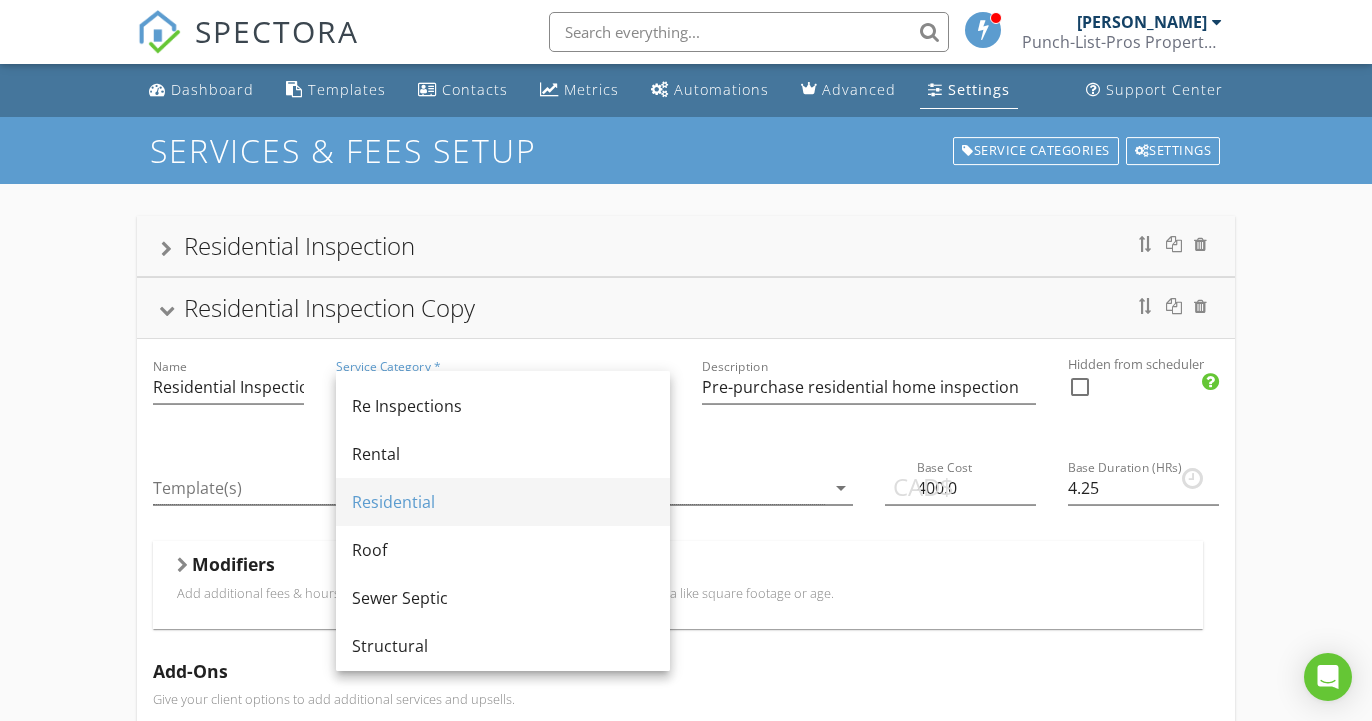 click on "Residential" at bounding box center [503, 502] 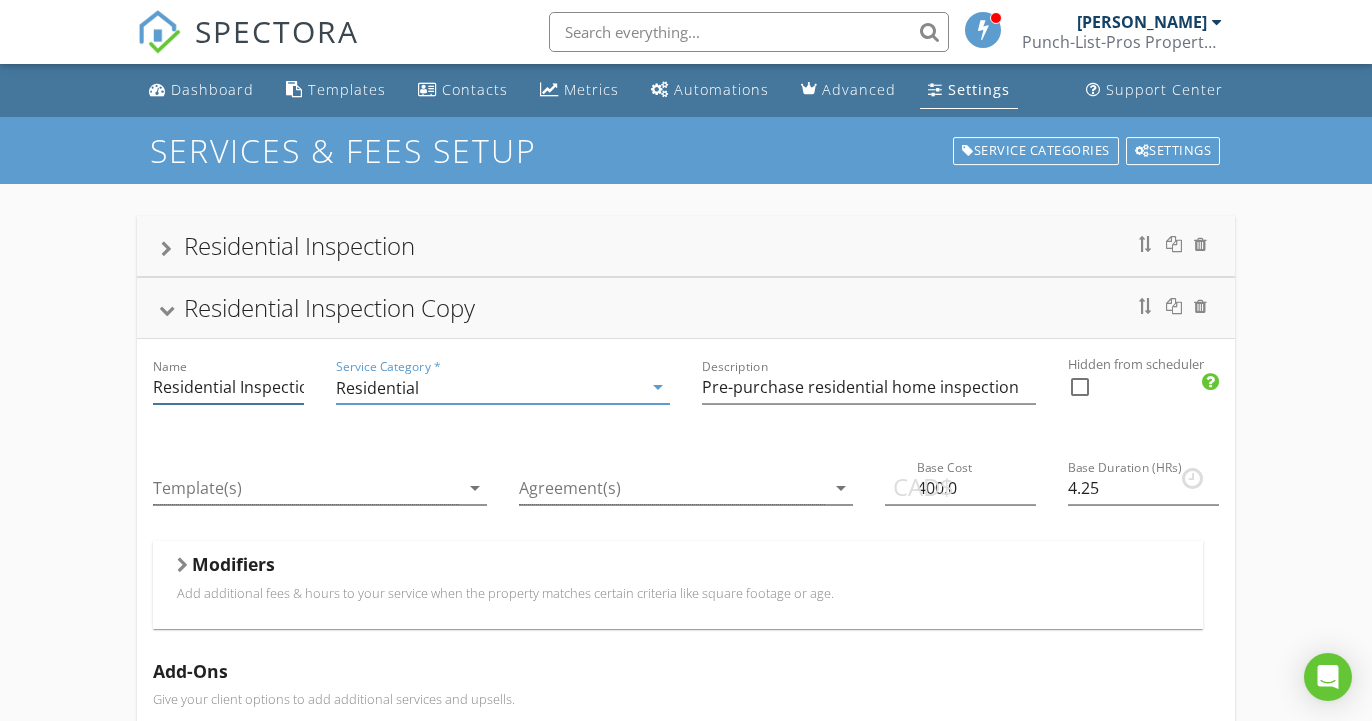 click on "Residential Inspection Copy" at bounding box center (228, 387) 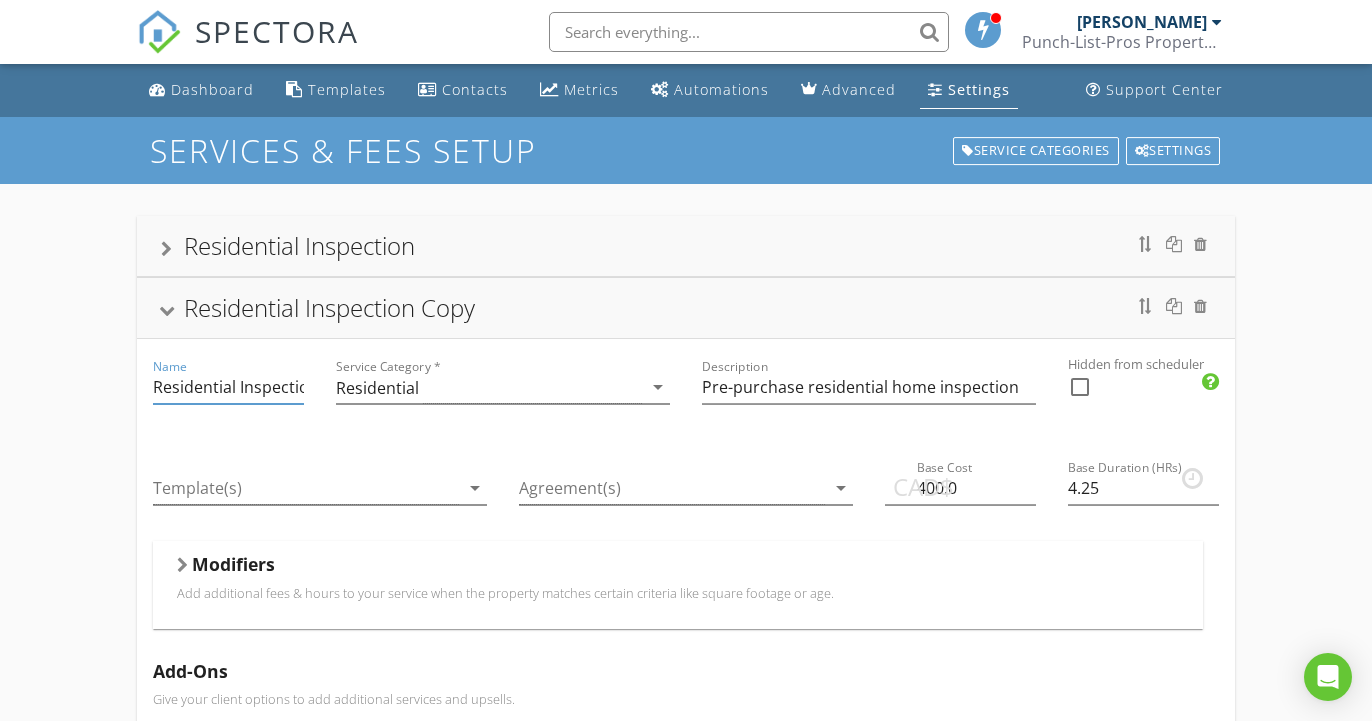 click on "Residential Inspection Copy" at bounding box center [228, 387] 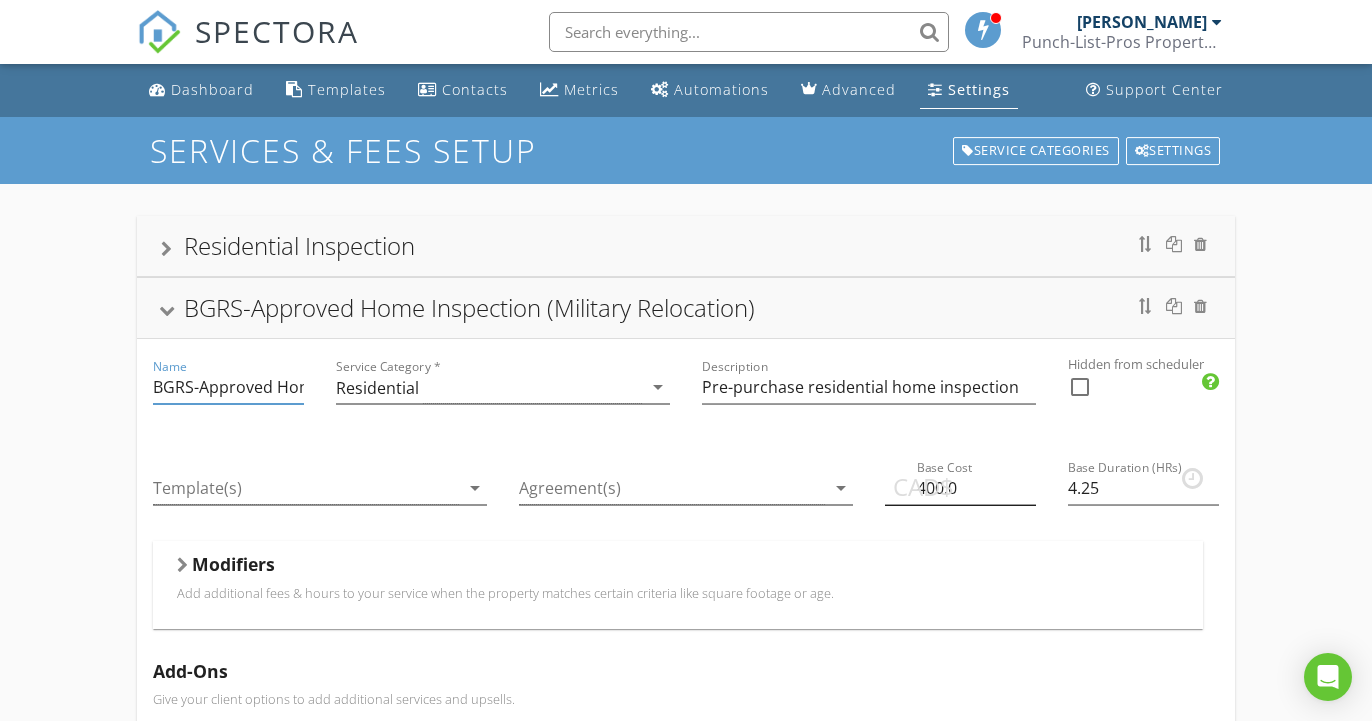 type on "BGRS-Approved Home Inspection (Military Relocation)" 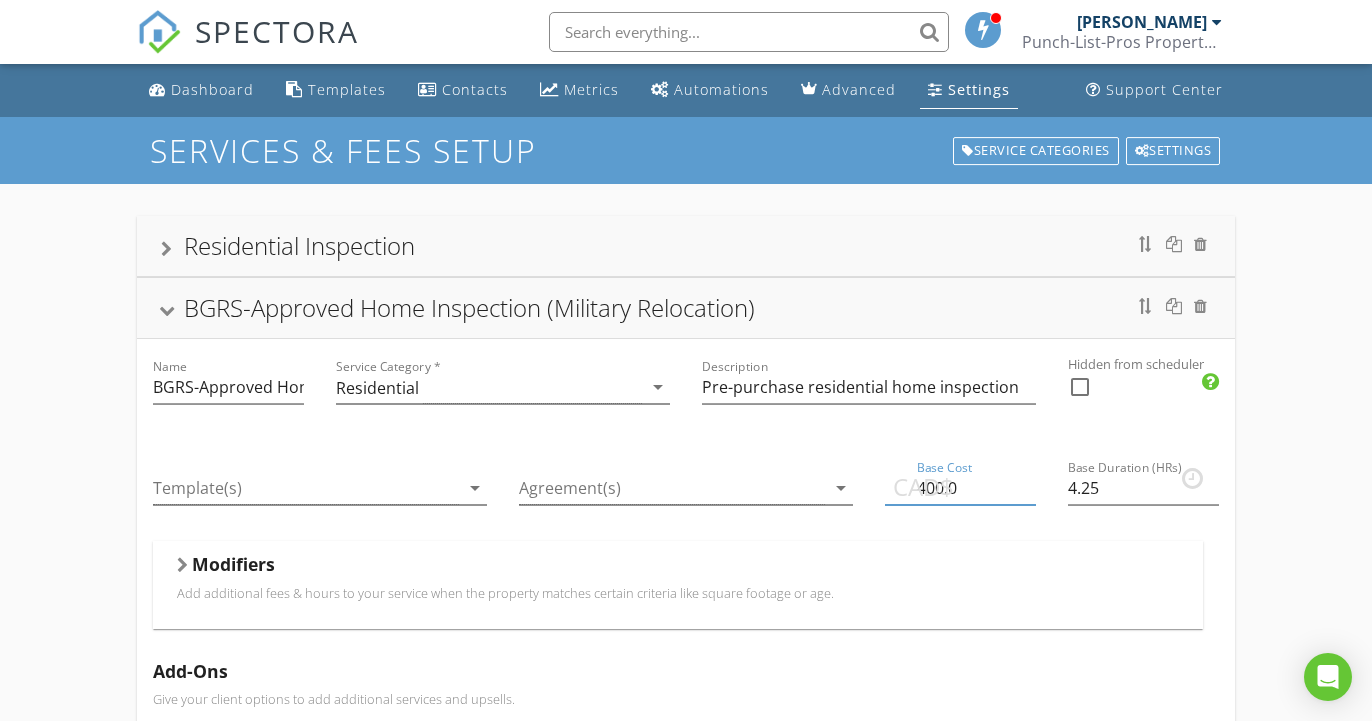 drag, startPoint x: 1003, startPoint y: 492, endPoint x: 911, endPoint y: 489, distance: 92.0489 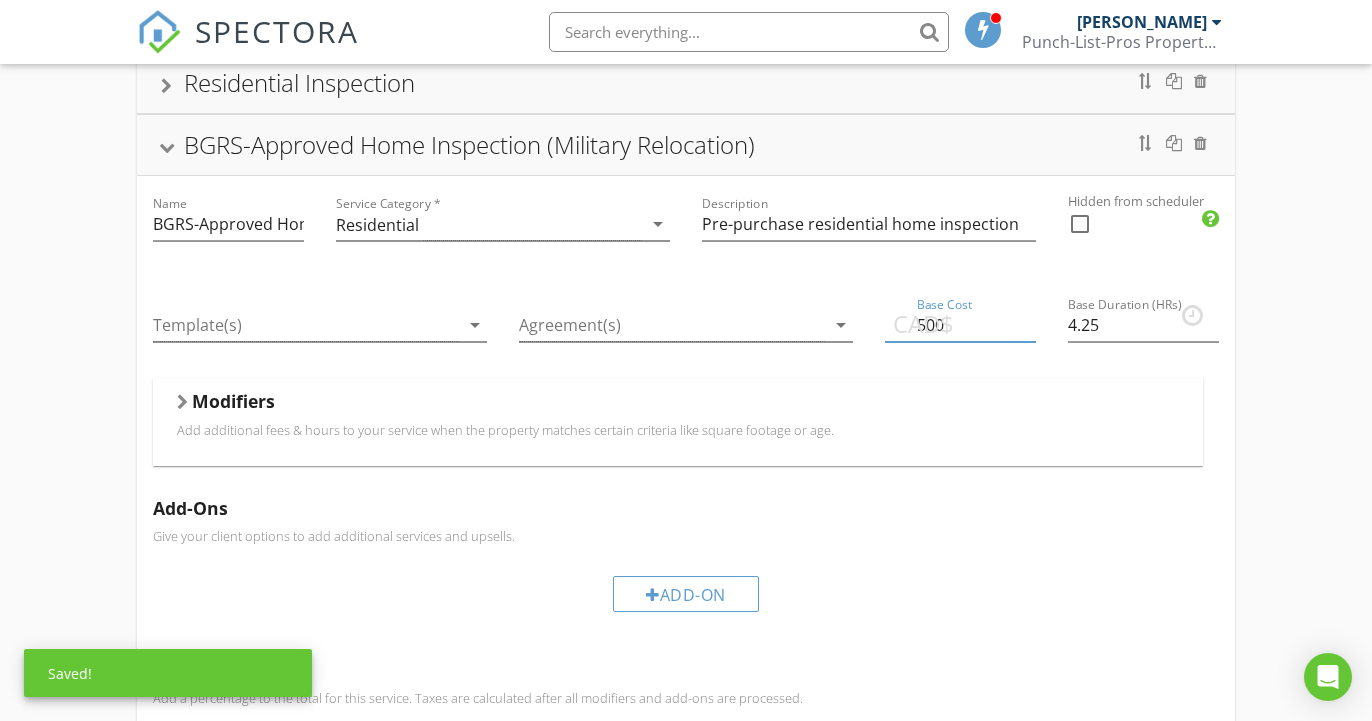 scroll, scrollTop: 164, scrollLeft: 0, axis: vertical 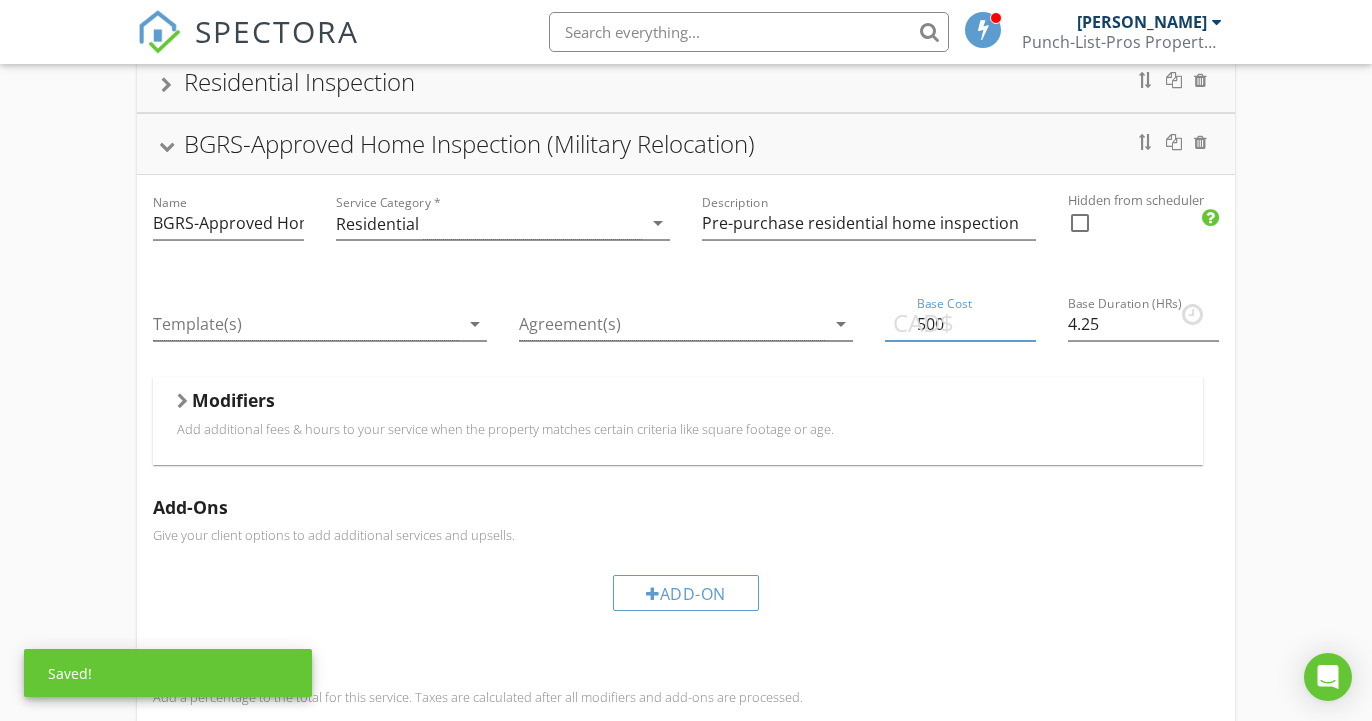 type on "500" 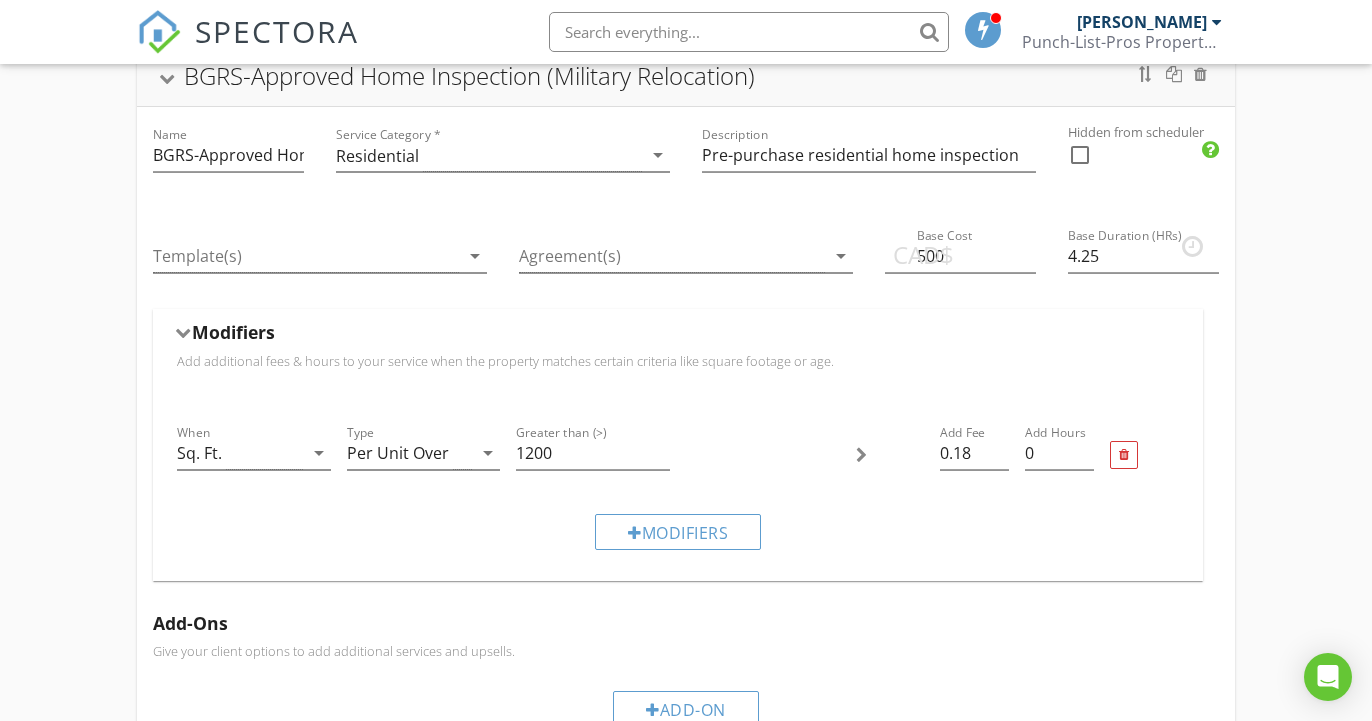 scroll, scrollTop: 234, scrollLeft: 0, axis: vertical 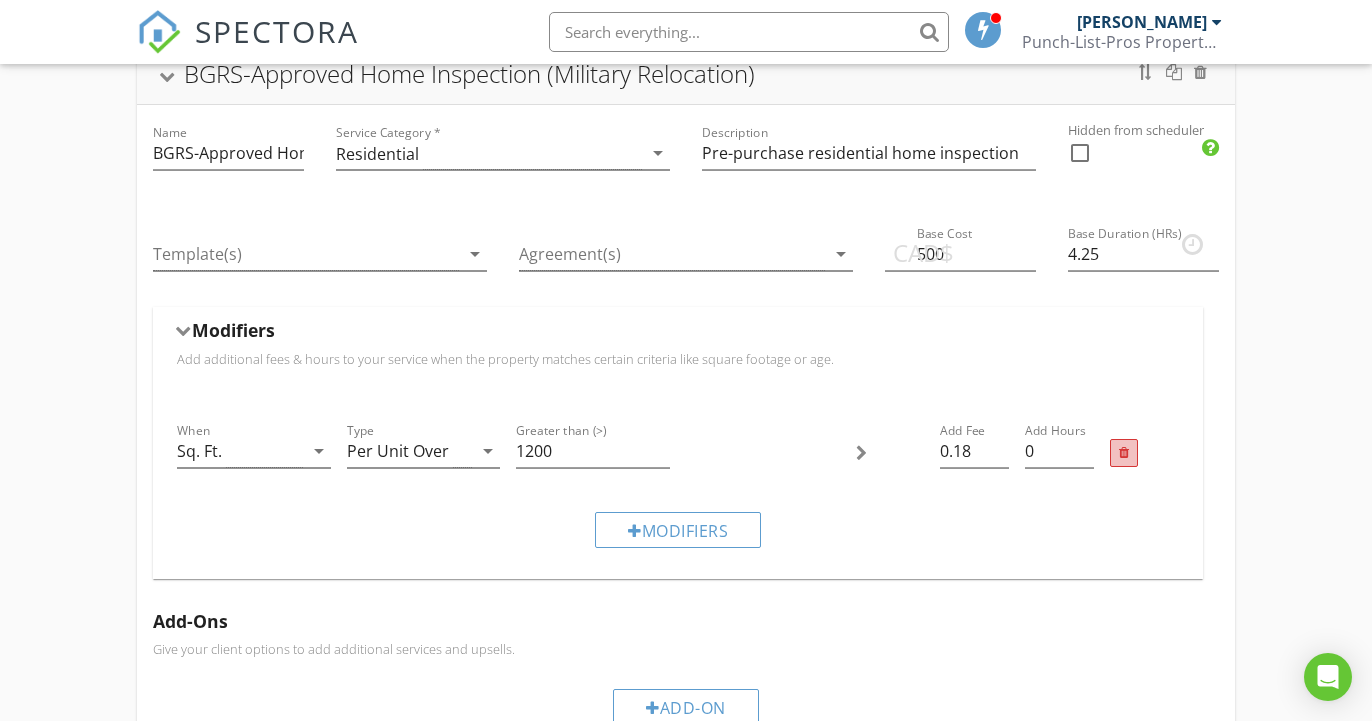 click at bounding box center (1124, 453) 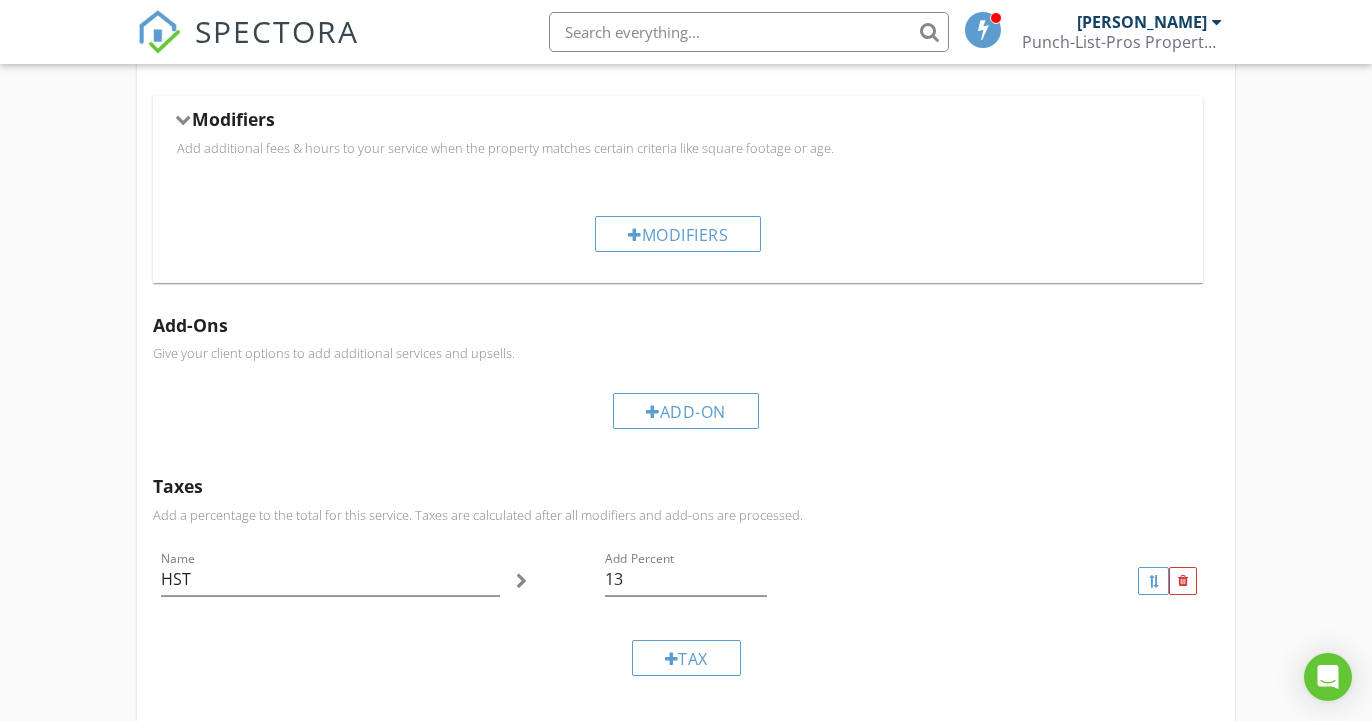 scroll, scrollTop: 448, scrollLeft: 0, axis: vertical 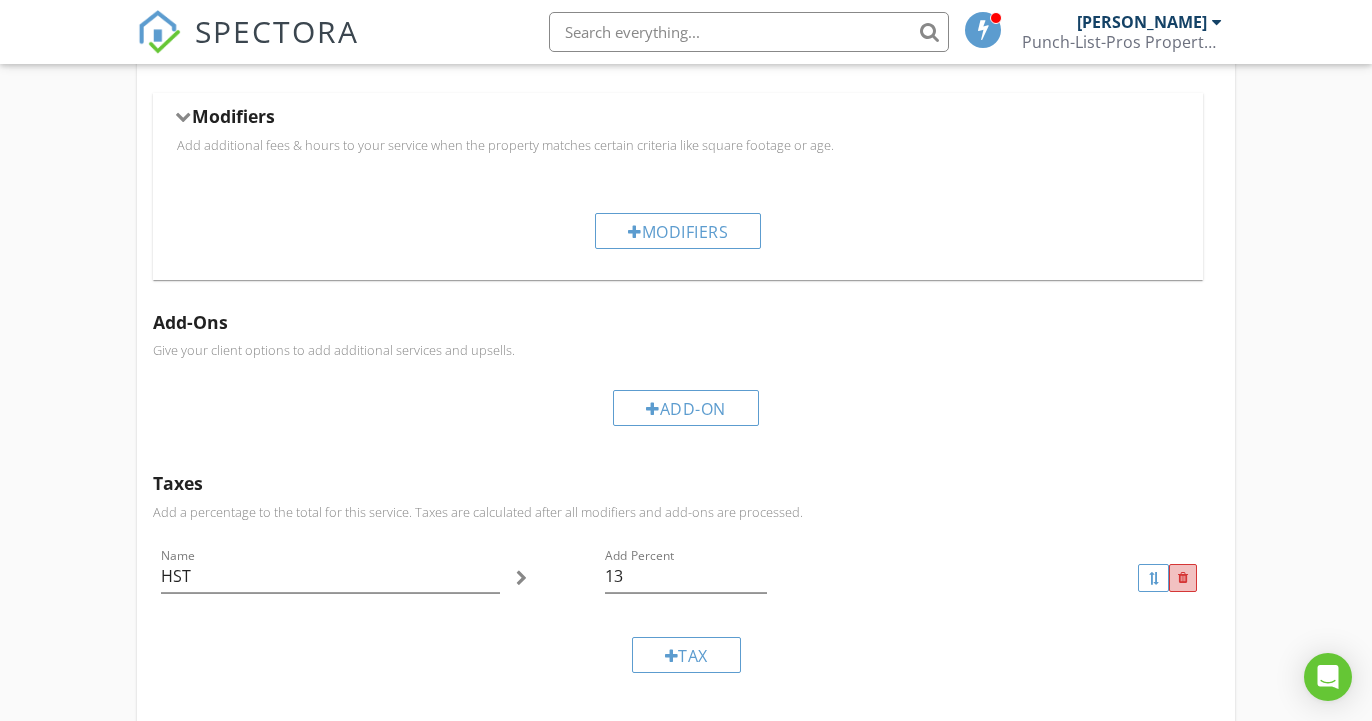 click at bounding box center (1183, 578) 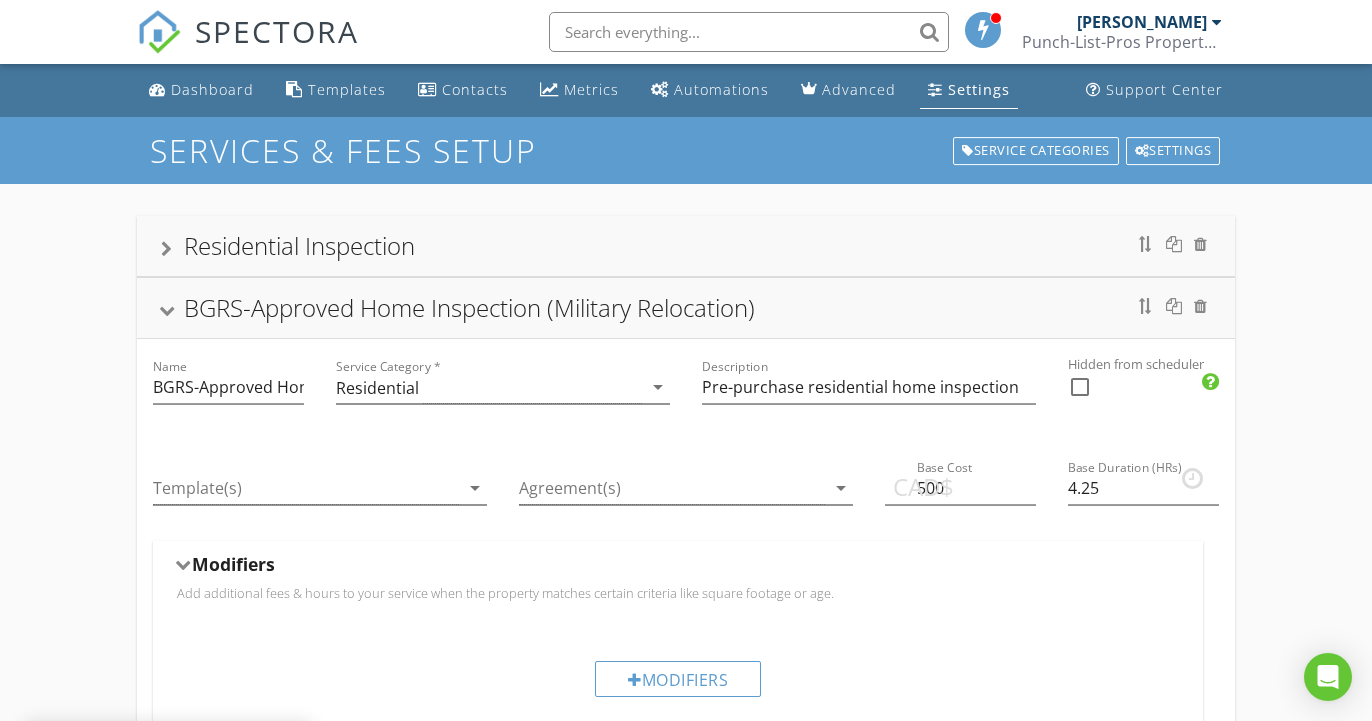 scroll, scrollTop: 0, scrollLeft: 0, axis: both 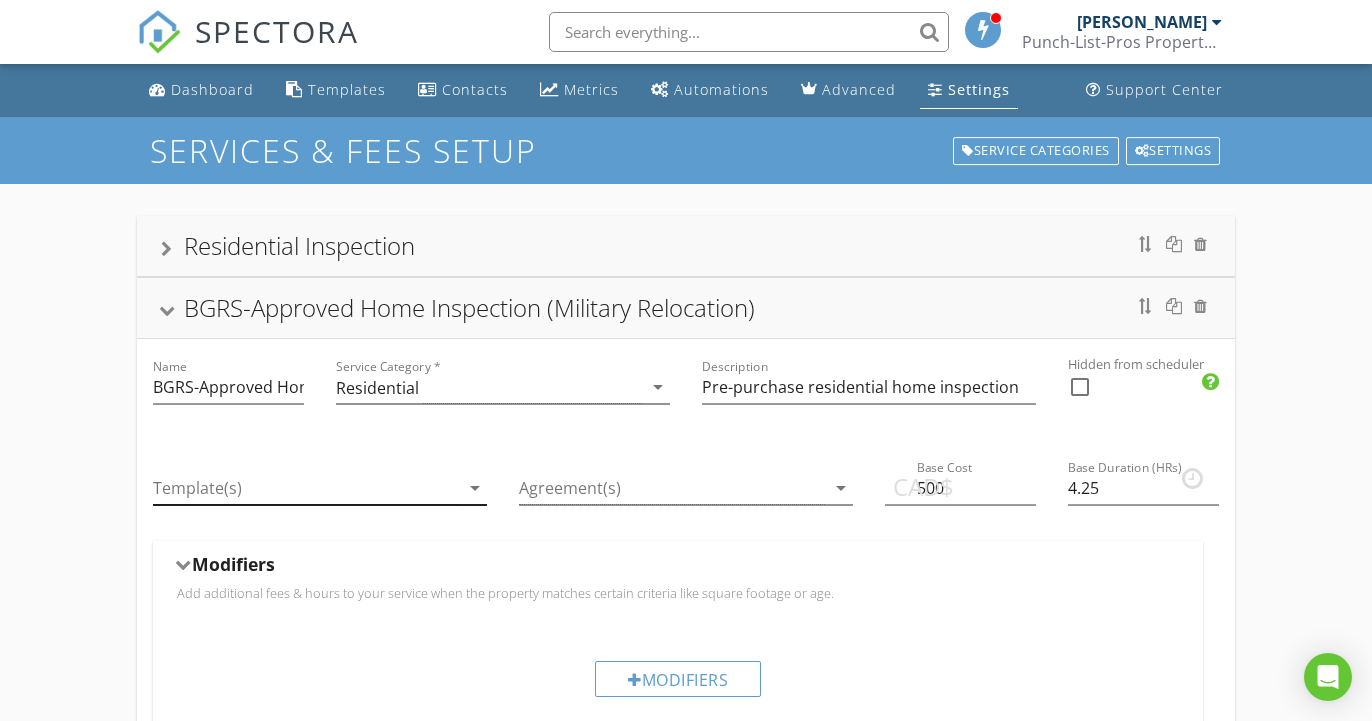 click on "arrow_drop_down" at bounding box center [475, 488] 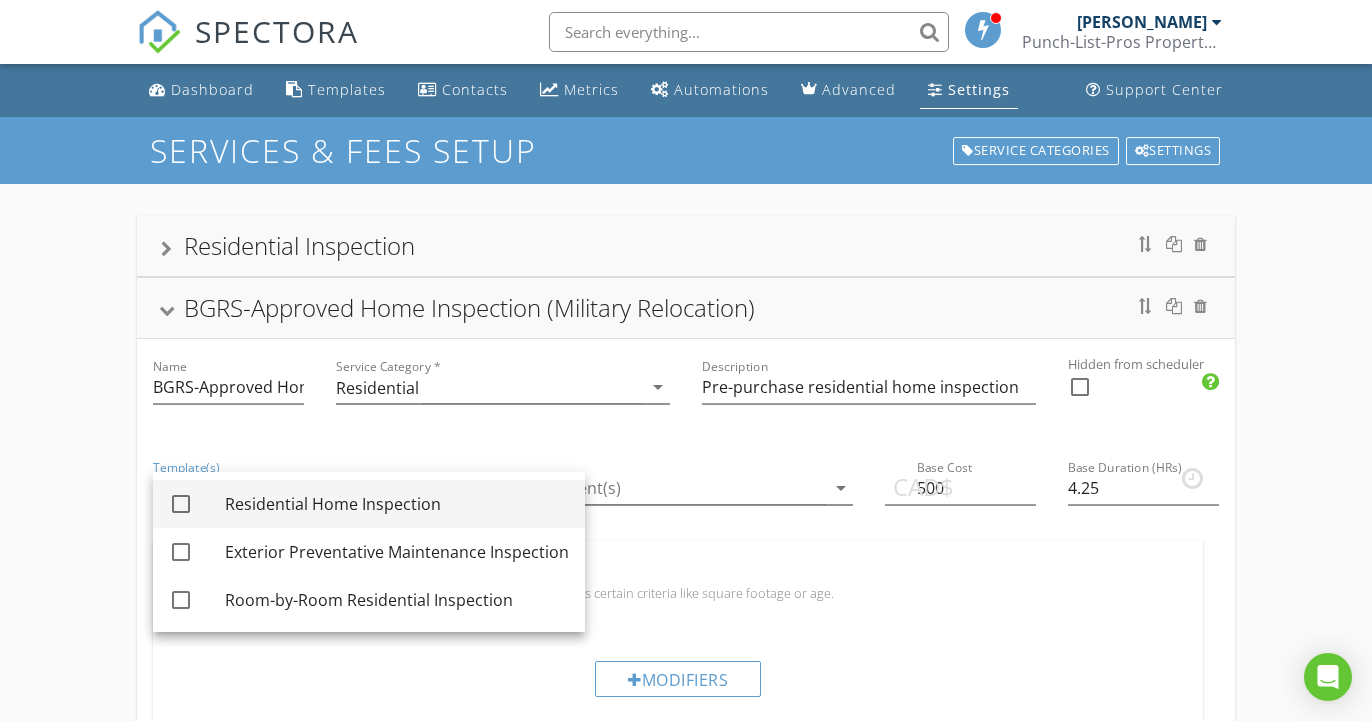 click on "Residential Home Inspection" at bounding box center (397, 504) 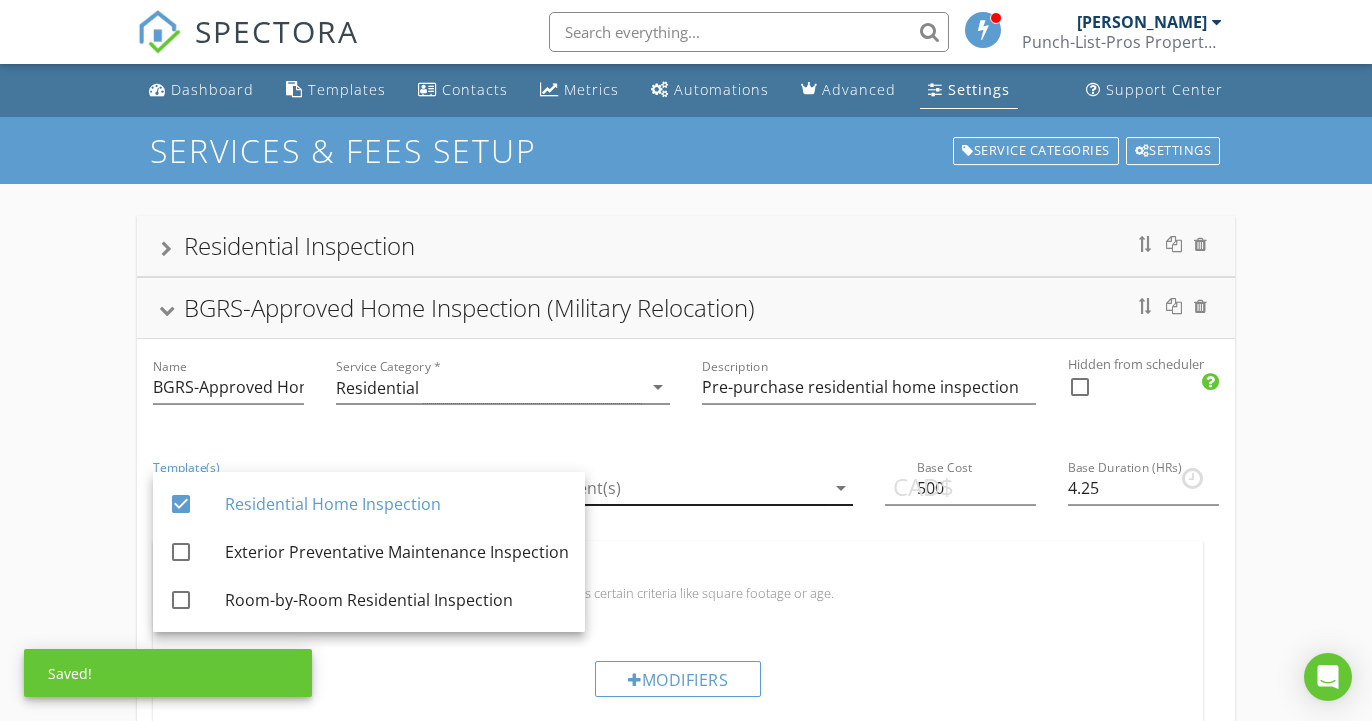 click at bounding box center [672, 488] 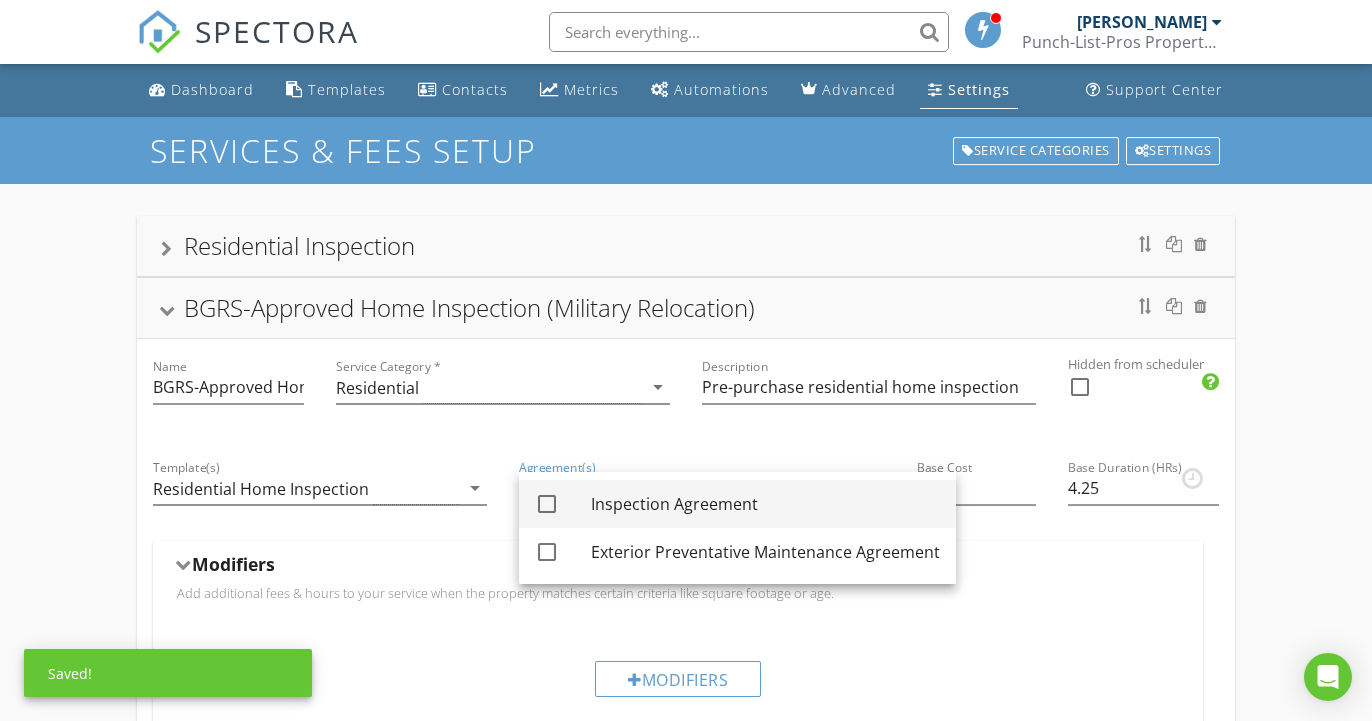 click on "Inspection Agreement" at bounding box center [765, 504] 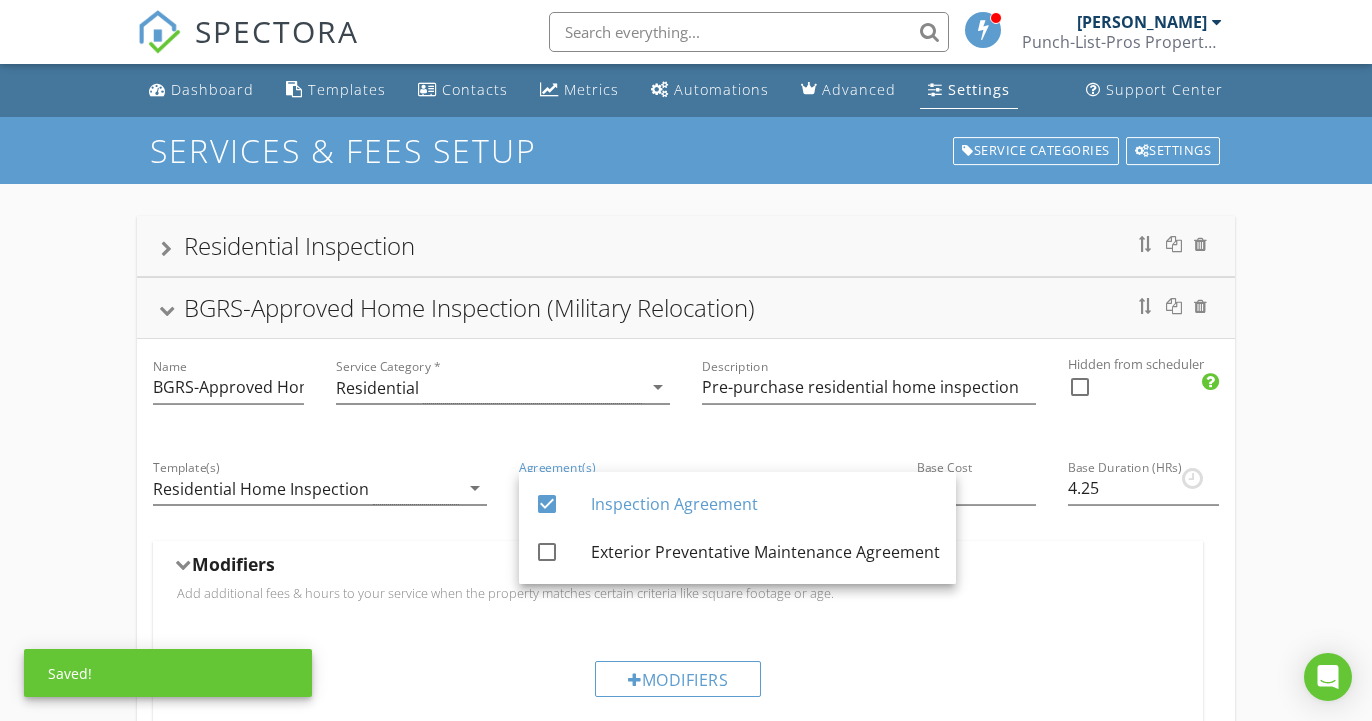 click on "Modifiers
Add additional fees & hours to your service when the
property matches certain criteria like square footage or age." at bounding box center [678, 584] 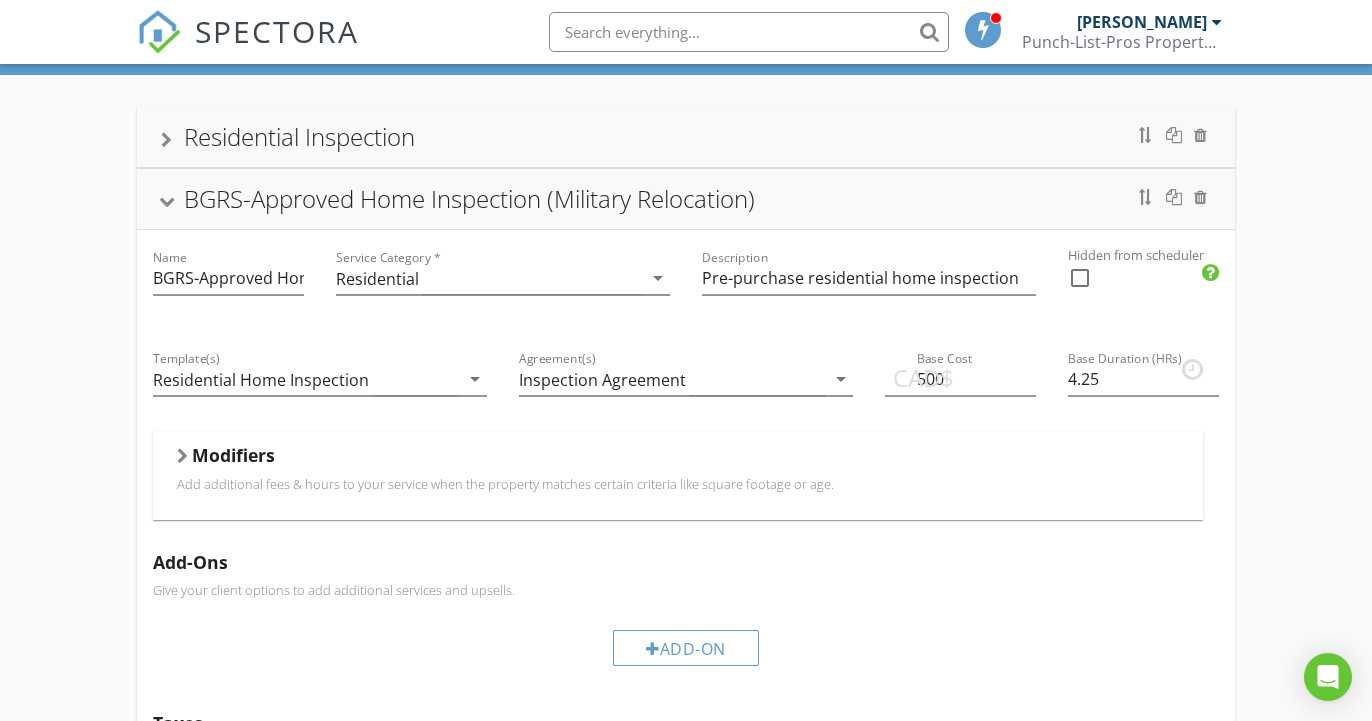 scroll, scrollTop: 111, scrollLeft: 0, axis: vertical 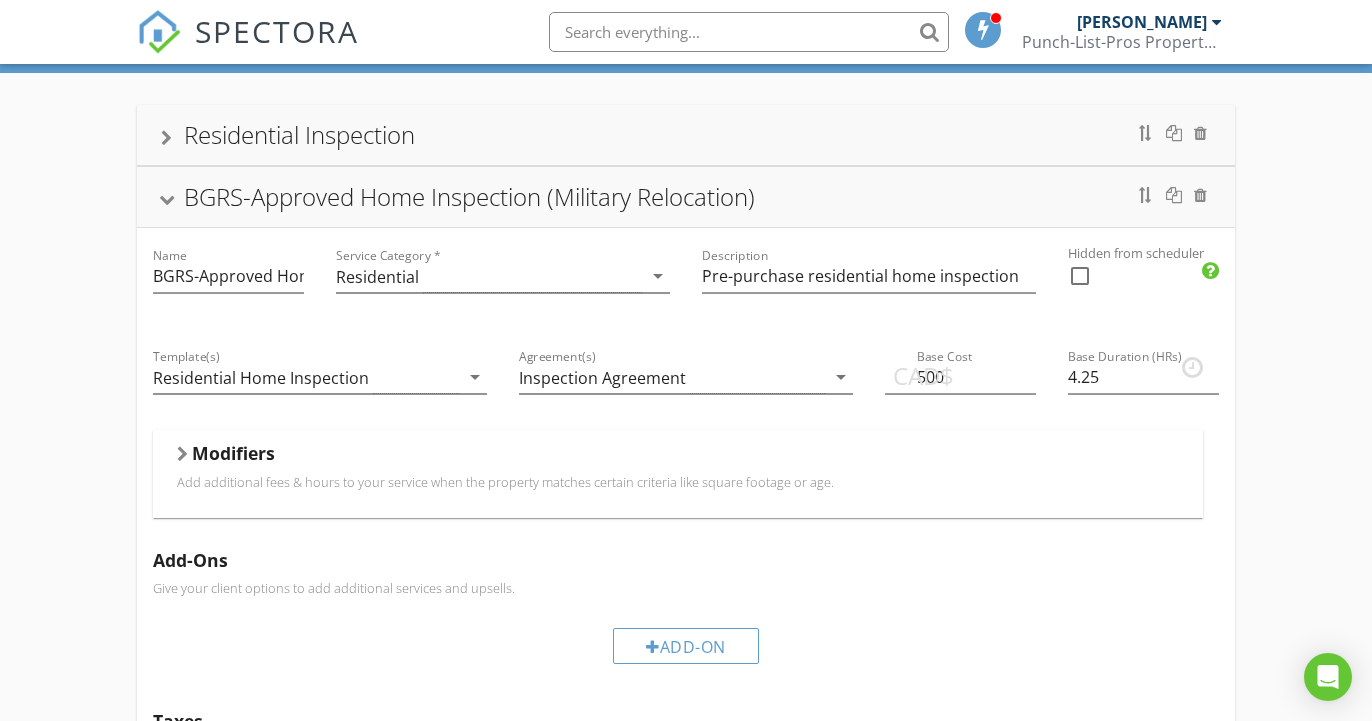 click on "Modifiers" at bounding box center (233, 453) 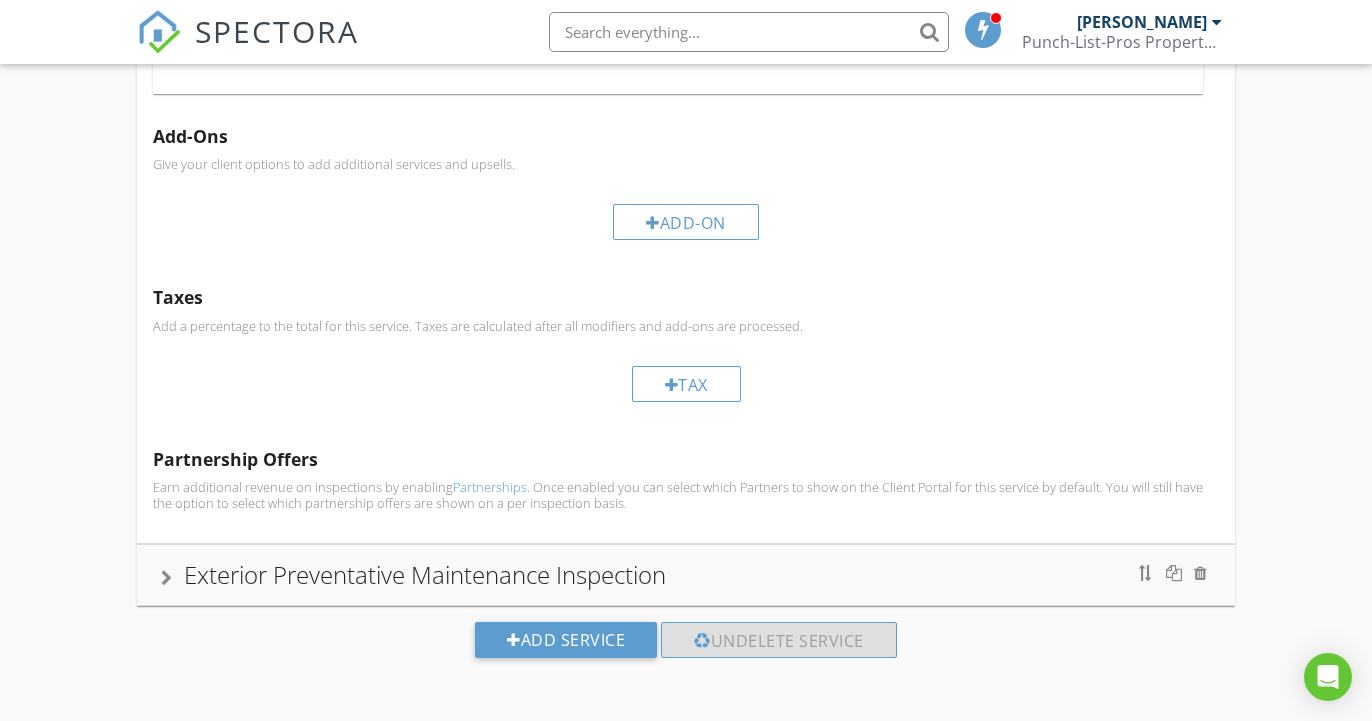 scroll, scrollTop: 633, scrollLeft: 0, axis: vertical 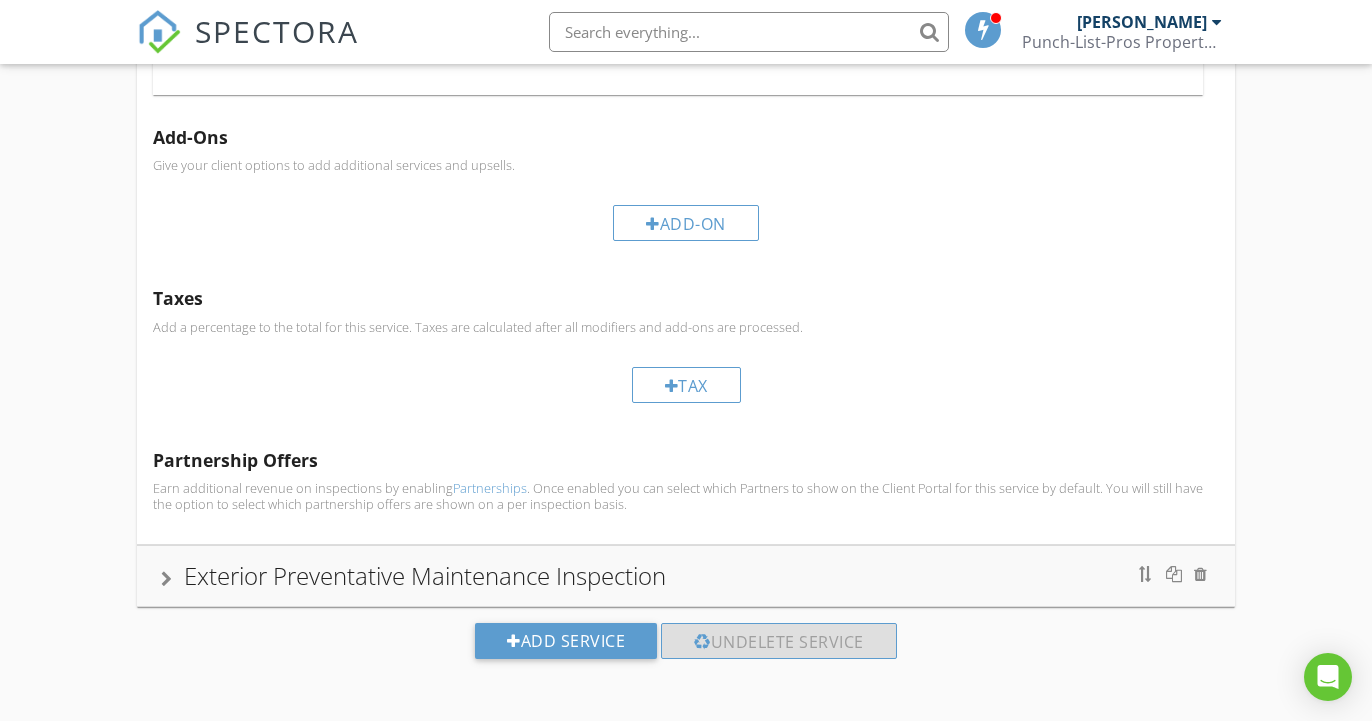 click on "Exterior Preventative Maintenance Inspection" at bounding box center [686, 576] 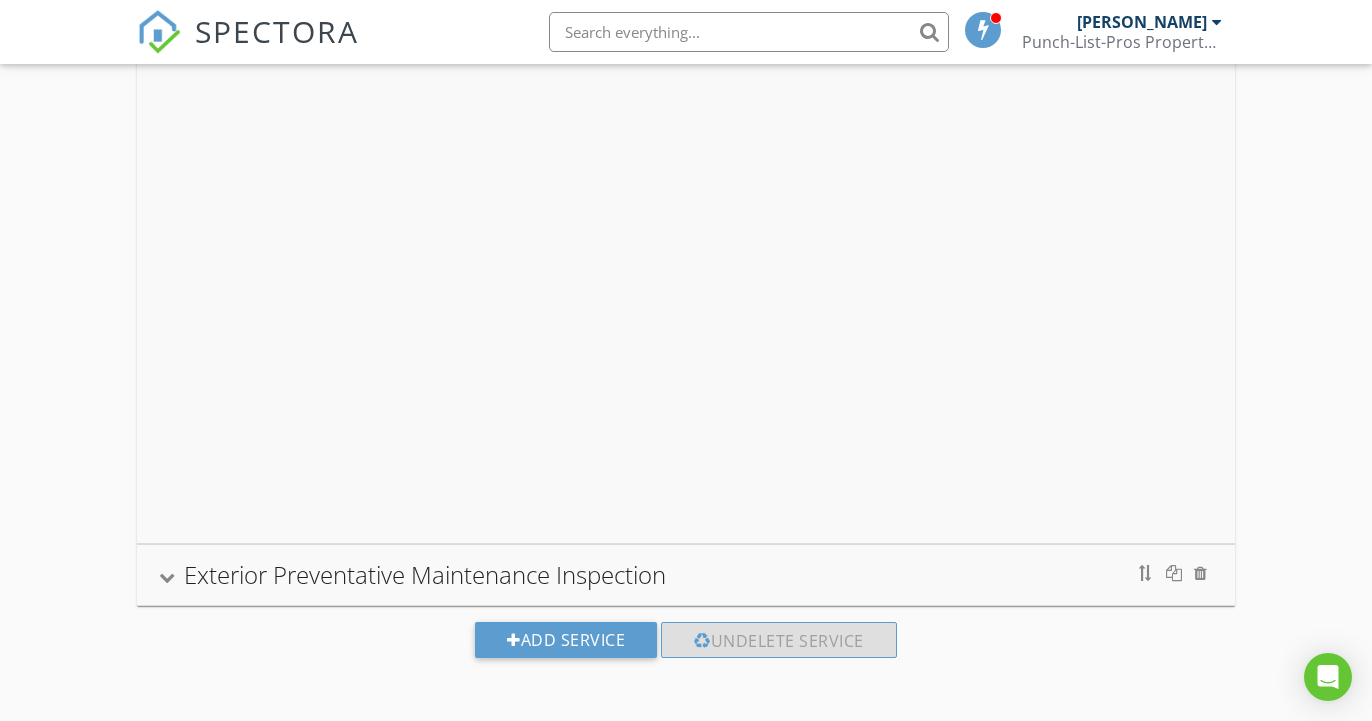 scroll, scrollTop: 117, scrollLeft: 0, axis: vertical 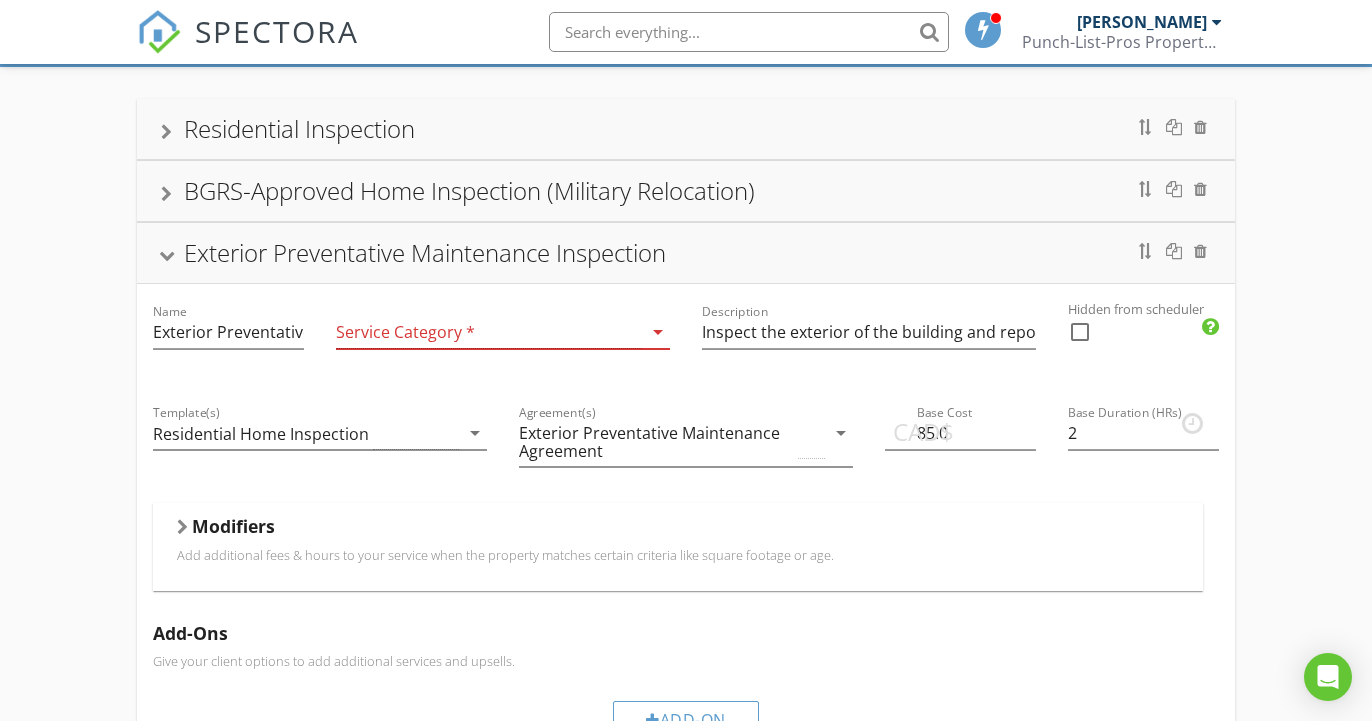 click on "BGRS-Approved Home Inspection (Military Relocation)" at bounding box center [469, 190] 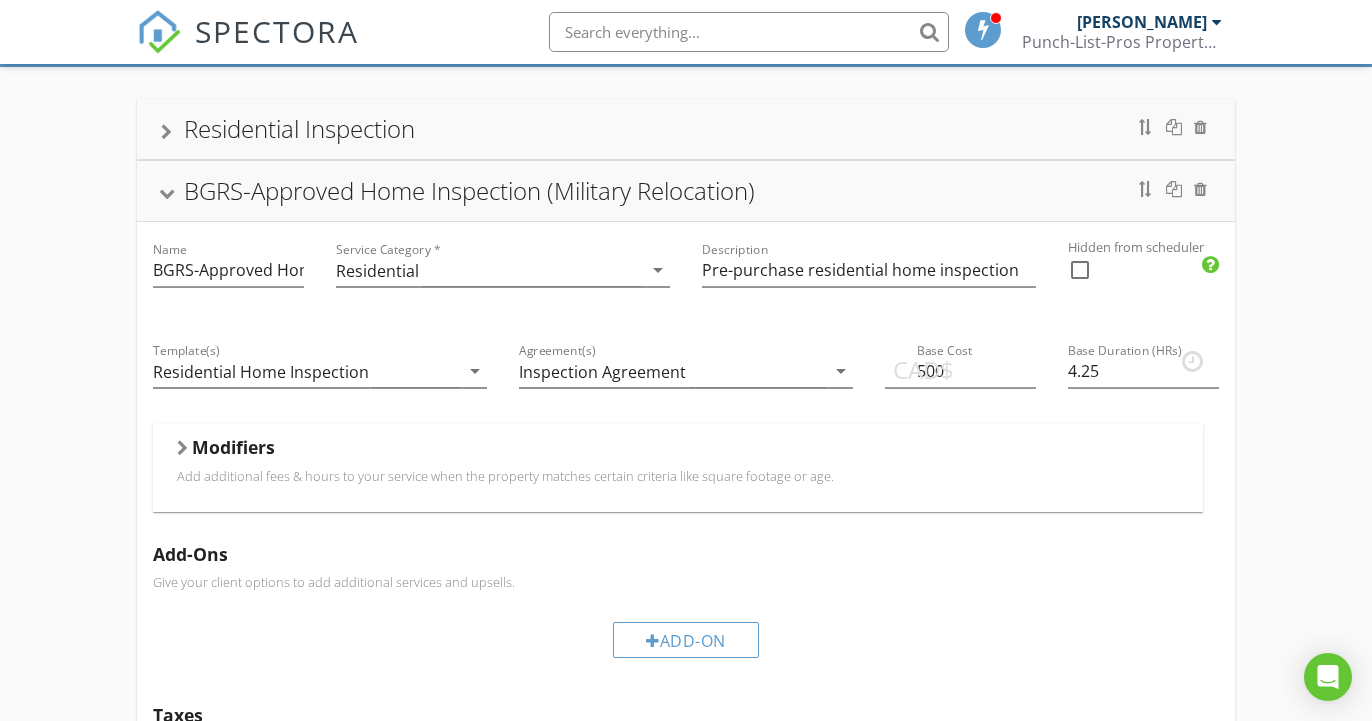 click on "Residential Inspection" at bounding box center (686, 129) 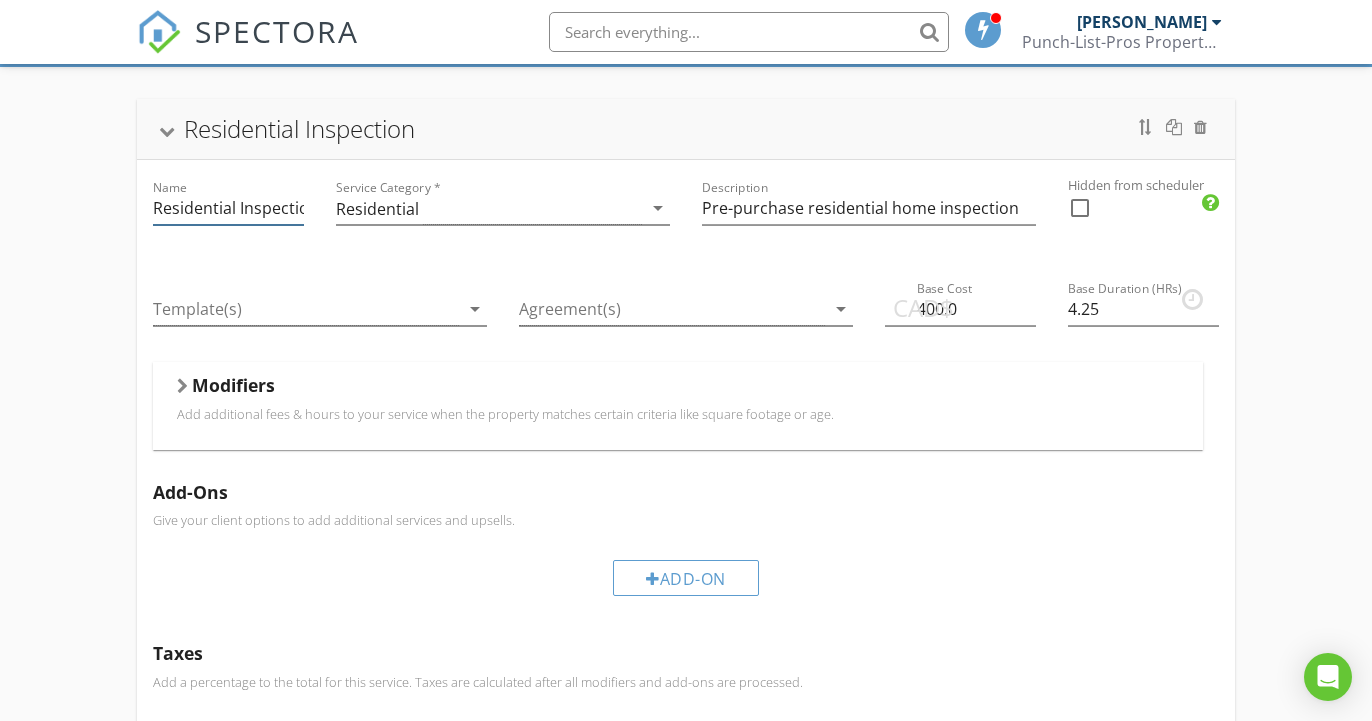 click on "Residential Inspection" at bounding box center (228, 208) 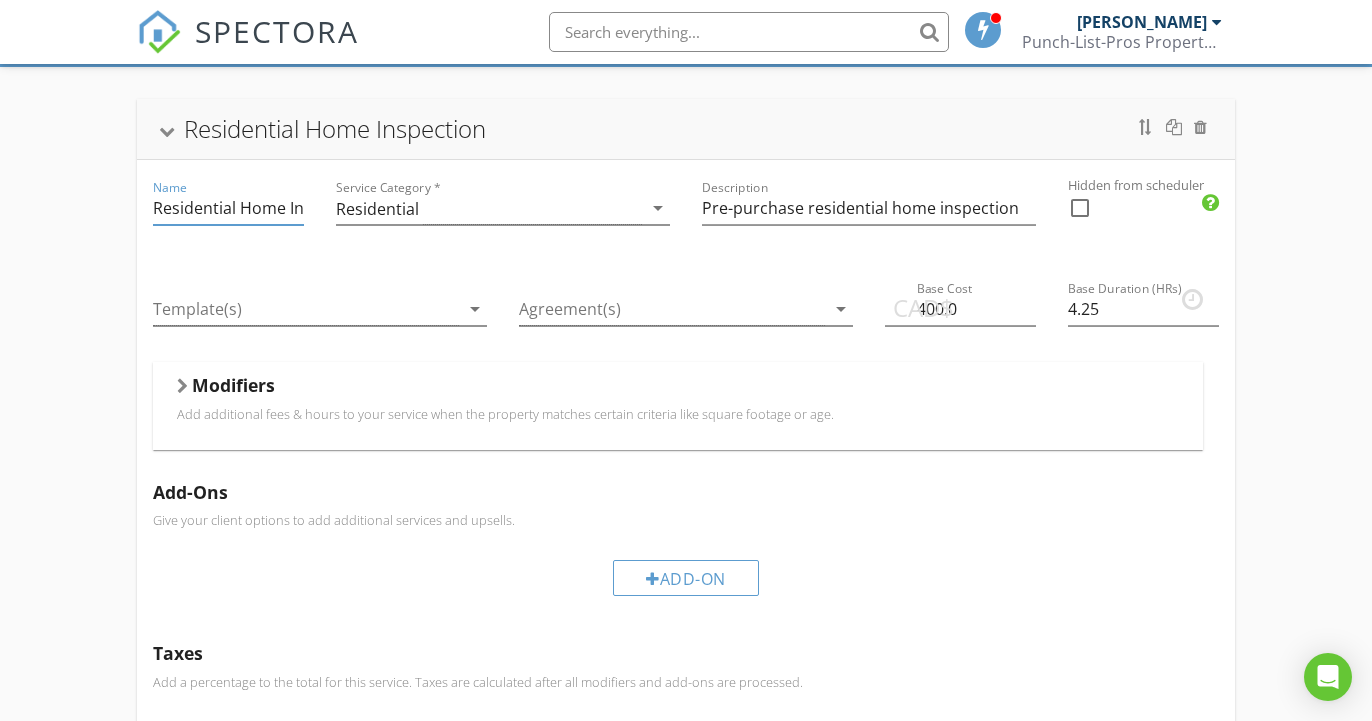 type on "Residential Home Inspection" 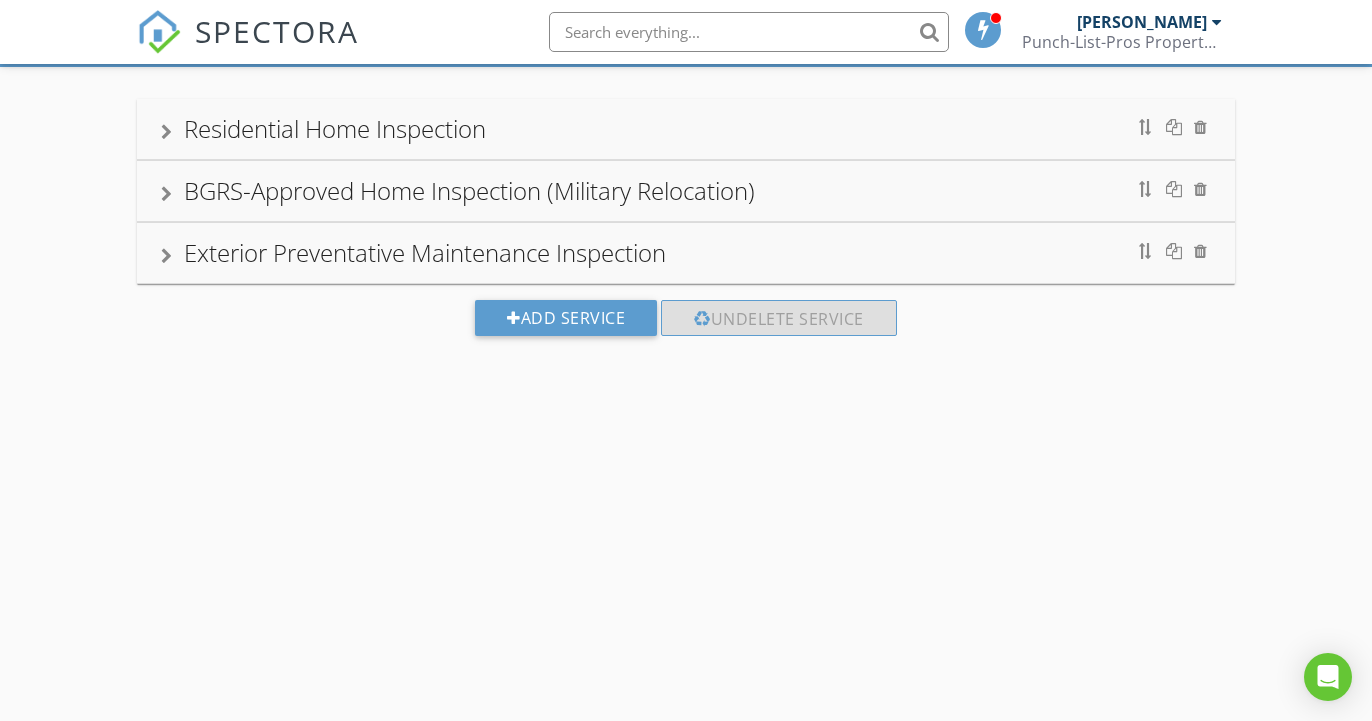 click on "BGRS-Approved Home Inspection (Military Relocation)" at bounding box center [469, 190] 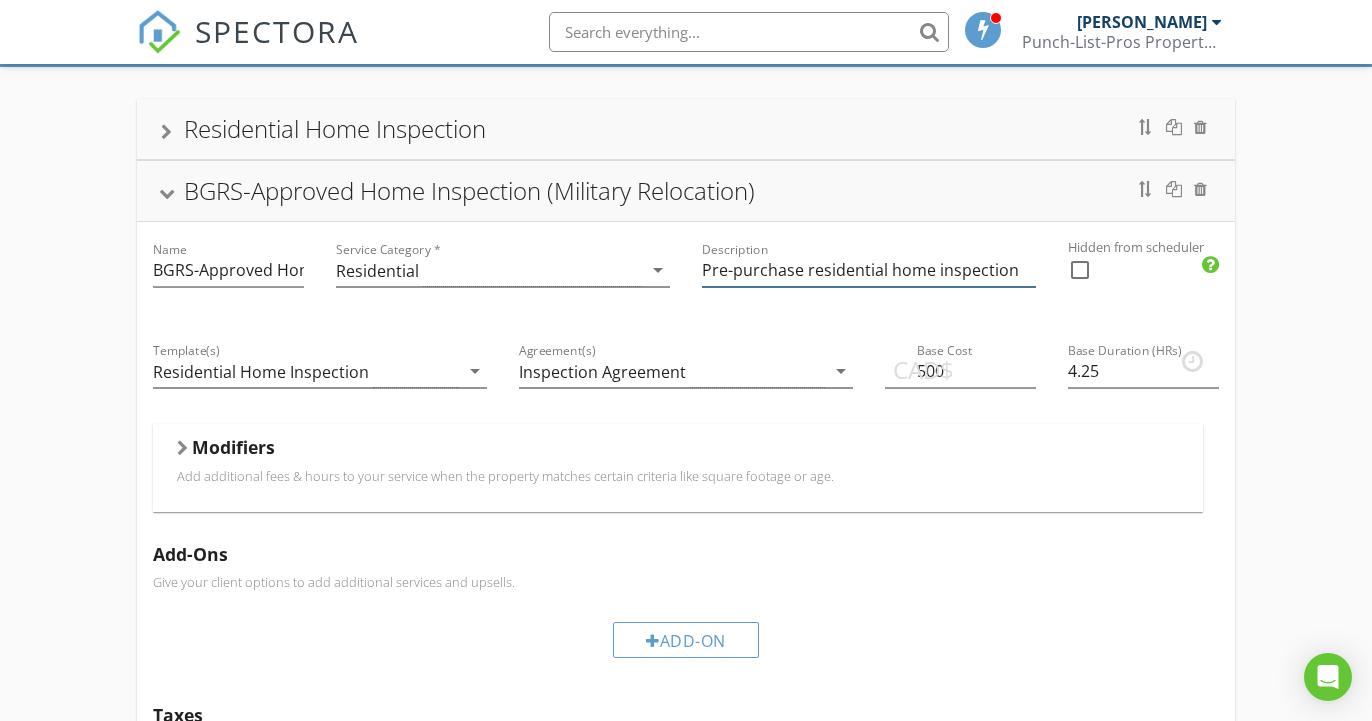click on "Pre-purchase residential home inspection" at bounding box center [869, 270] 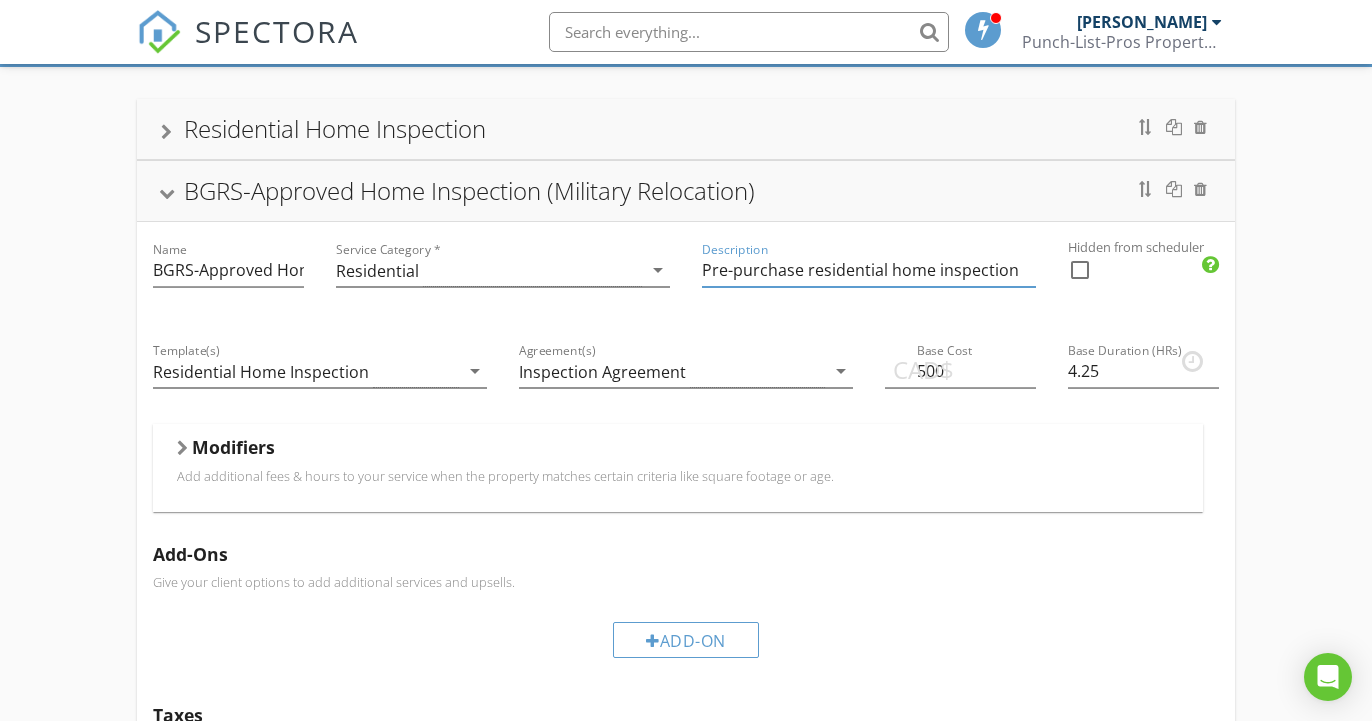 drag, startPoint x: 705, startPoint y: 274, endPoint x: 1011, endPoint y: 266, distance: 306.10455 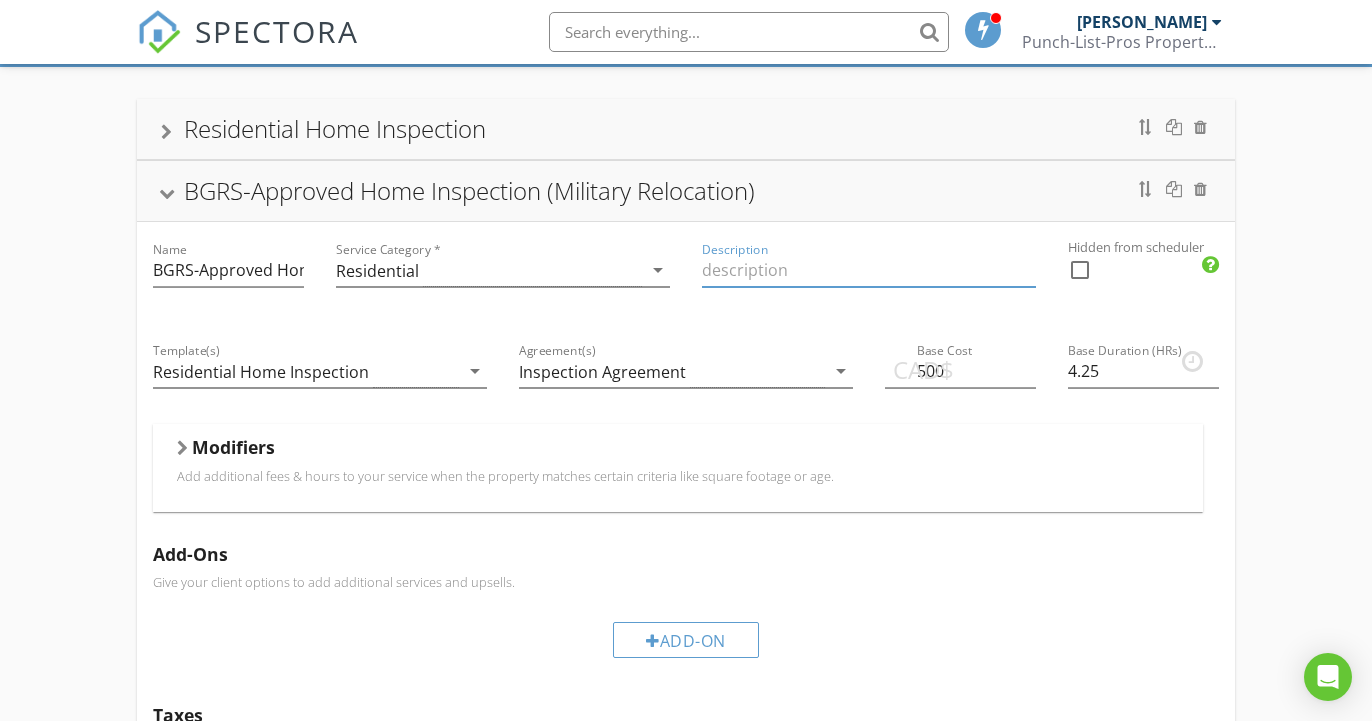 click at bounding box center [869, 270] 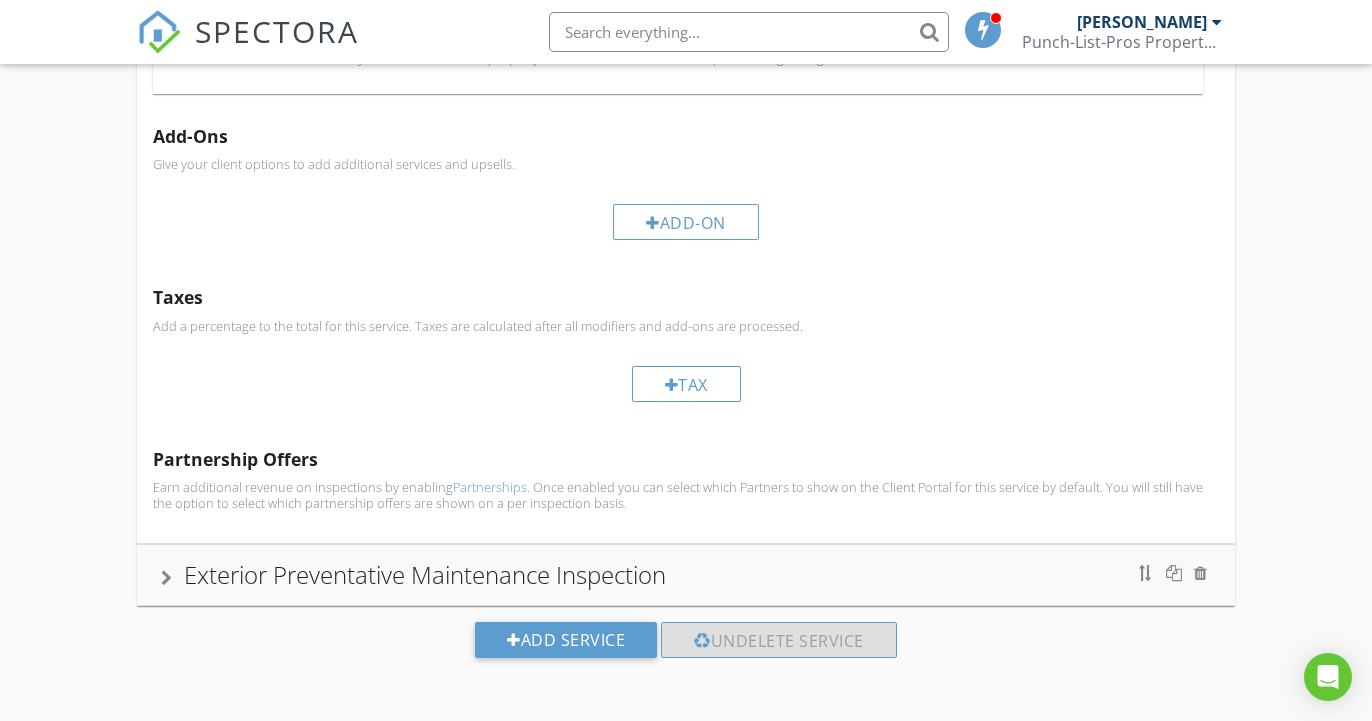 scroll, scrollTop: 534, scrollLeft: 0, axis: vertical 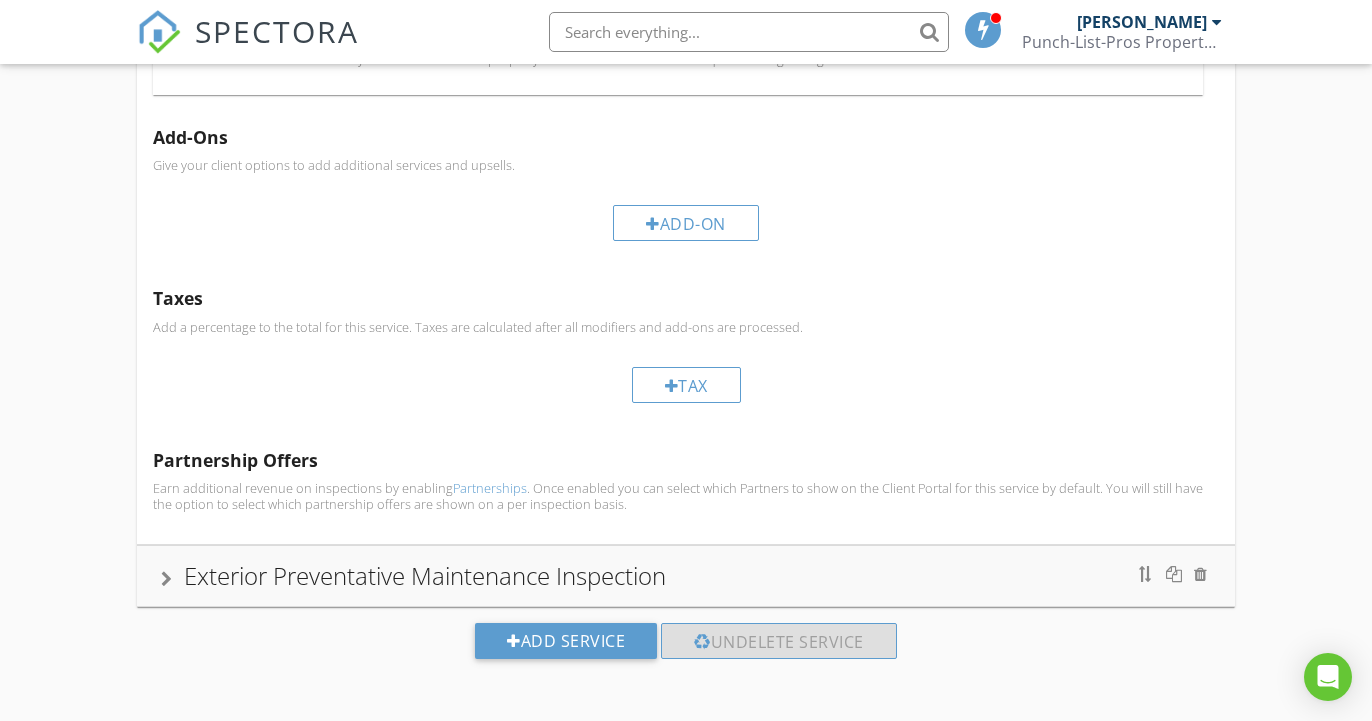 type on "This inspection service is tailored for Canadian Armed Forces members and their families relocating under BGRS guidelines and pricing, our inspections provide detailed, professional reports that help make your move stress-free and informed." 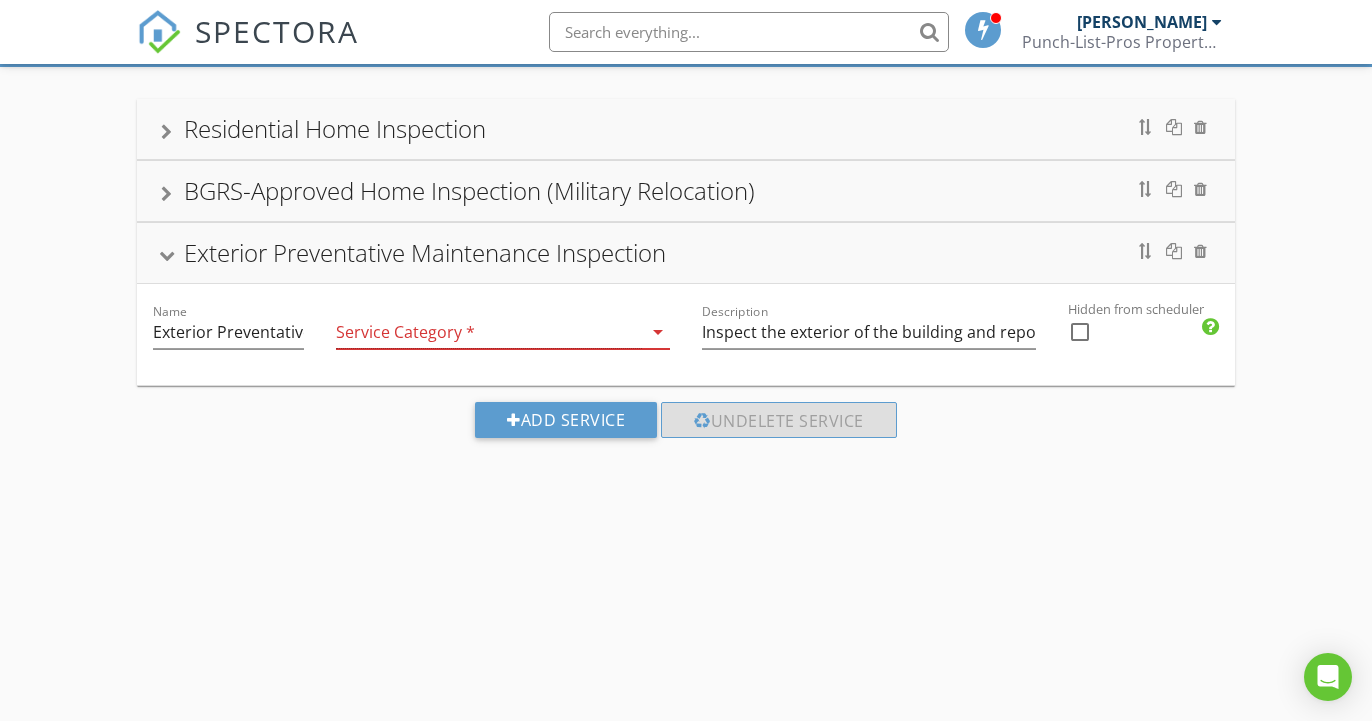 scroll, scrollTop: 117, scrollLeft: 0, axis: vertical 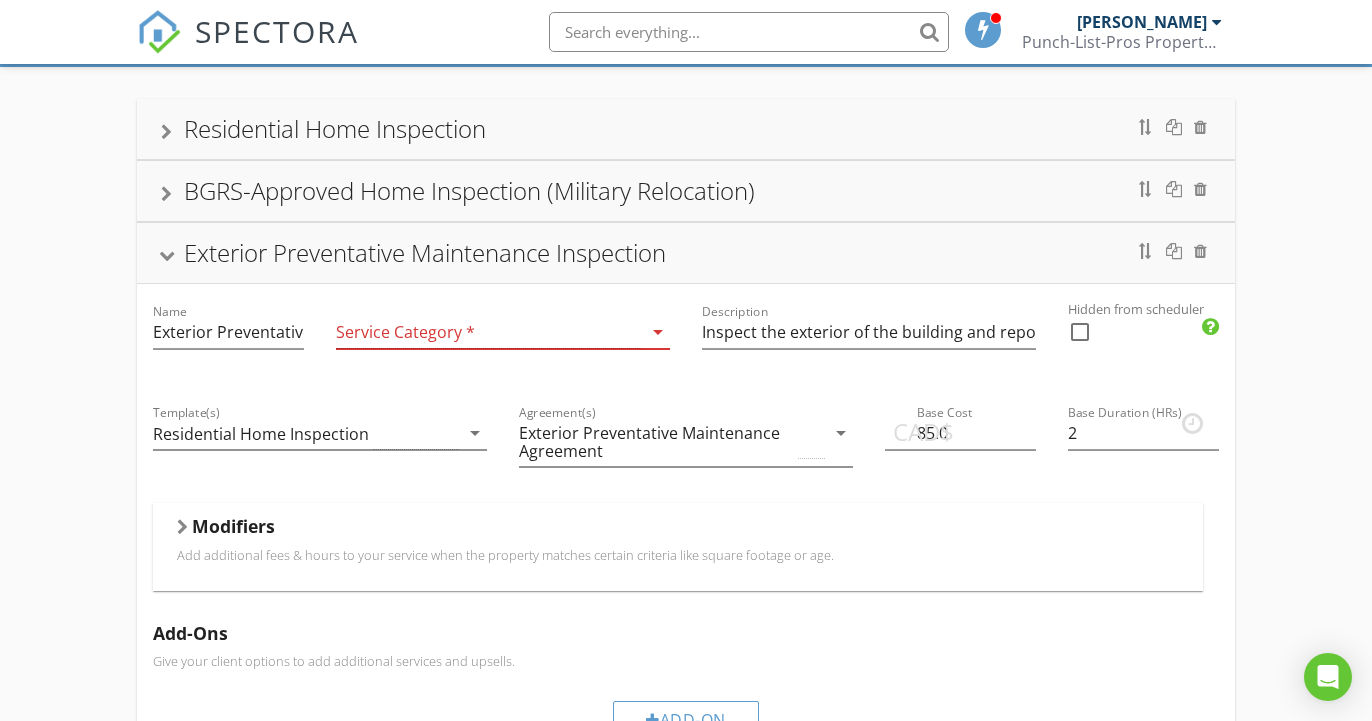 click at bounding box center (489, 332) 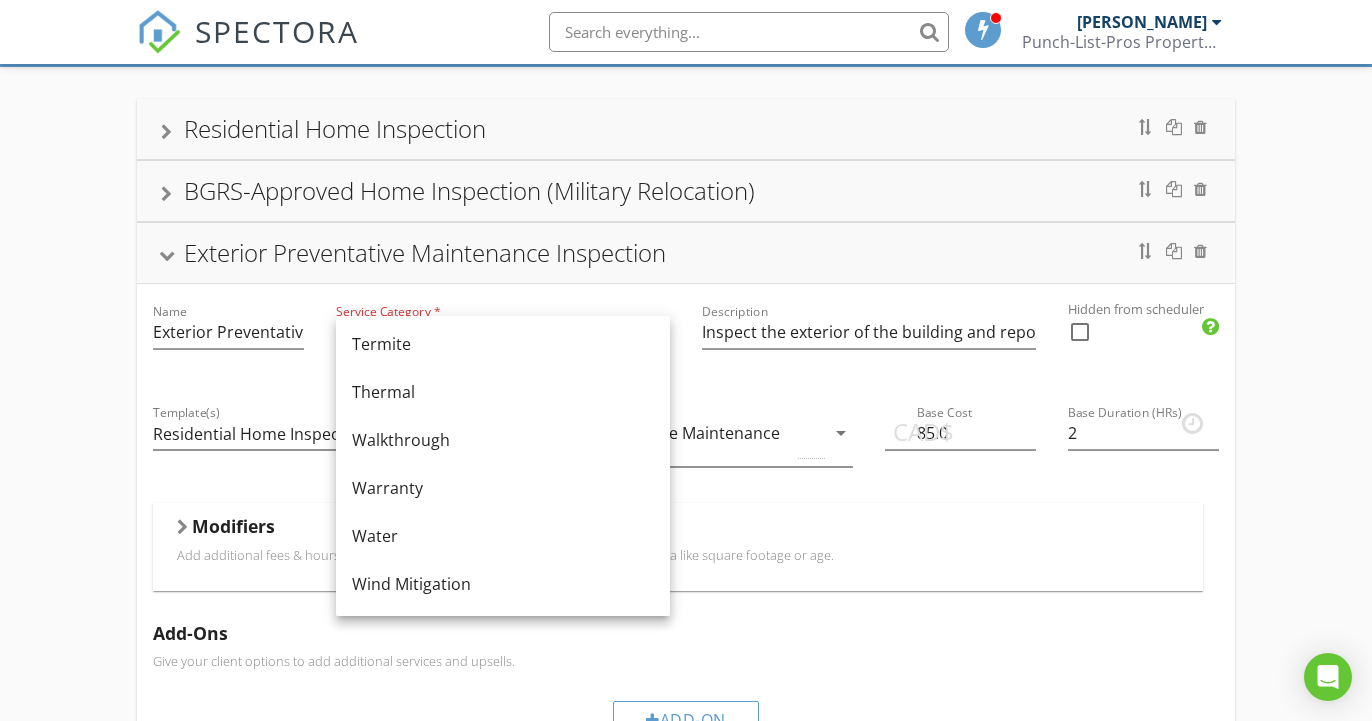 scroll, scrollTop: 1204, scrollLeft: 0, axis: vertical 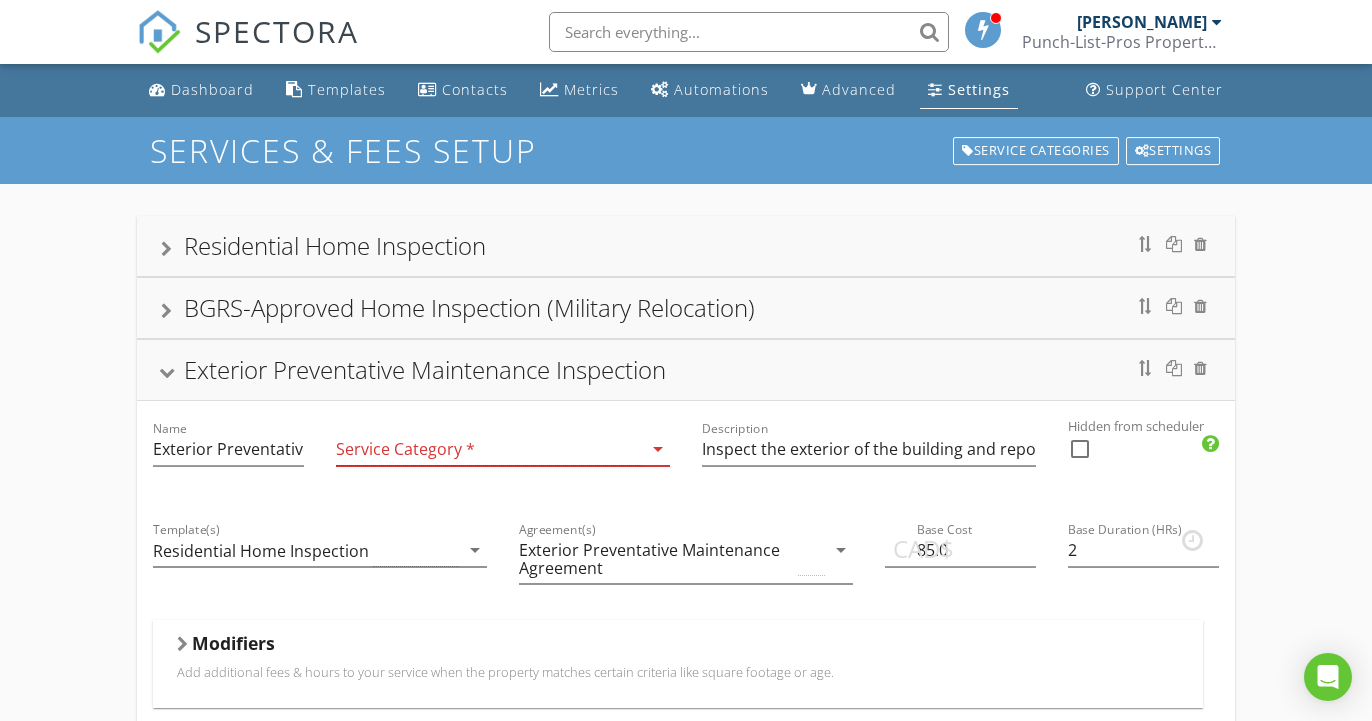 click at bounding box center (167, 373) 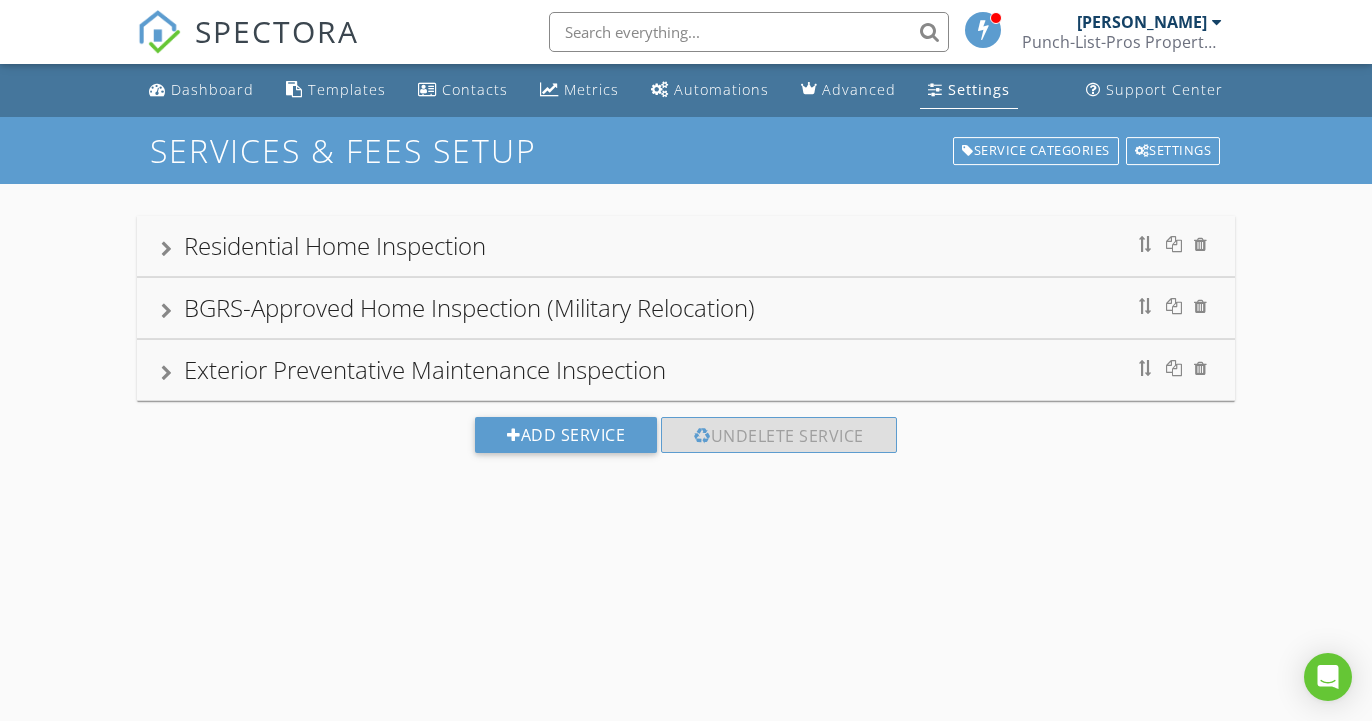 click on "Residential Home Inspection" at bounding box center (686, 246) 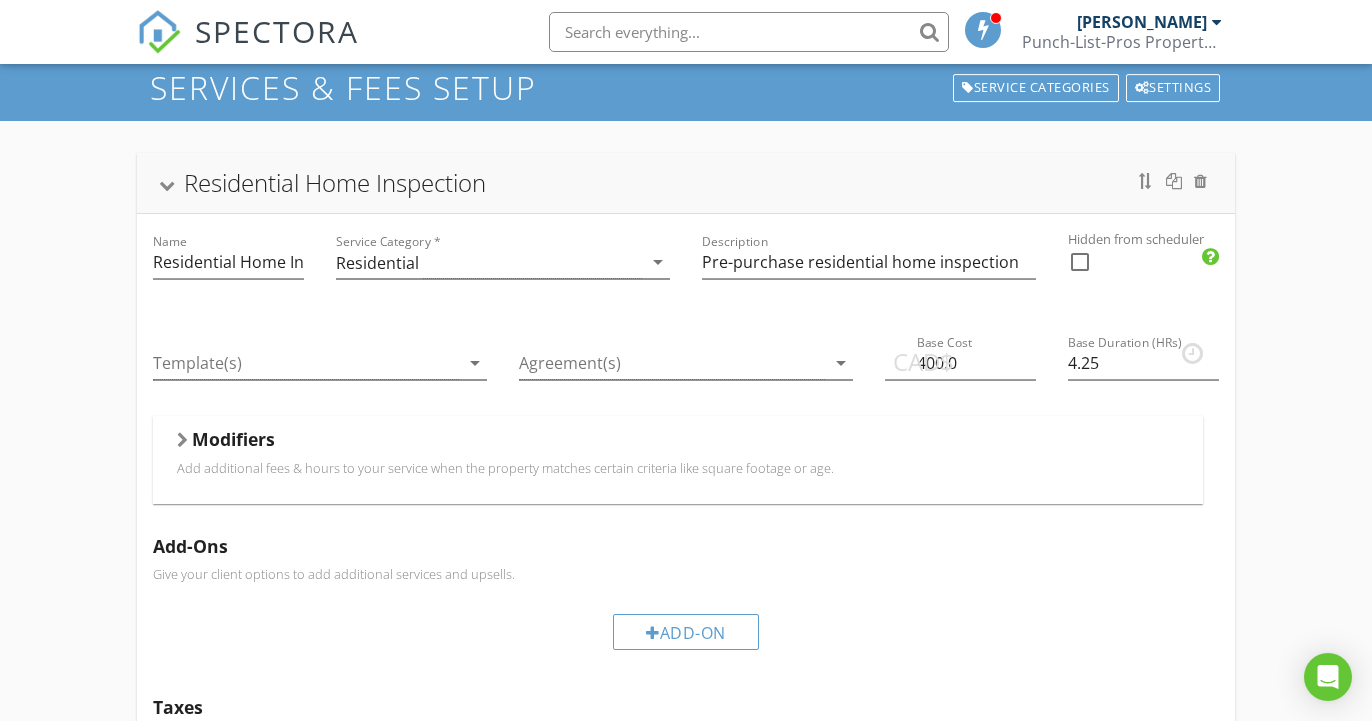 scroll, scrollTop: 78, scrollLeft: 0, axis: vertical 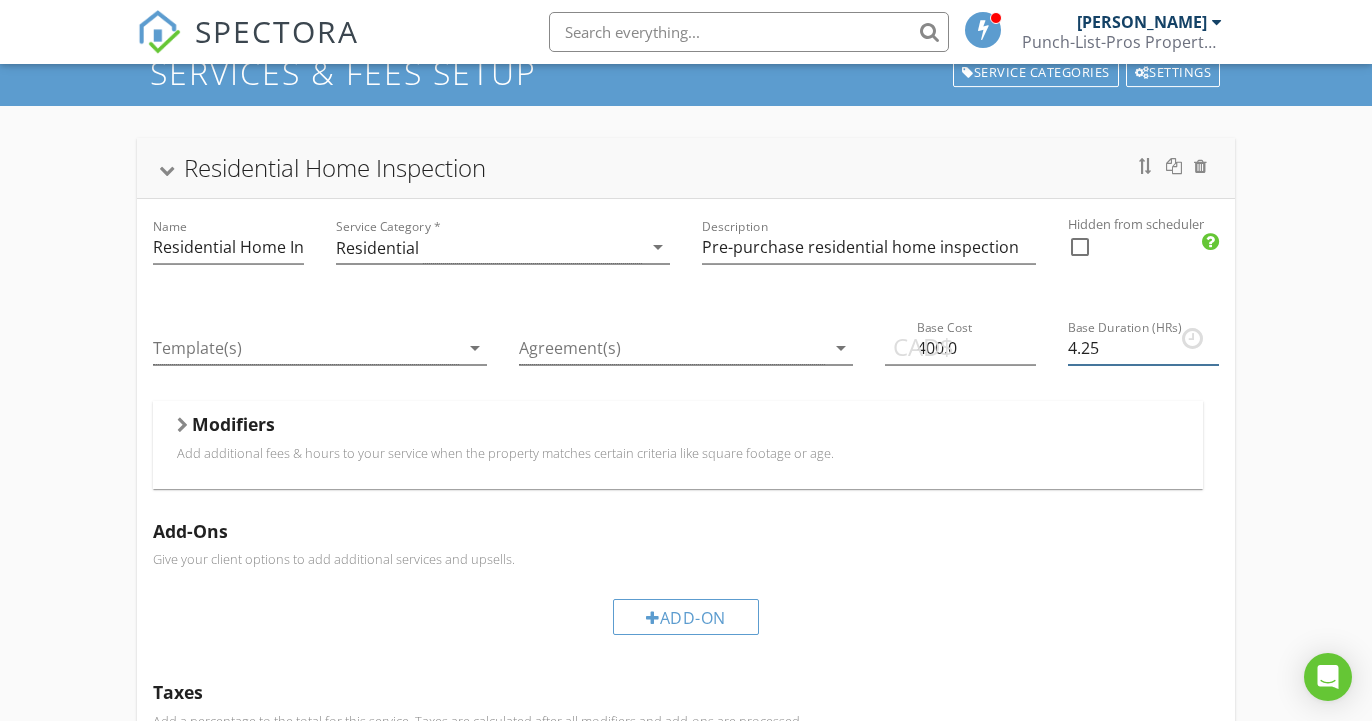 click on "4.25" at bounding box center [1143, 348] 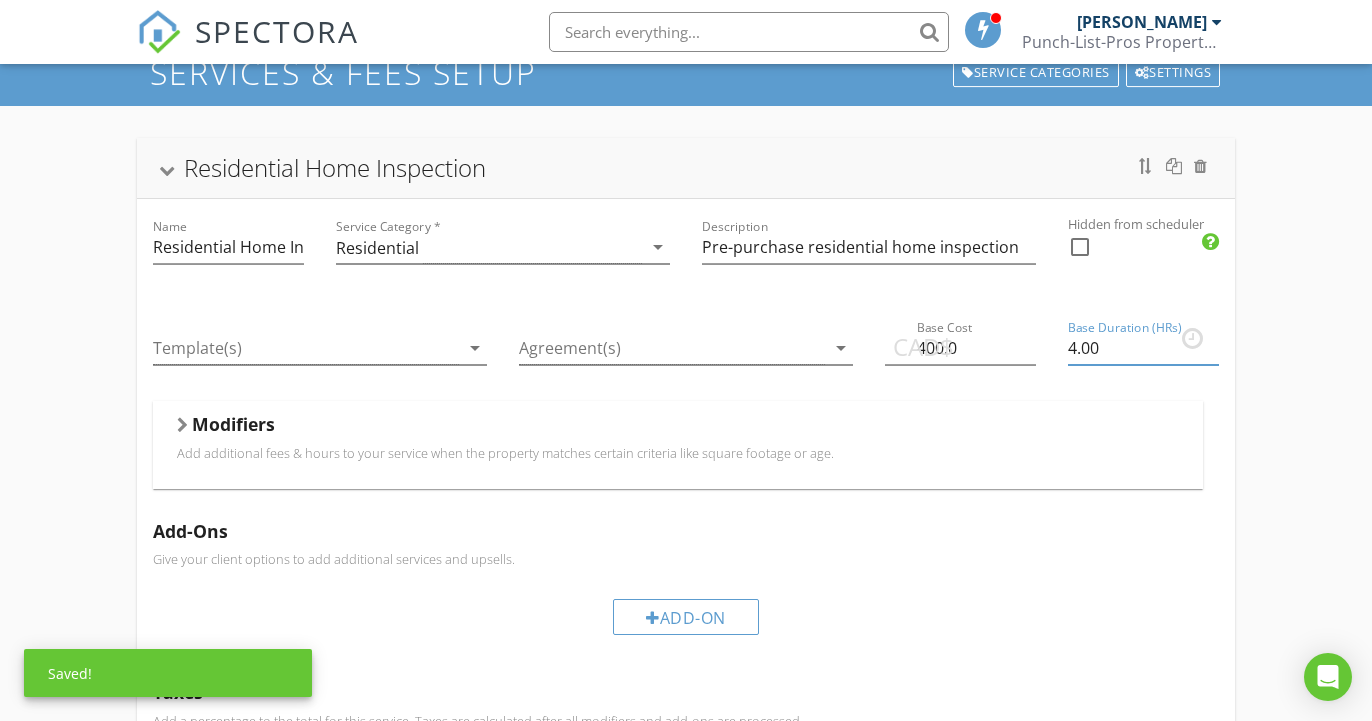 type on "4.00" 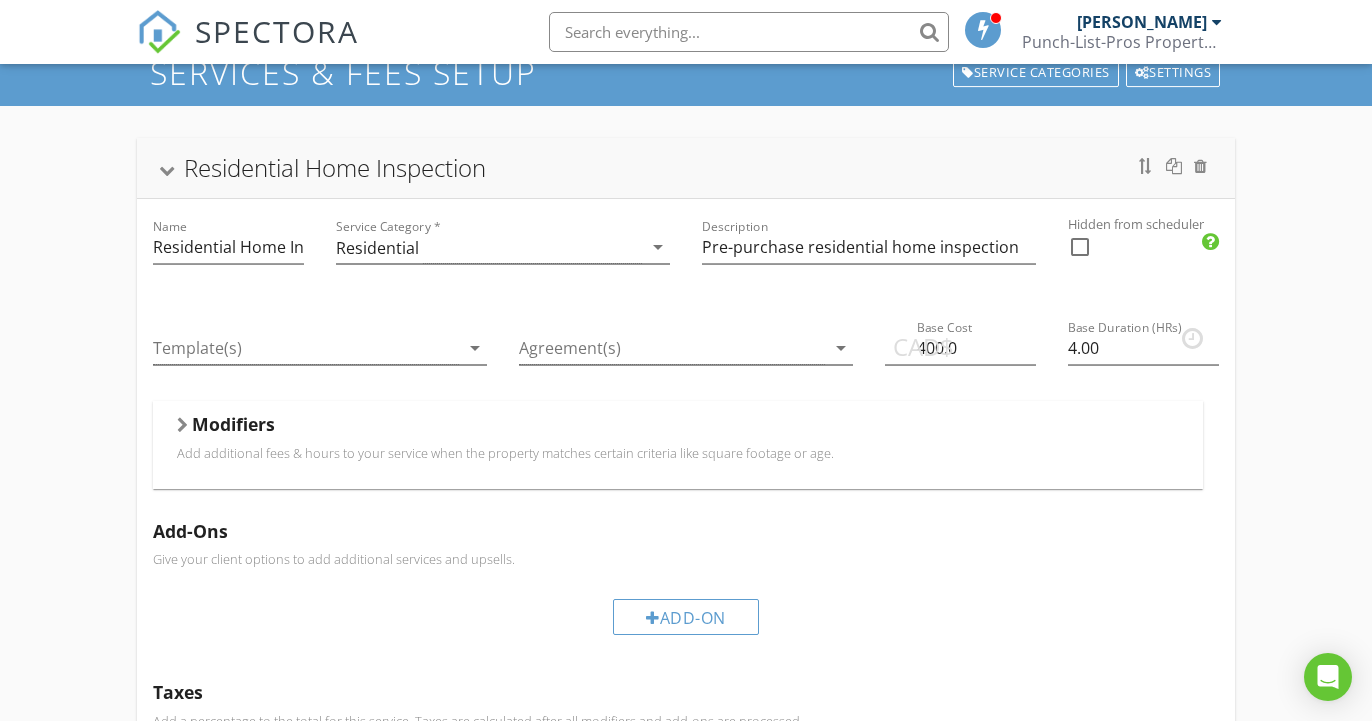 click on "Modifiers" at bounding box center (678, 428) 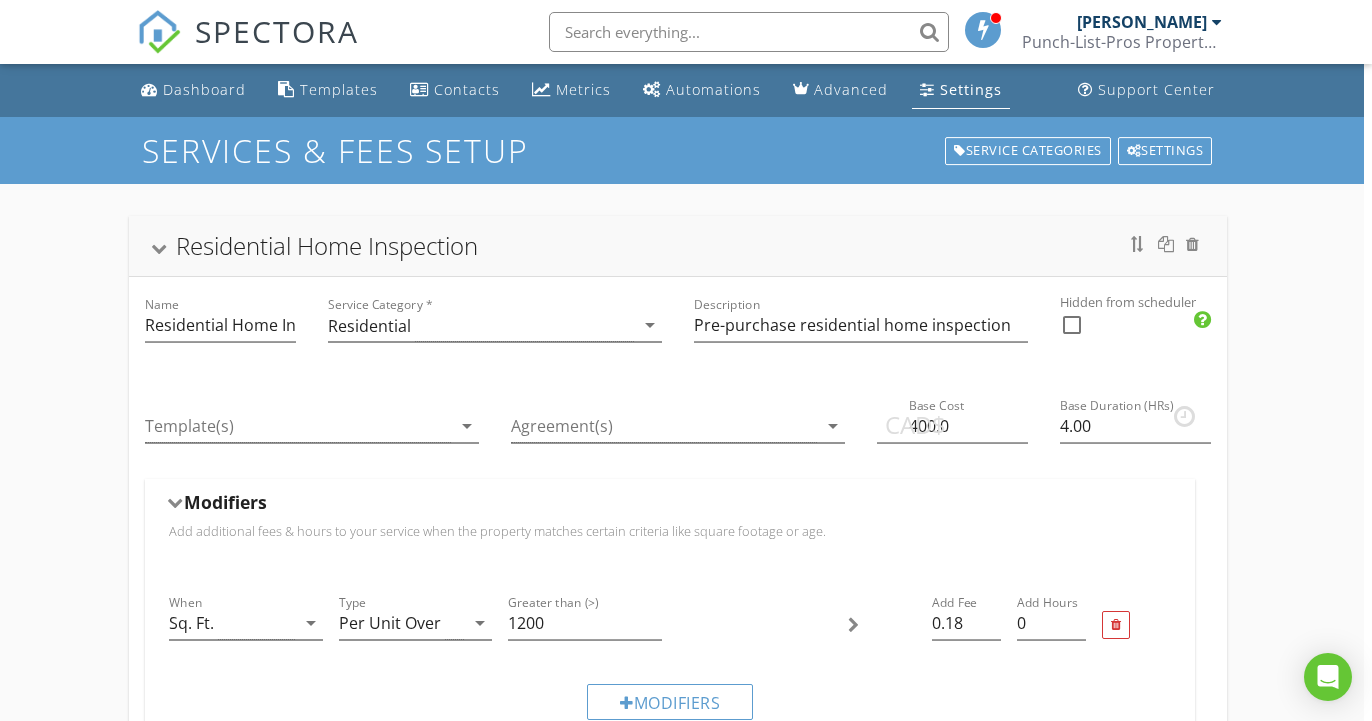 scroll, scrollTop: 0, scrollLeft: 8, axis: horizontal 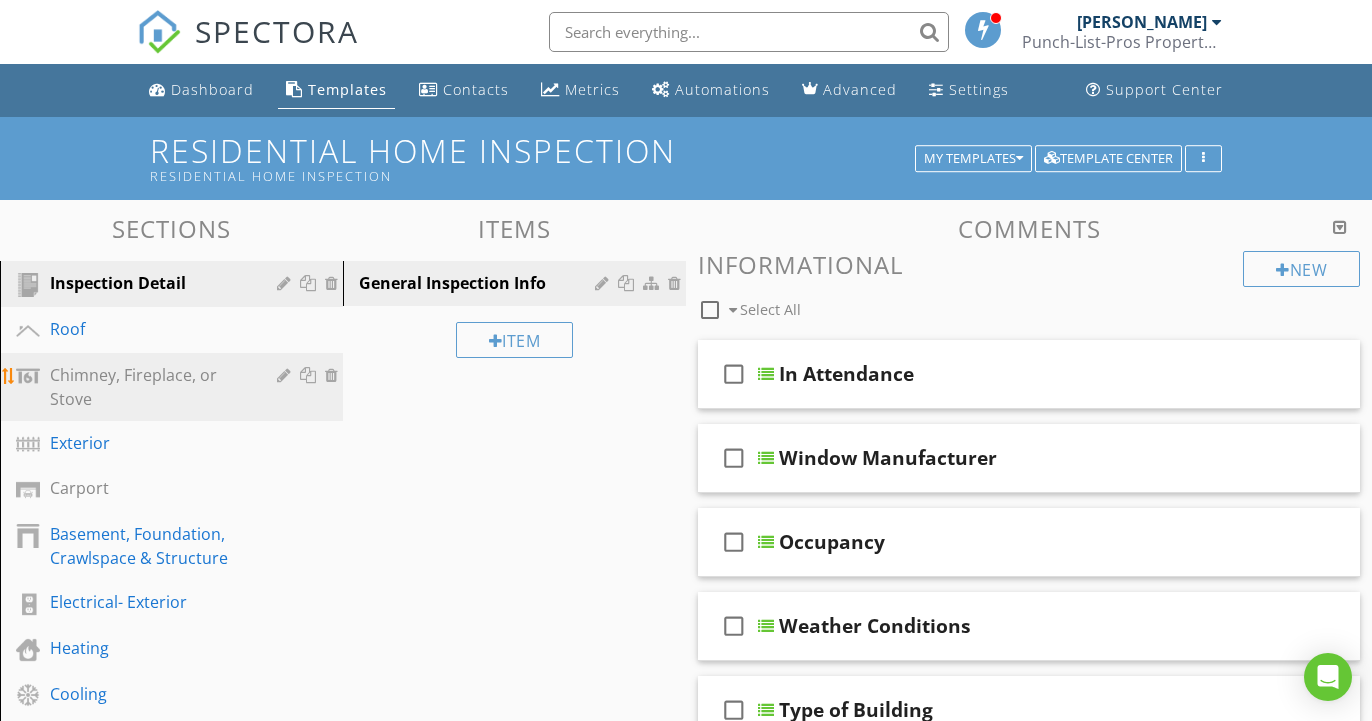click on "Chimney, Fireplace, or Stove" at bounding box center [149, 387] 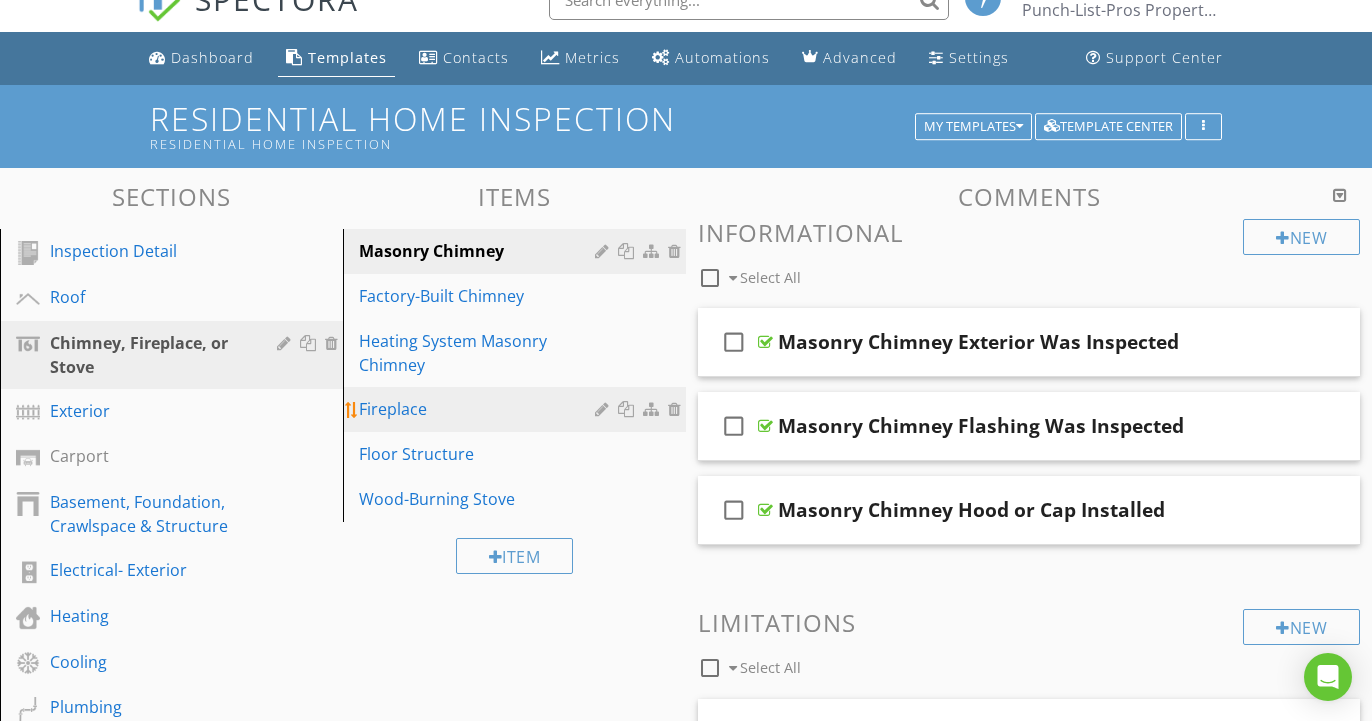 scroll, scrollTop: 58, scrollLeft: 0, axis: vertical 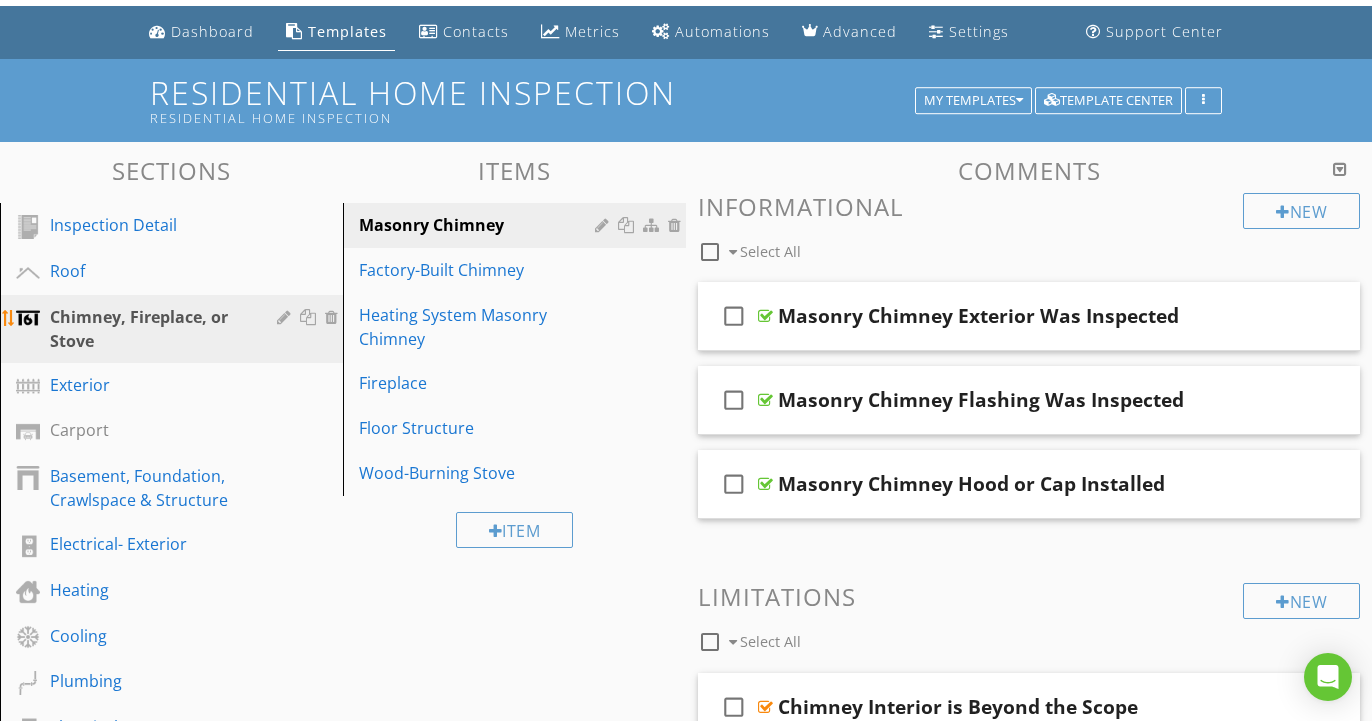 click at bounding box center (28, 318) 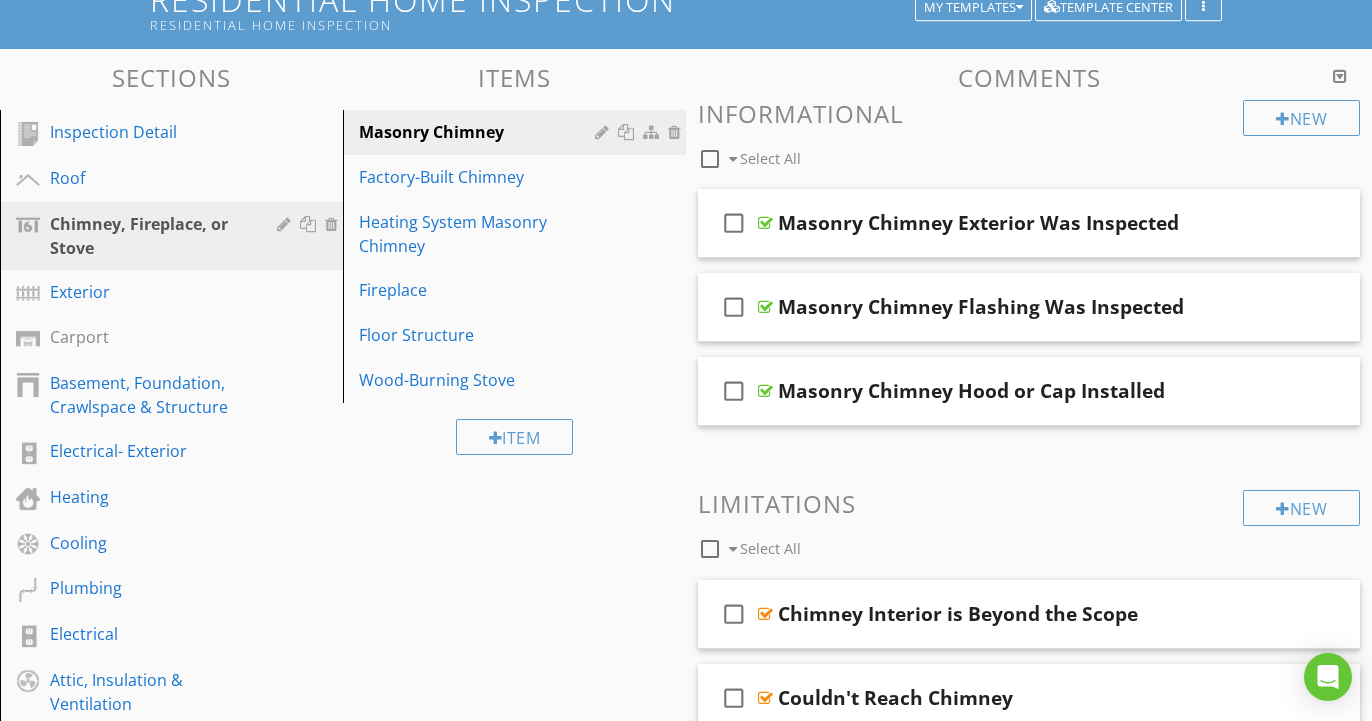 scroll, scrollTop: 146, scrollLeft: 0, axis: vertical 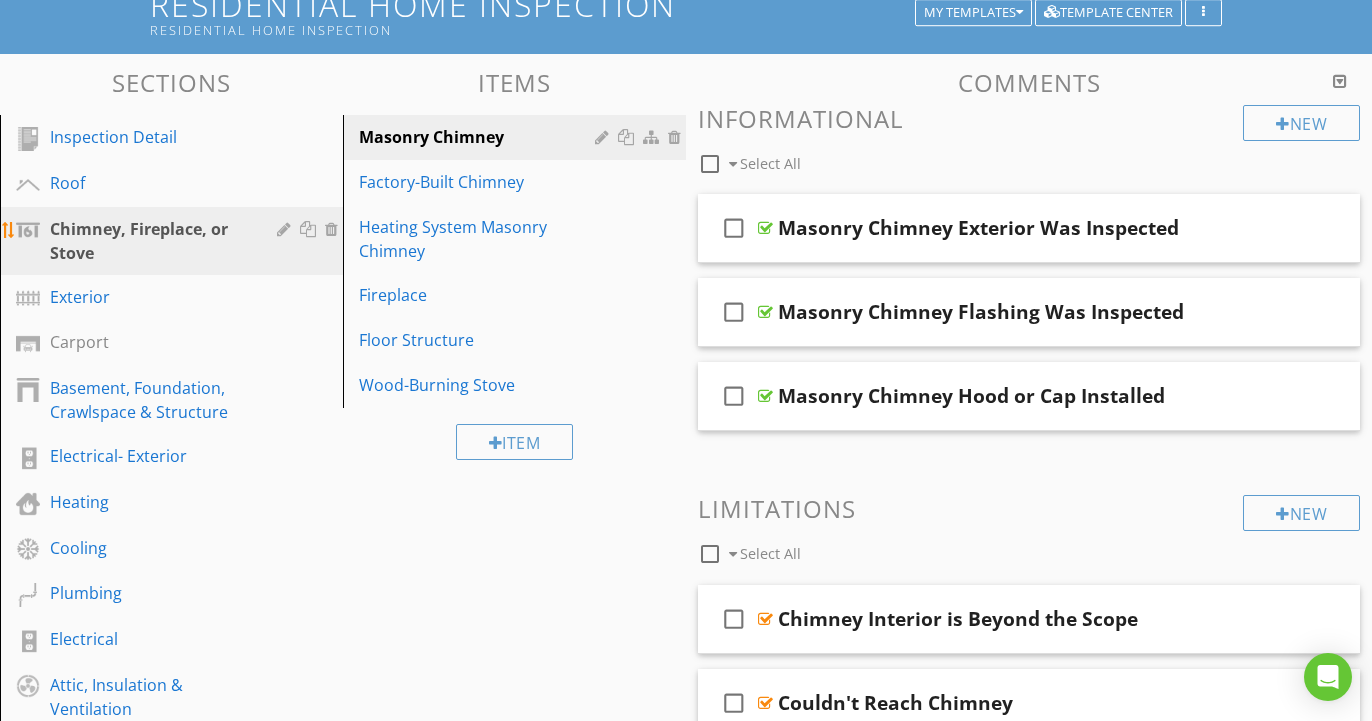 click on "Chimney, Fireplace, or Stove" at bounding box center (149, 241) 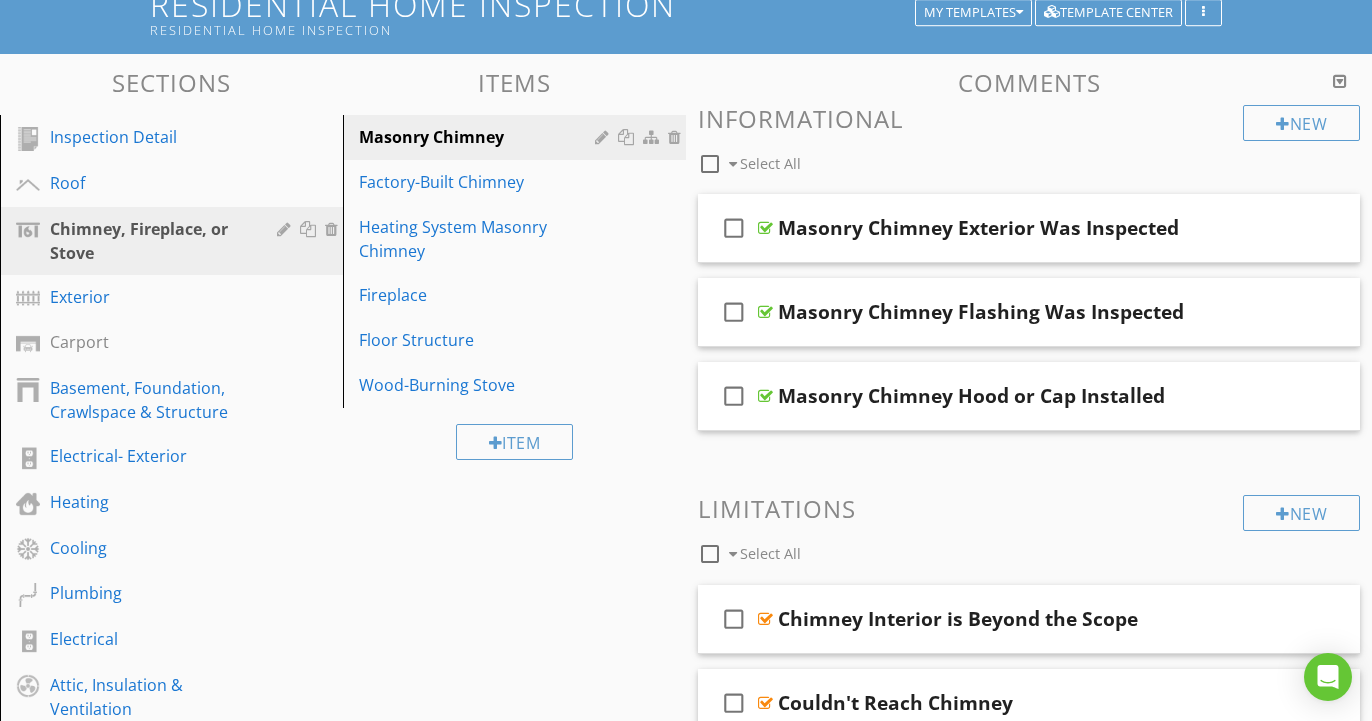 click at bounding box center [710, 164] 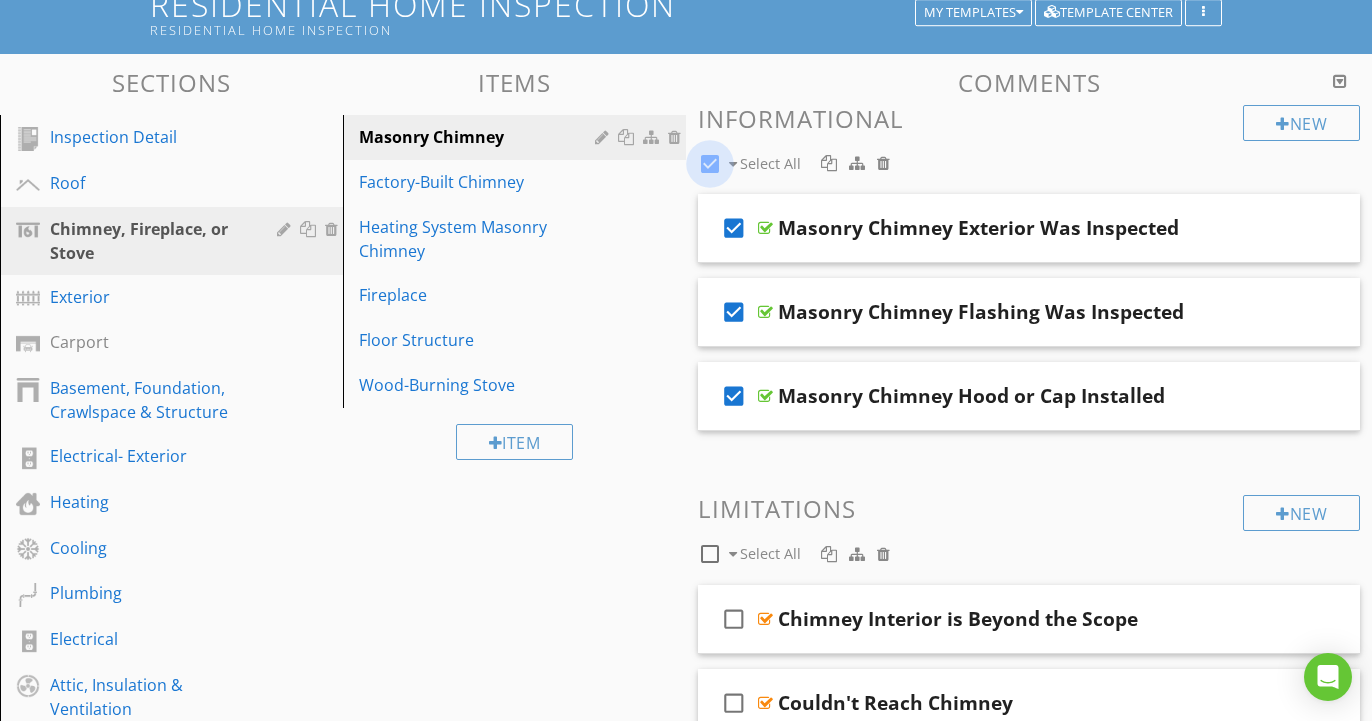 click at bounding box center (710, 164) 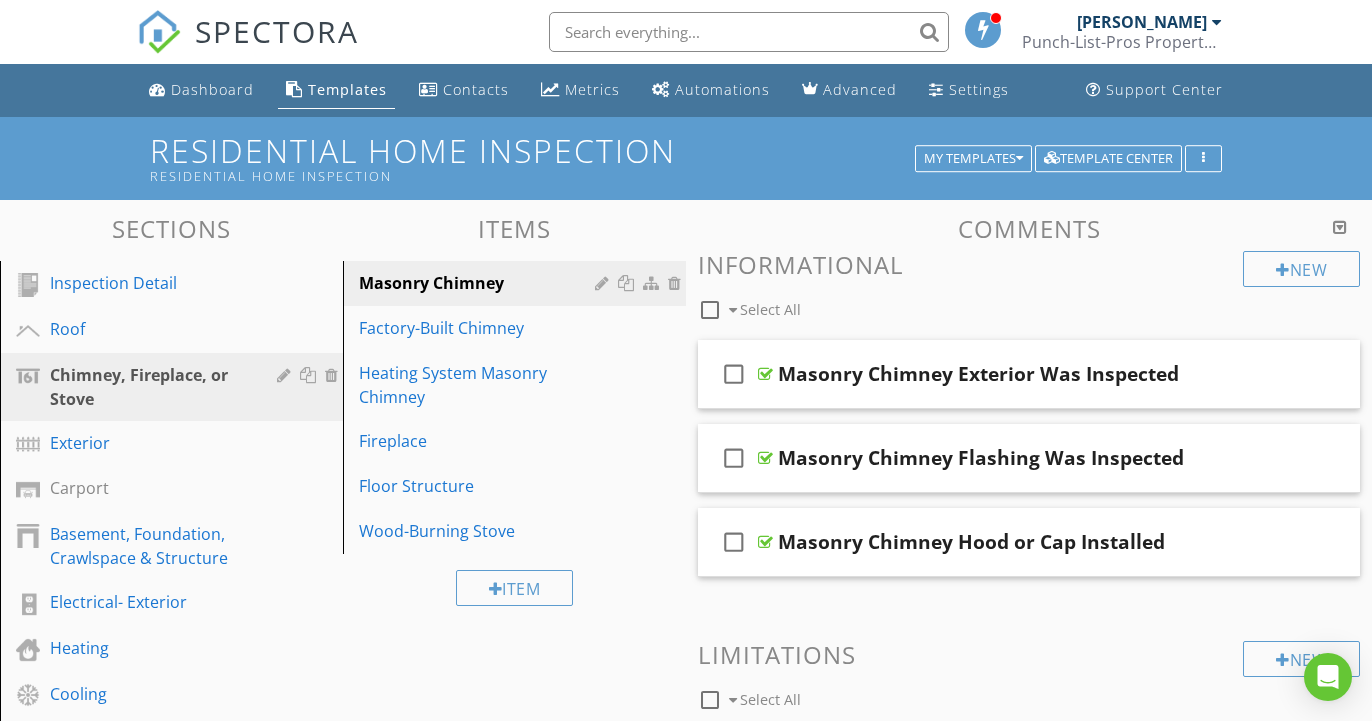 scroll, scrollTop: 0, scrollLeft: 0, axis: both 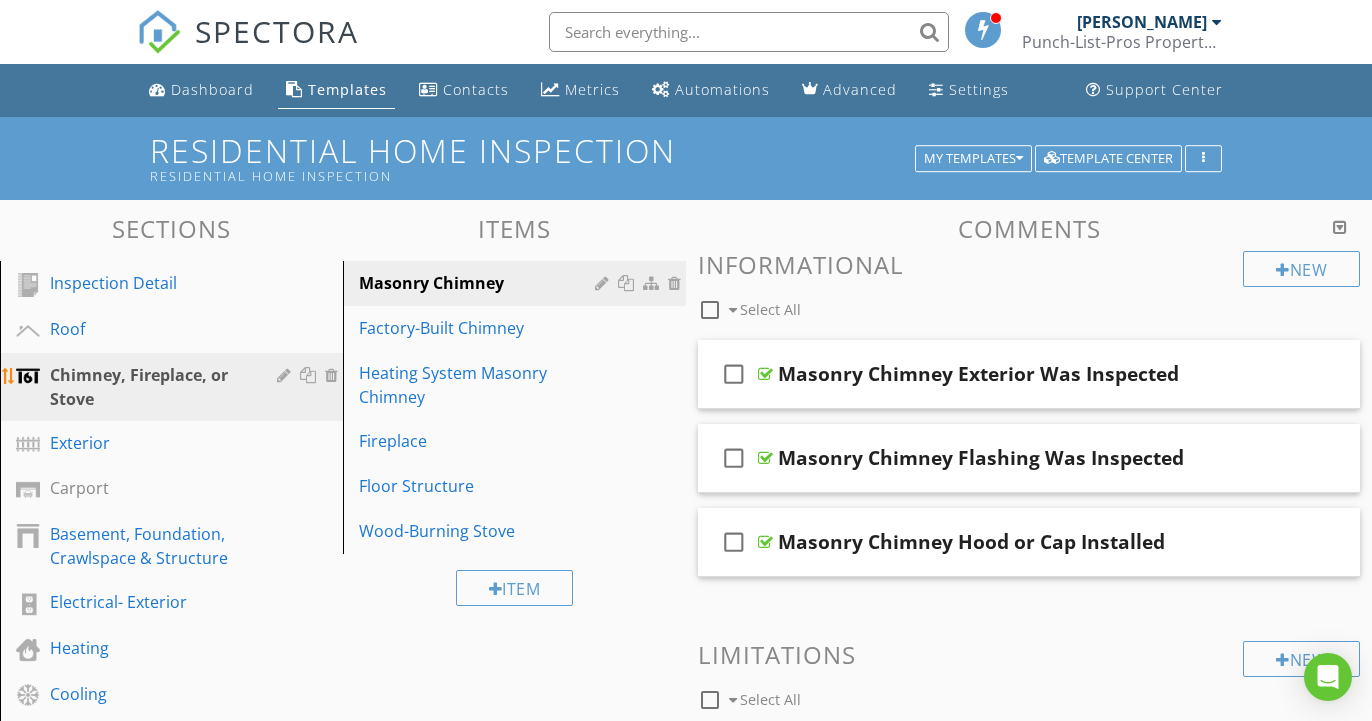 click at bounding box center [28, 376] 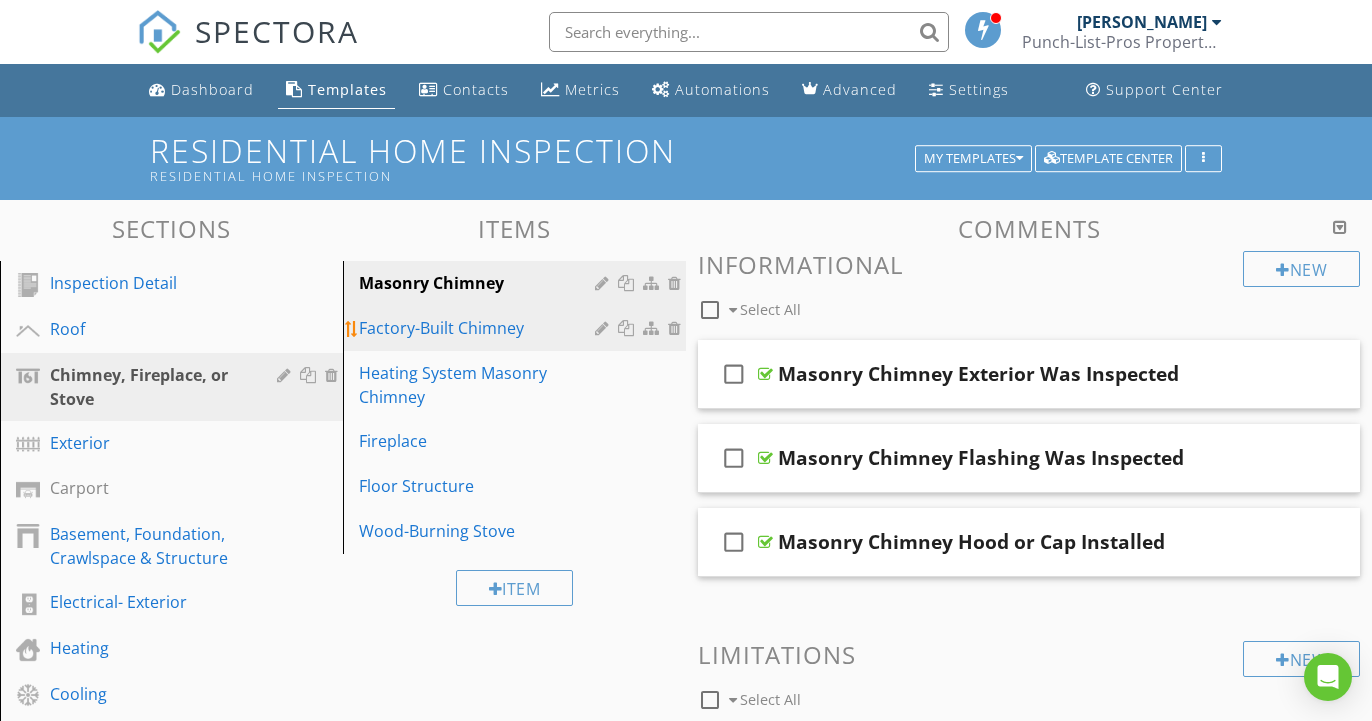 click on "Factory-Built Chimney" at bounding box center (480, 328) 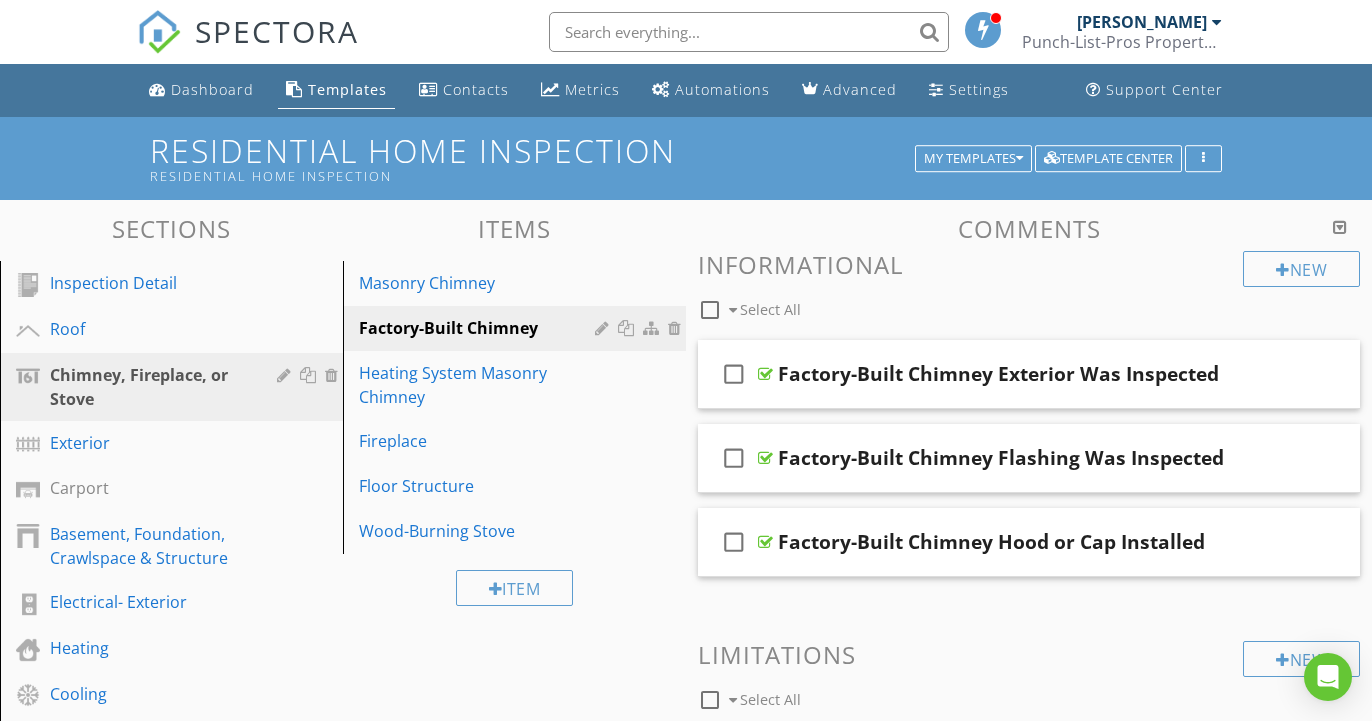 scroll, scrollTop: 0, scrollLeft: 0, axis: both 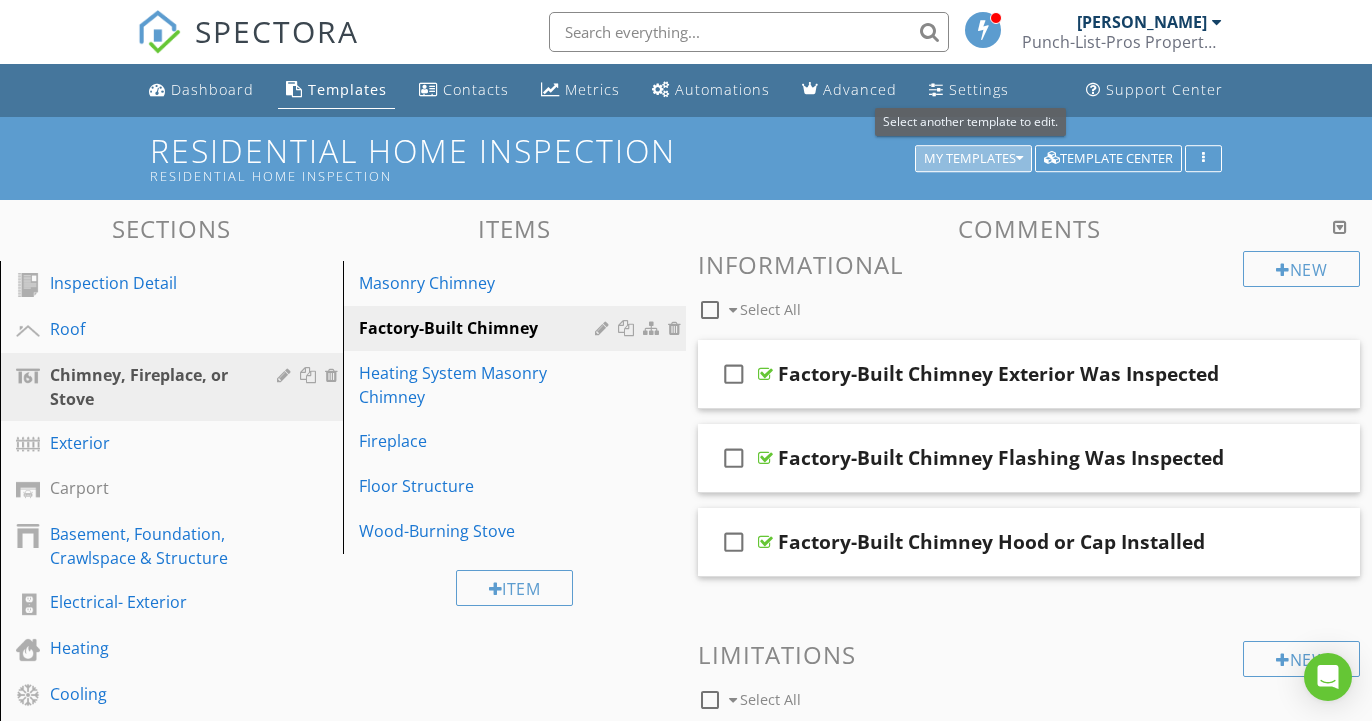 click on "My Templates" at bounding box center [973, 159] 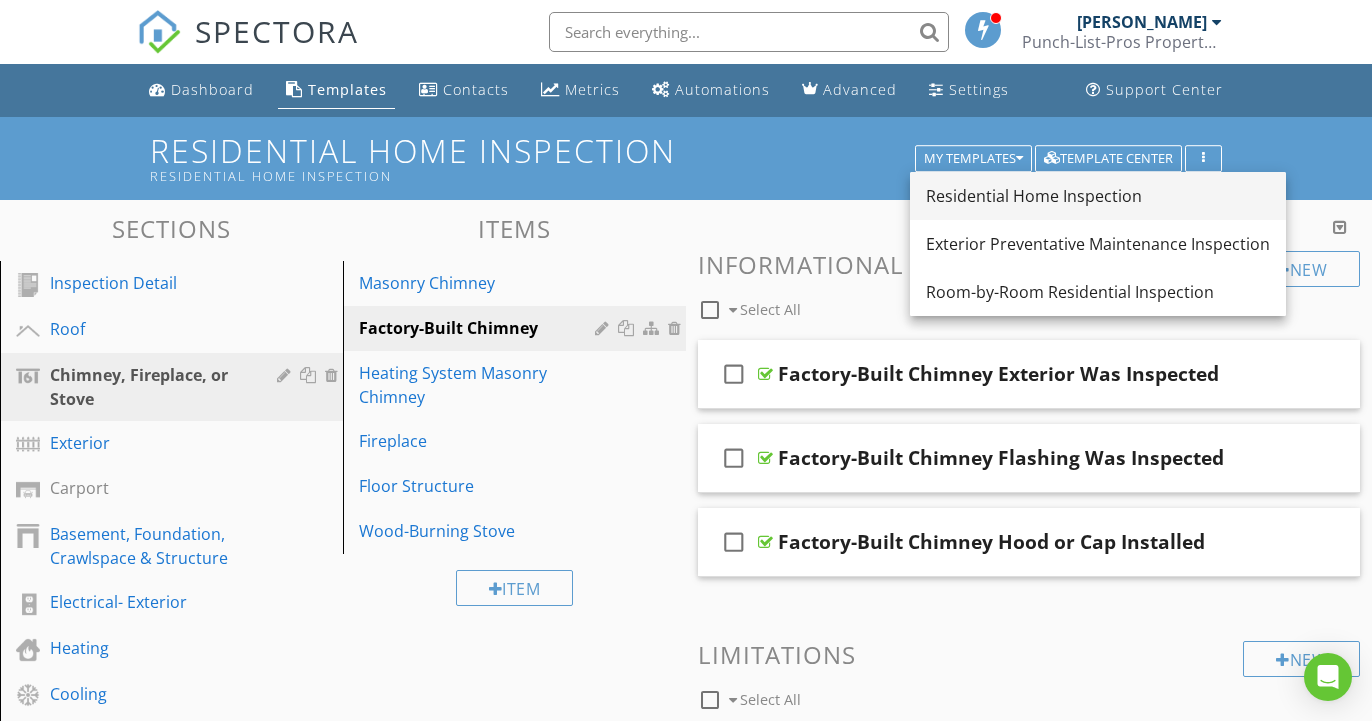 click on "Residential Home Inspection" at bounding box center (1098, 196) 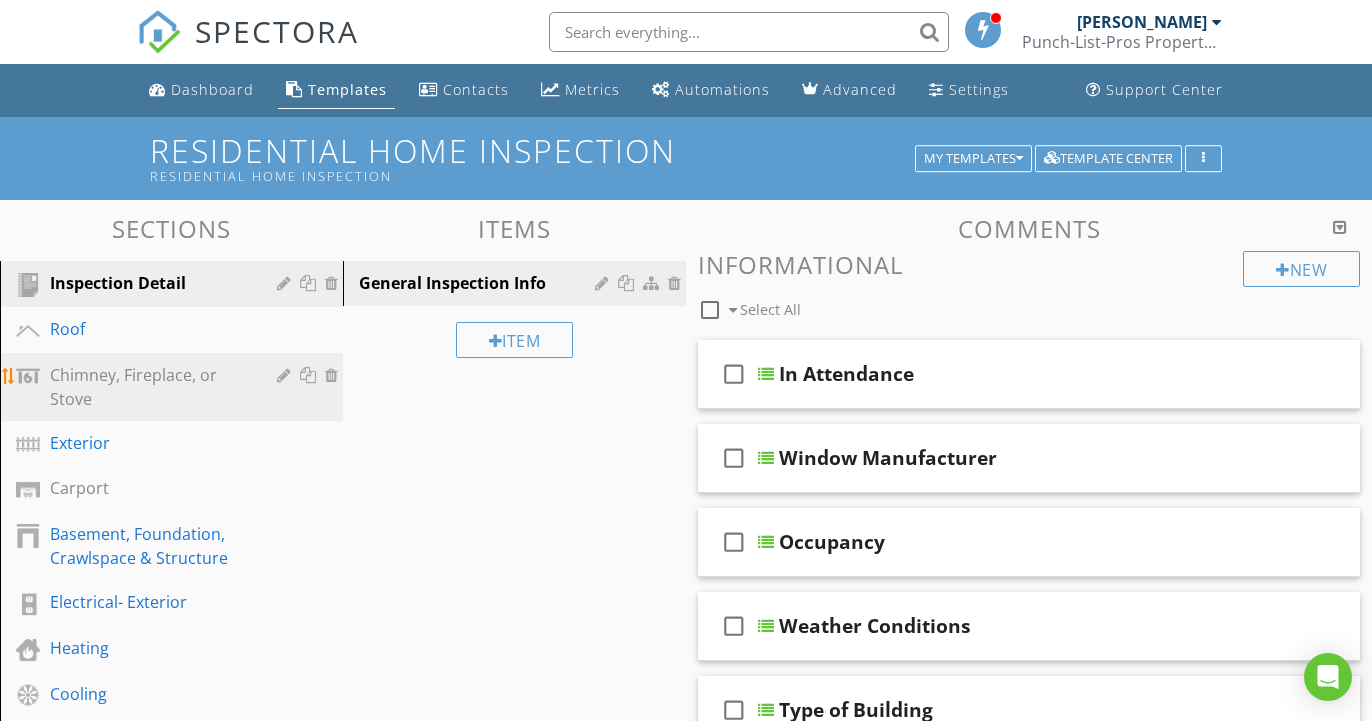 click on "Chimney, Fireplace, or Stove" at bounding box center (149, 387) 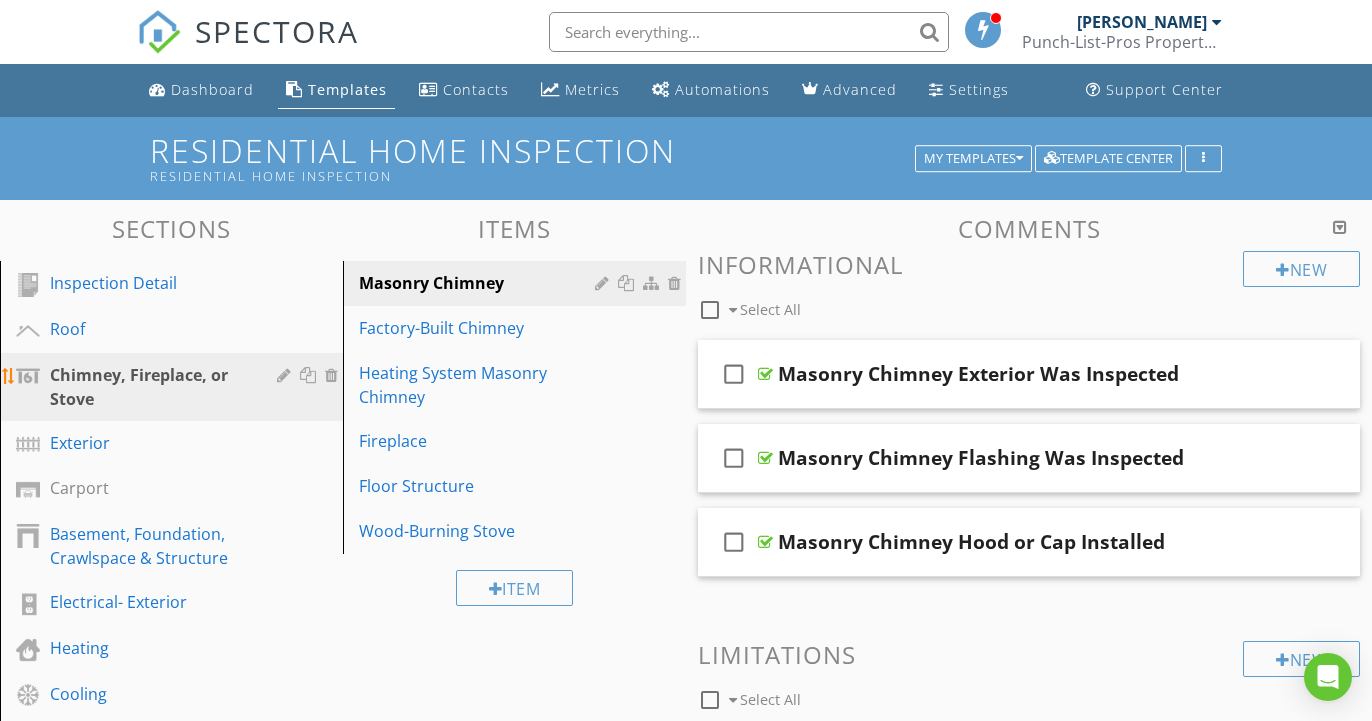 click on "Chimney, Fireplace, or Stove" at bounding box center [174, 387] 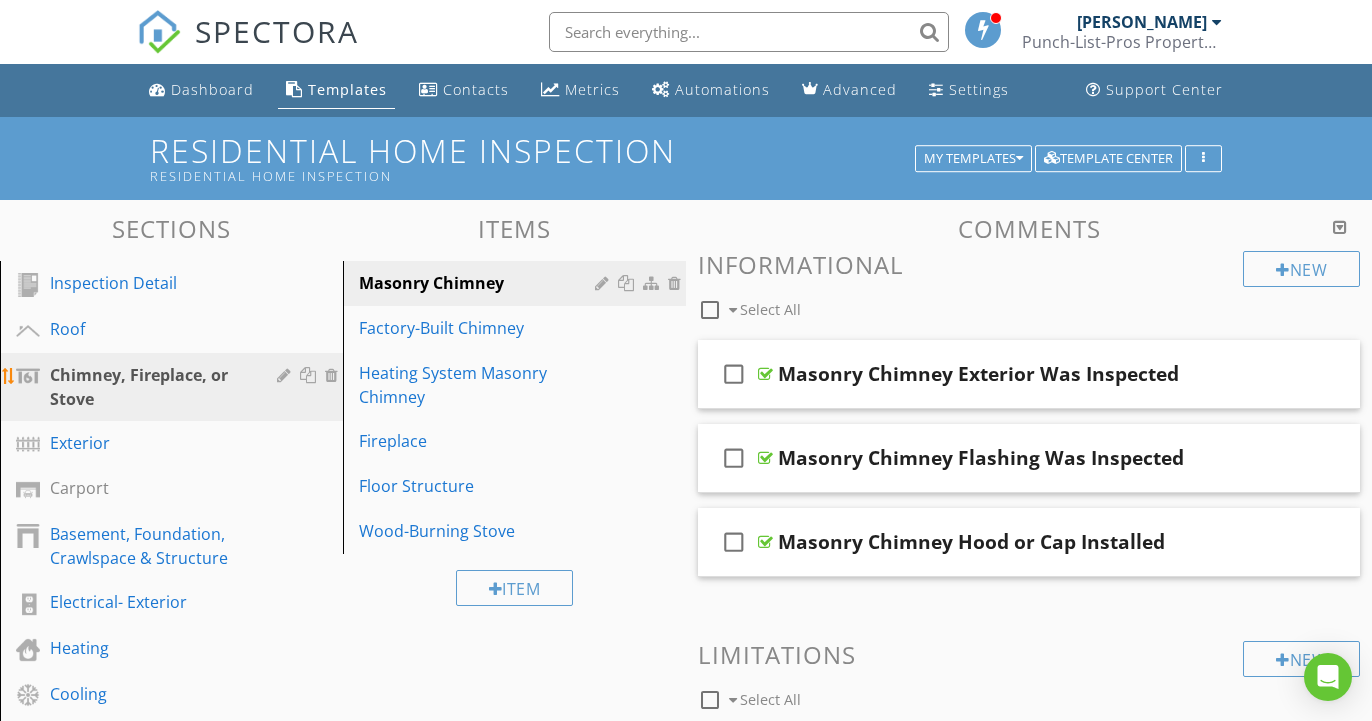 click at bounding box center [286, 375] 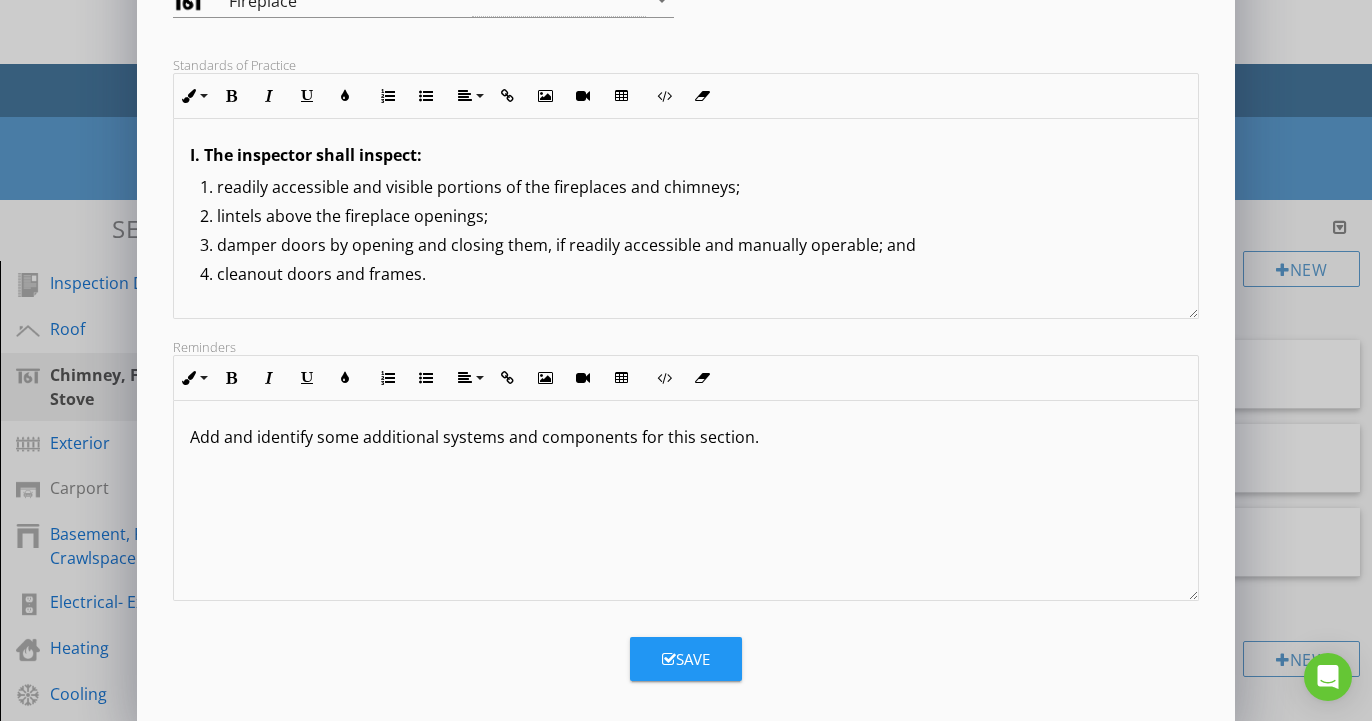 scroll, scrollTop: 338, scrollLeft: 0, axis: vertical 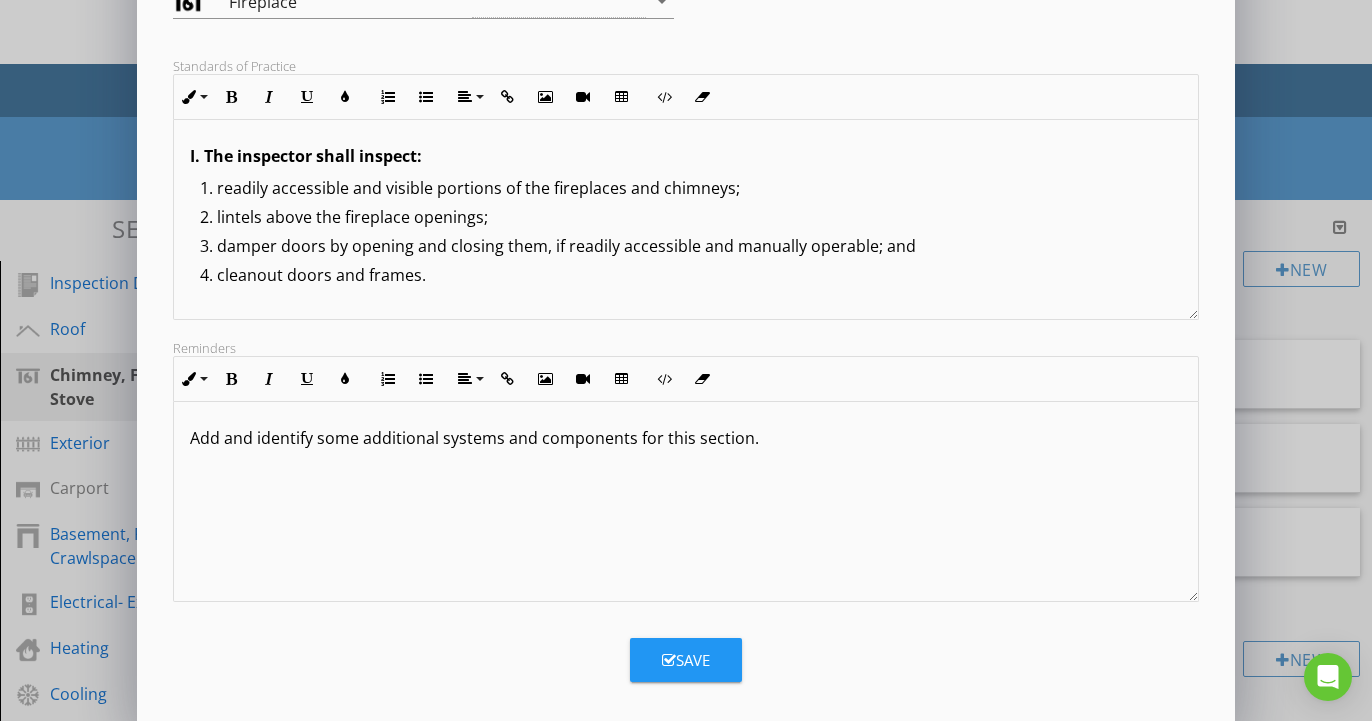 click at bounding box center (669, 660) 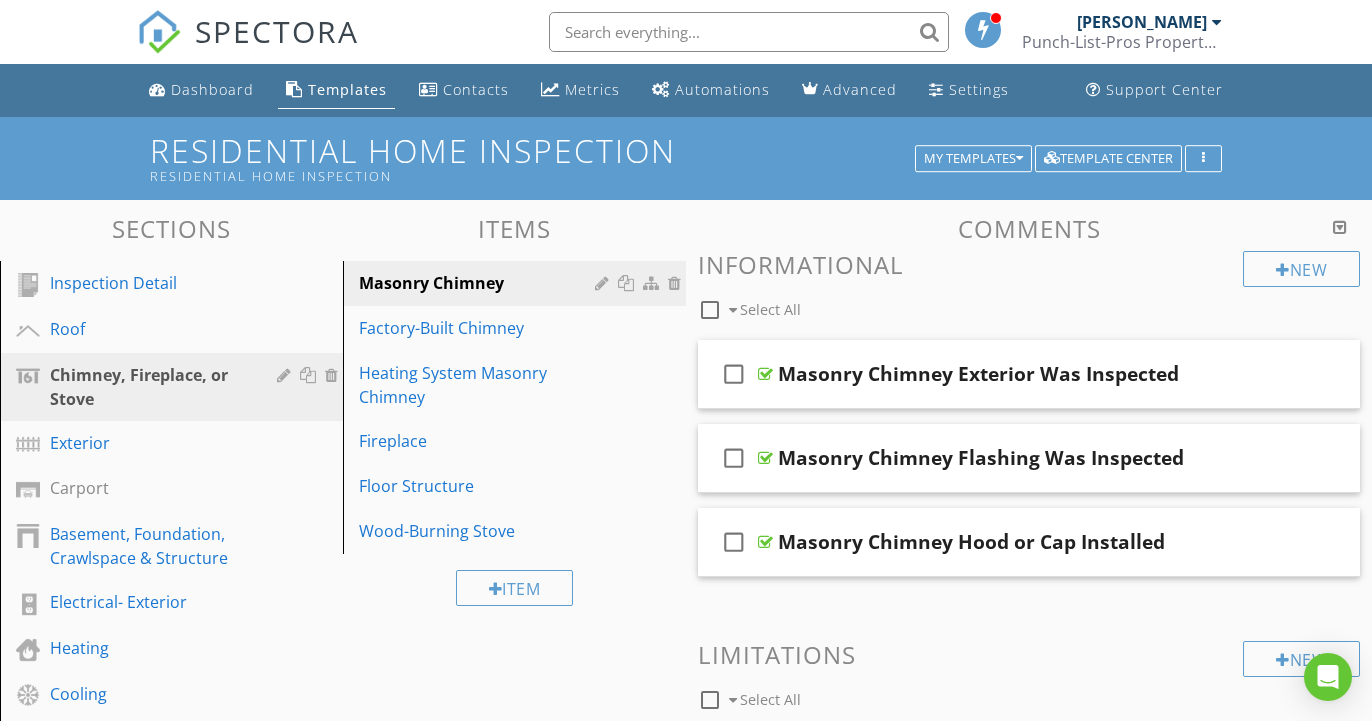 scroll, scrollTop: 0, scrollLeft: 0, axis: both 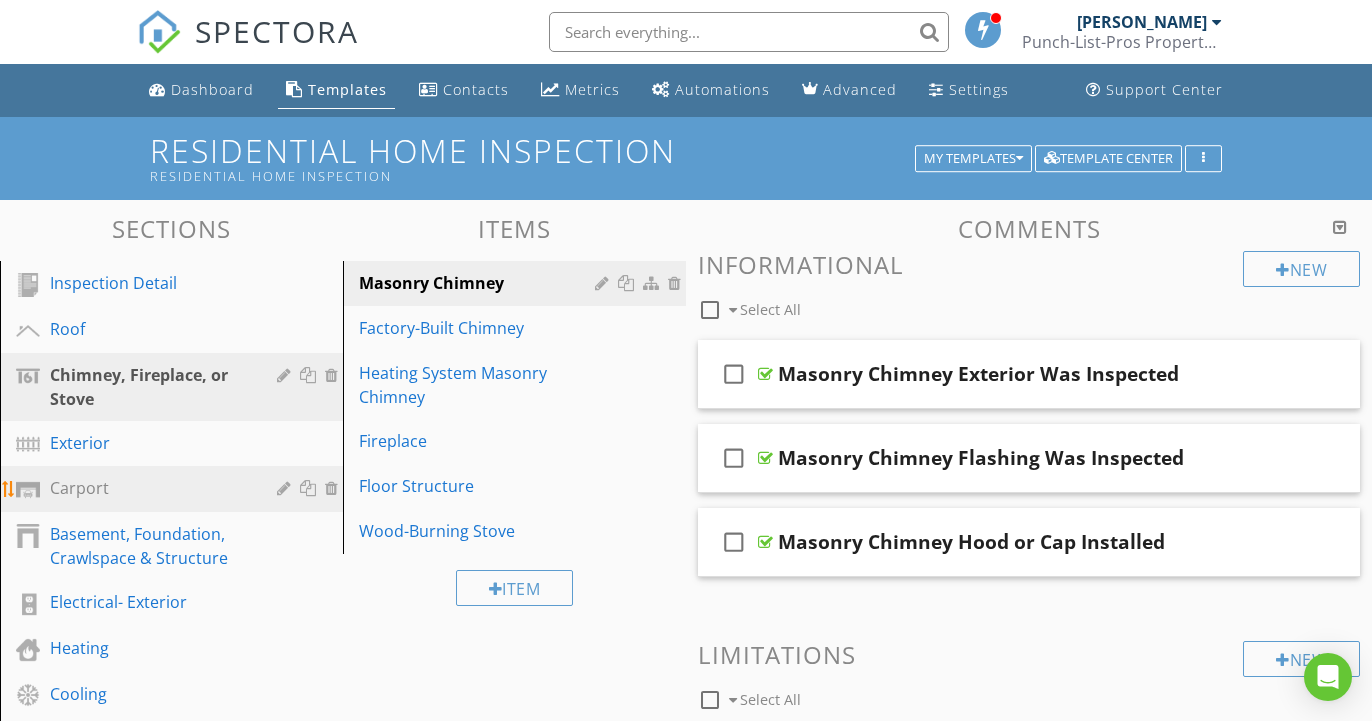 click on "Carport" at bounding box center (149, 488) 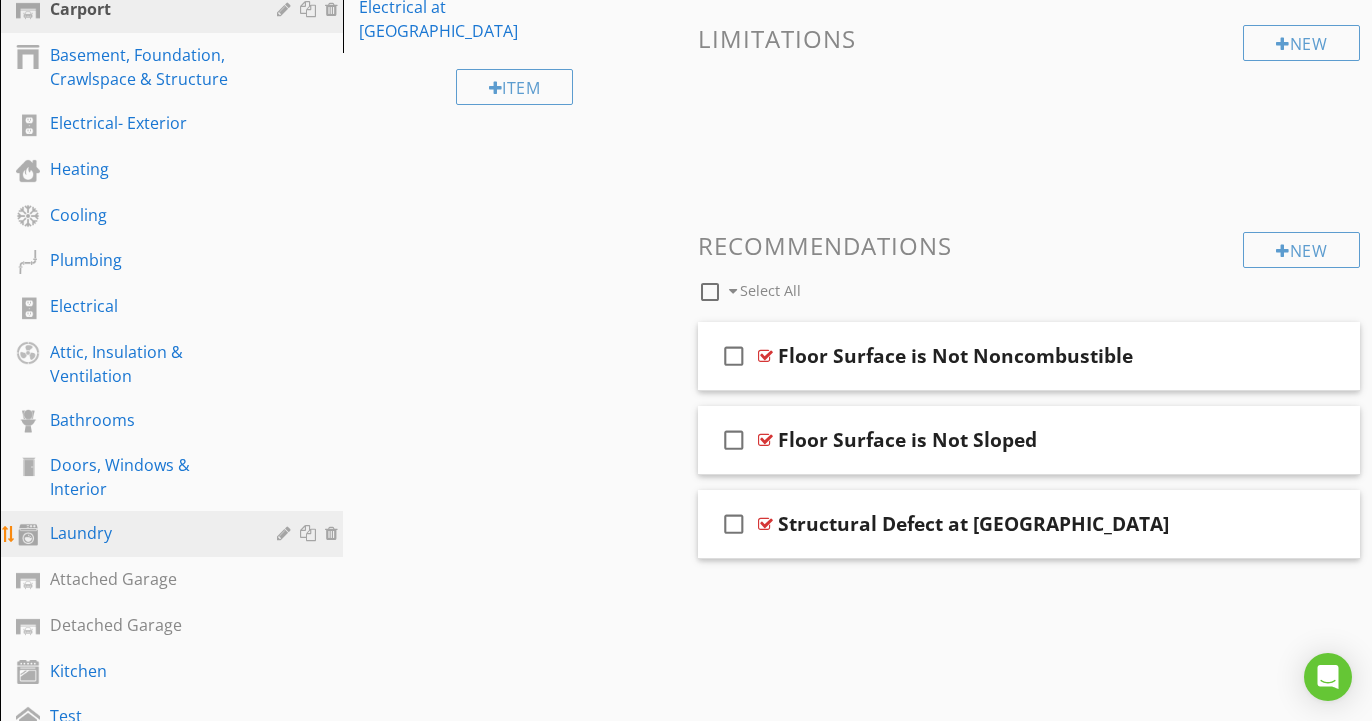 scroll, scrollTop: 480, scrollLeft: 0, axis: vertical 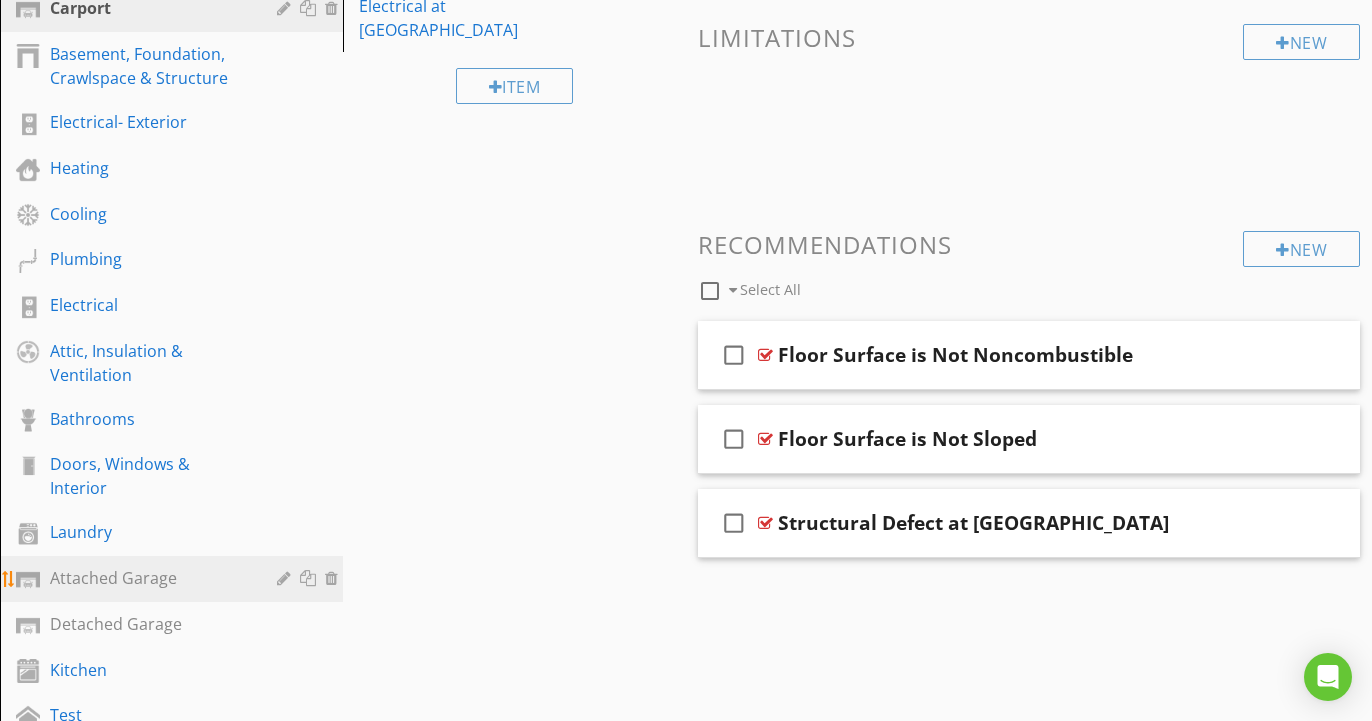 click on "Attached Garage" at bounding box center [149, 578] 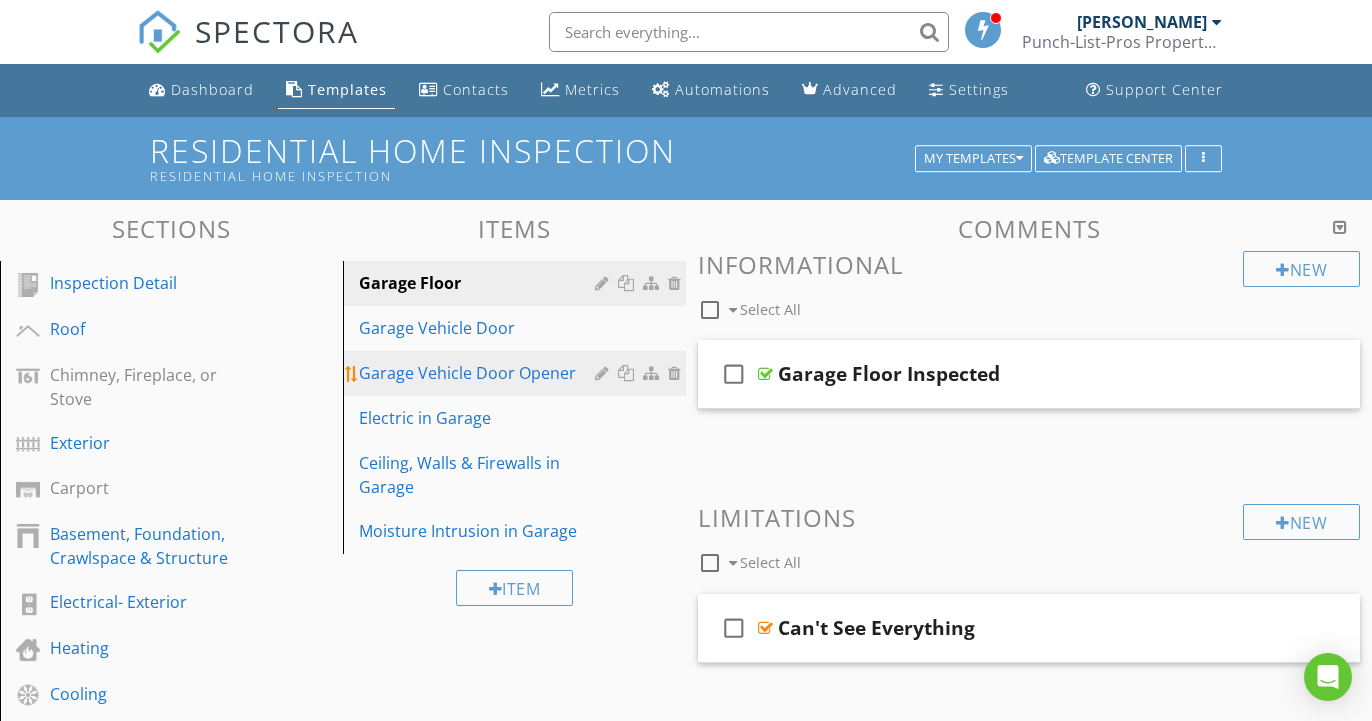 scroll, scrollTop: 0, scrollLeft: 0, axis: both 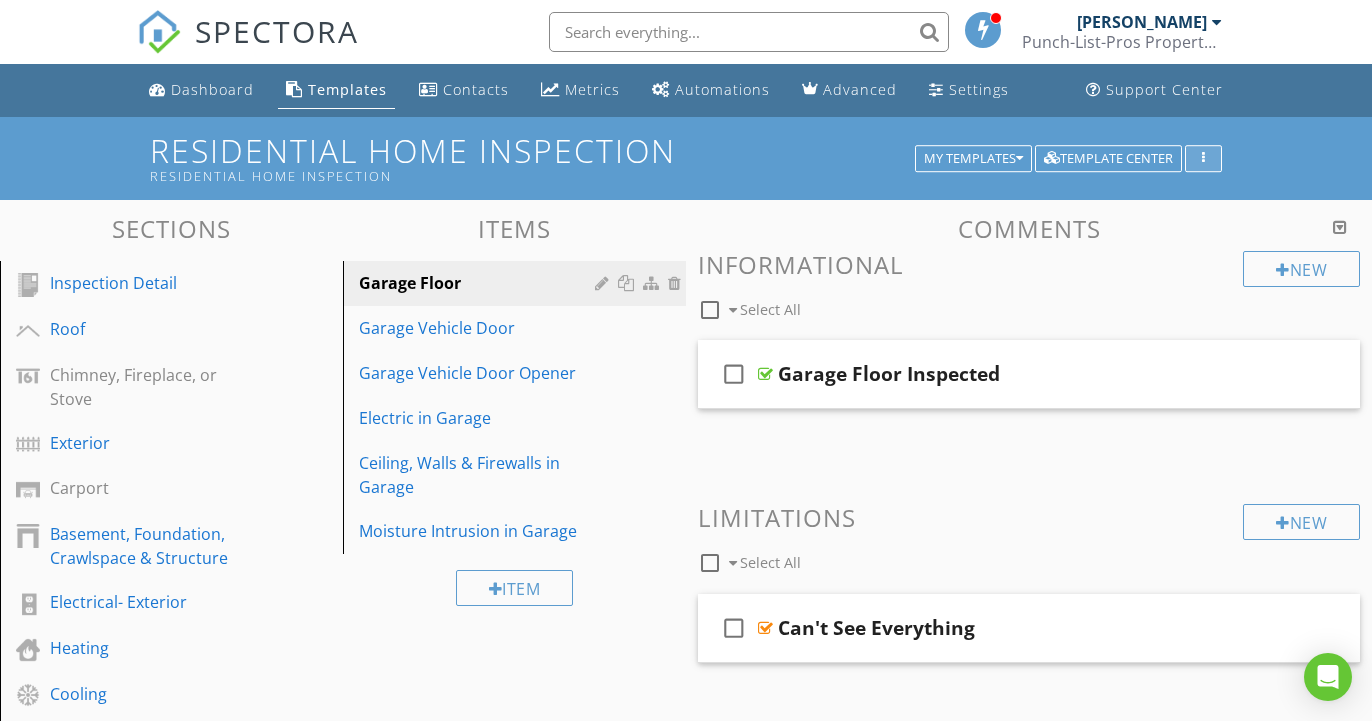 click at bounding box center [1203, 159] 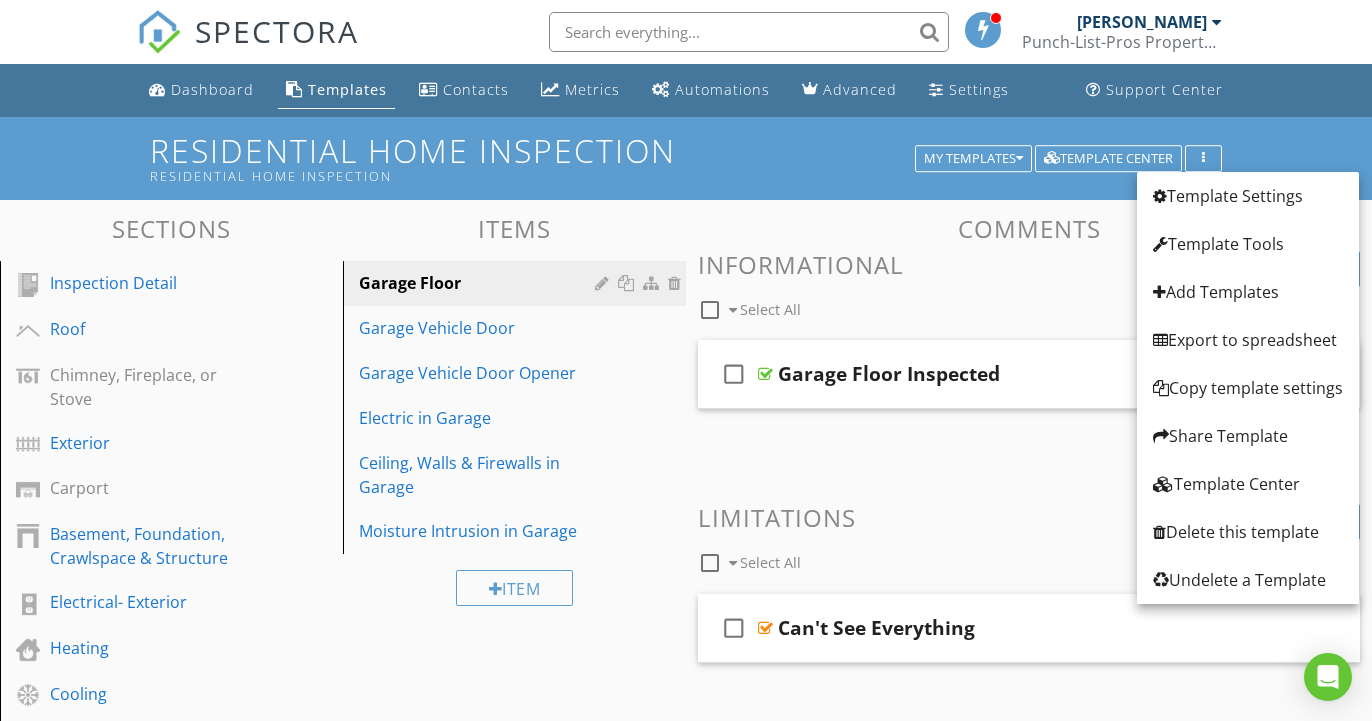 click on "Sections" at bounding box center (171, 228) 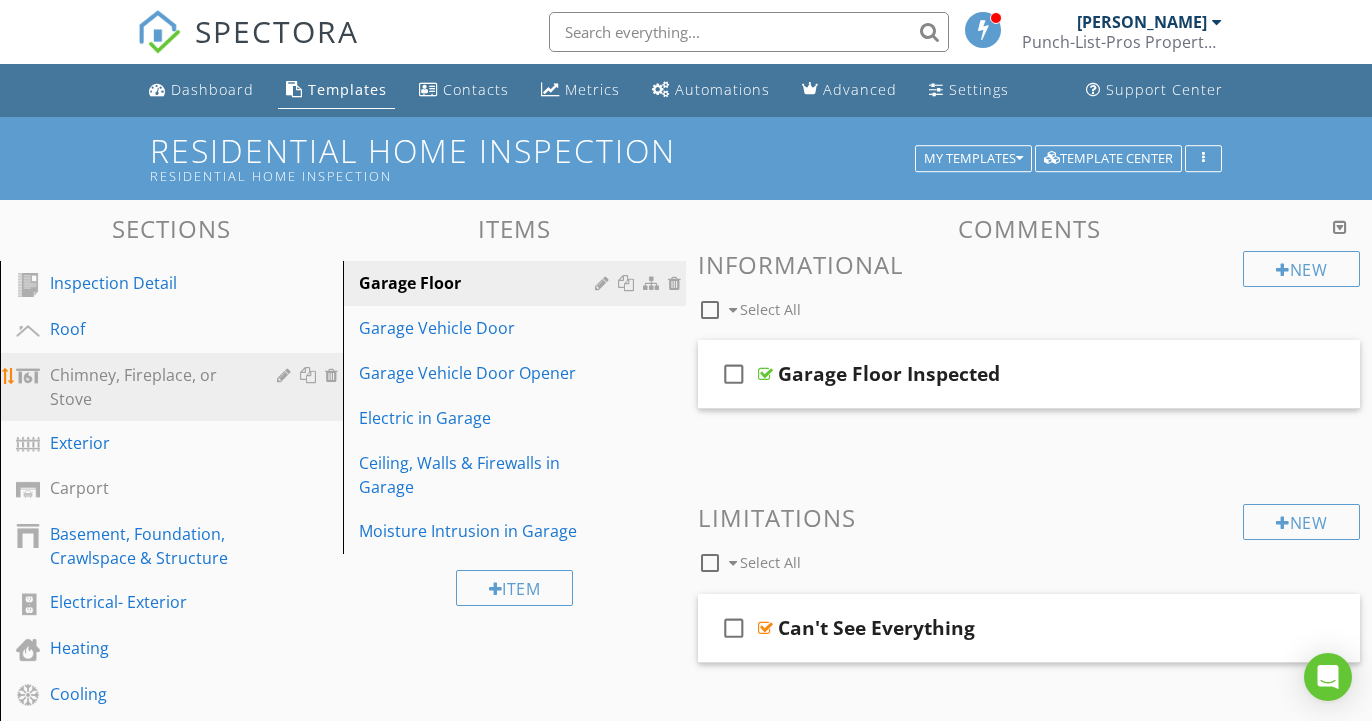 click on "Chimney, Fireplace, or Stove" at bounding box center (149, 387) 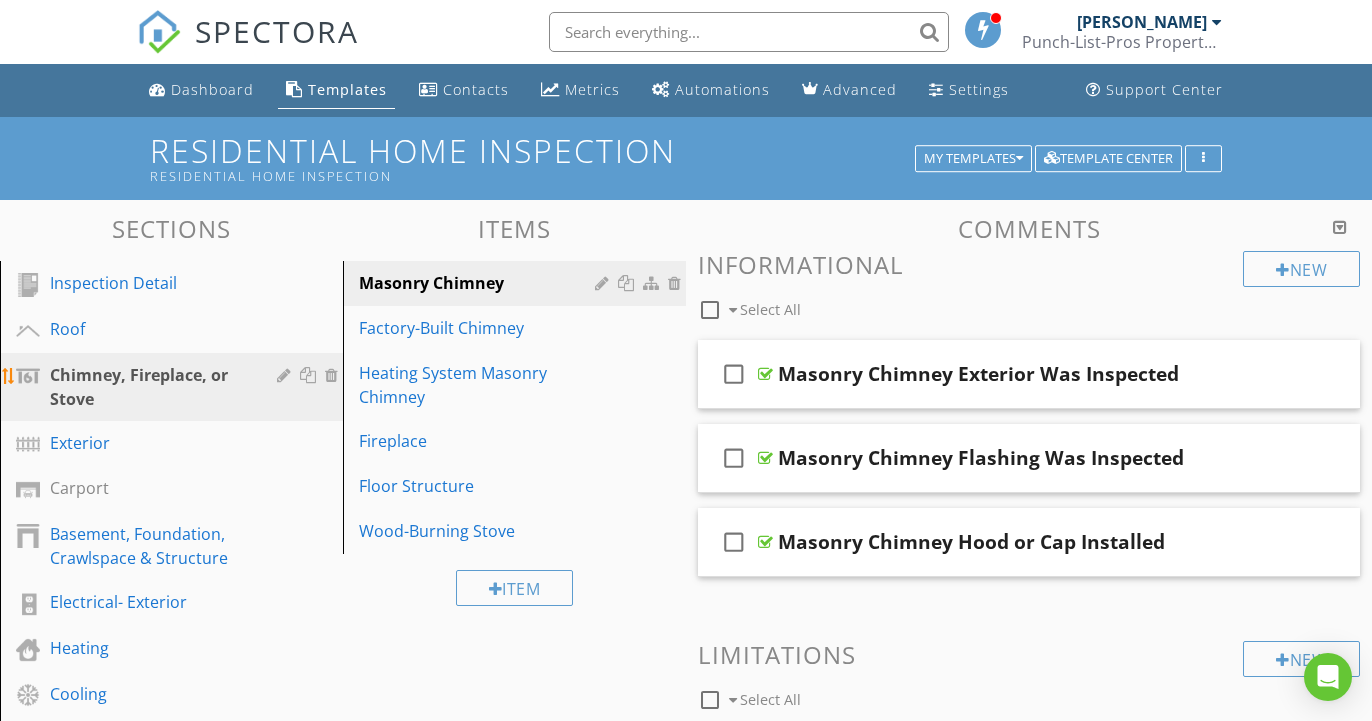 scroll, scrollTop: 5, scrollLeft: 0, axis: vertical 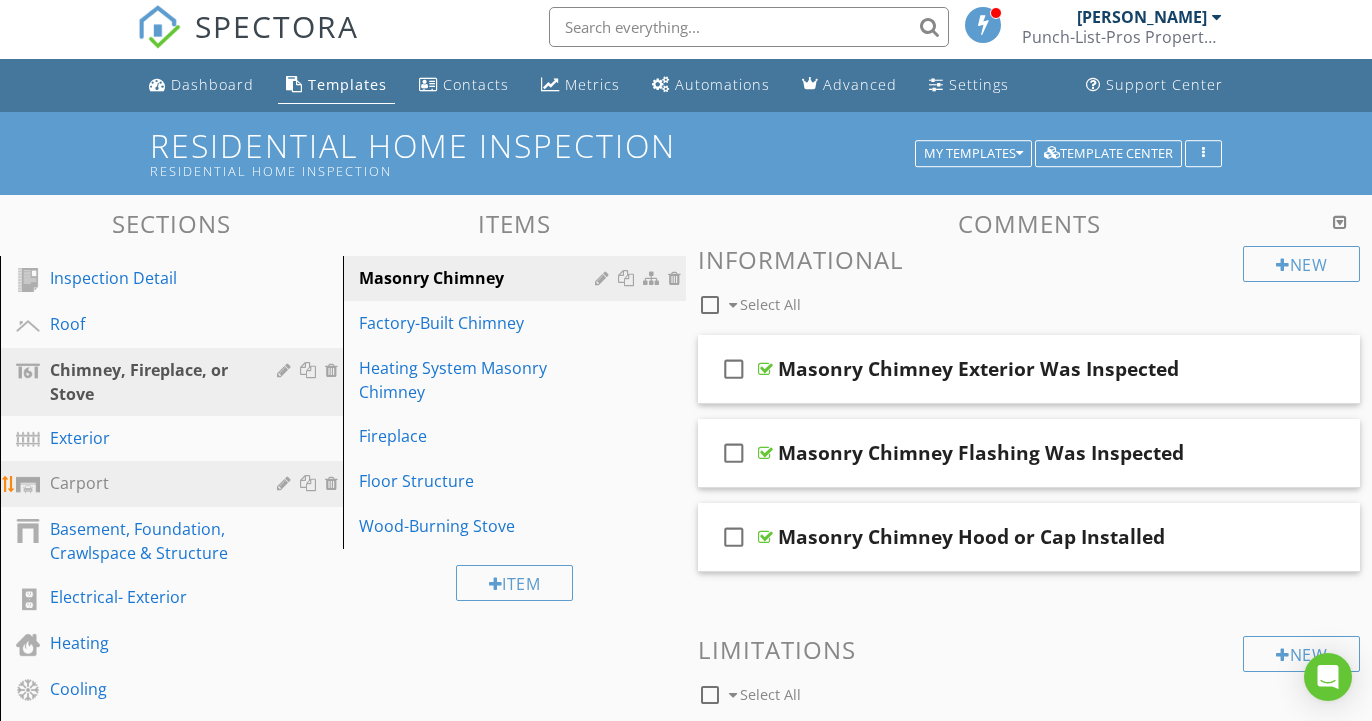 click on "Carport" at bounding box center (149, 483) 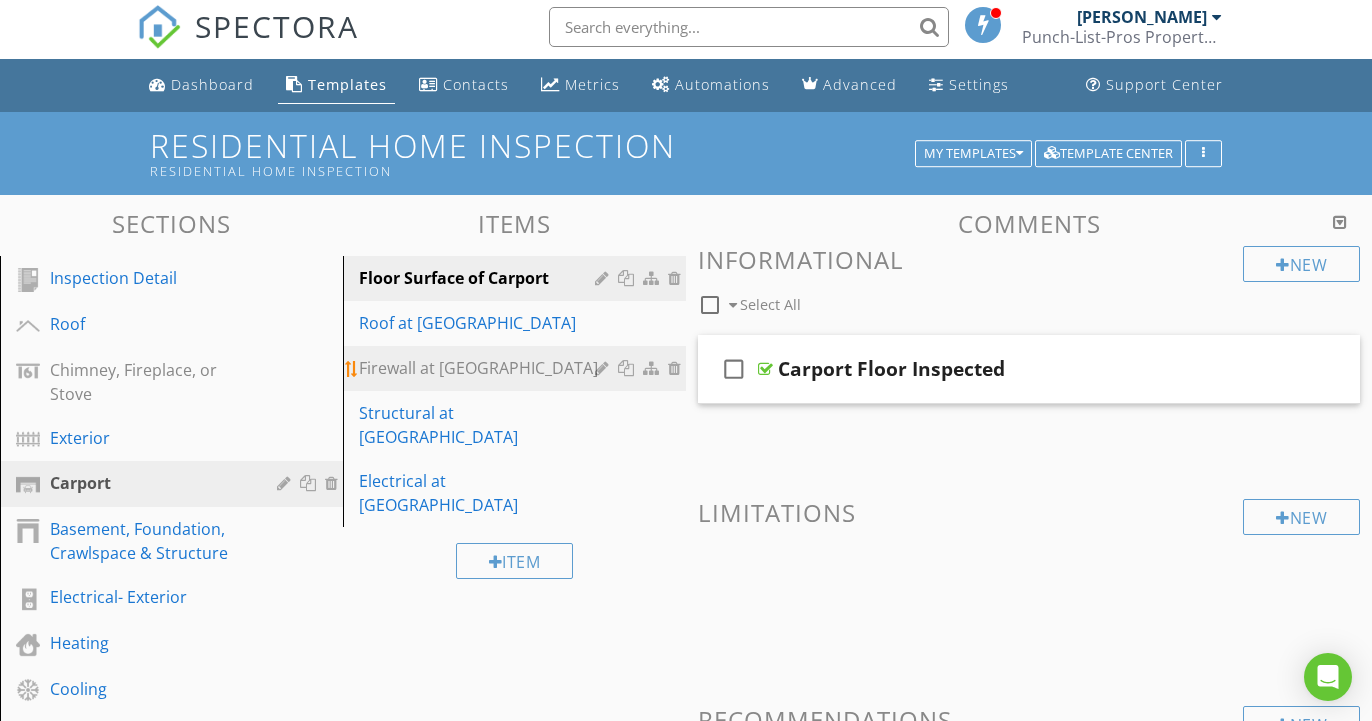 click on "Firewall at Carport" at bounding box center (480, 368) 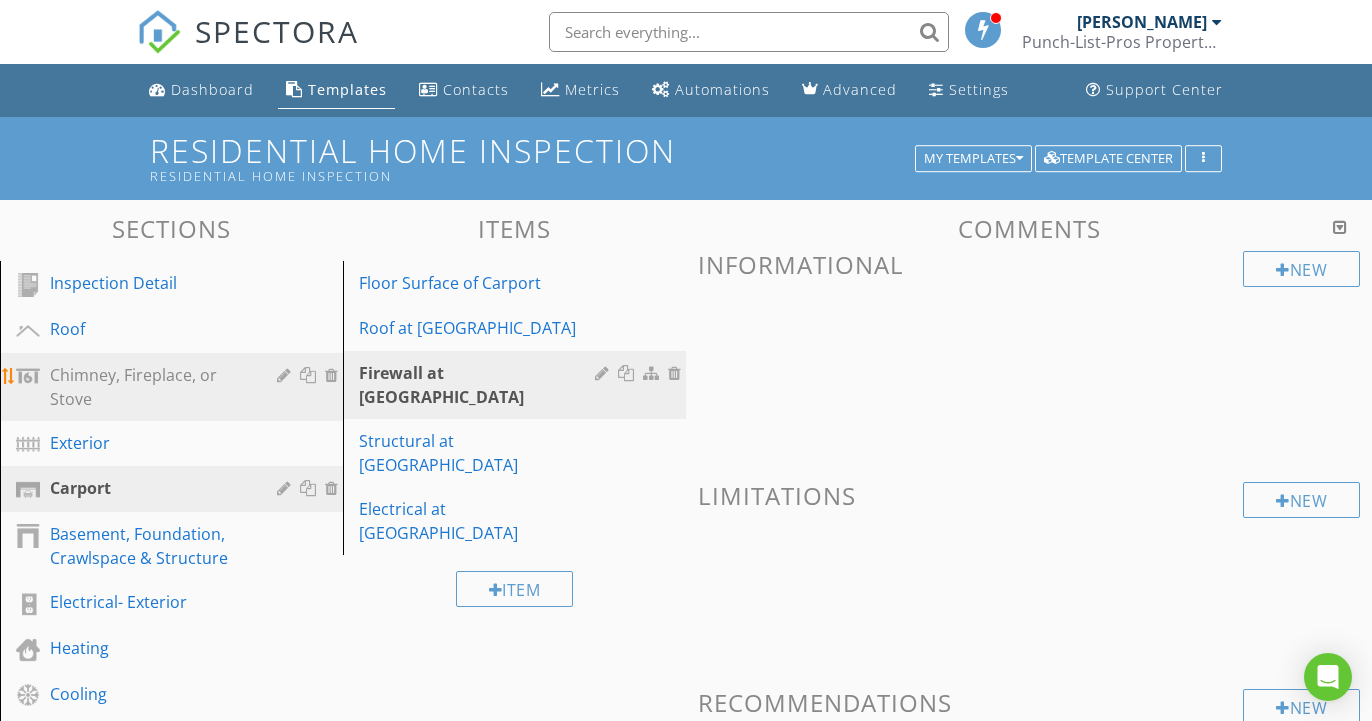 scroll, scrollTop: 0, scrollLeft: 0, axis: both 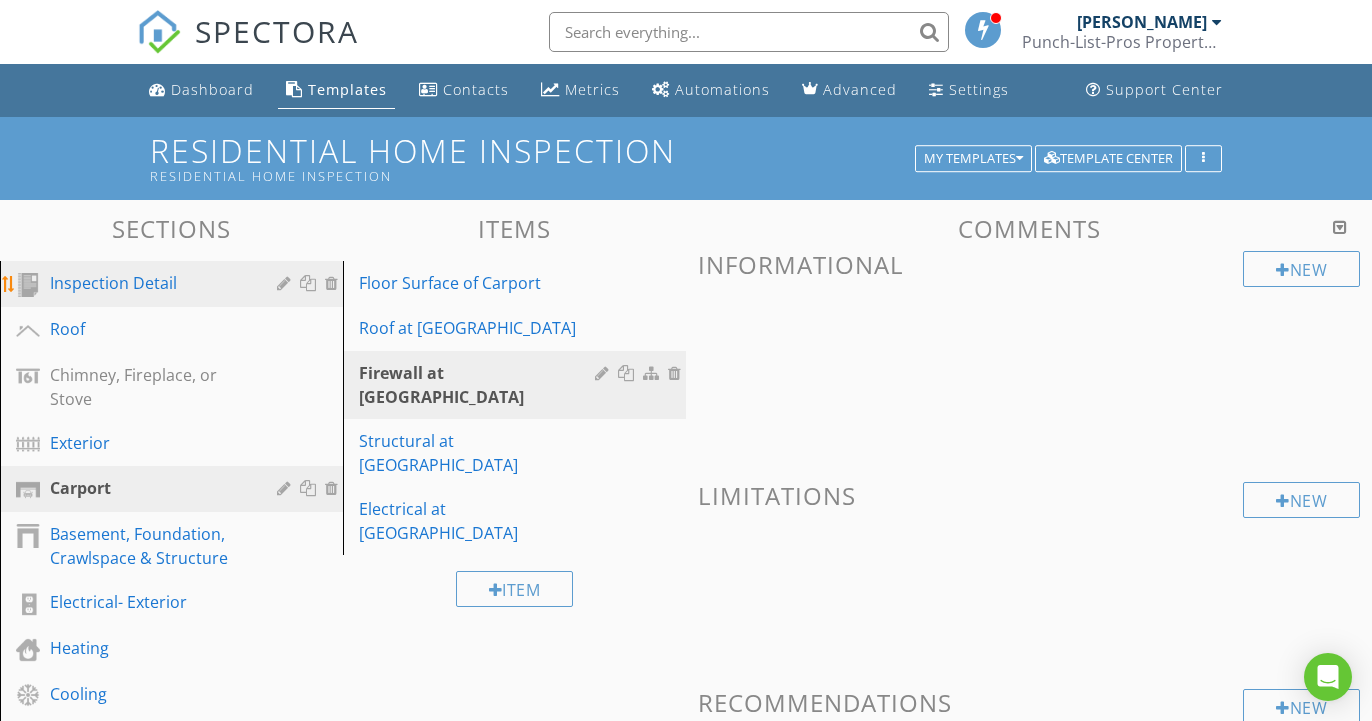 click on "Inspection Detail" at bounding box center [149, 283] 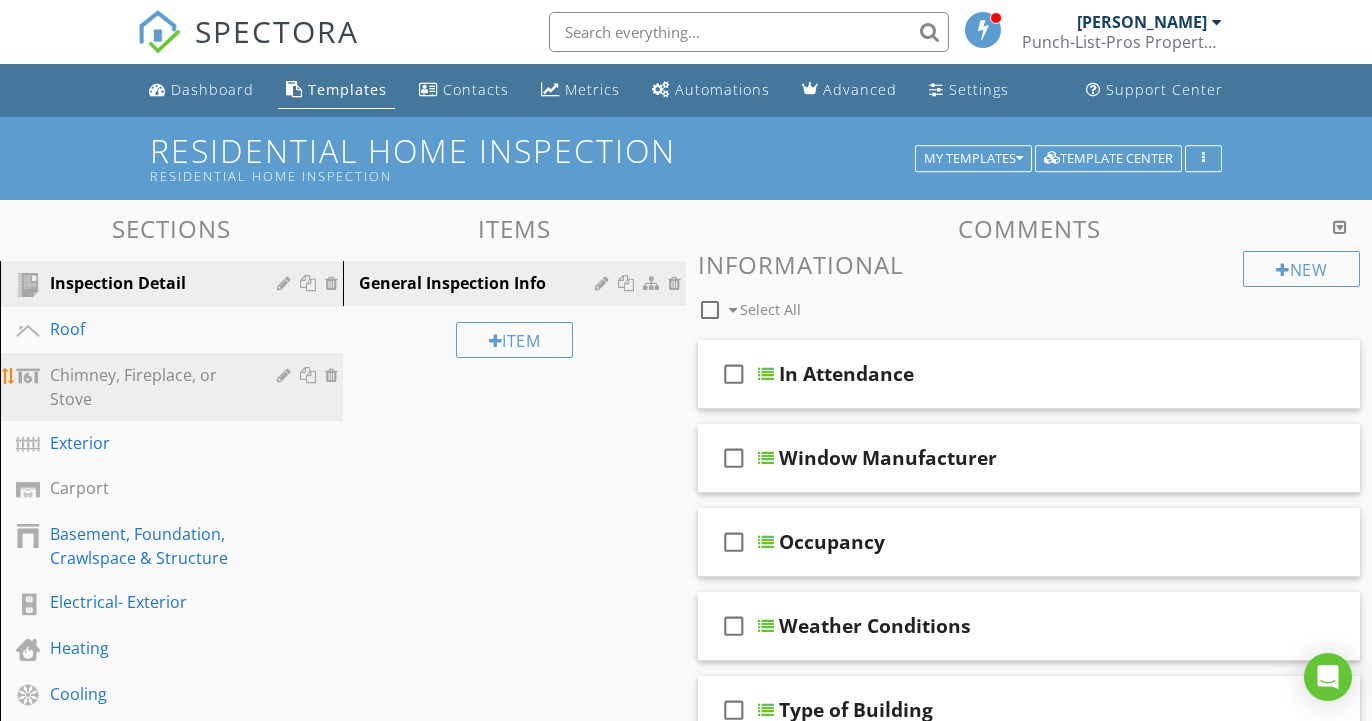 click on "Chimney, Fireplace, or Stove" at bounding box center (149, 387) 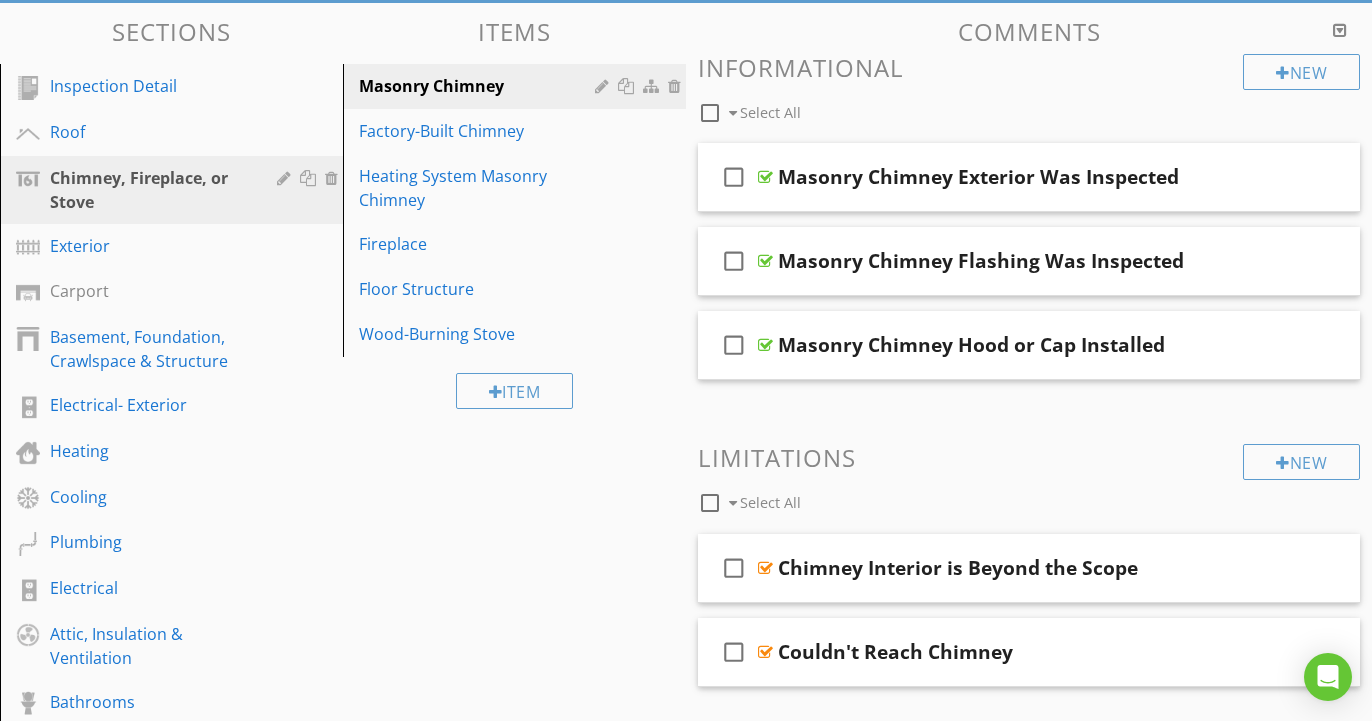 scroll, scrollTop: 210, scrollLeft: 0, axis: vertical 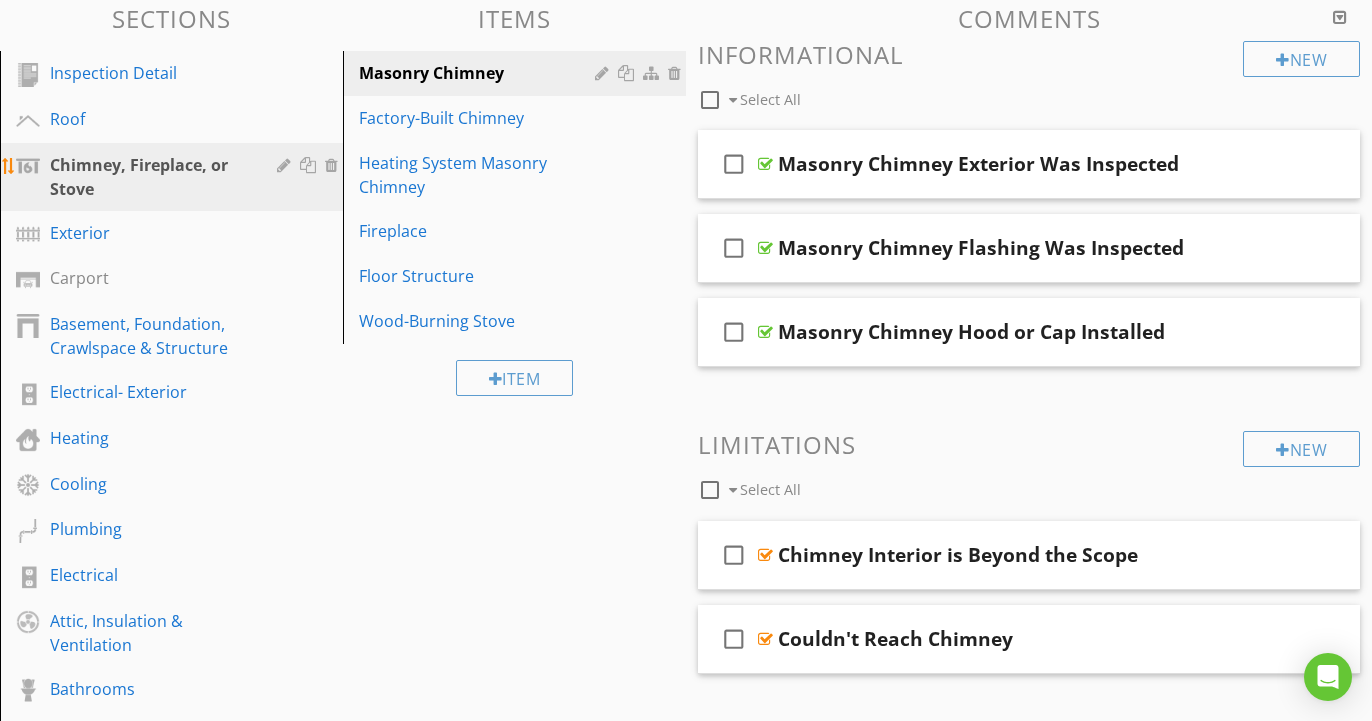 click on "Chimney, Fireplace, or Stove" at bounding box center [149, 177] 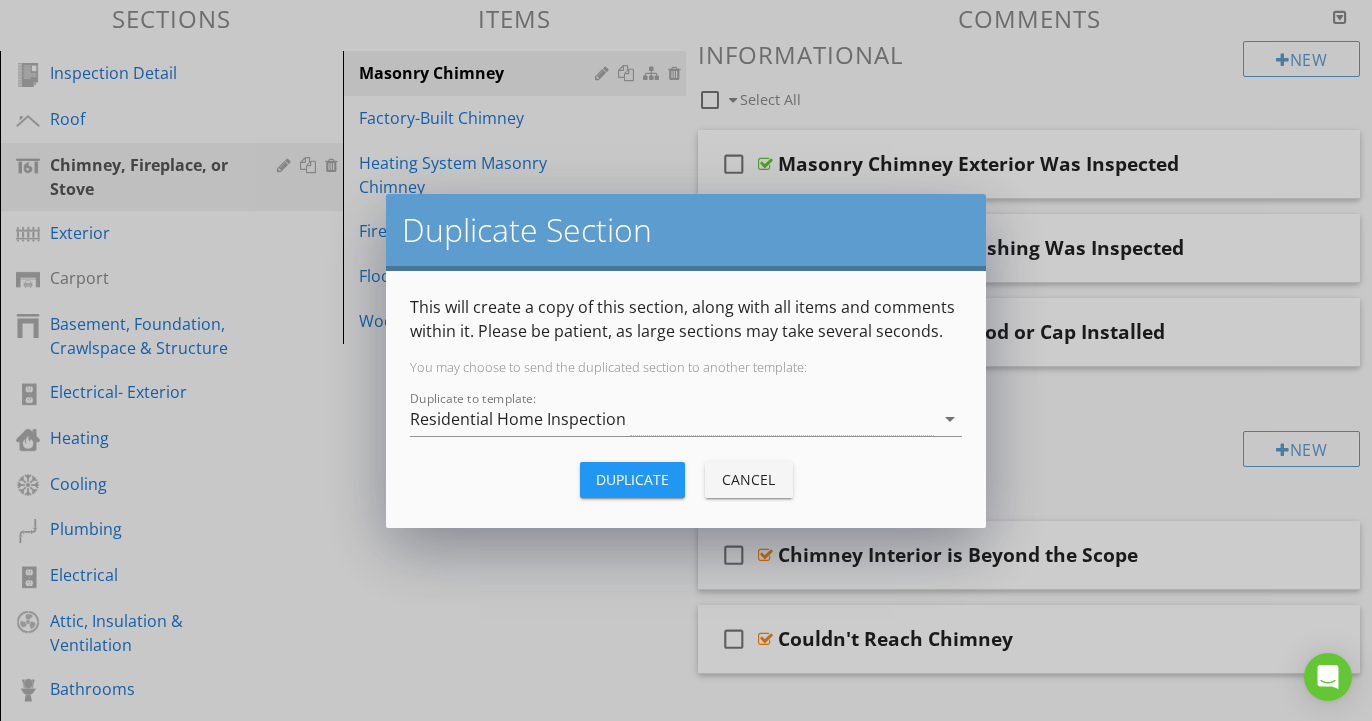 click on "Duplicate" at bounding box center [632, 479] 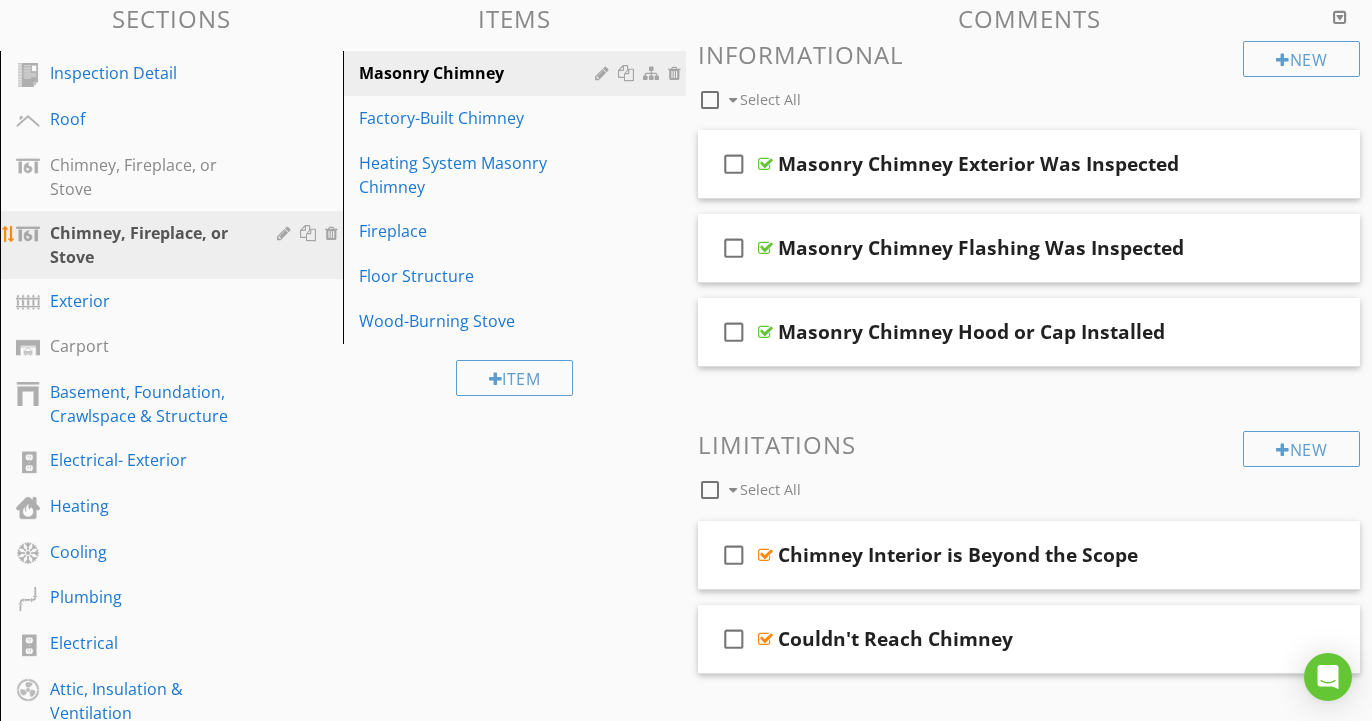 click at bounding box center (334, 233) 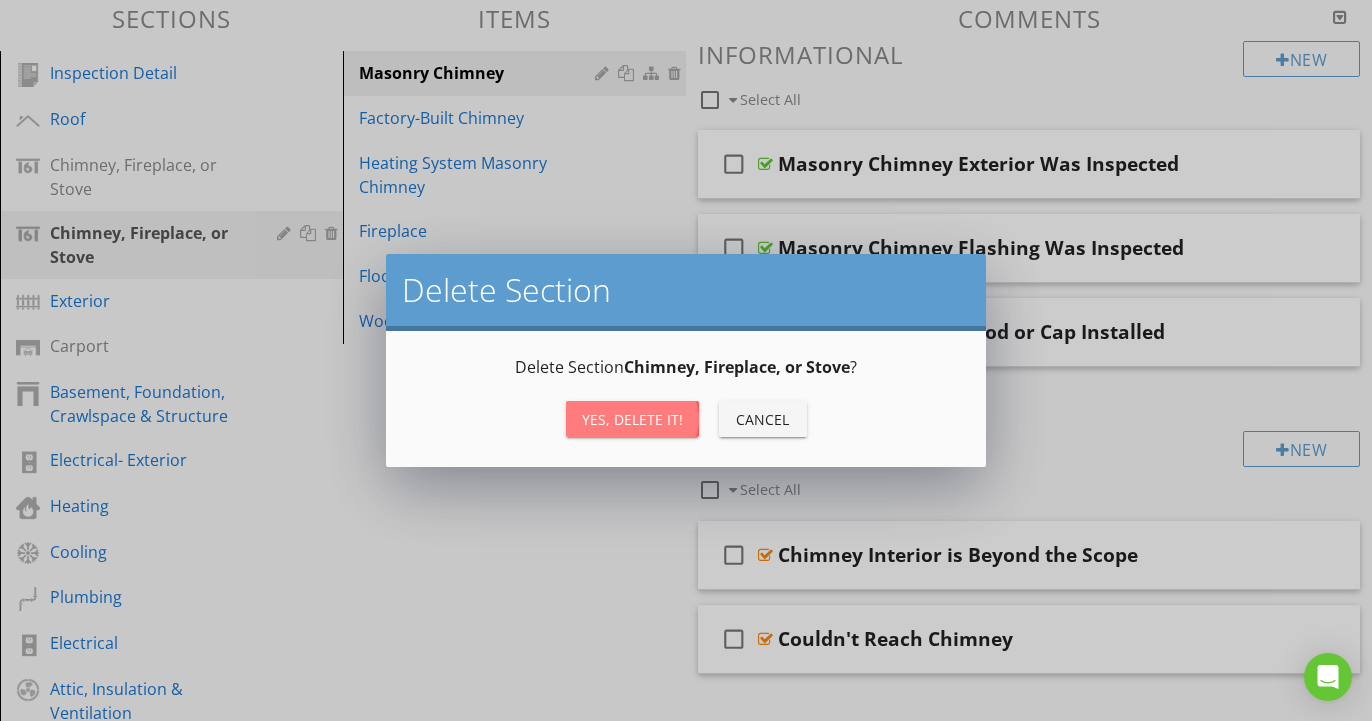 click on "Yes, Delete it!" at bounding box center [632, 419] 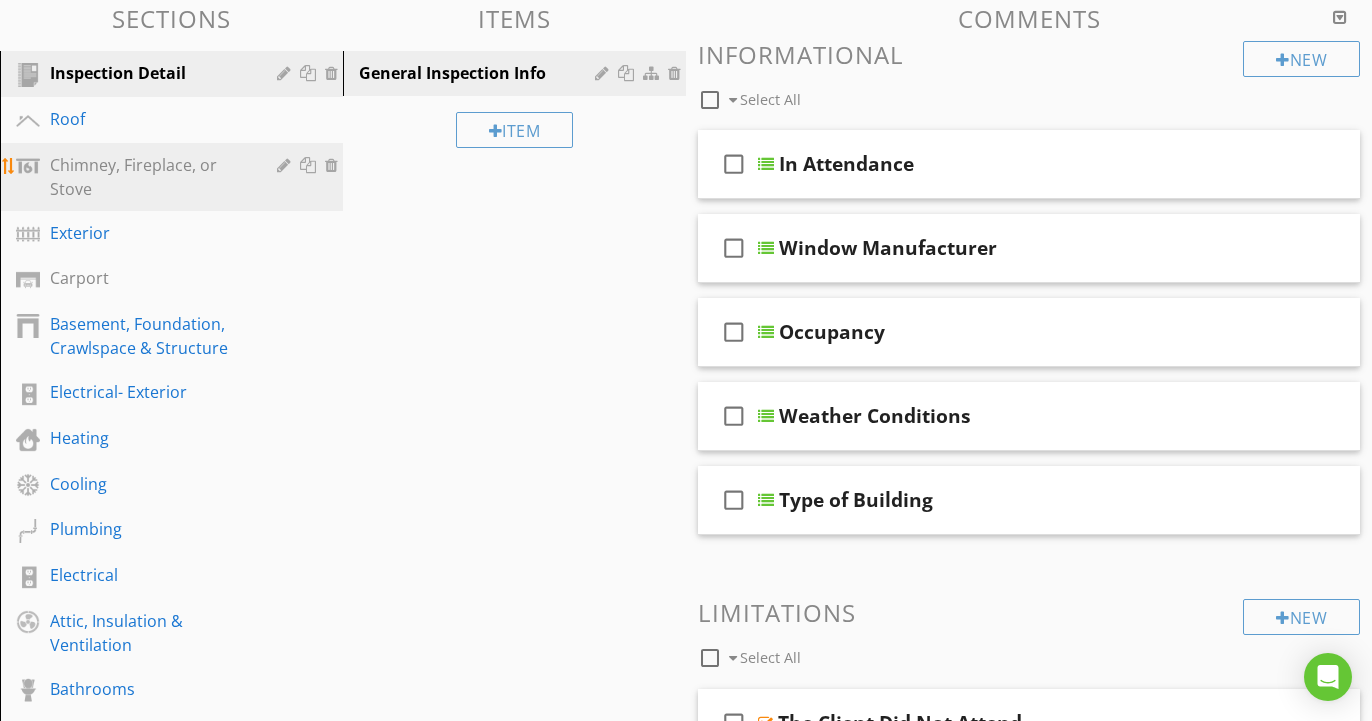 click on "Chimney, Fireplace, or Stove" at bounding box center (149, 177) 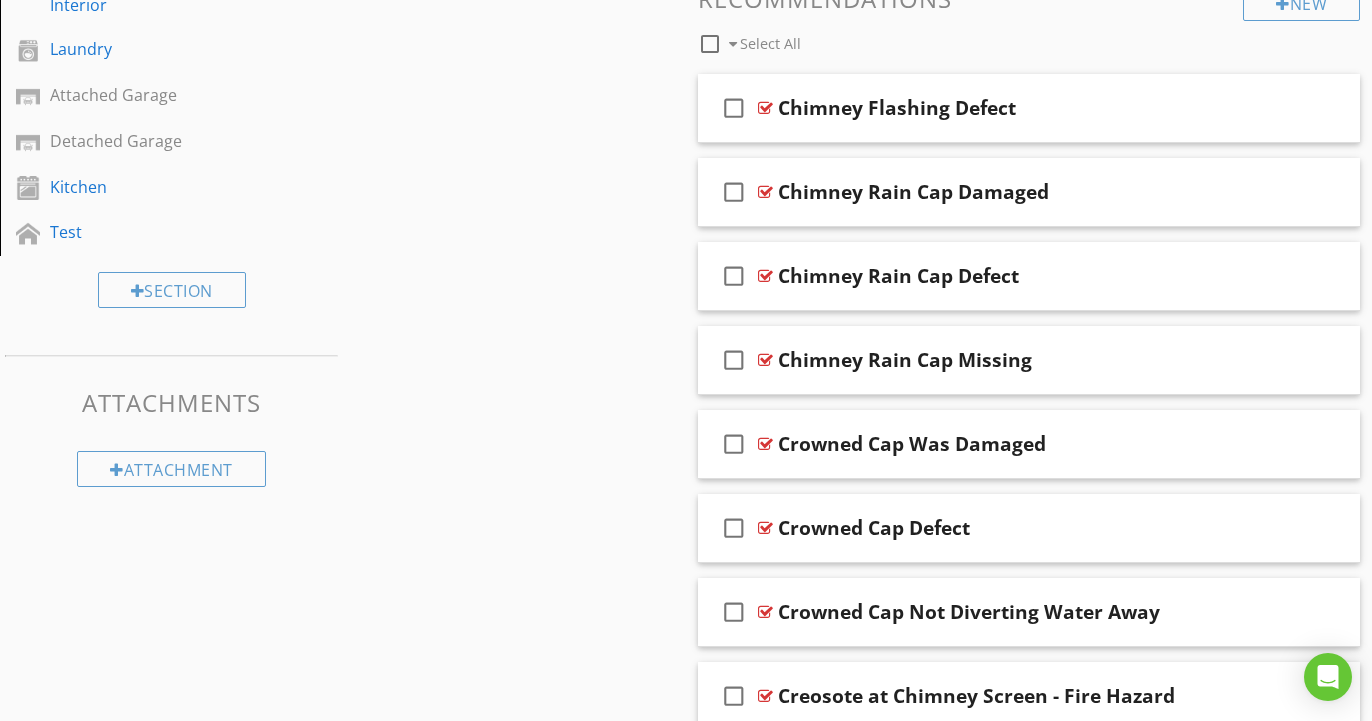 scroll, scrollTop: 902, scrollLeft: 0, axis: vertical 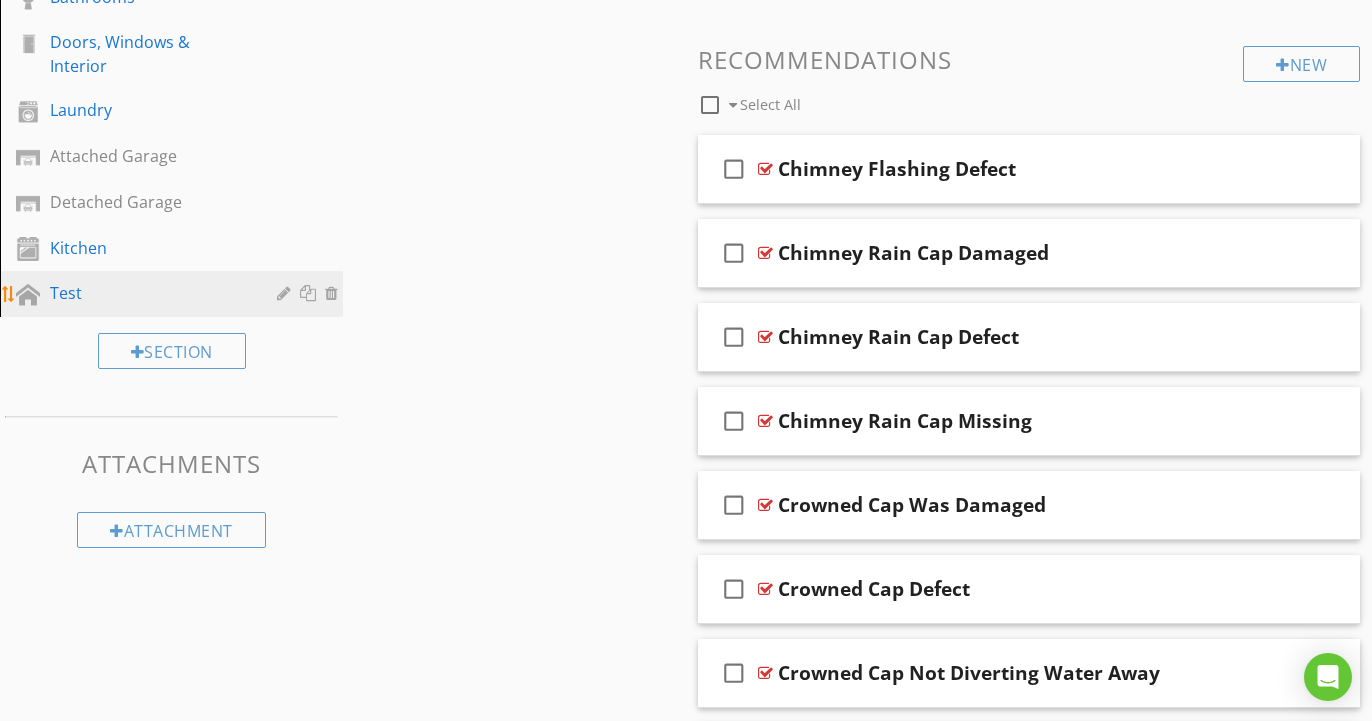 click at bounding box center [334, 293] 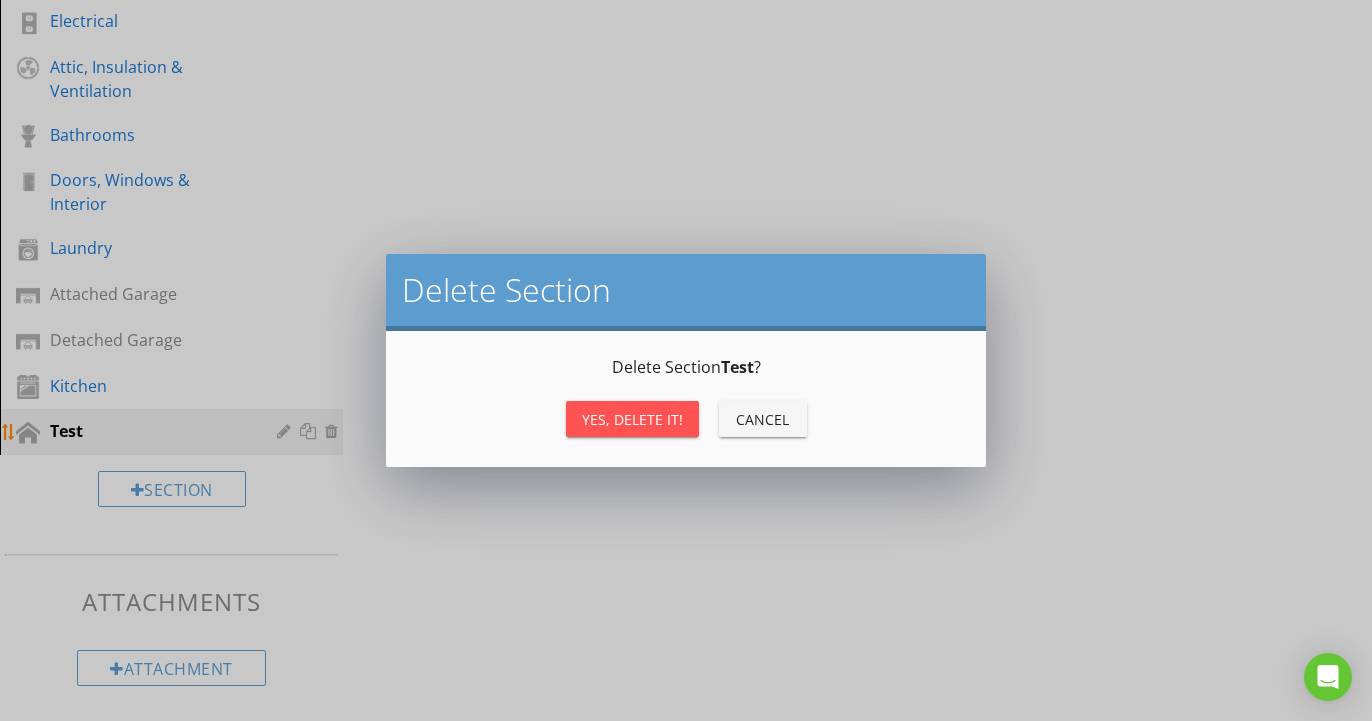 scroll, scrollTop: 741, scrollLeft: 0, axis: vertical 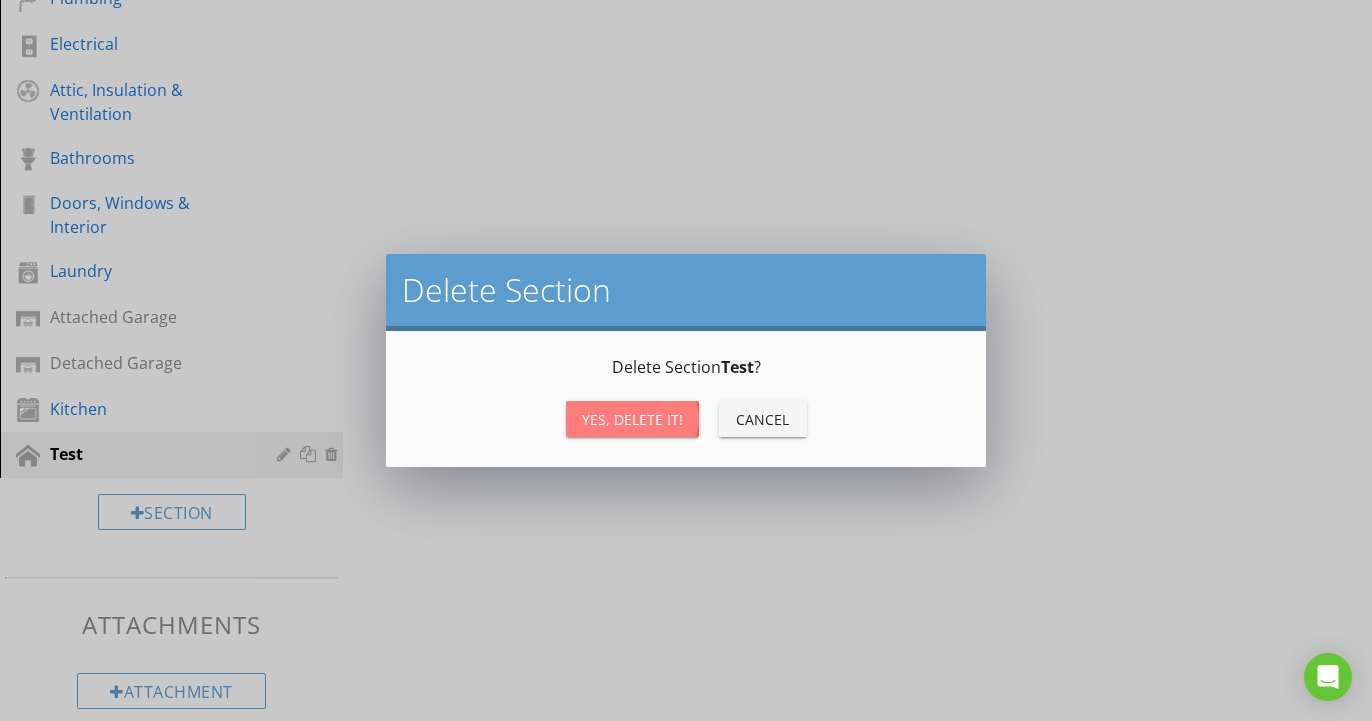 click on "Yes, Delete it!" at bounding box center [632, 419] 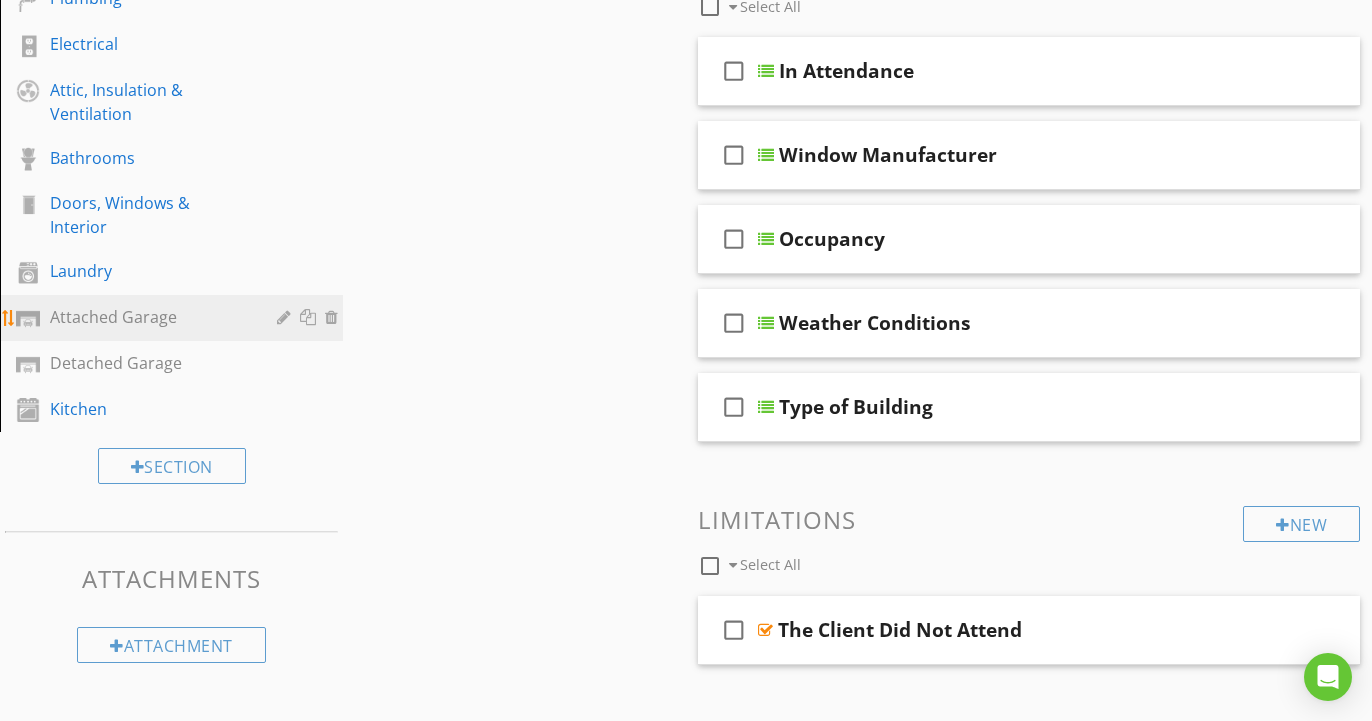 scroll, scrollTop: 695, scrollLeft: 0, axis: vertical 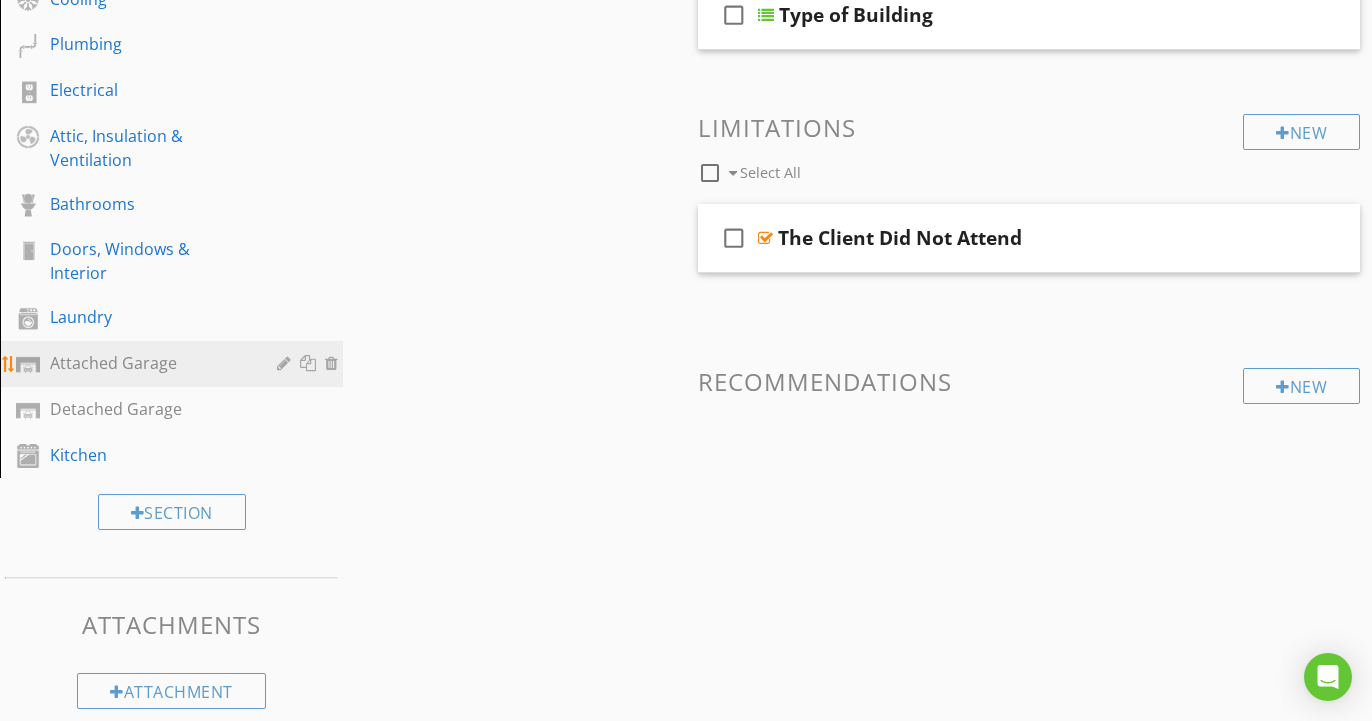 click on "Attached Garage" at bounding box center (174, 364) 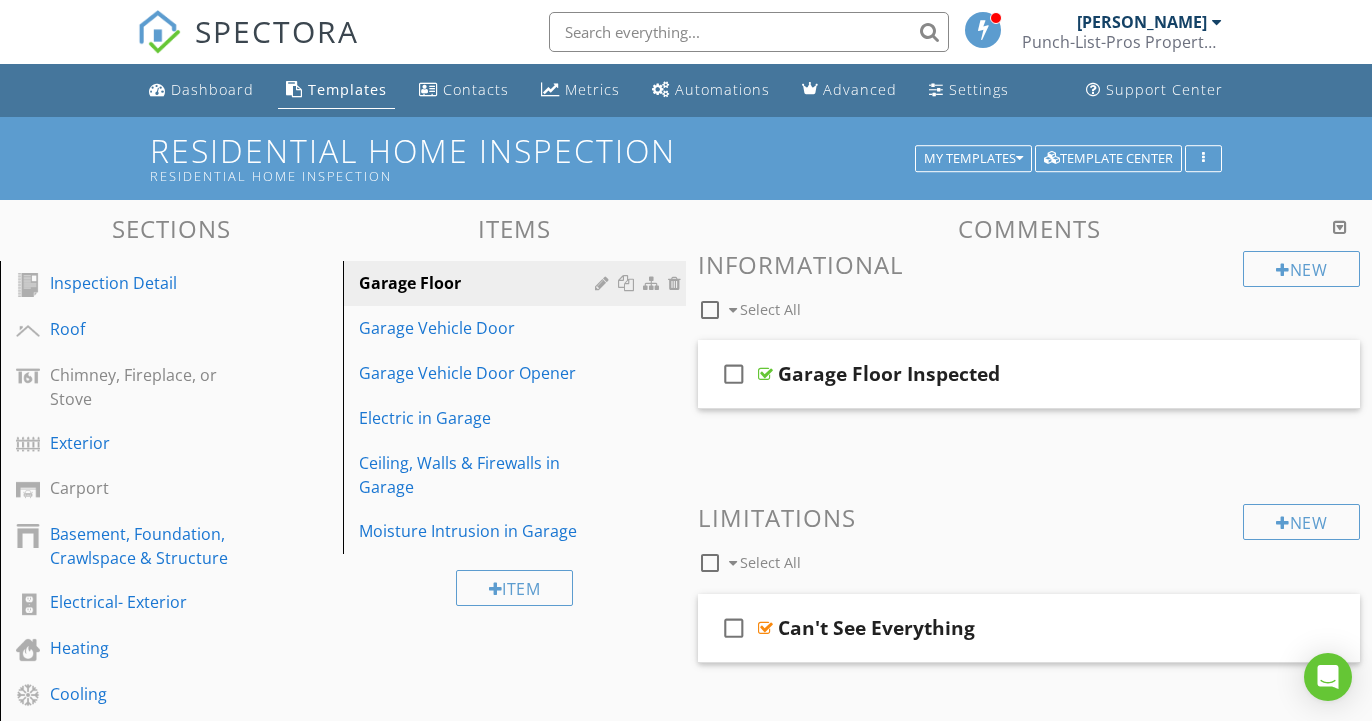 scroll, scrollTop: 0, scrollLeft: 0, axis: both 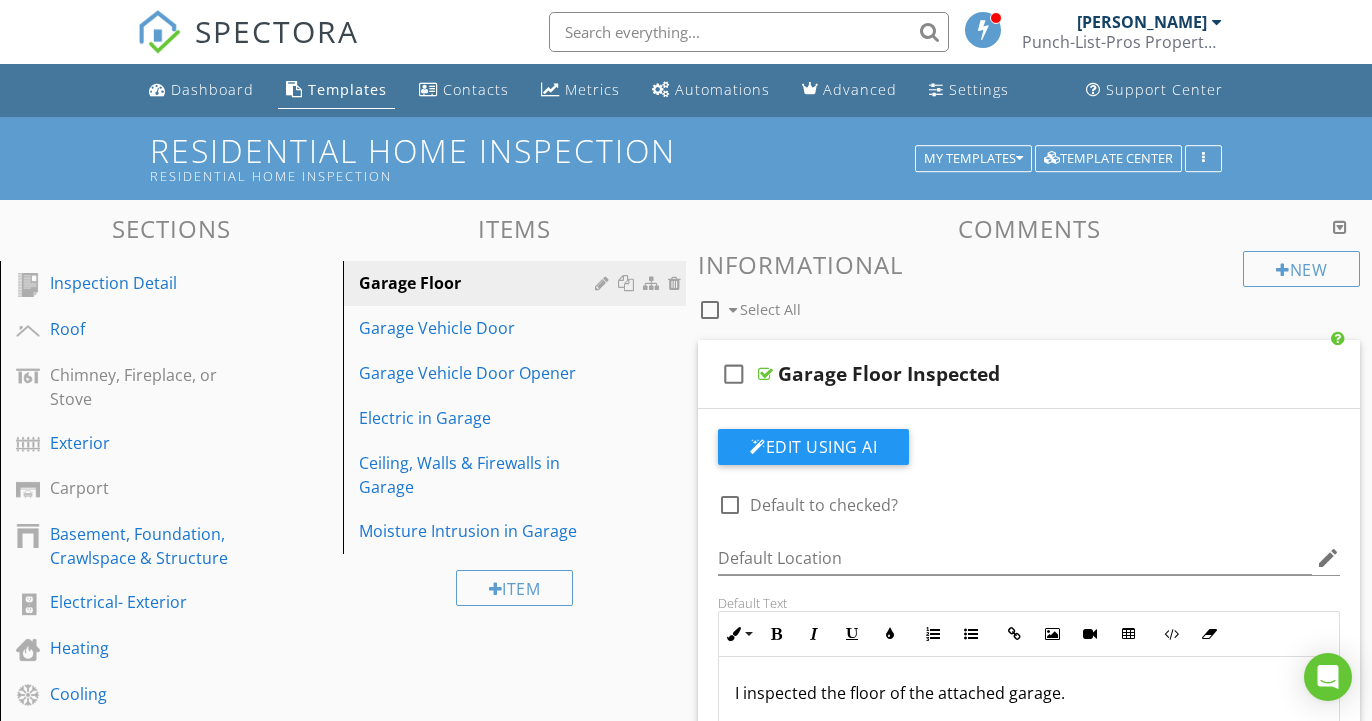 click at bounding box center [1340, 227] 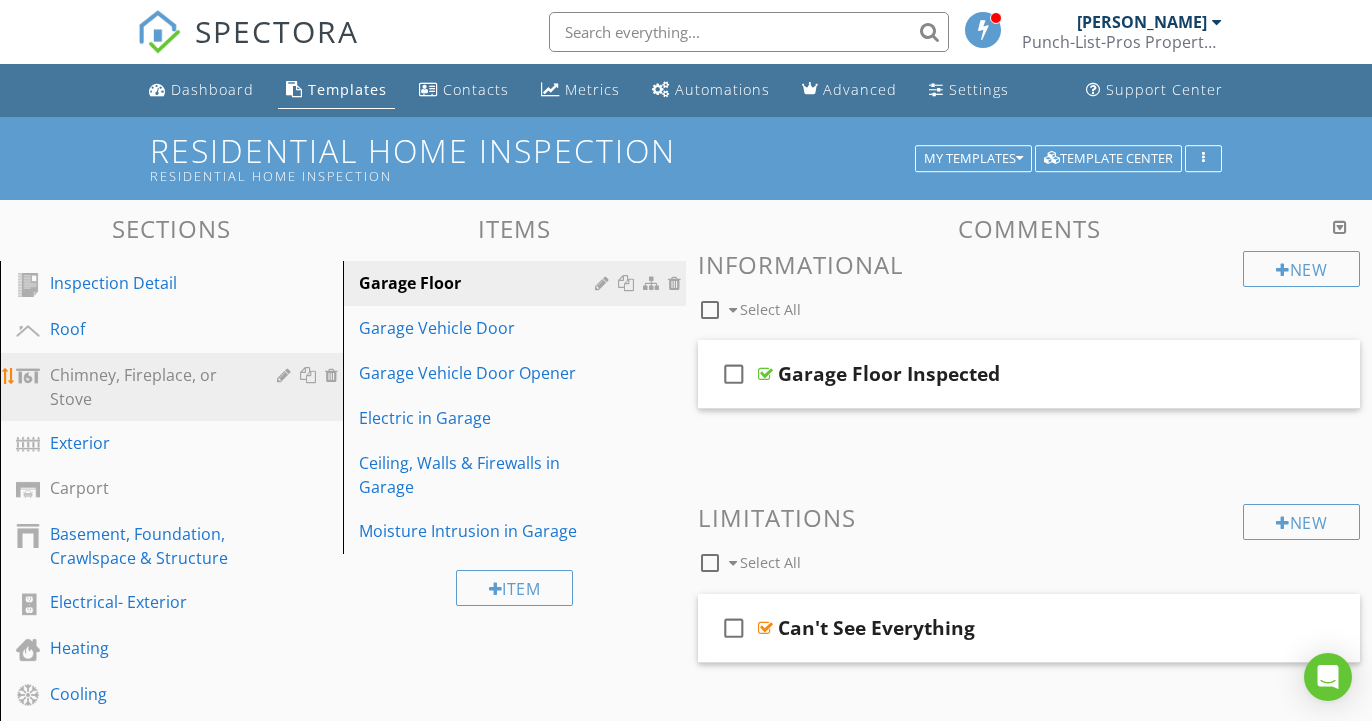 click on "Chimney, Fireplace, or Stove" at bounding box center (149, 387) 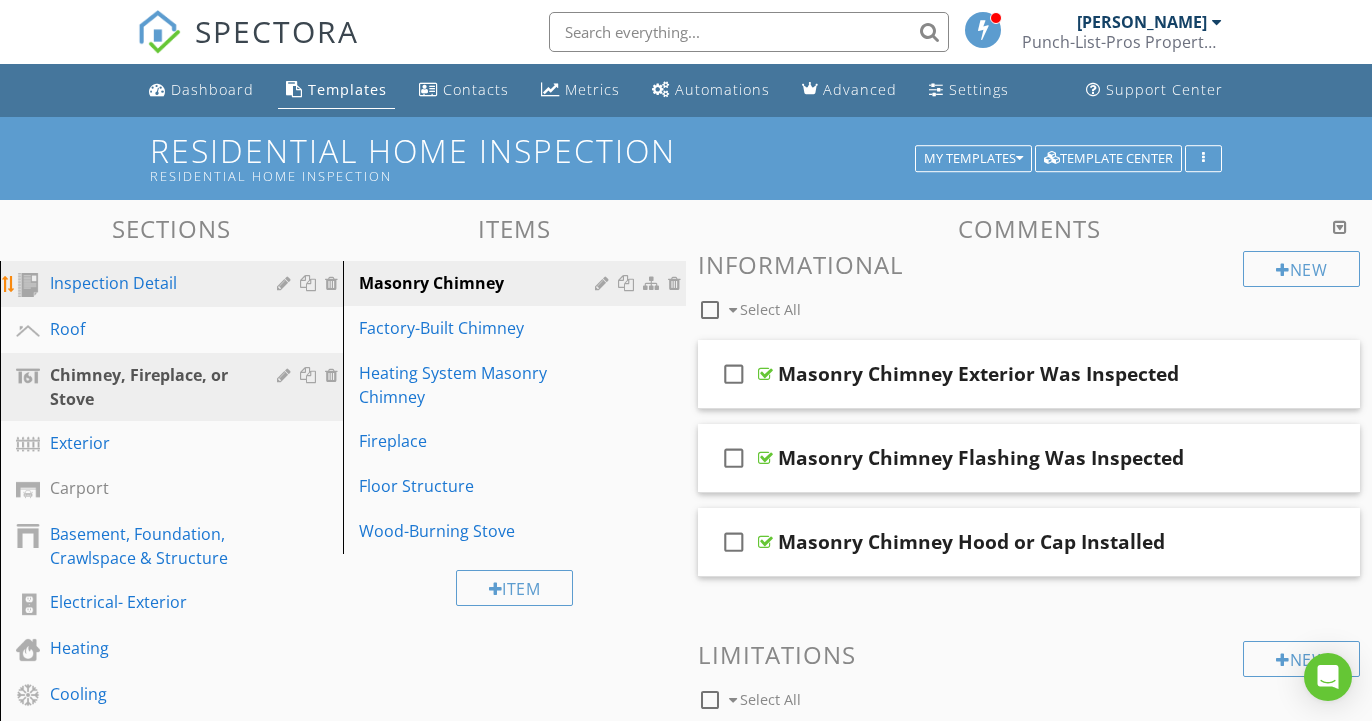 scroll, scrollTop: 0, scrollLeft: 0, axis: both 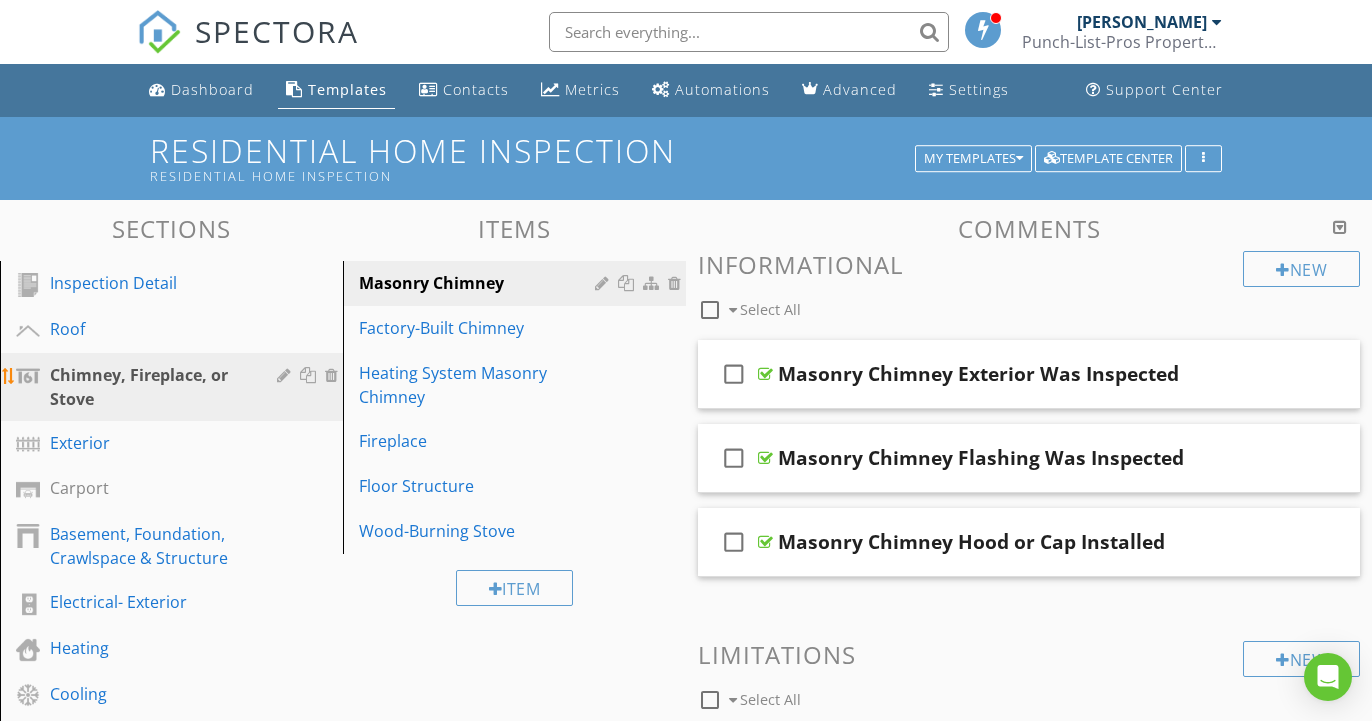 click at bounding box center (286, 375) 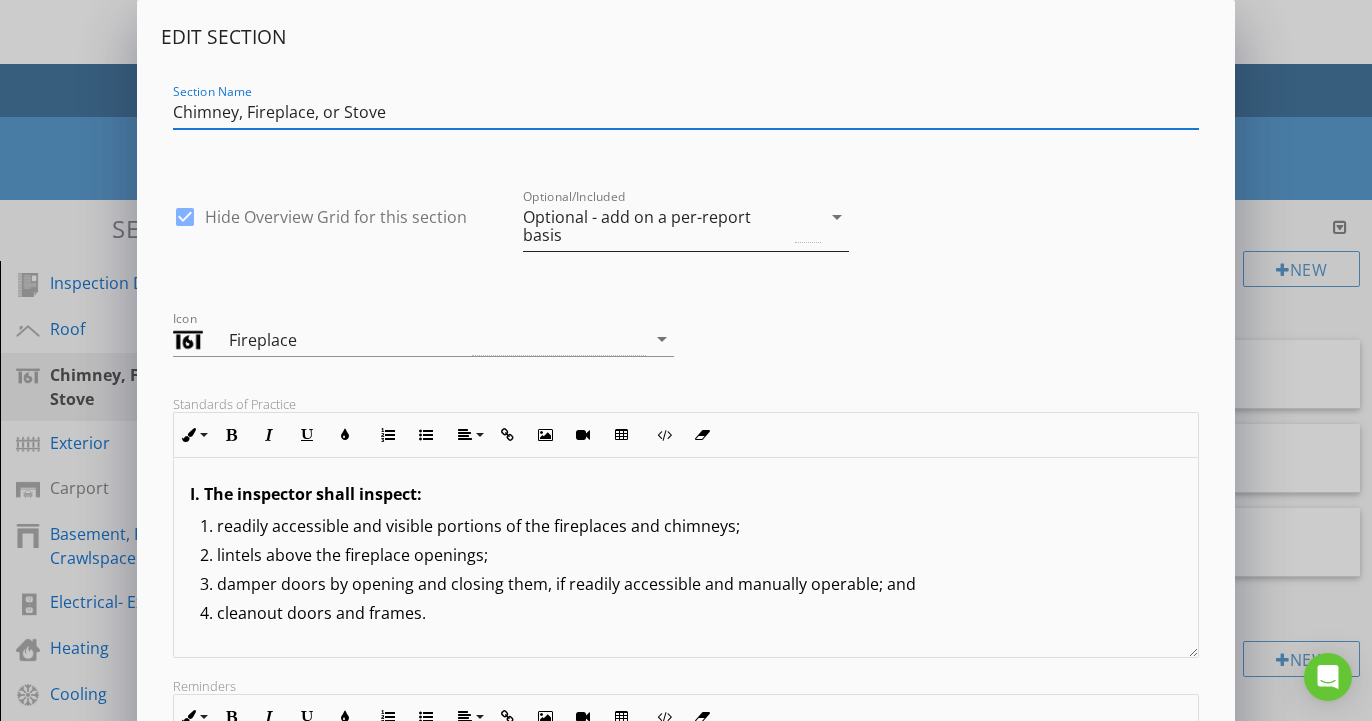 click on "arrow_drop_down" at bounding box center (835, 217) 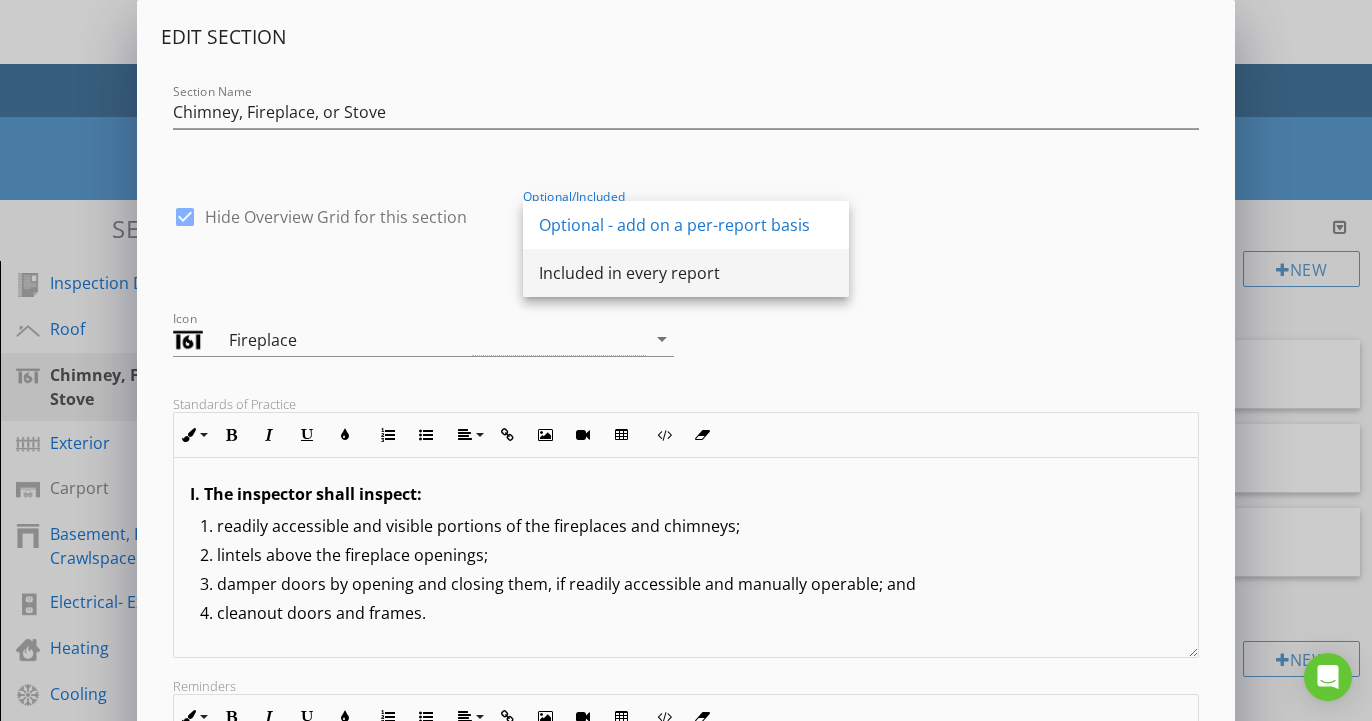 click on "Included in every report" at bounding box center [686, 273] 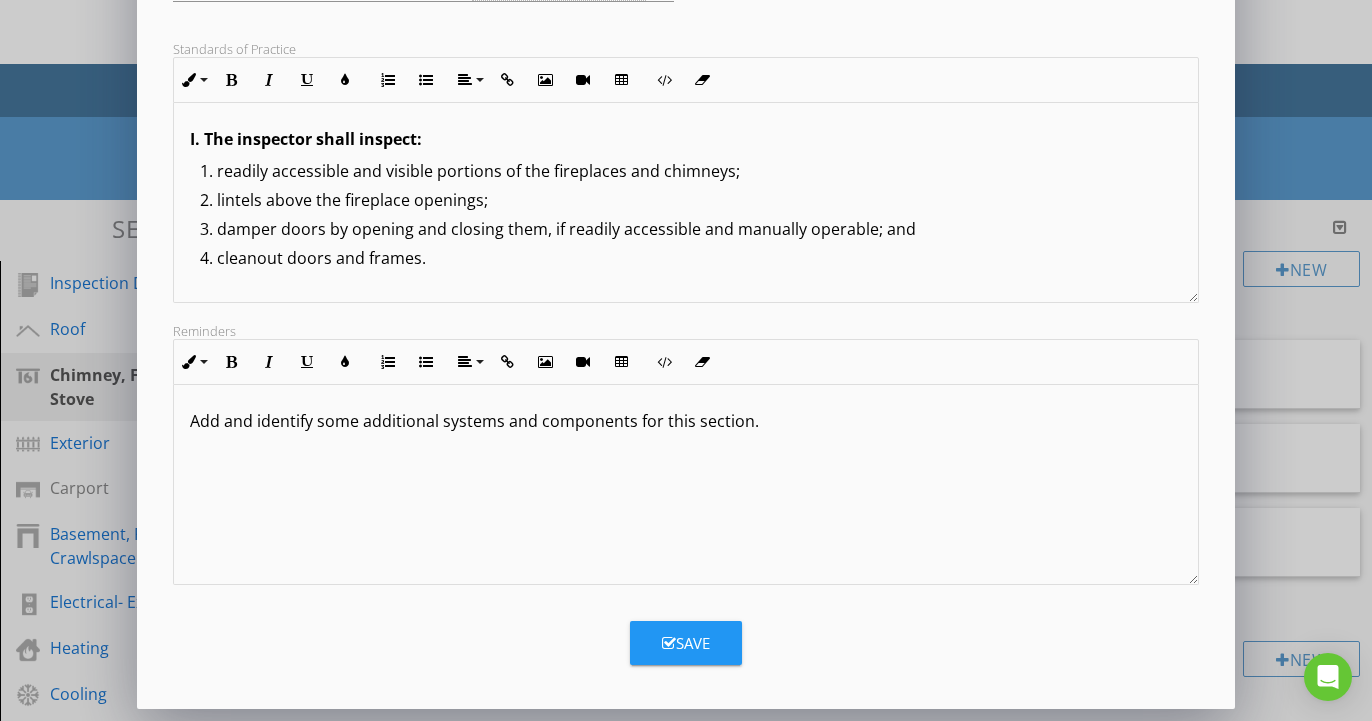 click on "Save" at bounding box center (686, 643) 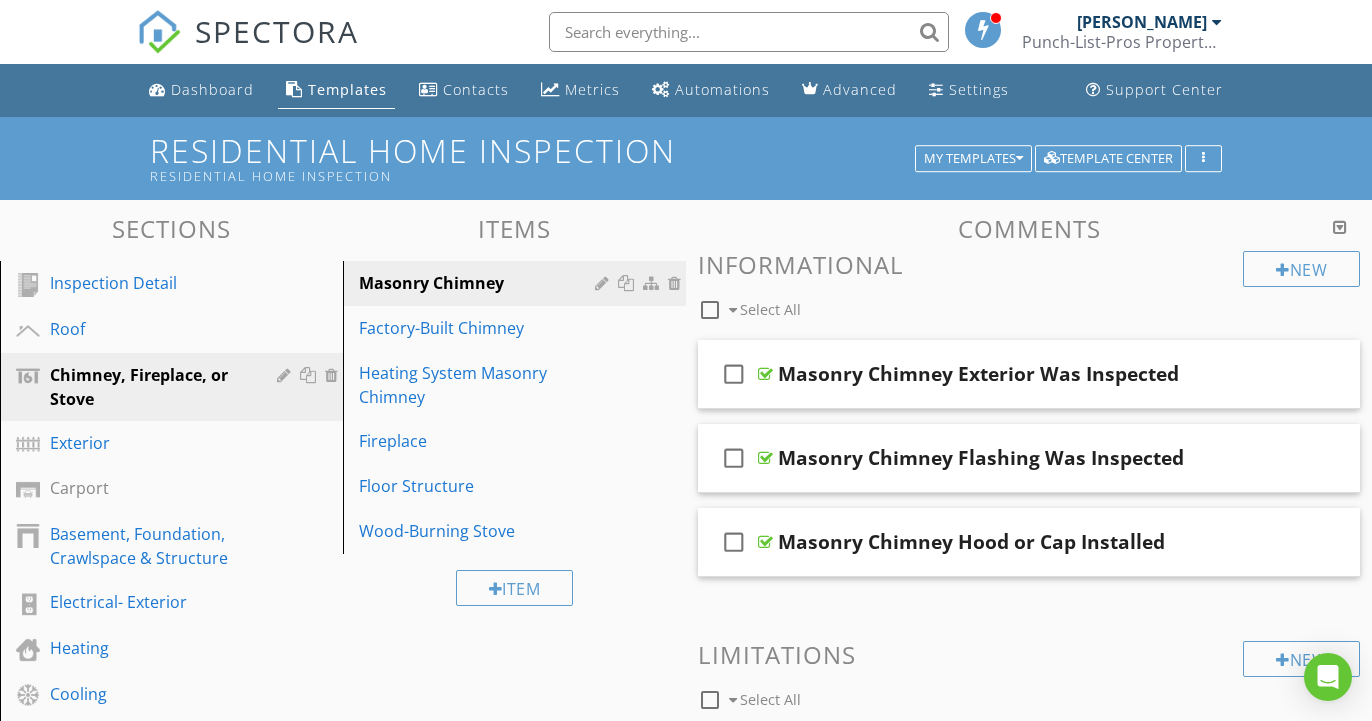 scroll, scrollTop: 121, scrollLeft: 0, axis: vertical 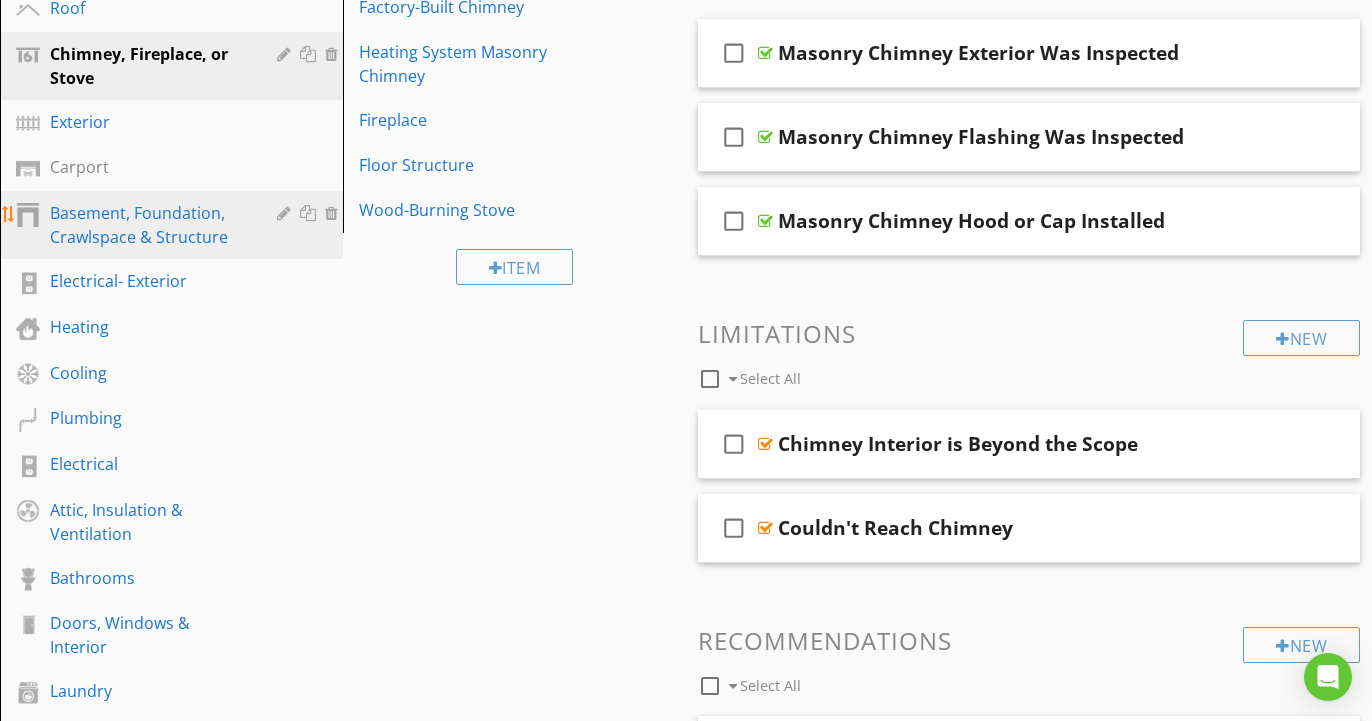 click on "Basement, Foundation, Crawlspace & Structure" at bounding box center (174, 225) 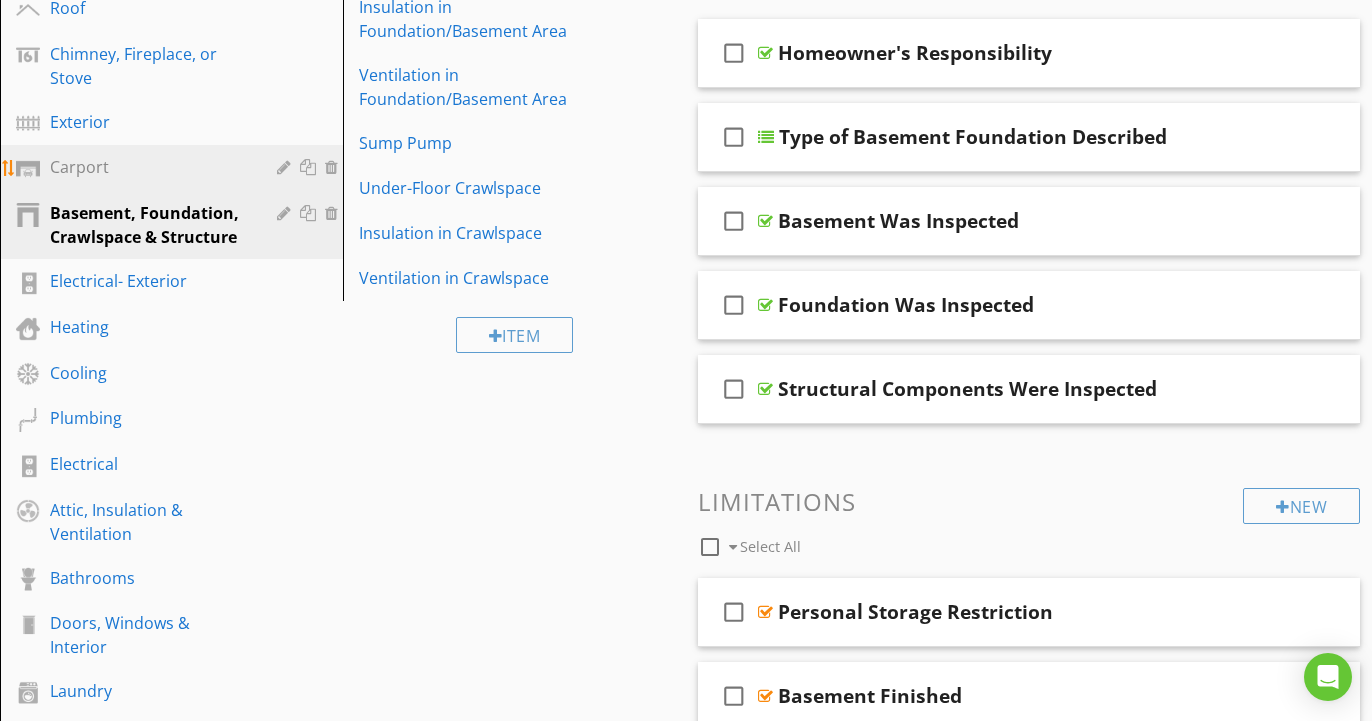 click on "Carport" at bounding box center (149, 167) 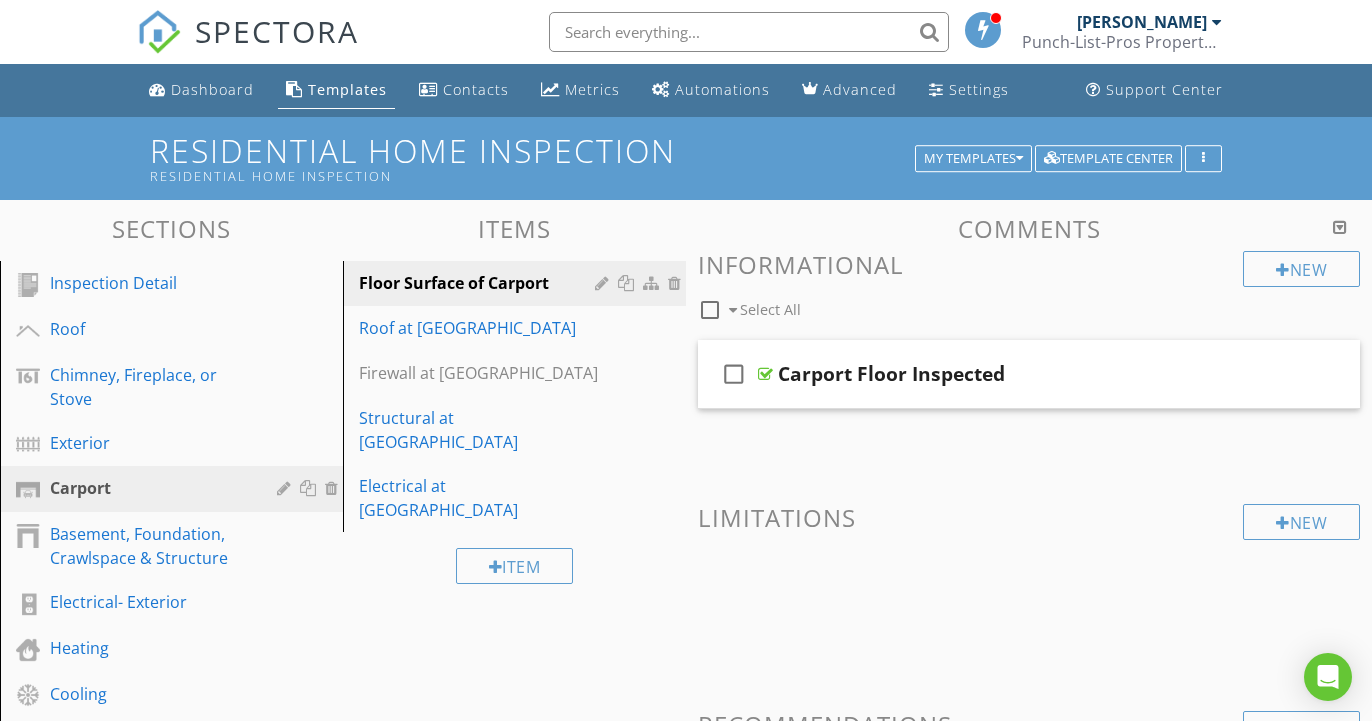 scroll, scrollTop: 0, scrollLeft: 0, axis: both 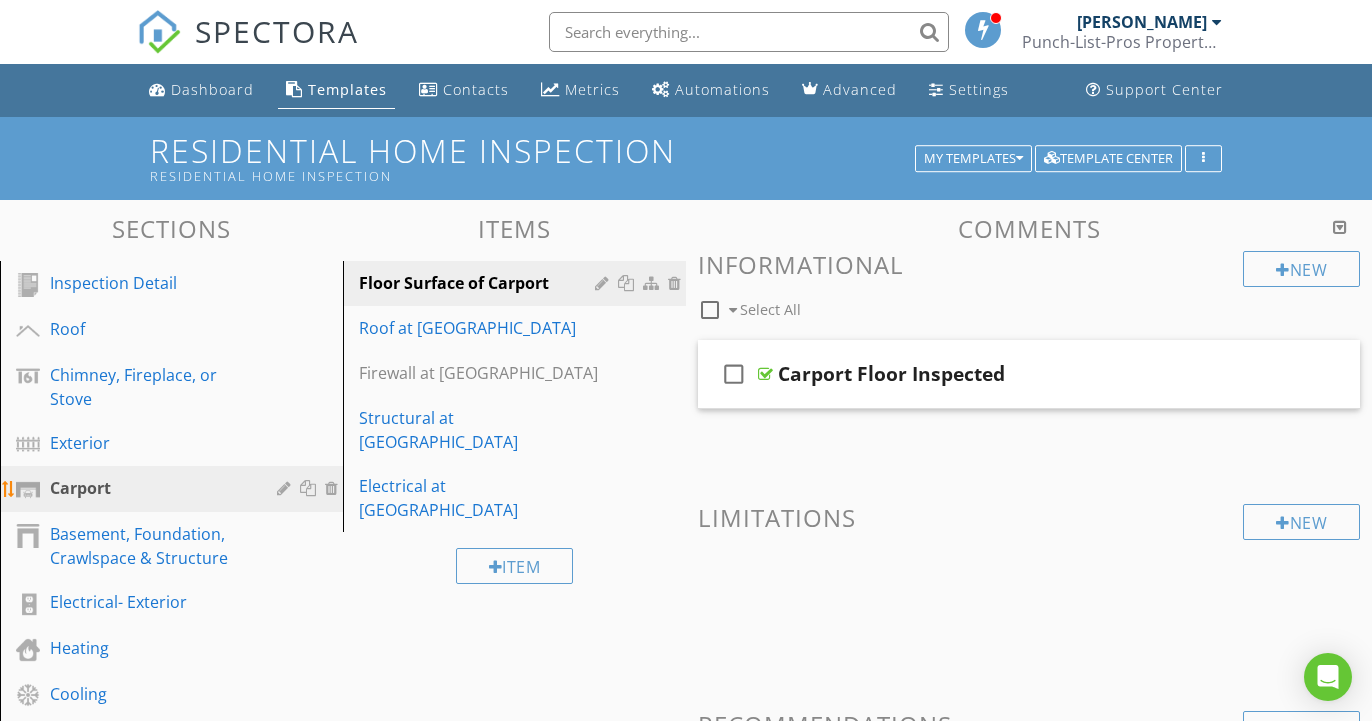 click at bounding box center (286, 488) 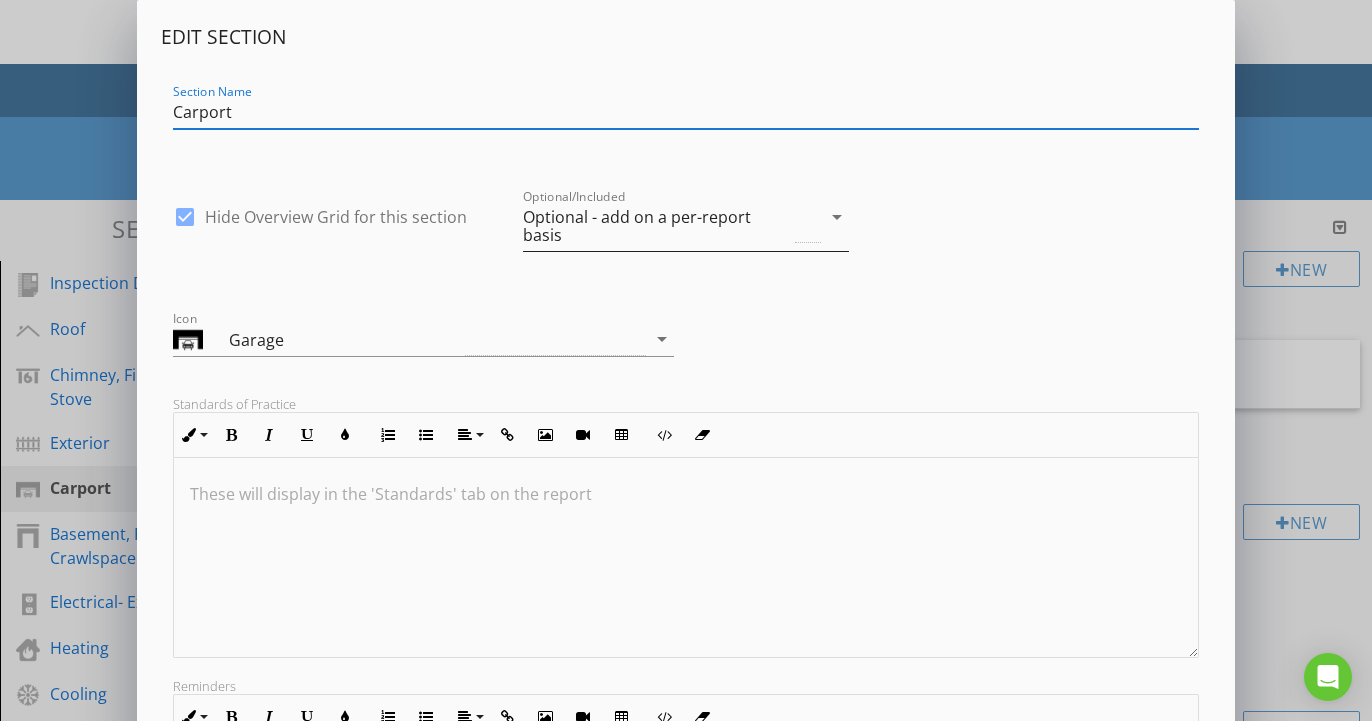 click on "arrow_drop_down" at bounding box center (837, 217) 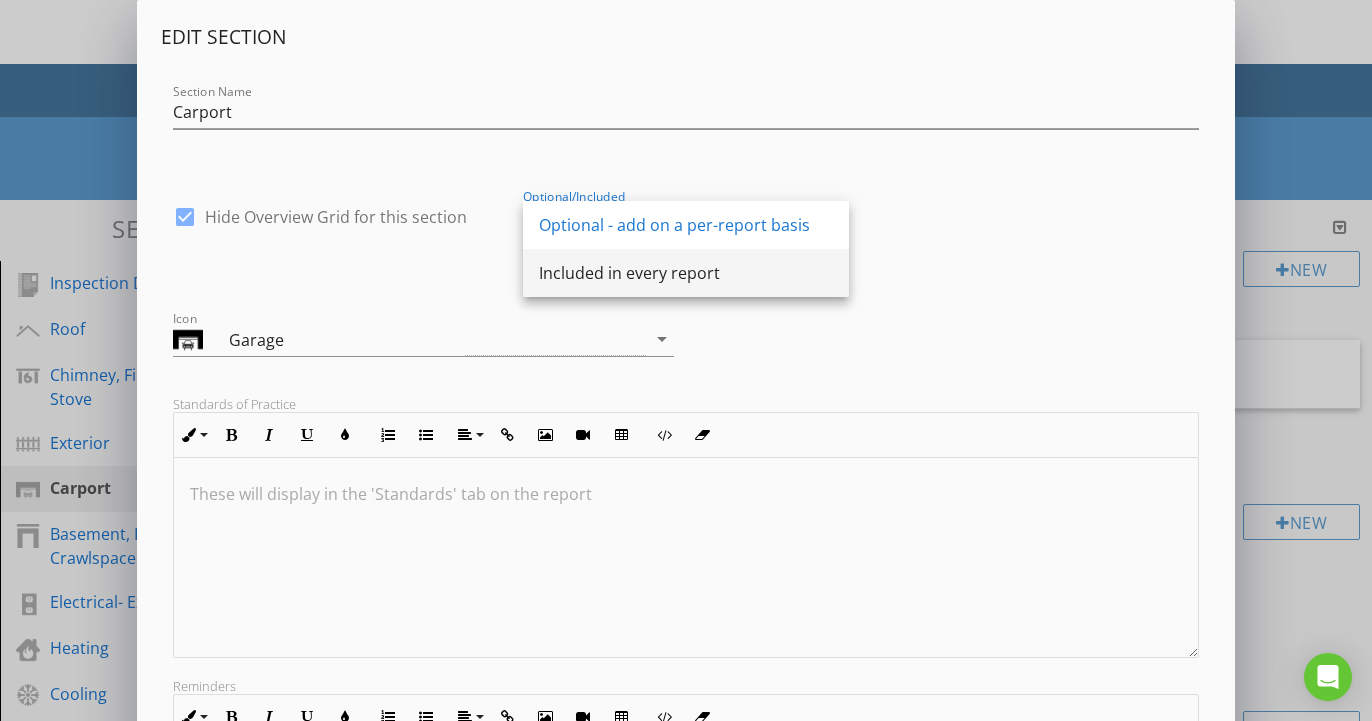 click on "Included in every report" at bounding box center [686, 273] 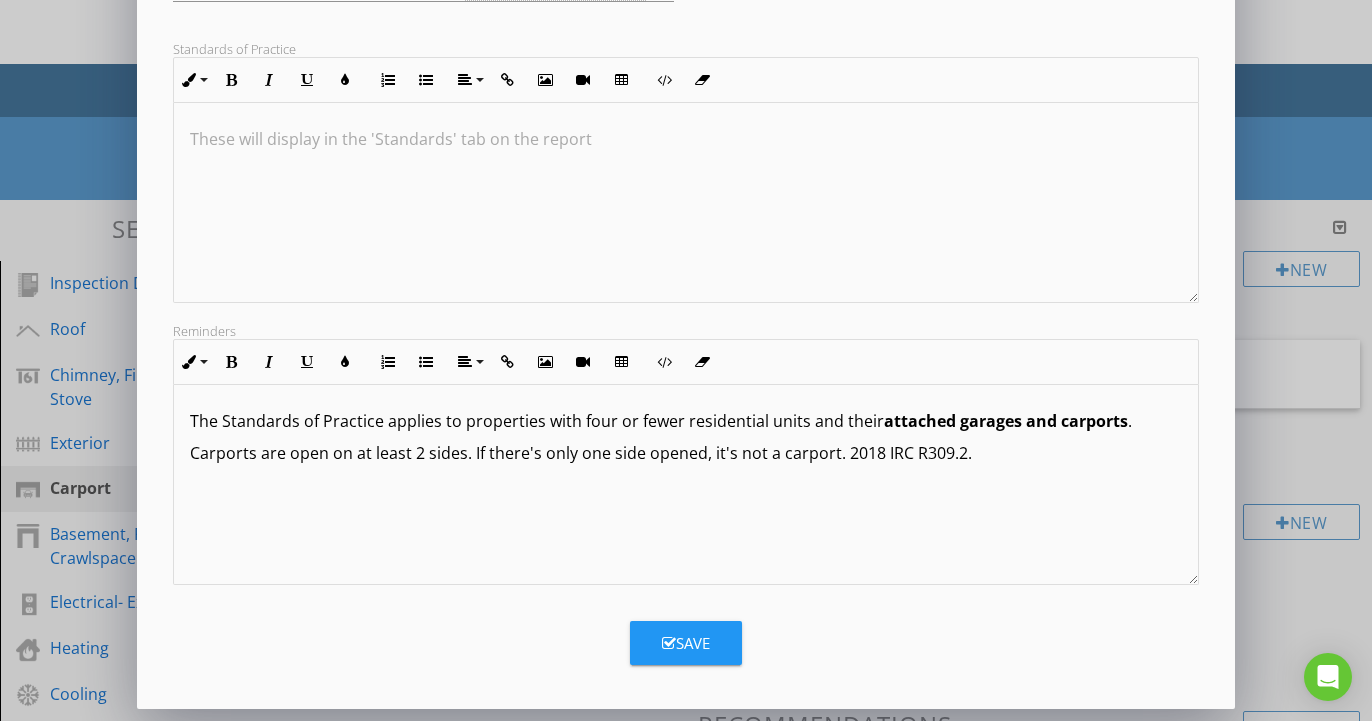 scroll, scrollTop: 338, scrollLeft: 0, axis: vertical 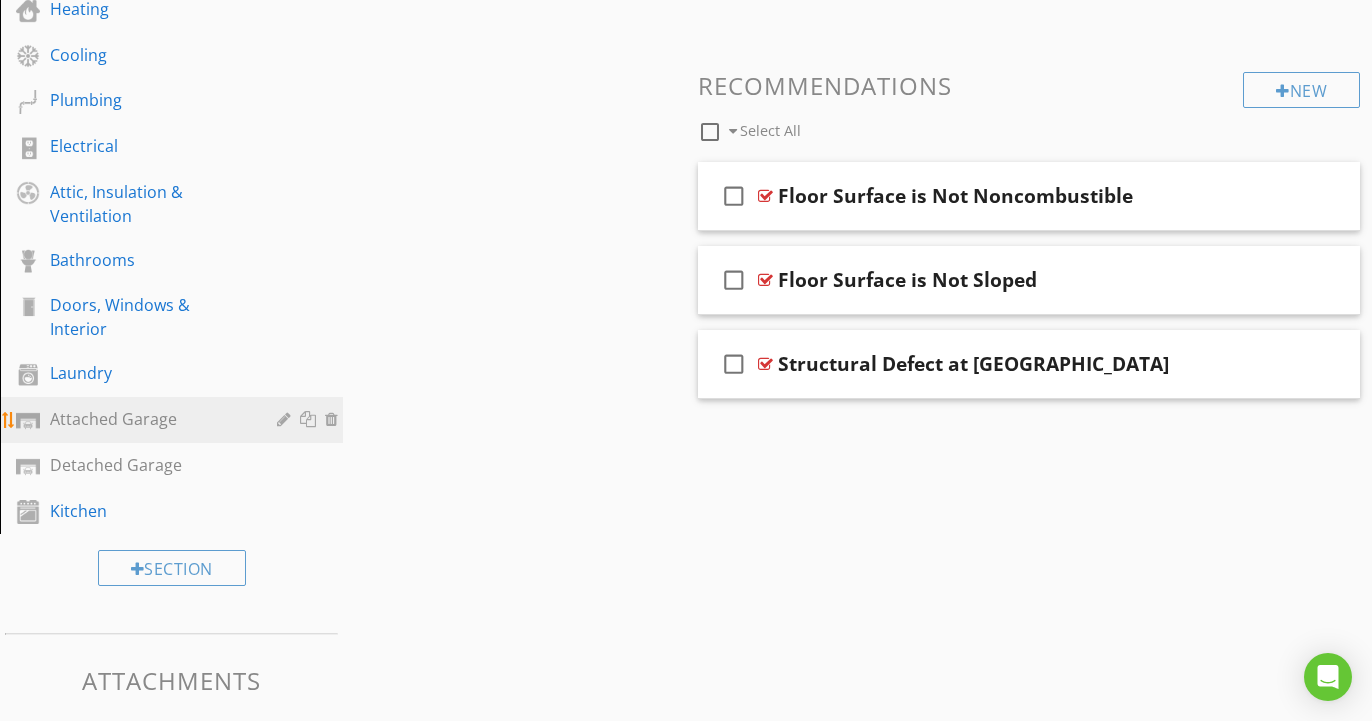 click on "Attached Garage" at bounding box center (186, 420) 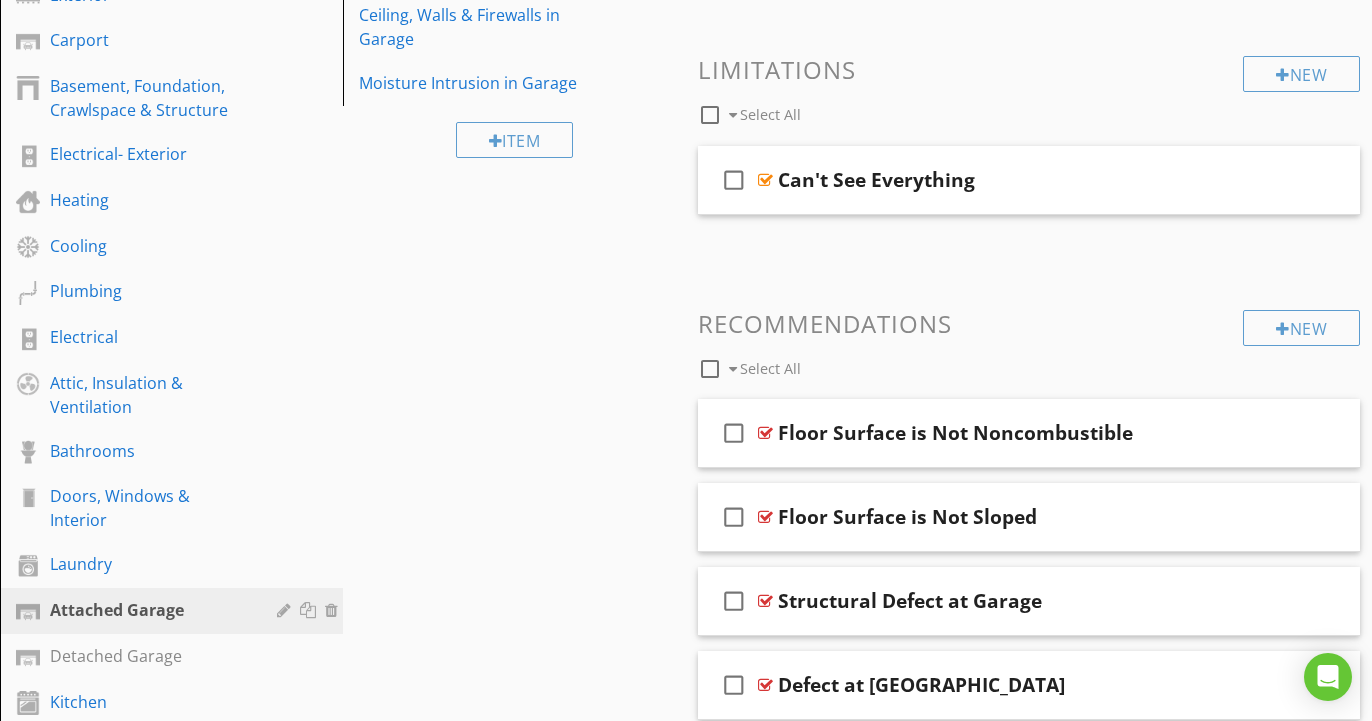 scroll, scrollTop: 487, scrollLeft: 0, axis: vertical 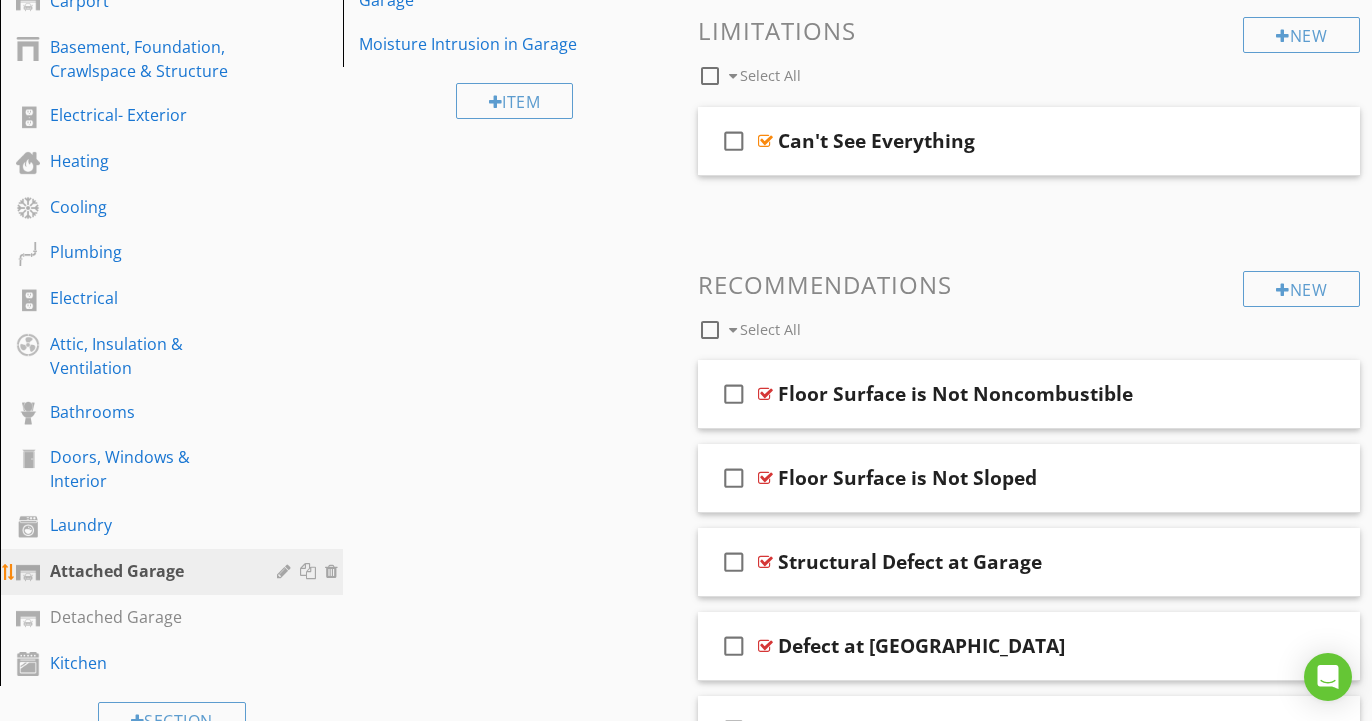 click at bounding box center (286, 571) 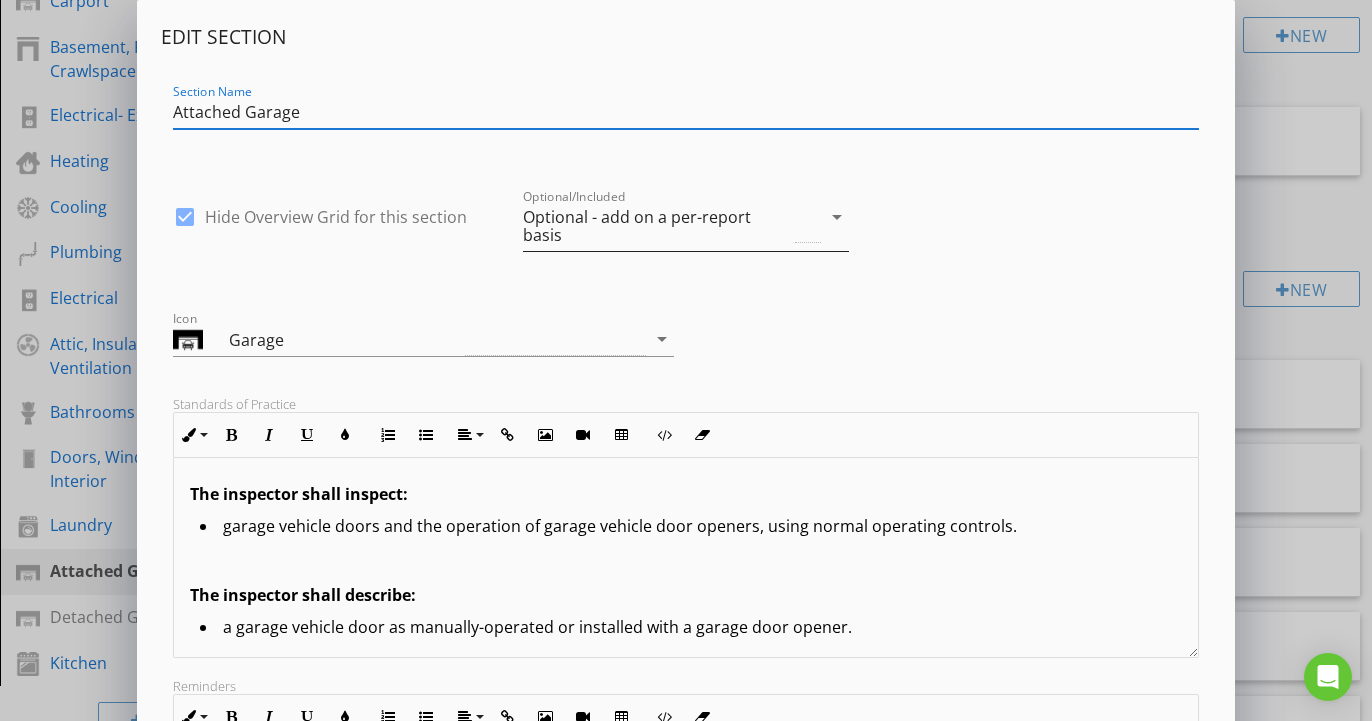 click on "Optional - add on a per-report basis" at bounding box center [657, 226] 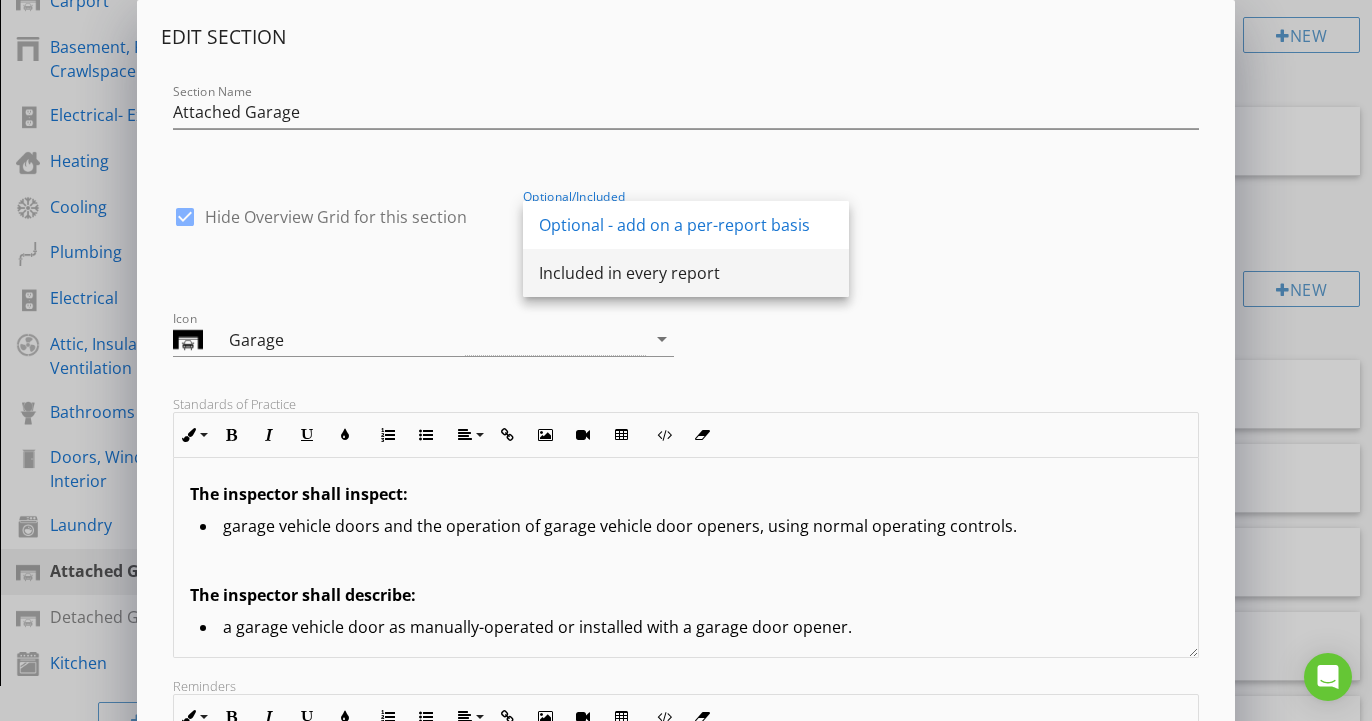 click on "Included in every report" at bounding box center [686, 273] 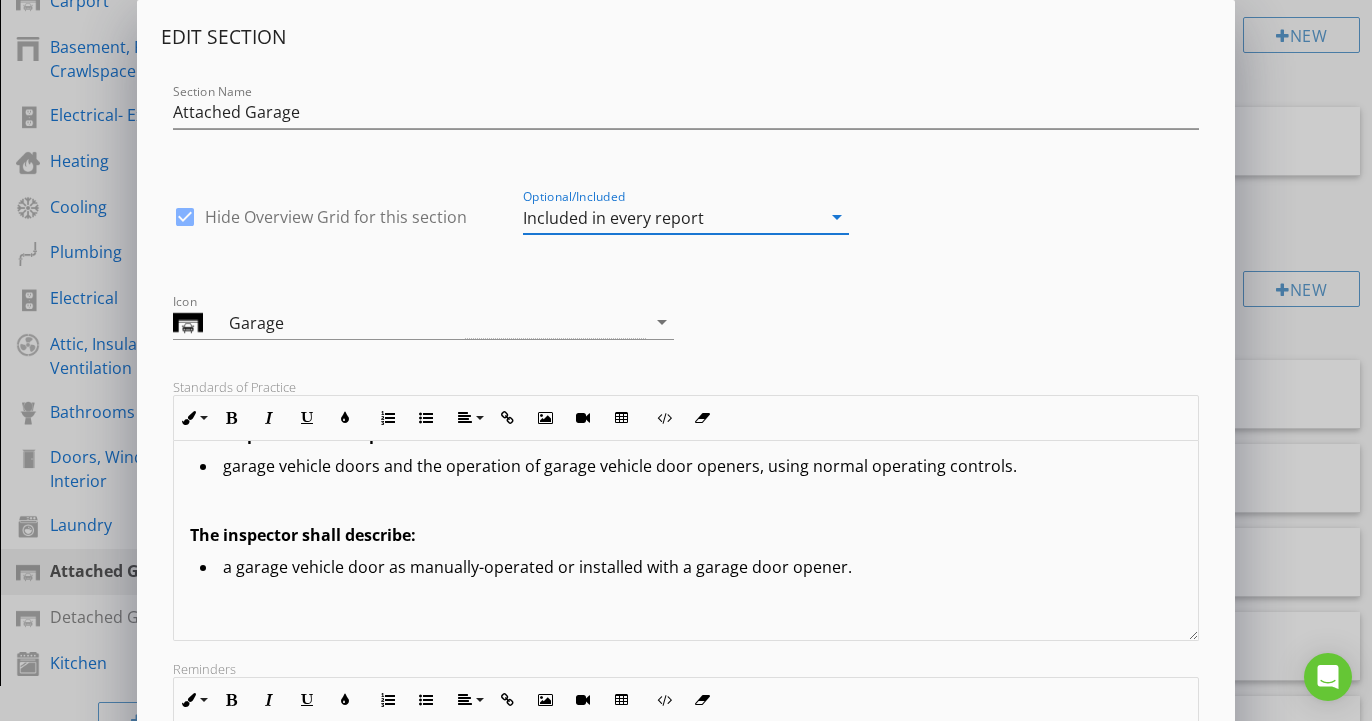 scroll, scrollTop: 43, scrollLeft: 0, axis: vertical 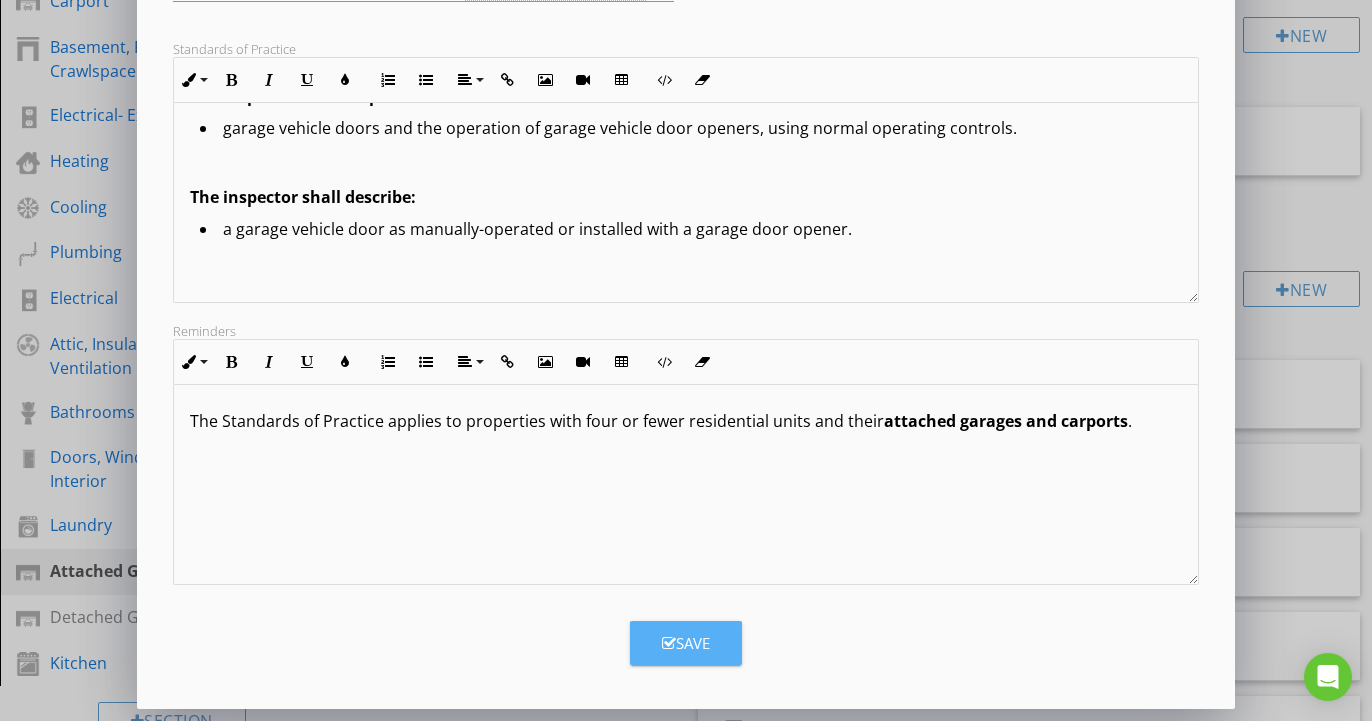 click on "Save" at bounding box center [686, 643] 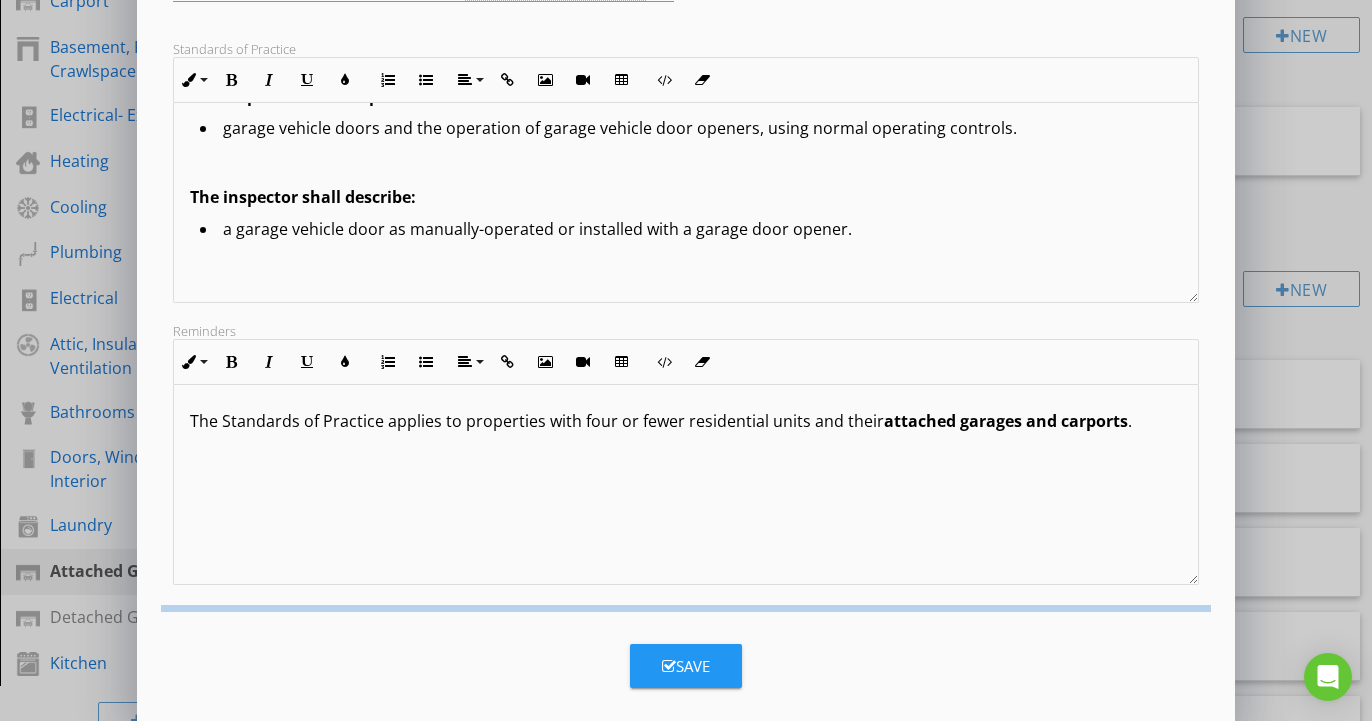 scroll, scrollTop: 121, scrollLeft: 0, axis: vertical 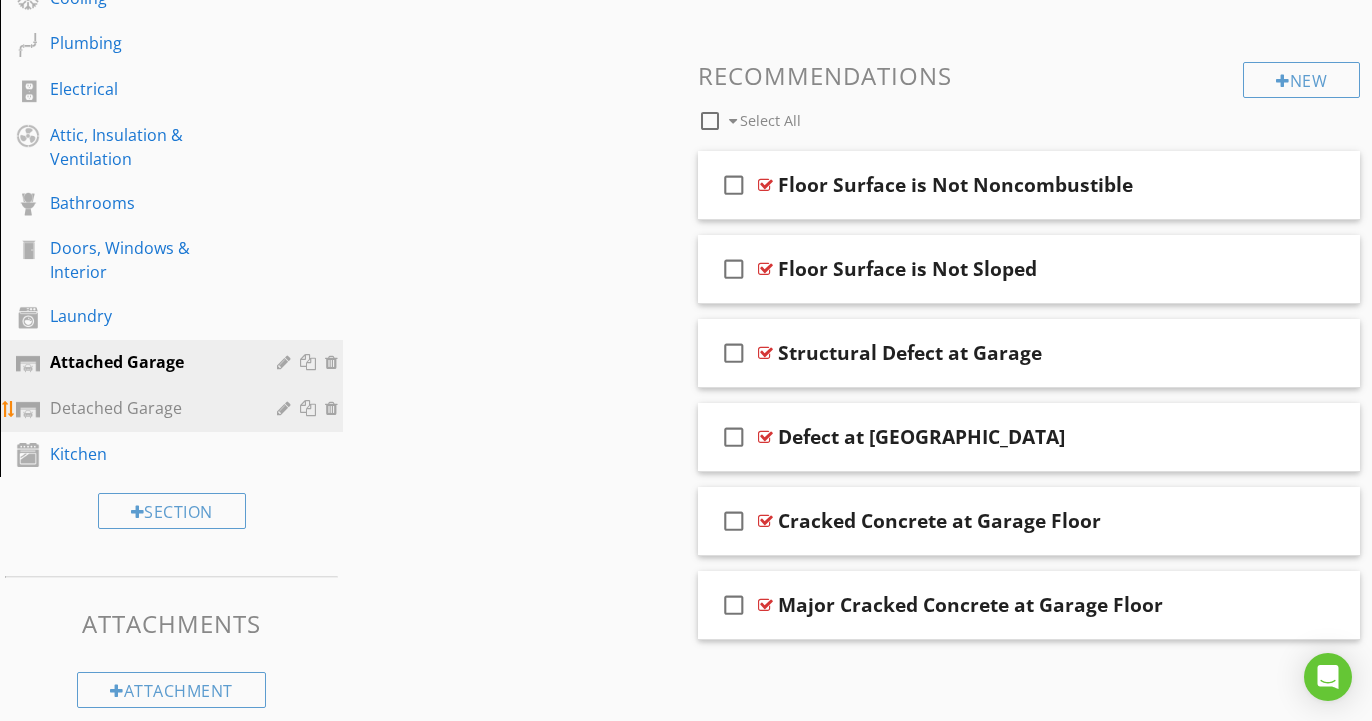 click at bounding box center [286, 408] 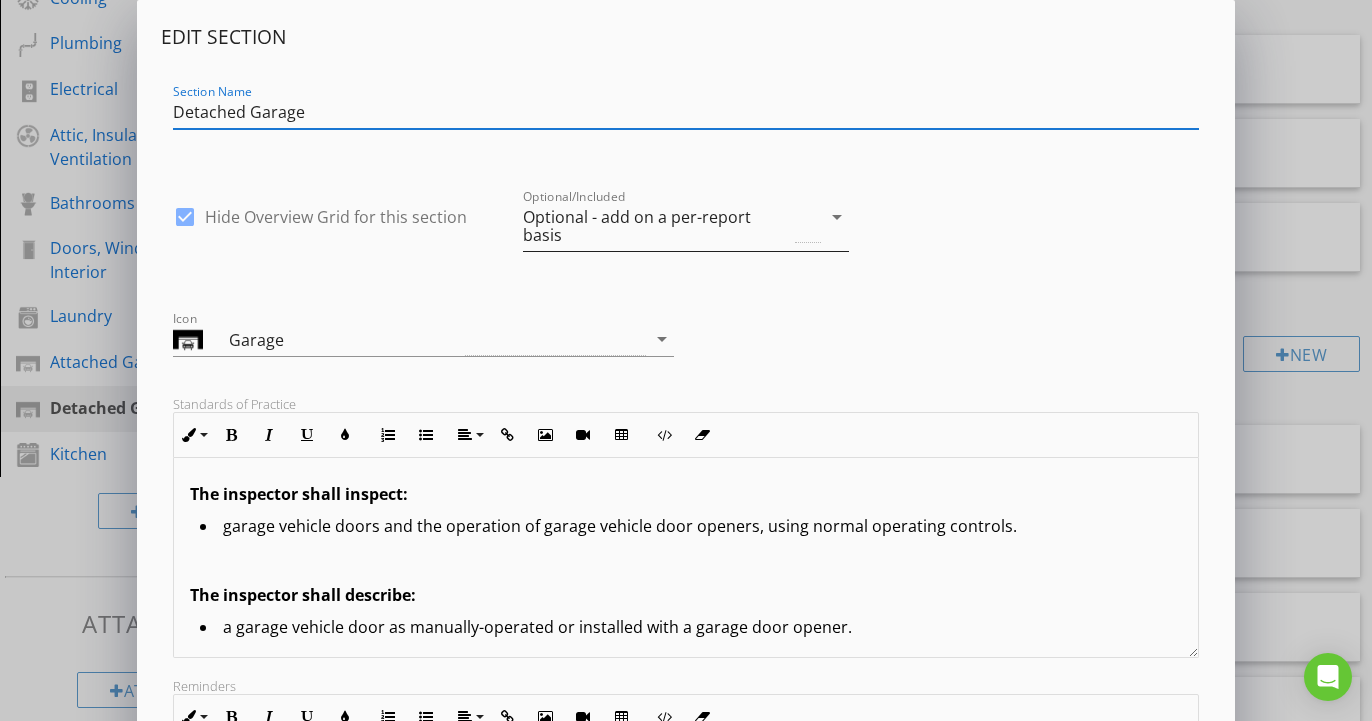 click on "Optional - add on a per-report basis" at bounding box center [657, 226] 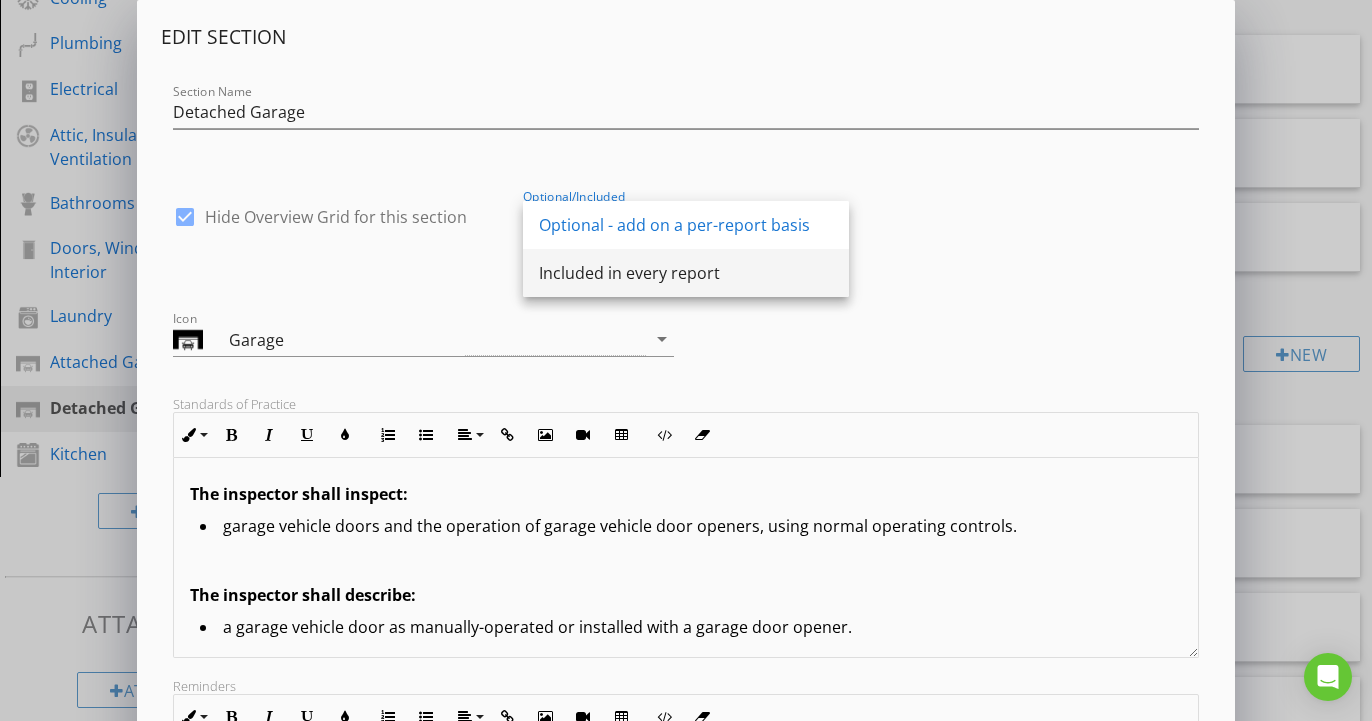 click on "Included in every report" at bounding box center [686, 273] 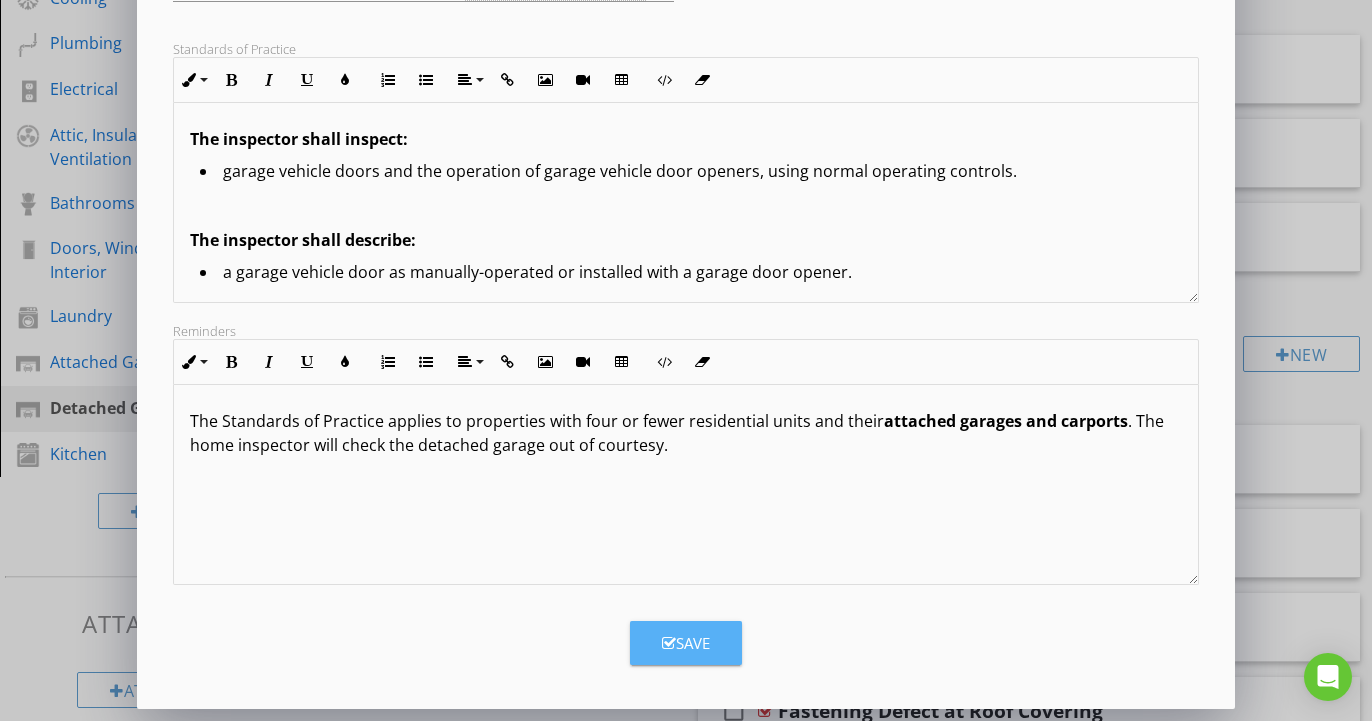 click on "Save" at bounding box center [686, 643] 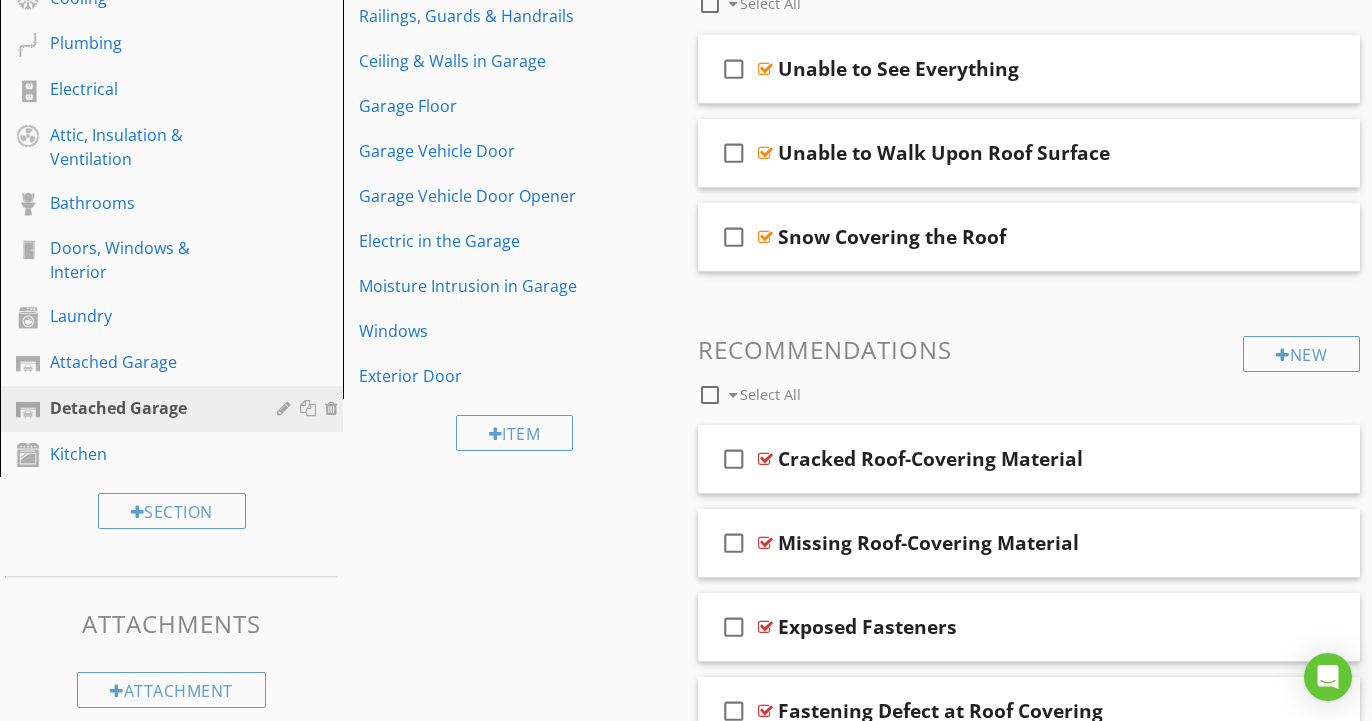 scroll, scrollTop: 121, scrollLeft: 0, axis: vertical 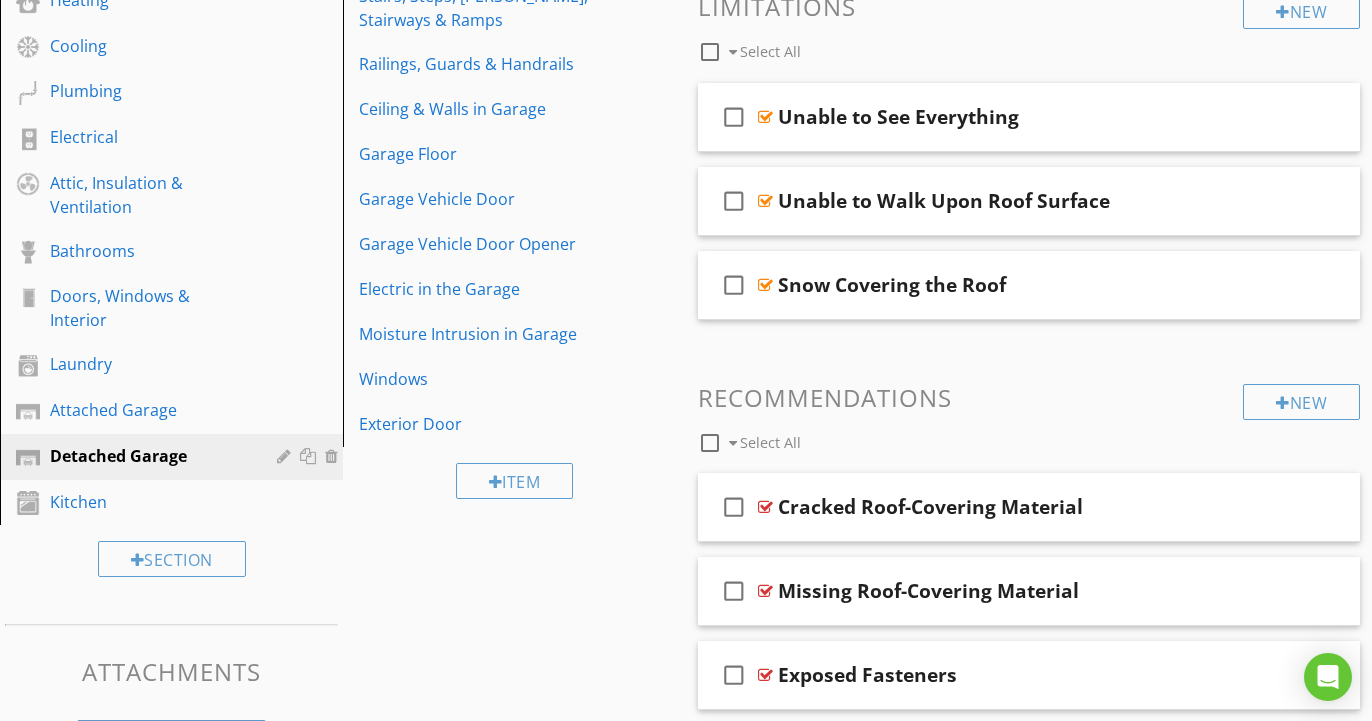 click on "Sections
Inspection Detail           Roof           Chimney, Fireplace, or Stove           Exterior           Carport           Basement, Foundation, Crawlspace & Structure           Electrical- Exterior            Heating           Cooling           Plumbing           Electrical           Attic, Insulation & Ventilation           Bathrooms           Doors, Windows & Interior           Laundry           Attached Garage           Detached Garage           Kitchen
Section
Attachments
Attachment
Items
Roof Covering           Roof Flashing           Gutters & Downspouts           Eaves, Soffits & Fascia           Vegetation, Surface Drainage, Retaining Walls & Grading           Wall-Covering, Flashing & Trim           Electric/GFCI Outside Garage           Stairs, Steps, Stoops, Stairways & Ramps           Railings, Guards & Handrails           Ceiling & Walls in Garage" at bounding box center (686, 541) 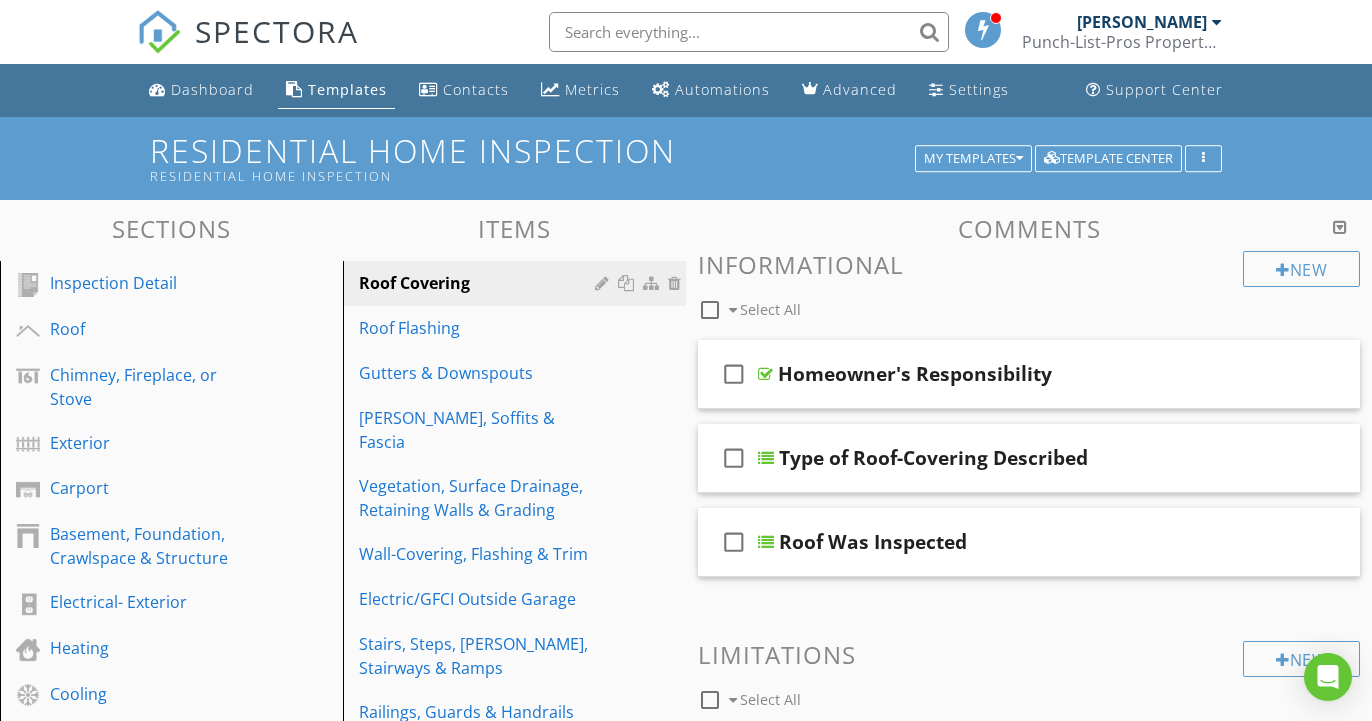 scroll, scrollTop: 0, scrollLeft: 0, axis: both 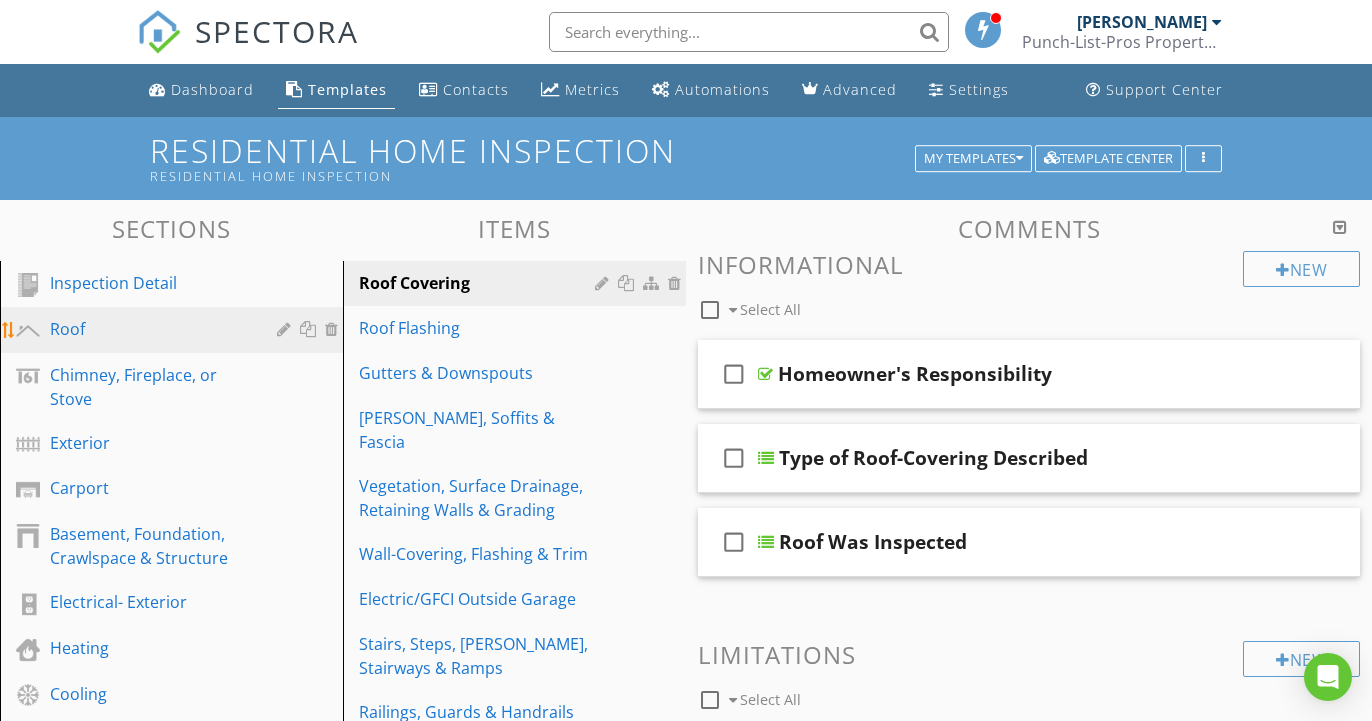 click on "Roof" at bounding box center [149, 329] 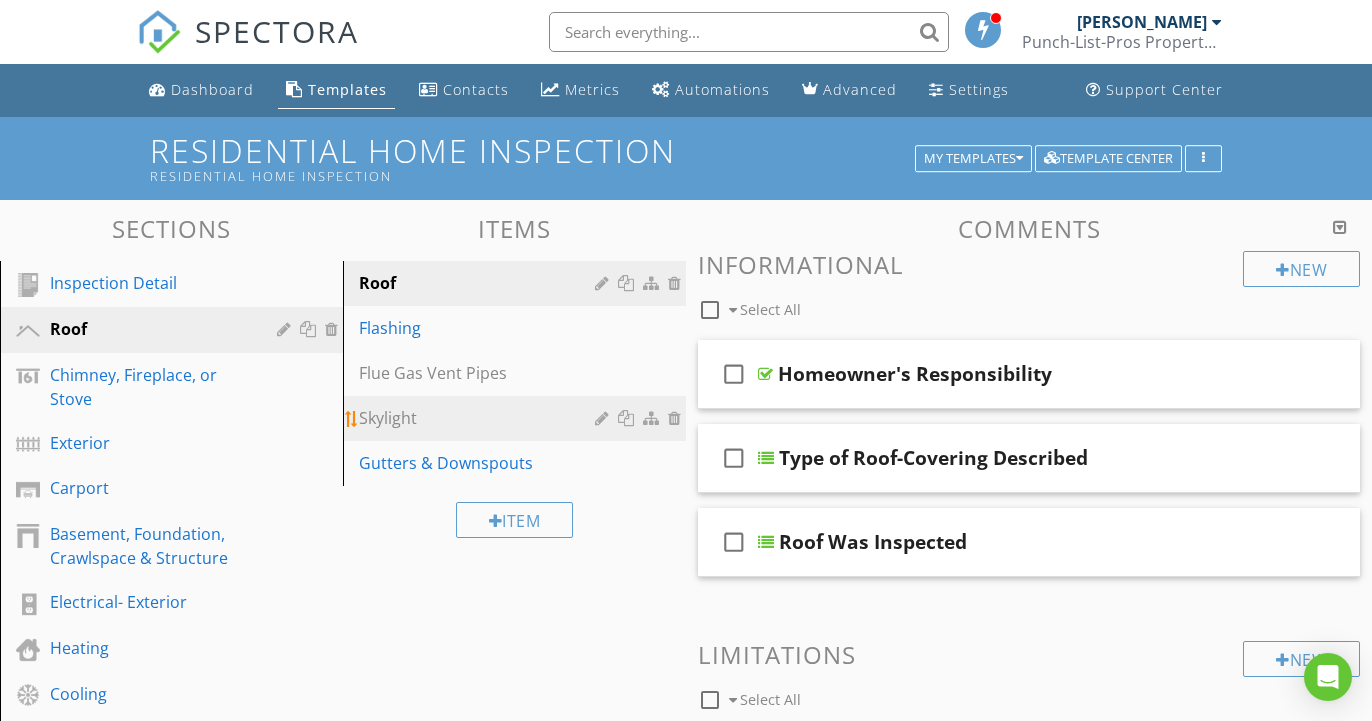click at bounding box center (604, 418) 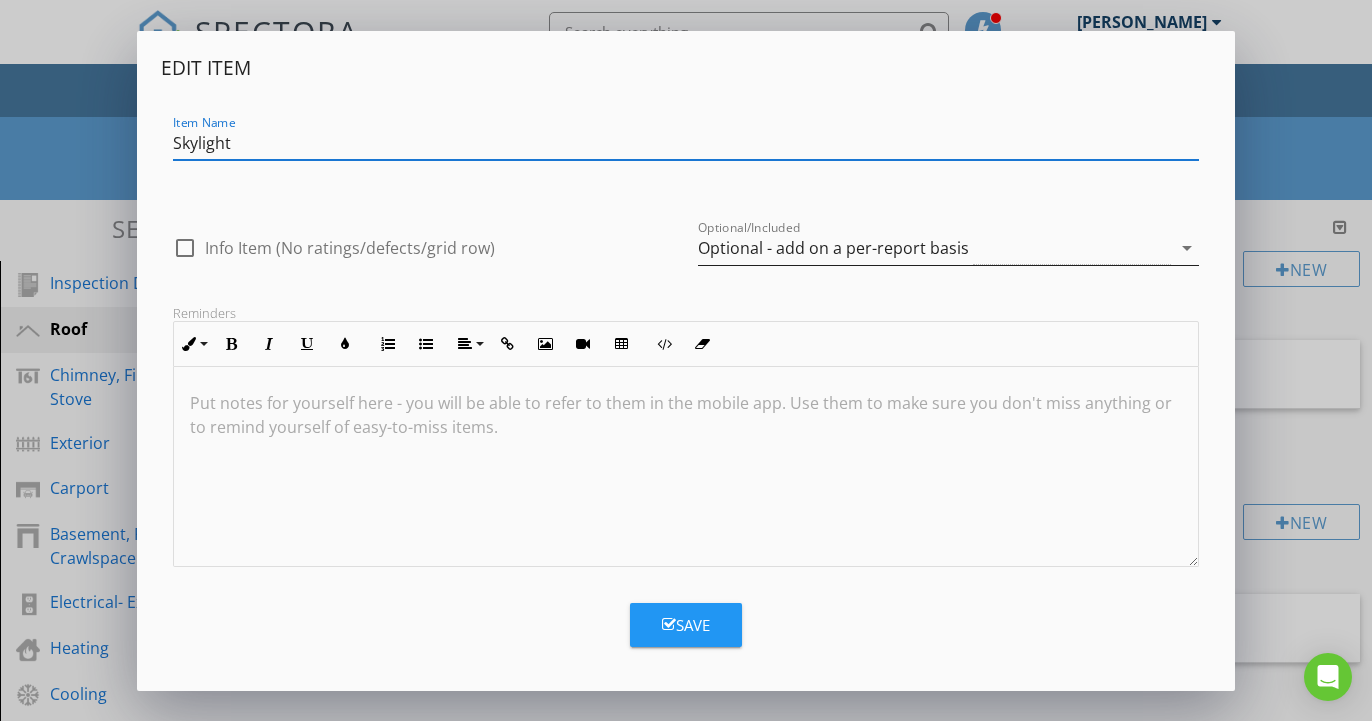 click on "Optional - add on a per-report basis" at bounding box center [934, 248] 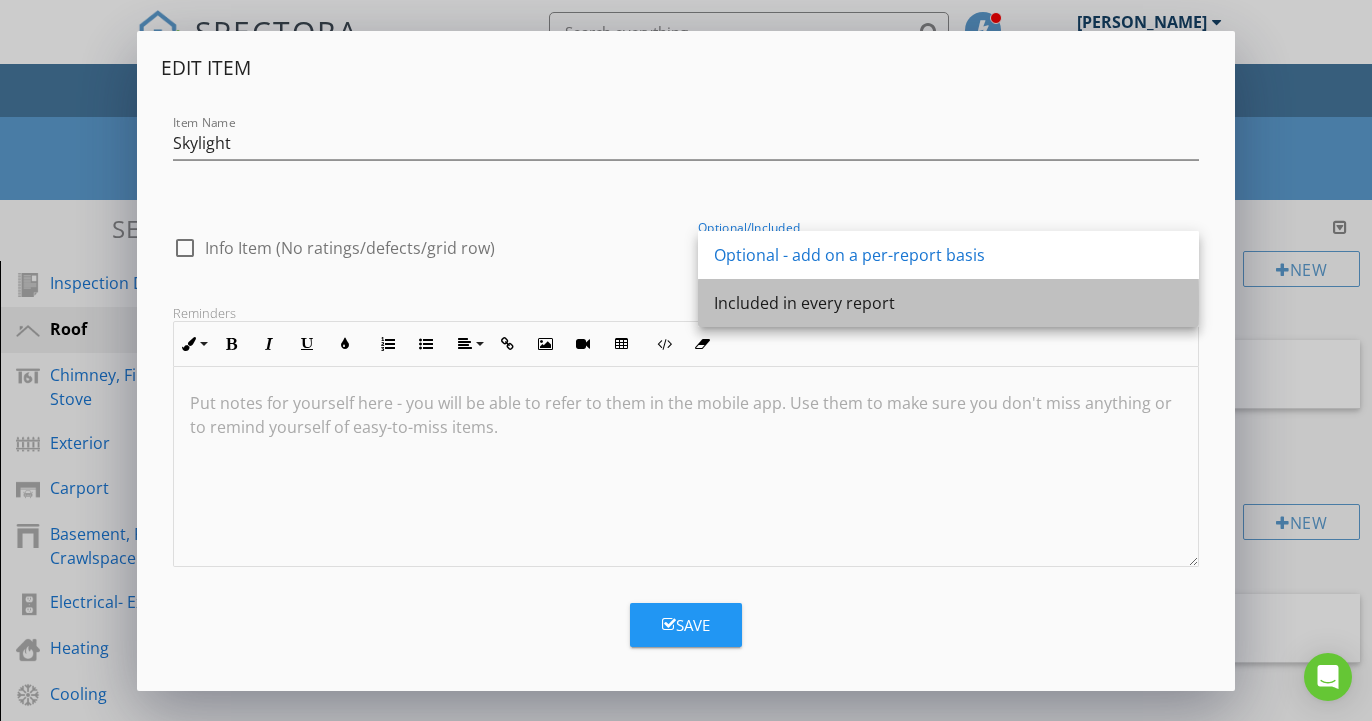 click on "Included in every report" at bounding box center (948, 303) 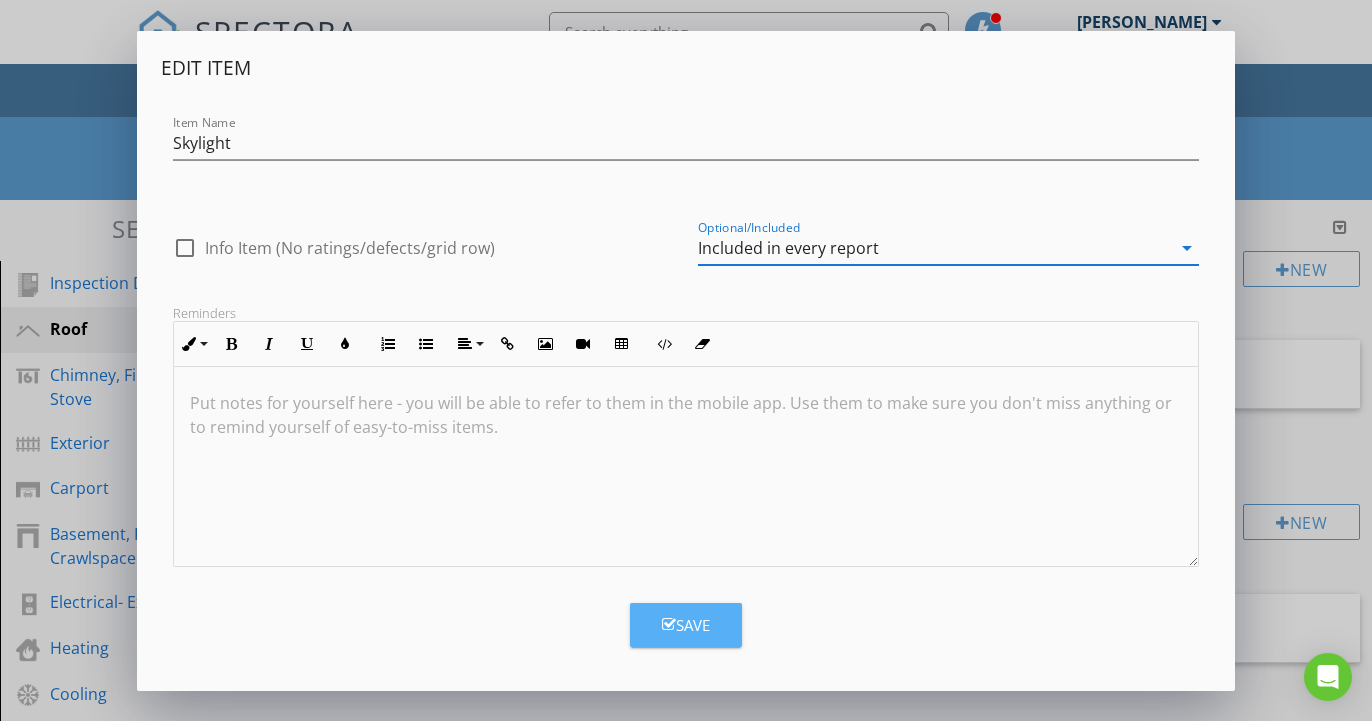 click on "Save" at bounding box center (686, 625) 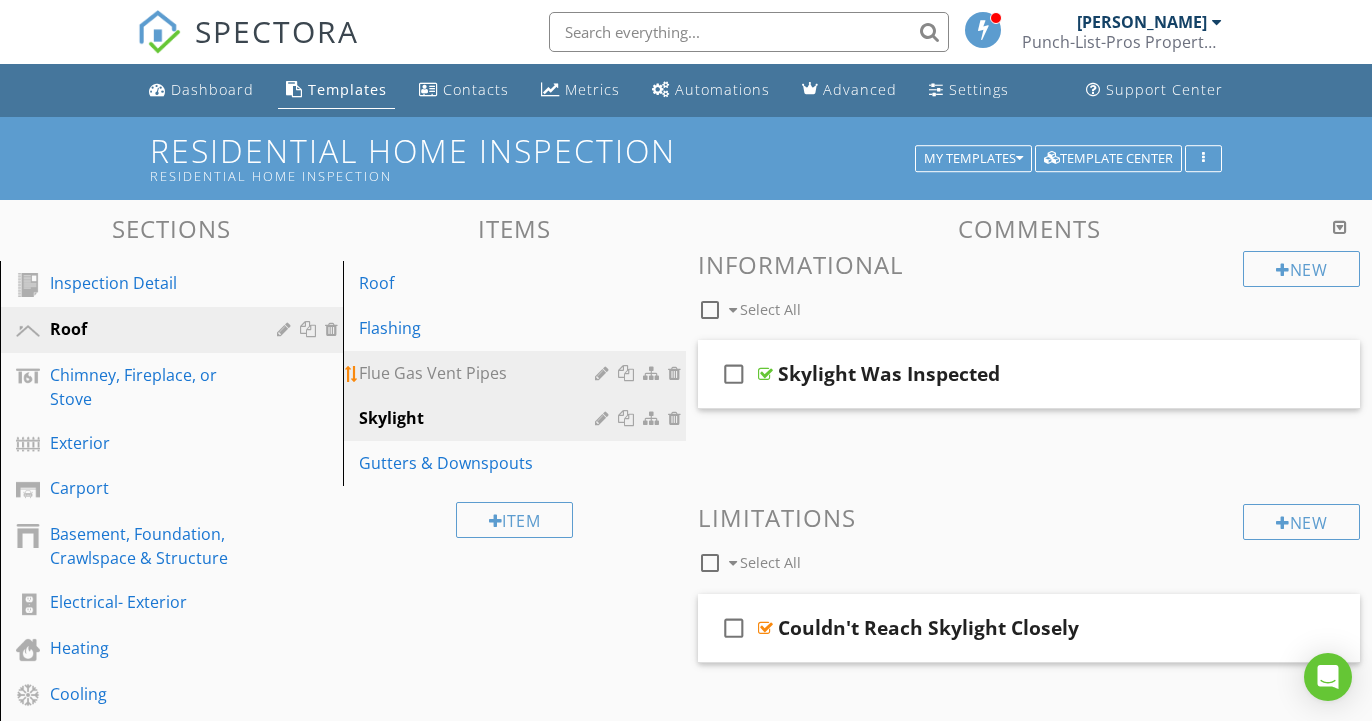 scroll, scrollTop: 0, scrollLeft: 0, axis: both 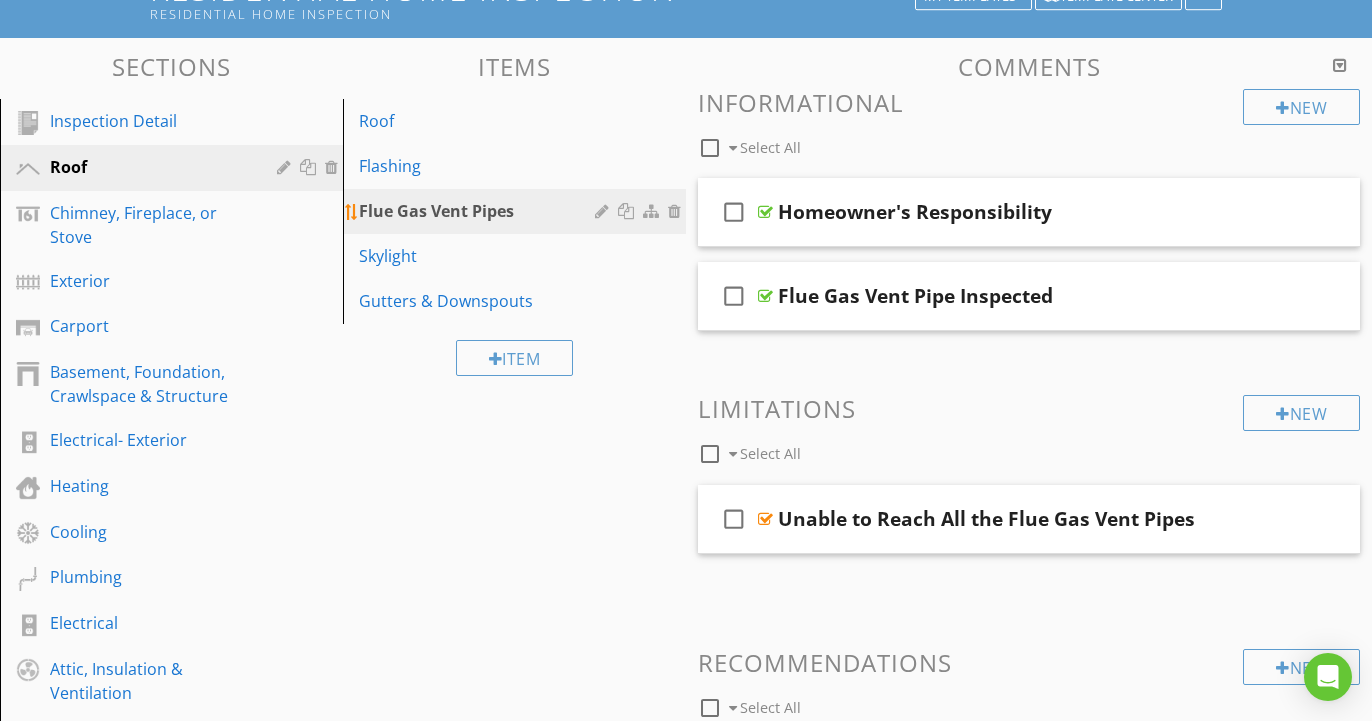 click at bounding box center (604, 211) 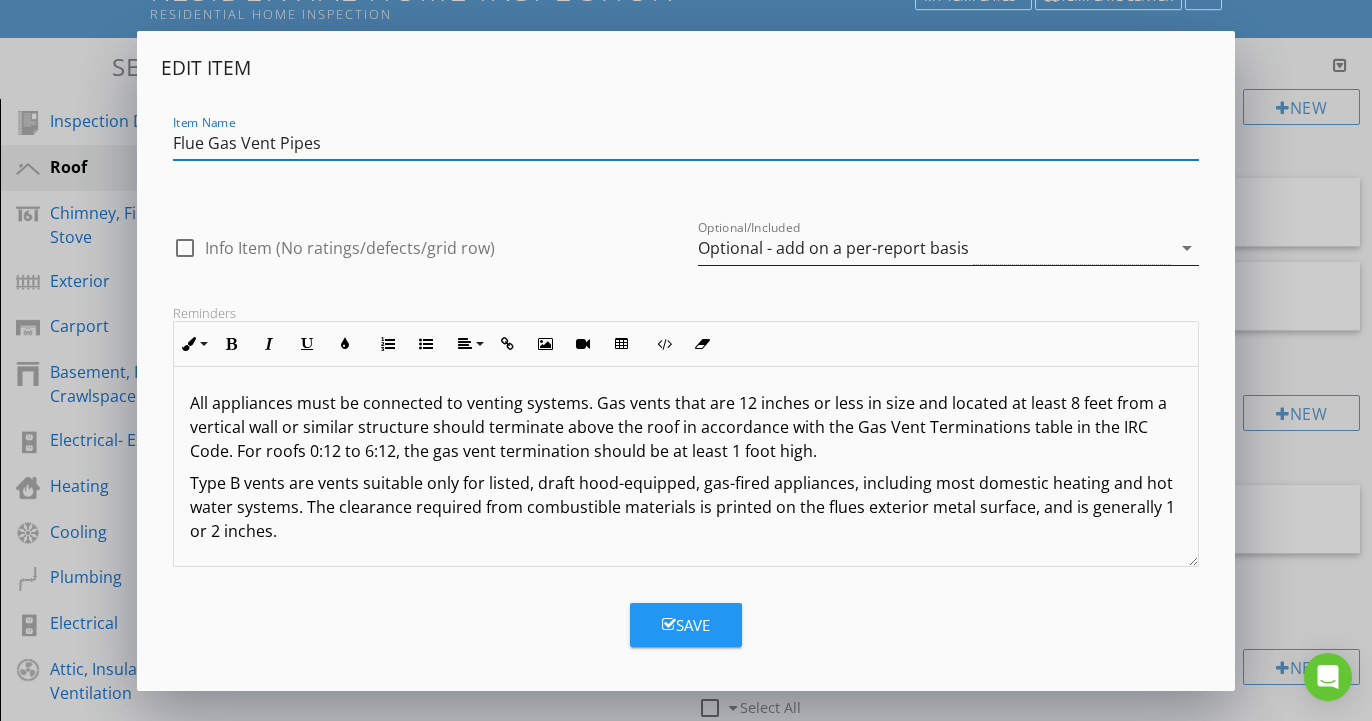 click on "Optional - add on a per-report basis" at bounding box center [833, 248] 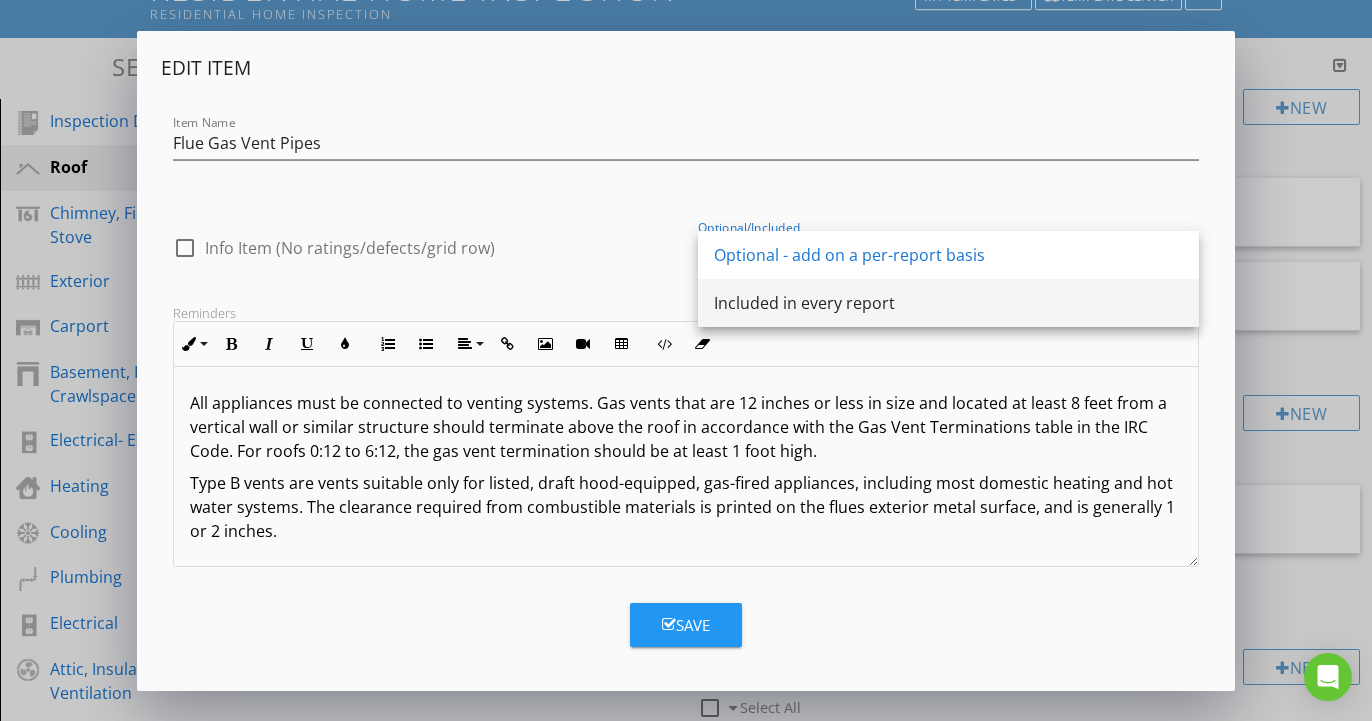click on "Included in every report" at bounding box center [948, 303] 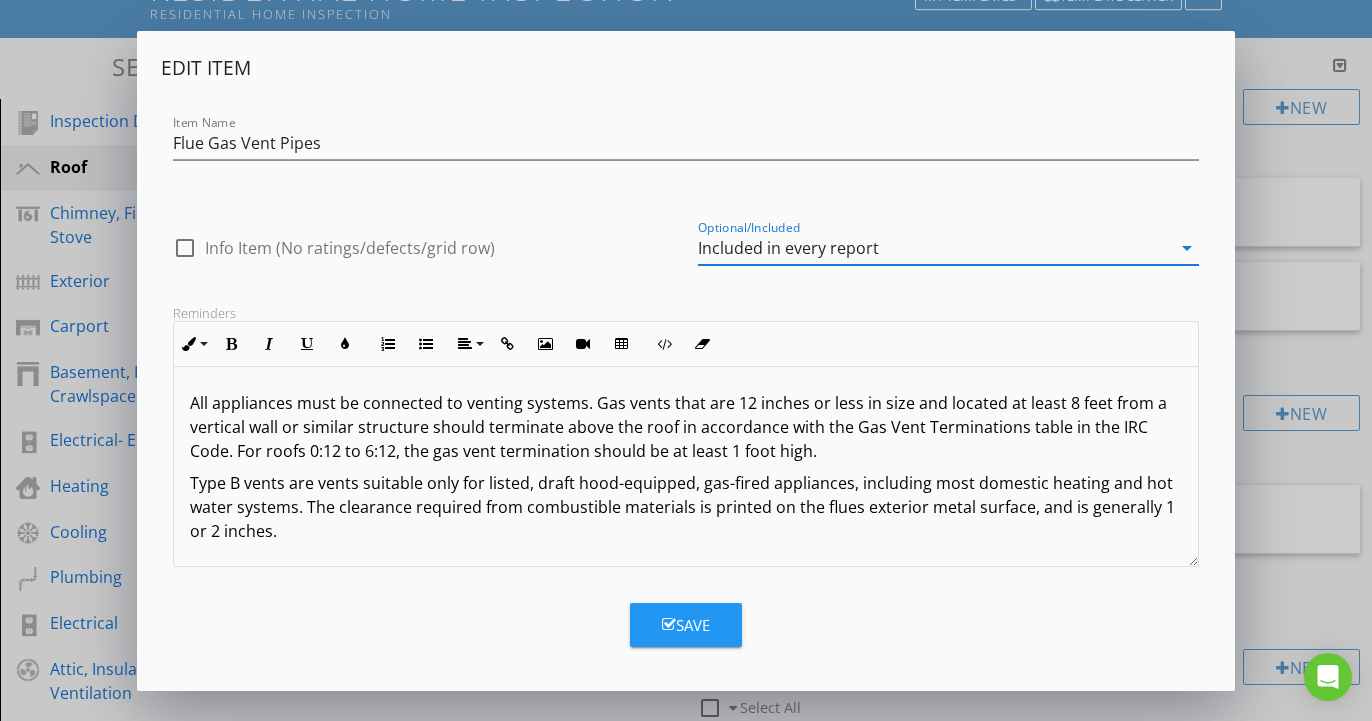 click on "Save" at bounding box center [686, 625] 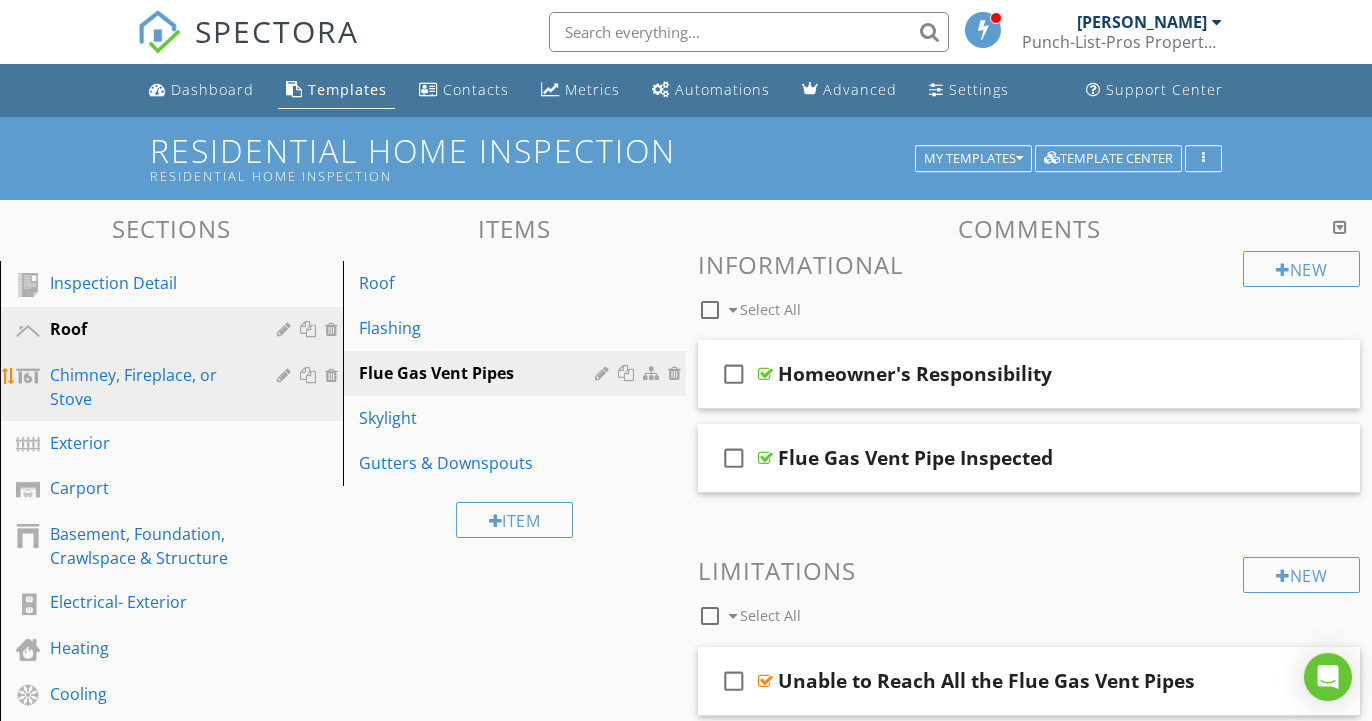 scroll, scrollTop: 0, scrollLeft: 0, axis: both 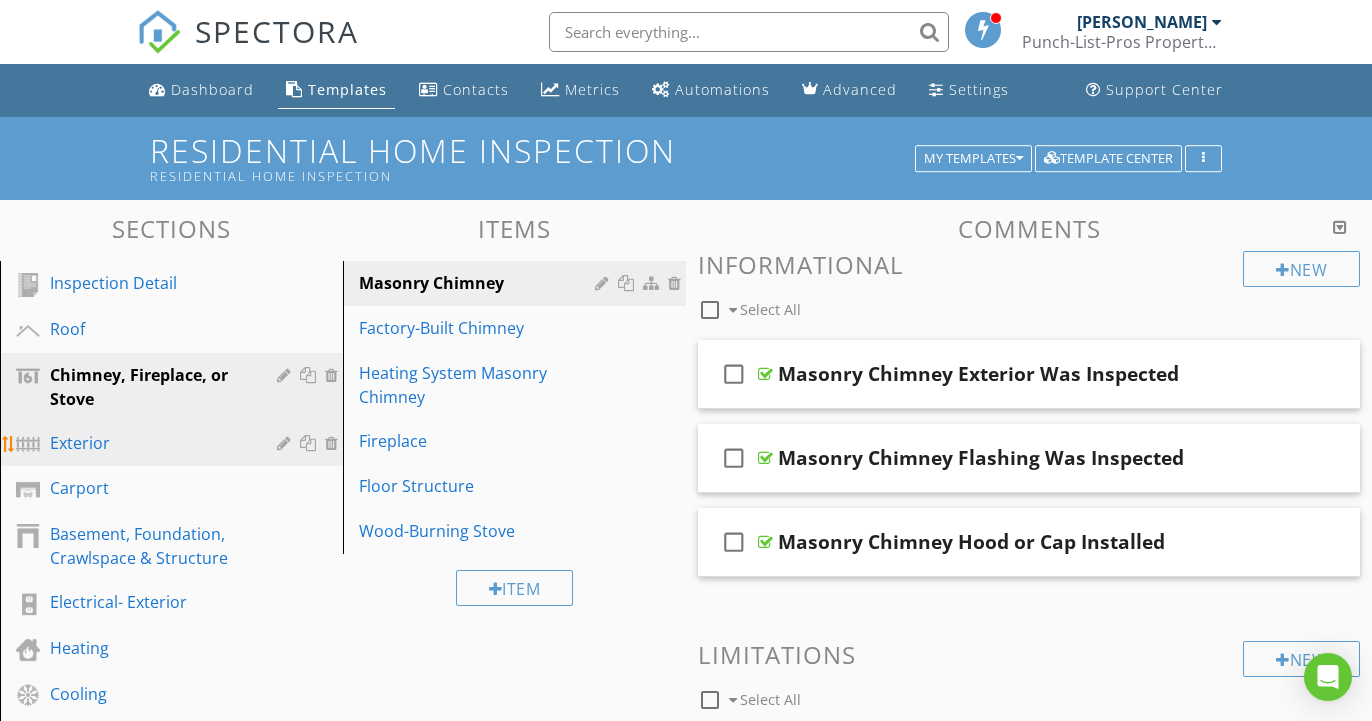 click on "Exterior" at bounding box center (174, 444) 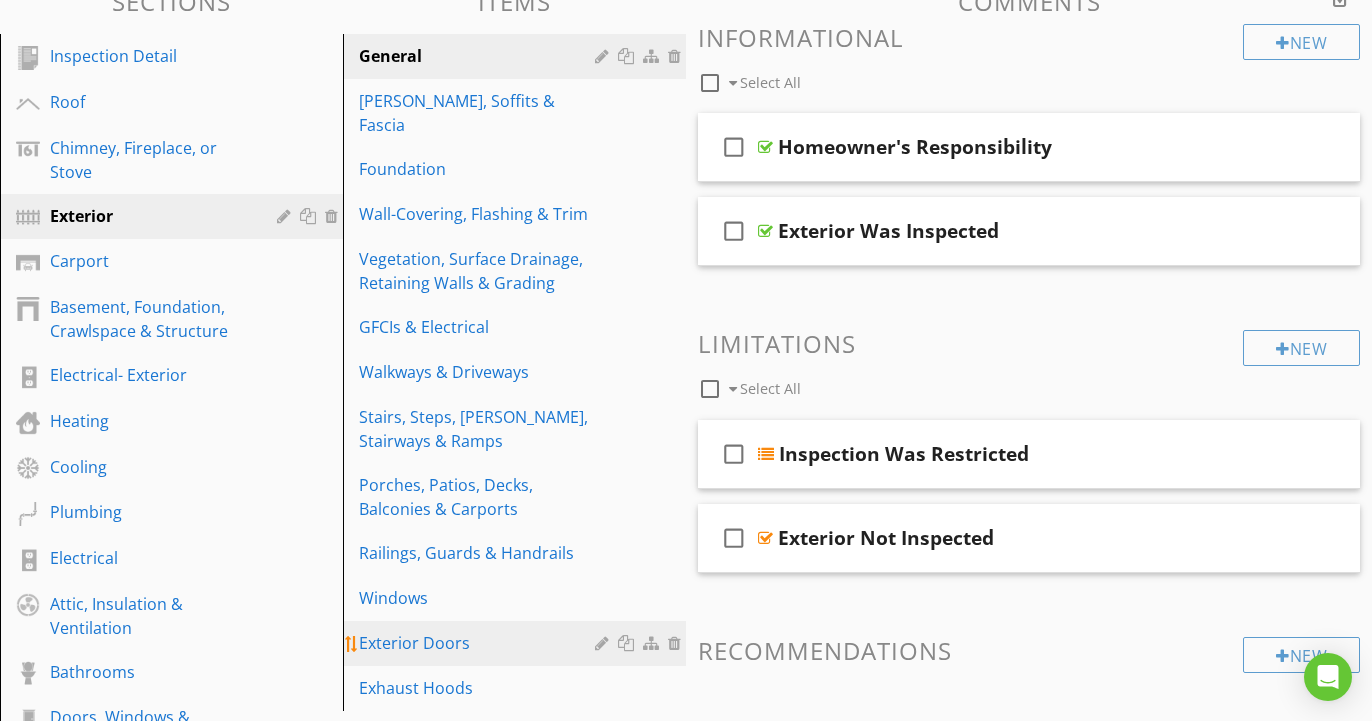 scroll, scrollTop: 167, scrollLeft: 0, axis: vertical 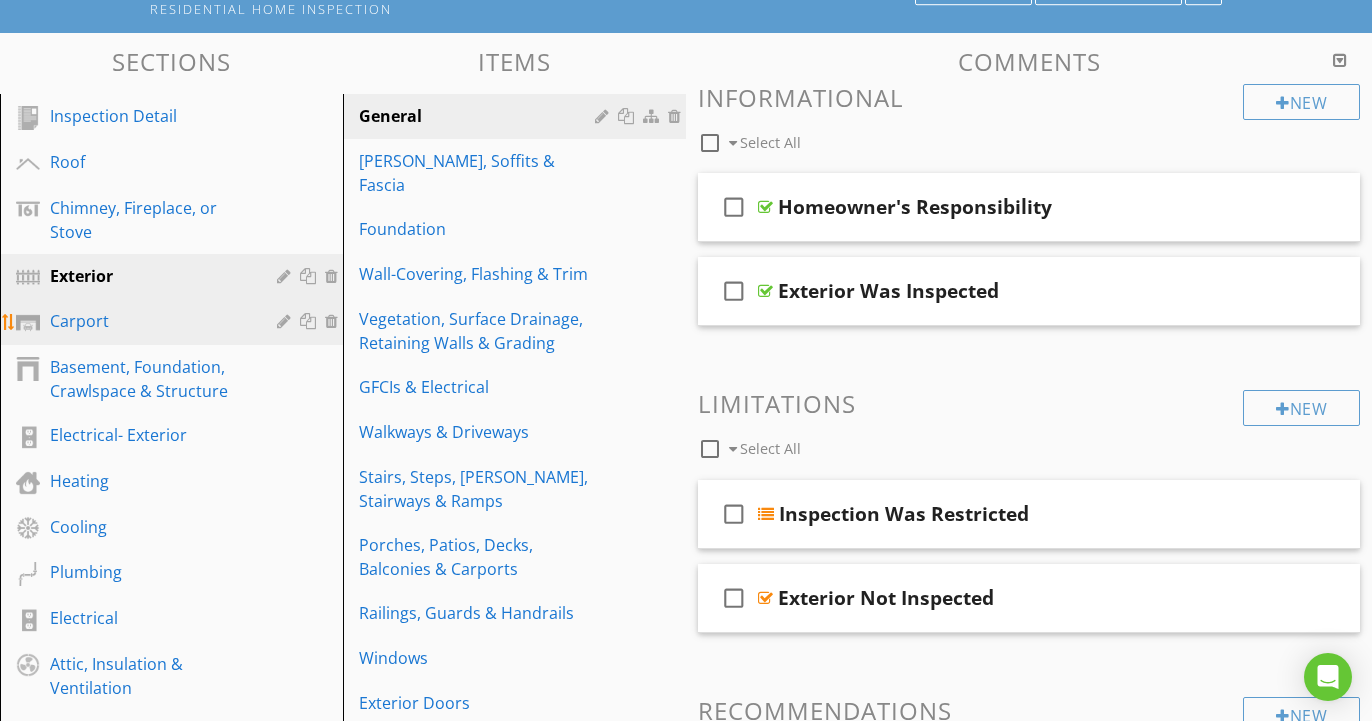 click on "Carport" at bounding box center (149, 321) 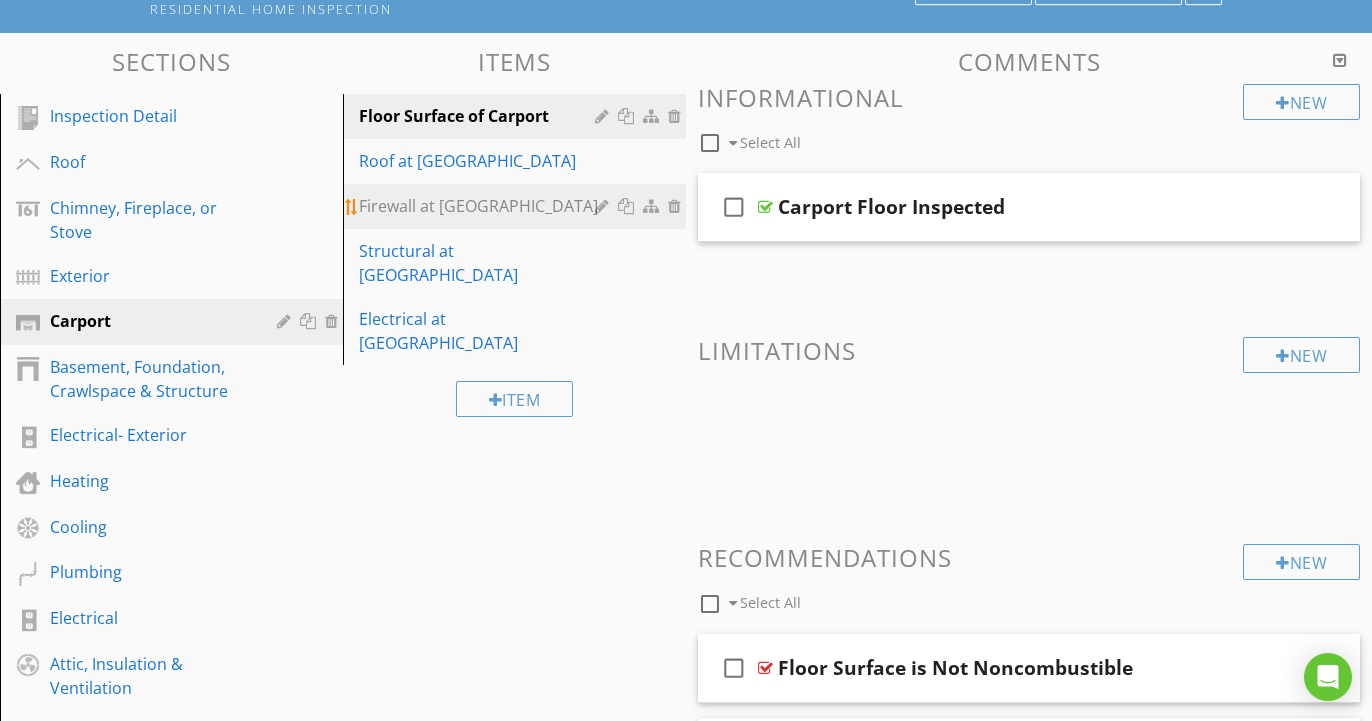 click at bounding box center (604, 206) 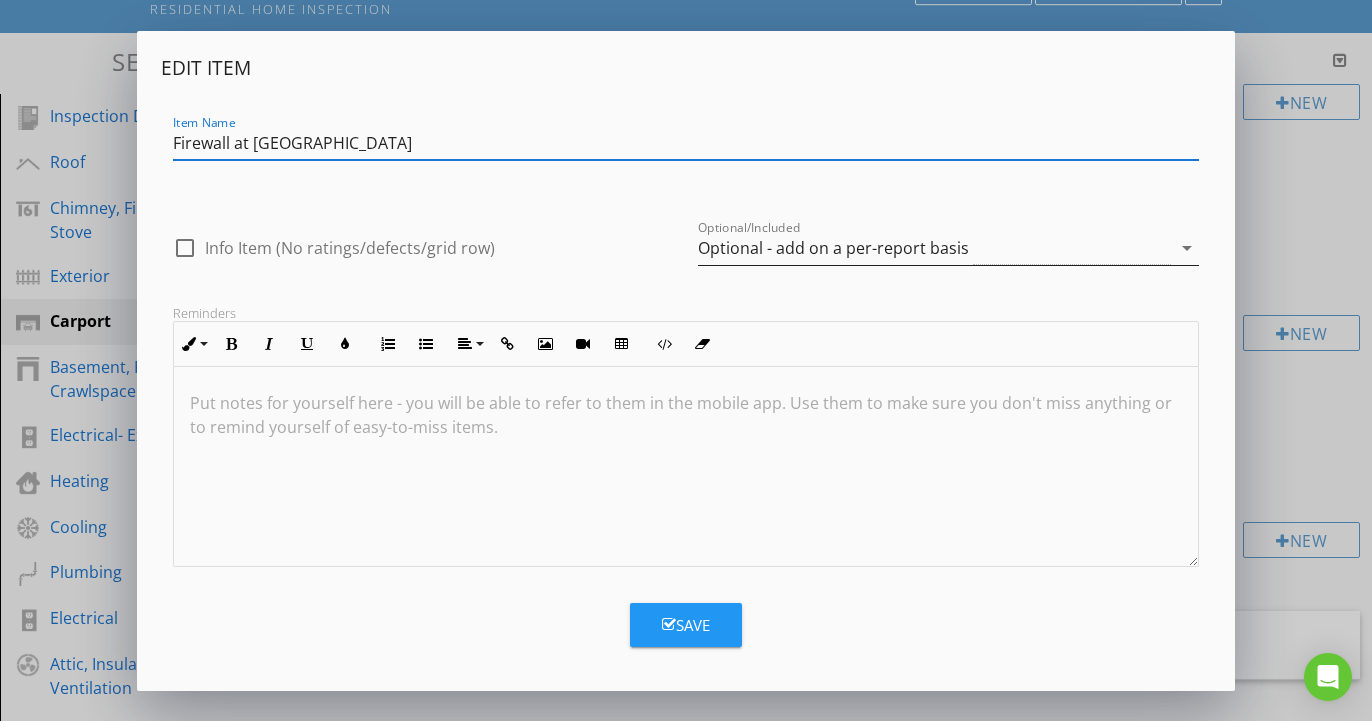 click on "Optional - add on a per-report basis" at bounding box center [833, 248] 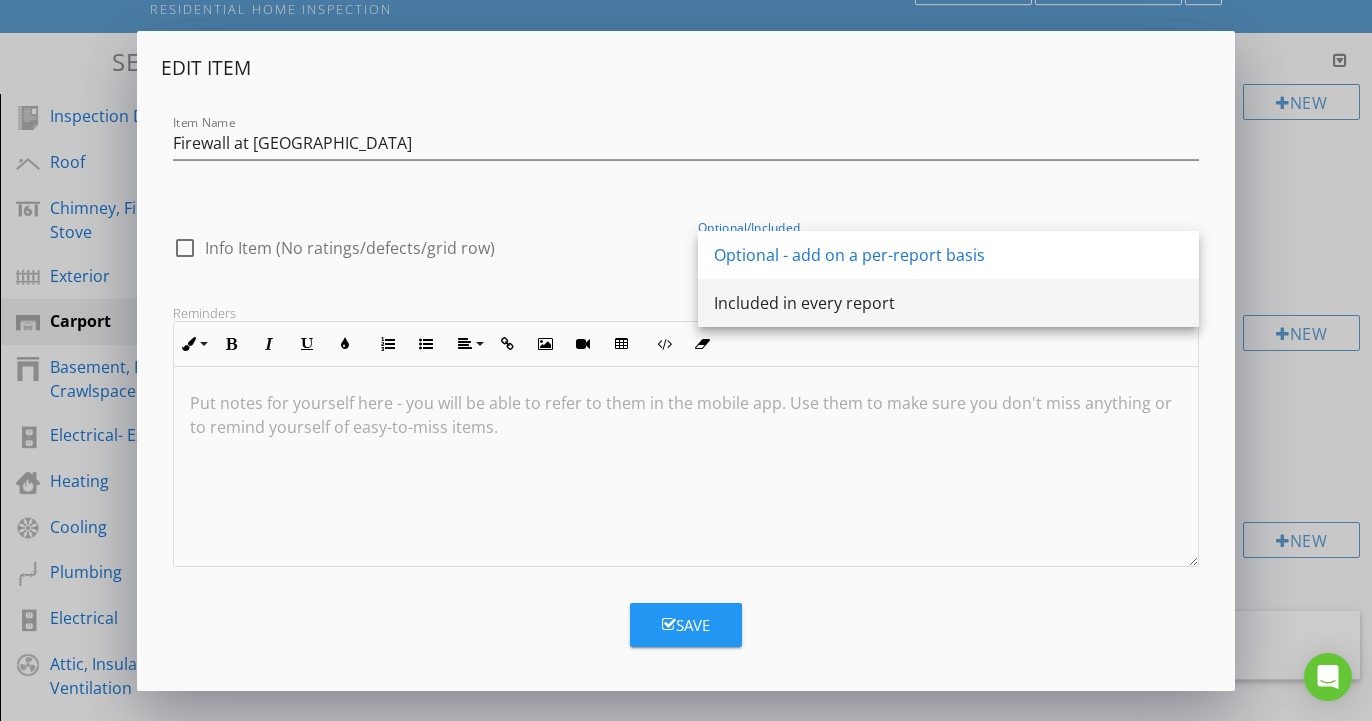 click on "Included in every report" at bounding box center (948, 303) 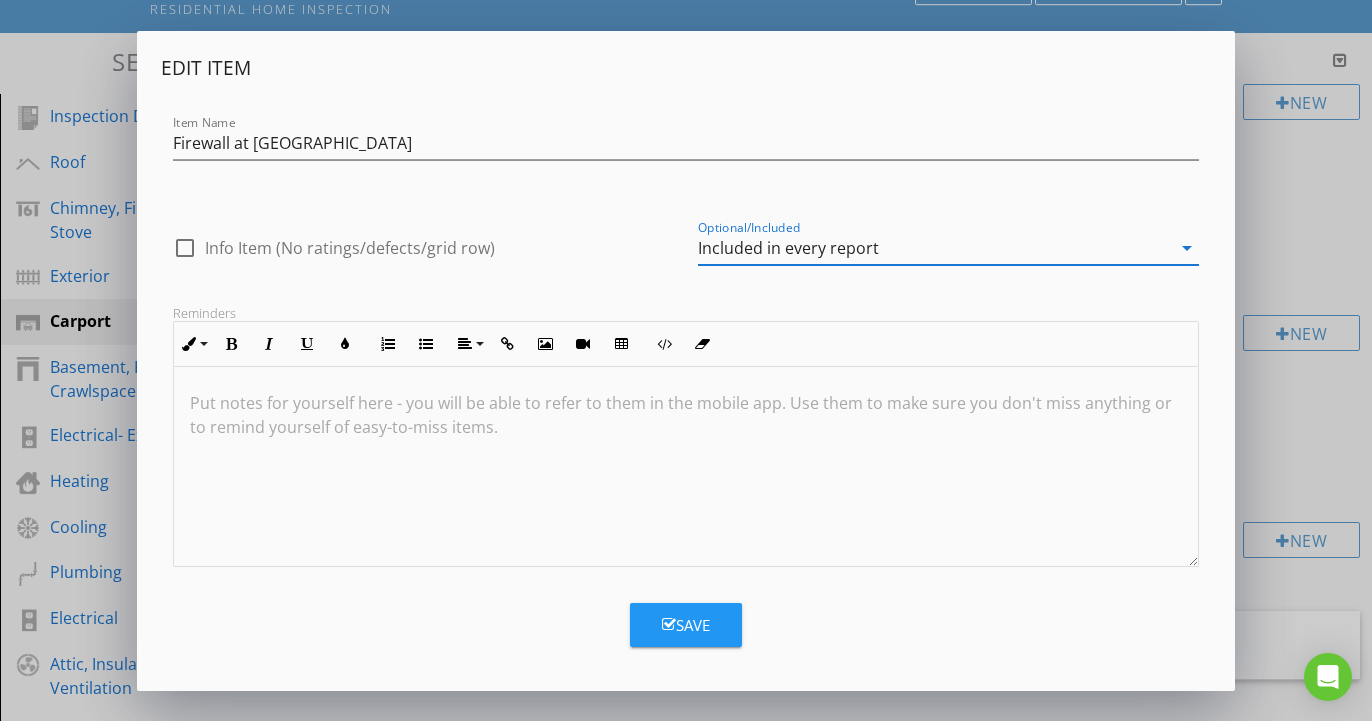 click on "Save" at bounding box center (686, 625) 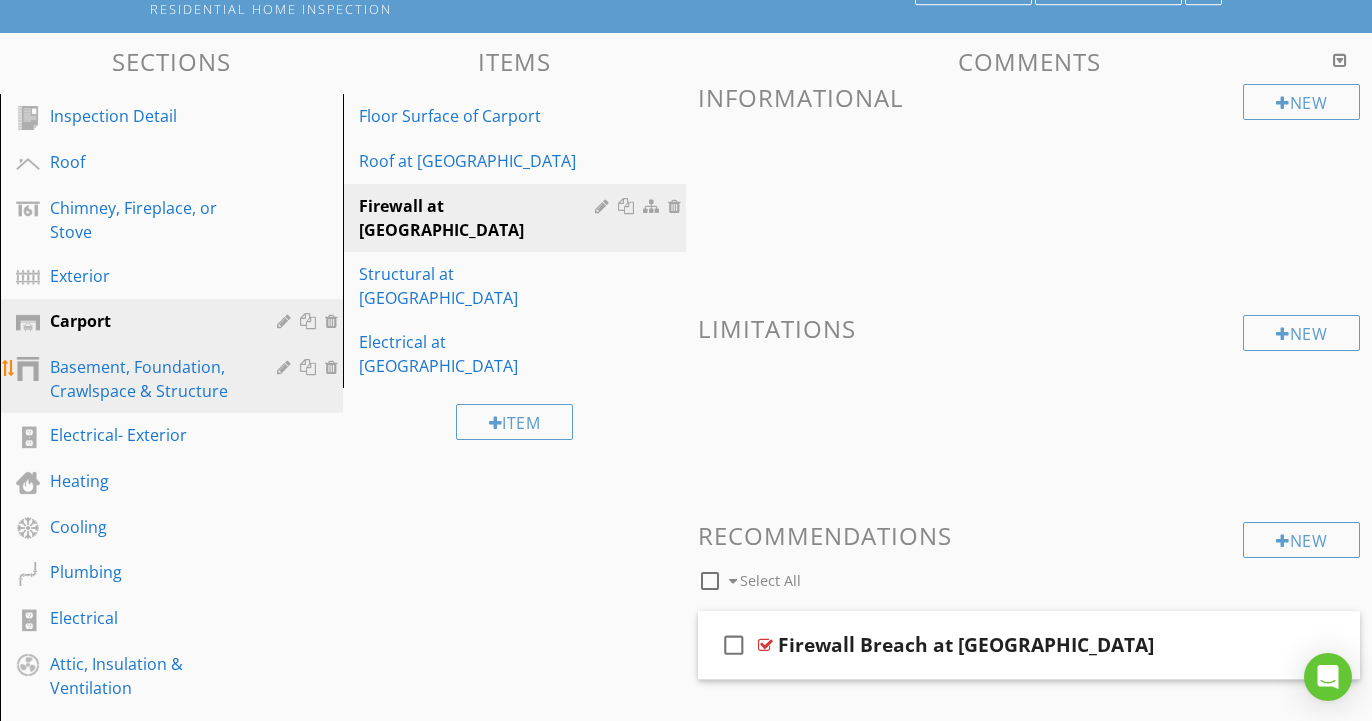 click on "Basement, Foundation, Crawlspace & Structure" at bounding box center (149, 379) 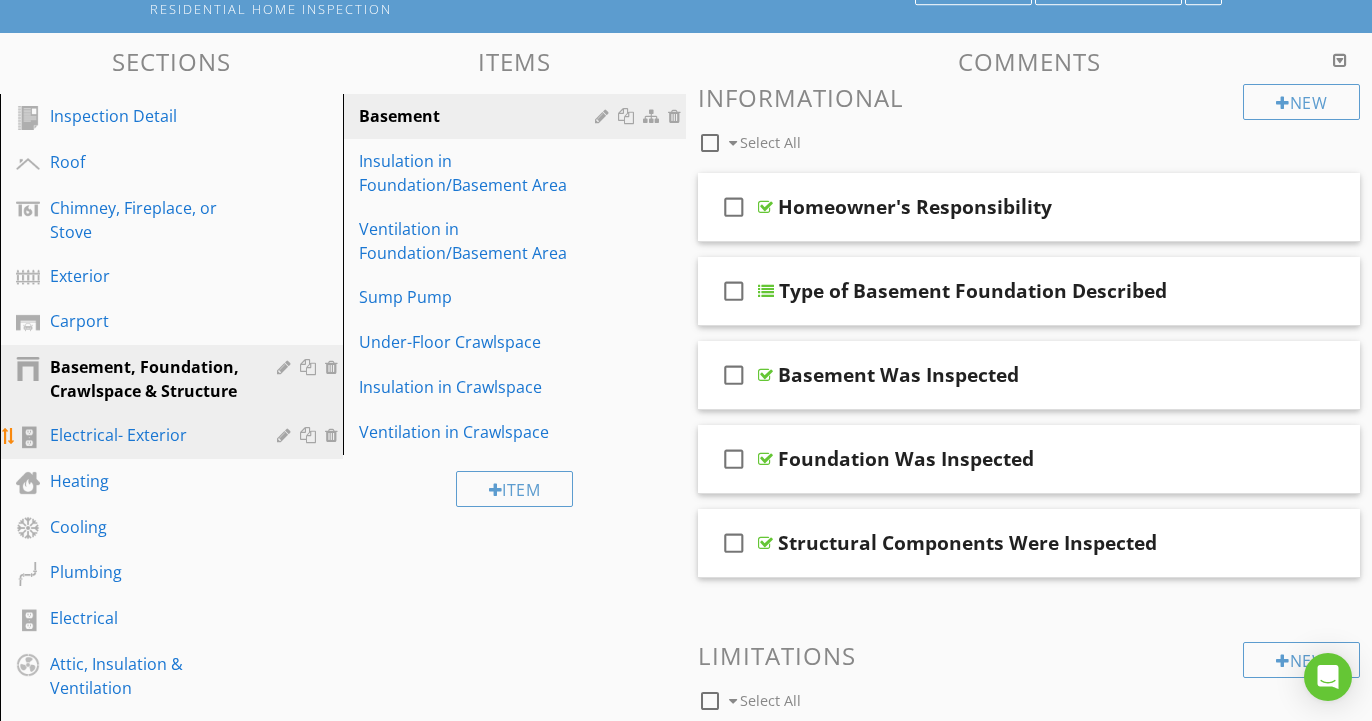 click on "Electrical- Exterior" at bounding box center [149, 435] 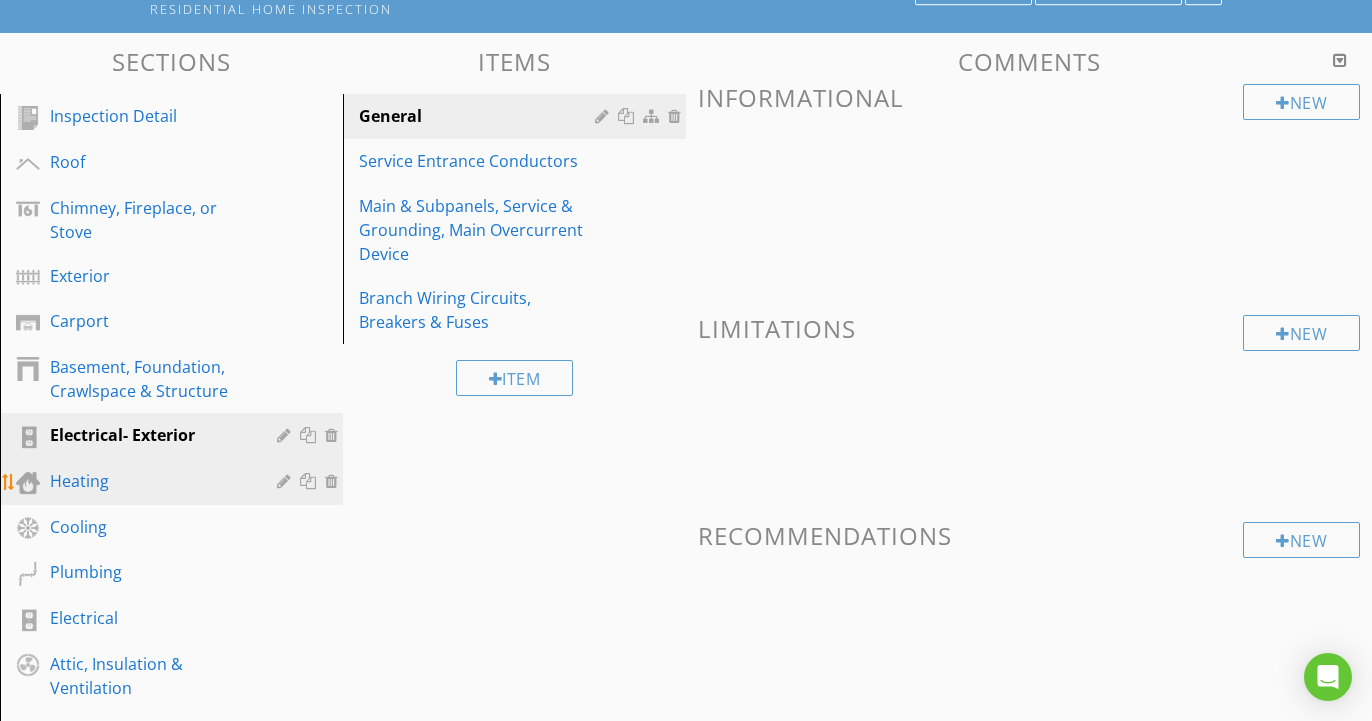 click on "Heating" at bounding box center [149, 481] 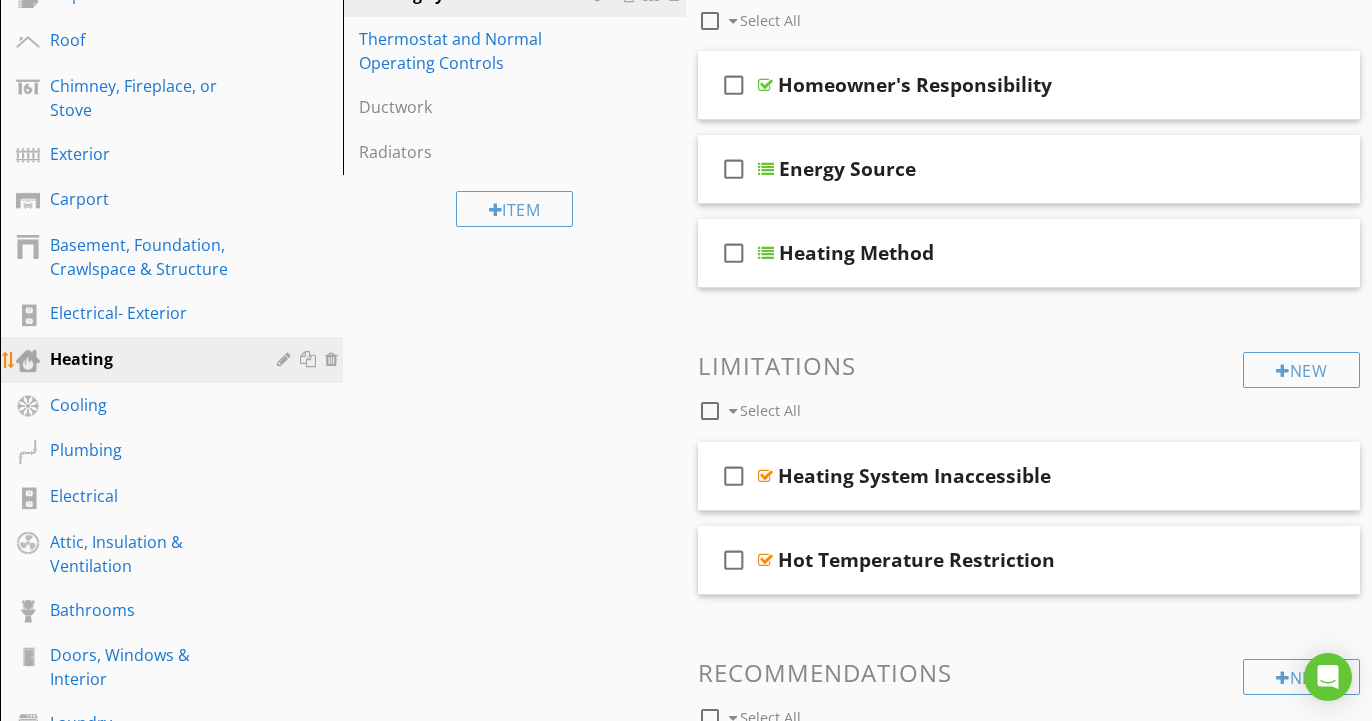 scroll, scrollTop: 290, scrollLeft: 0, axis: vertical 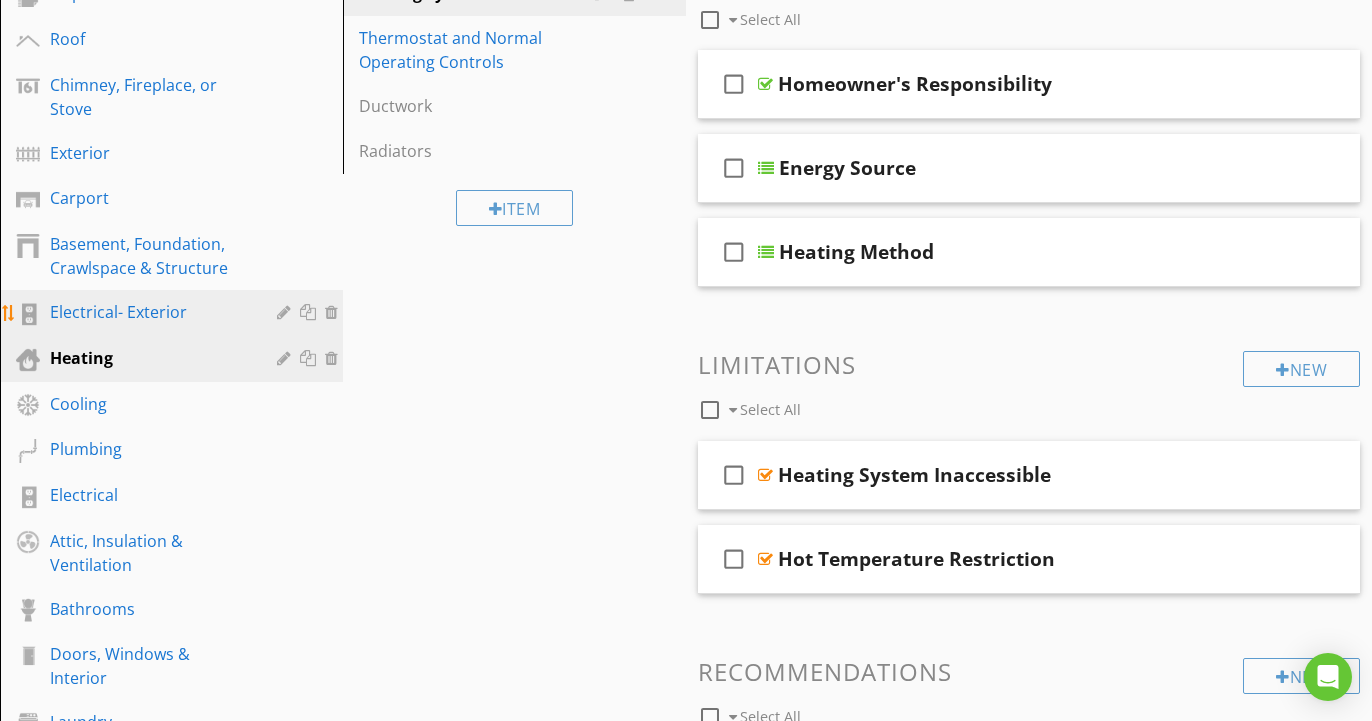 click on "Electrical- Exterior" at bounding box center [149, 312] 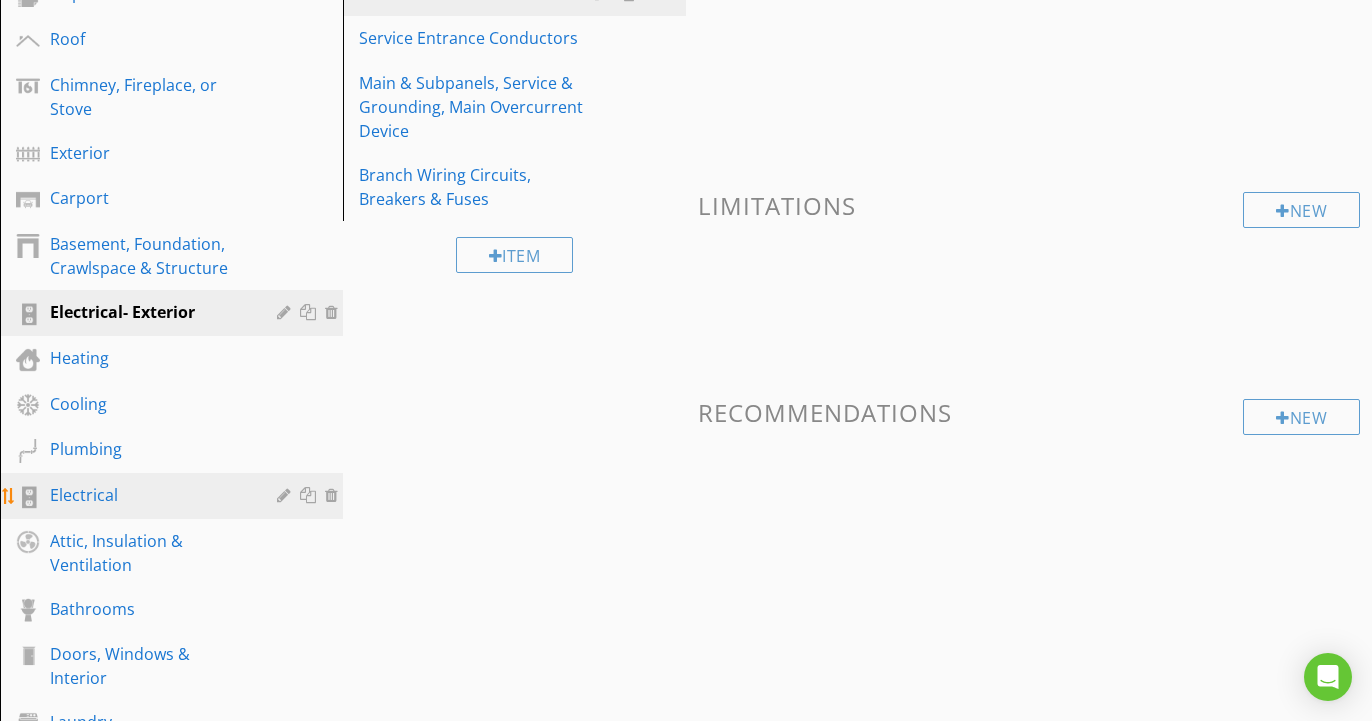 click on "Electrical" at bounding box center (149, 495) 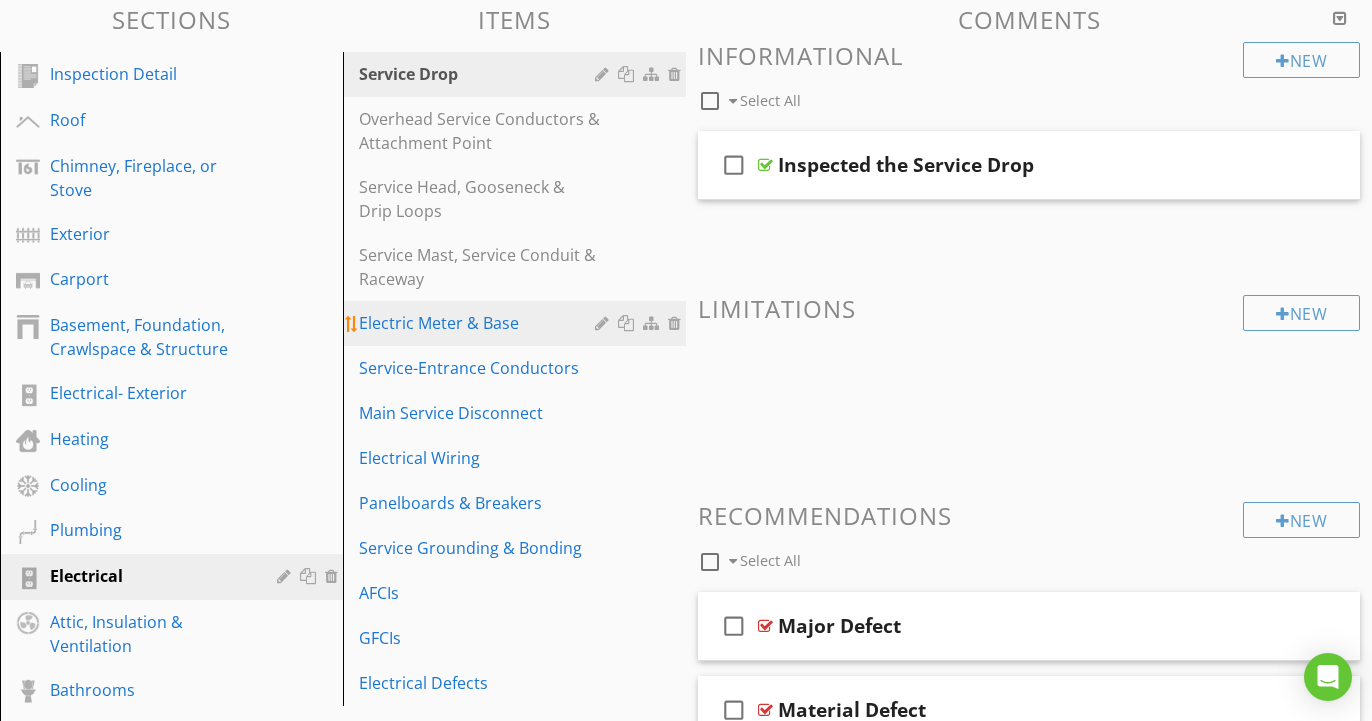 scroll, scrollTop: 208, scrollLeft: 0, axis: vertical 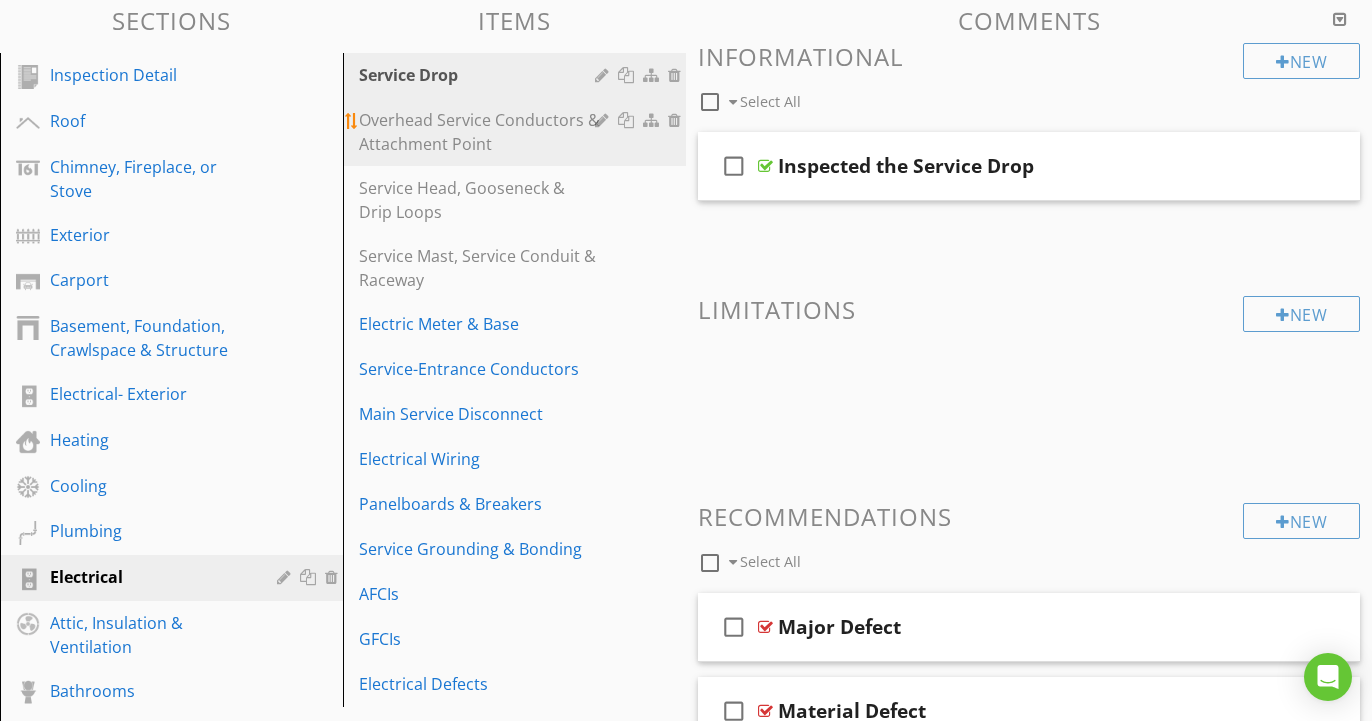 click on "Overhead Service Conductors & Attachment Point" at bounding box center [480, 132] 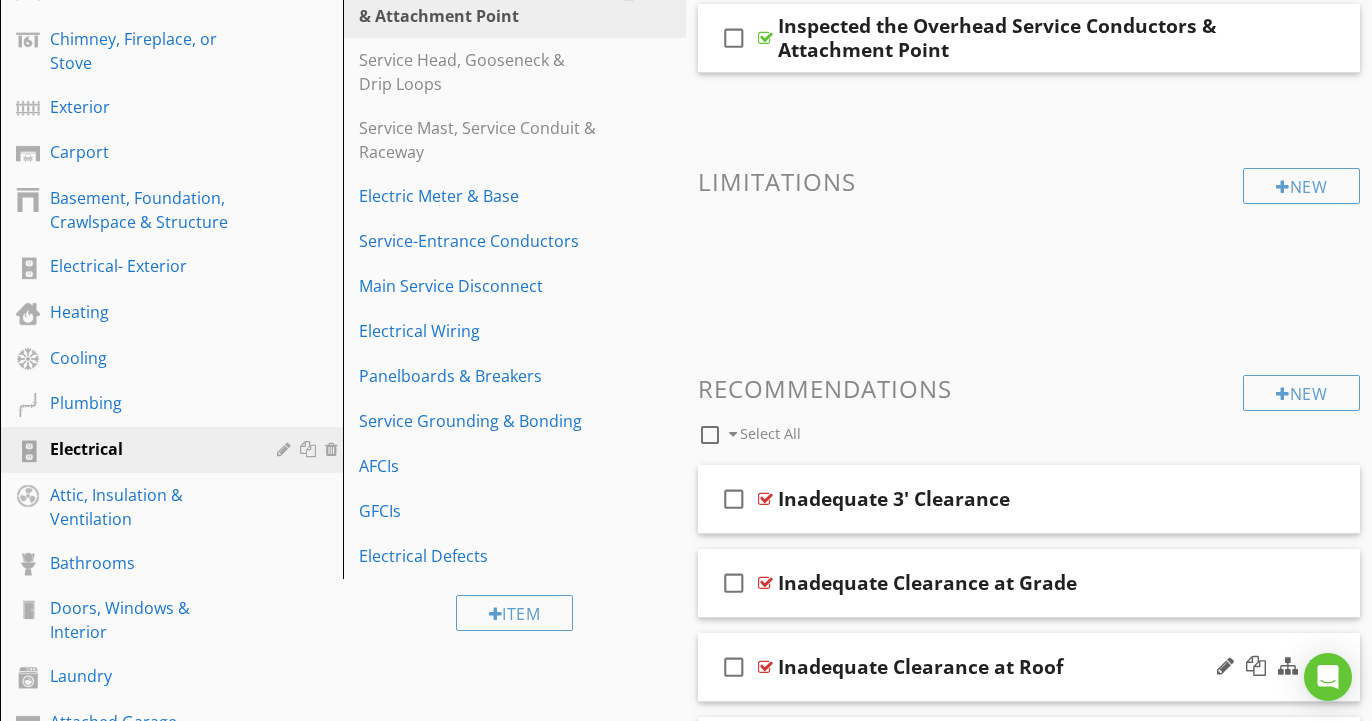 scroll, scrollTop: 191, scrollLeft: 0, axis: vertical 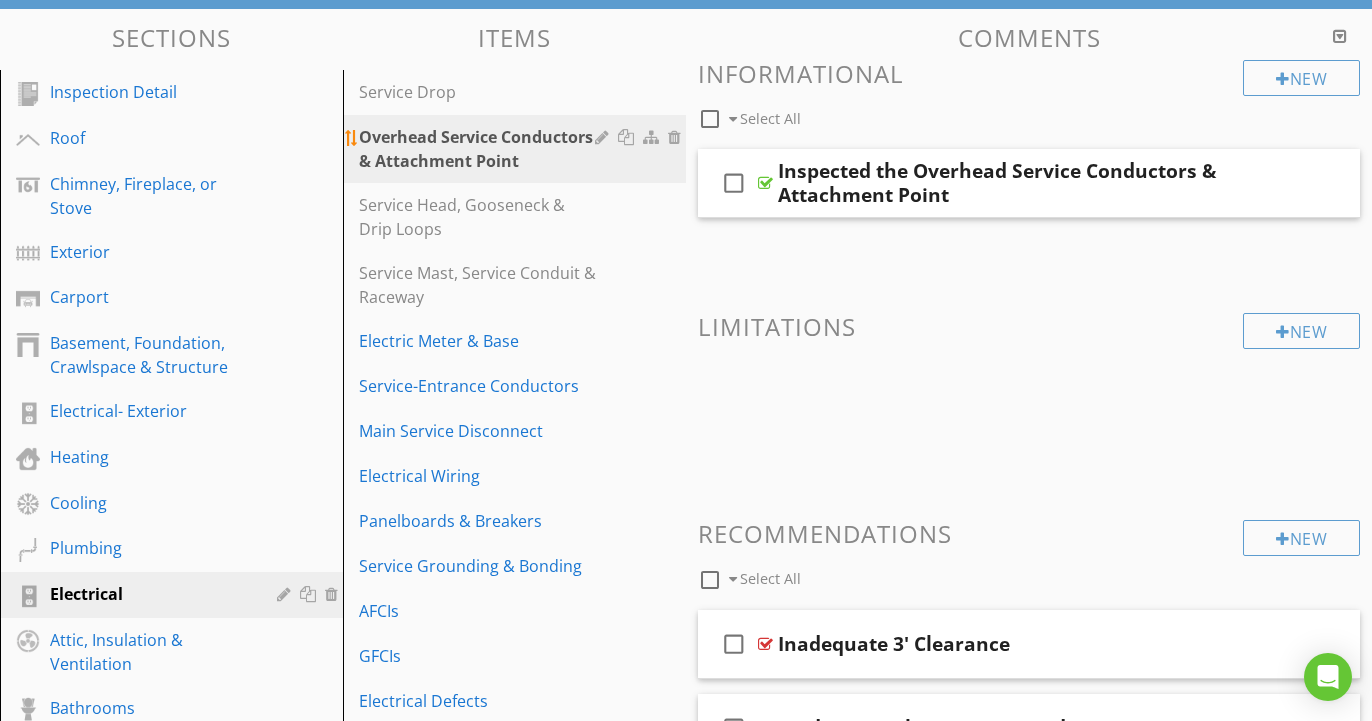 click at bounding box center (604, 137) 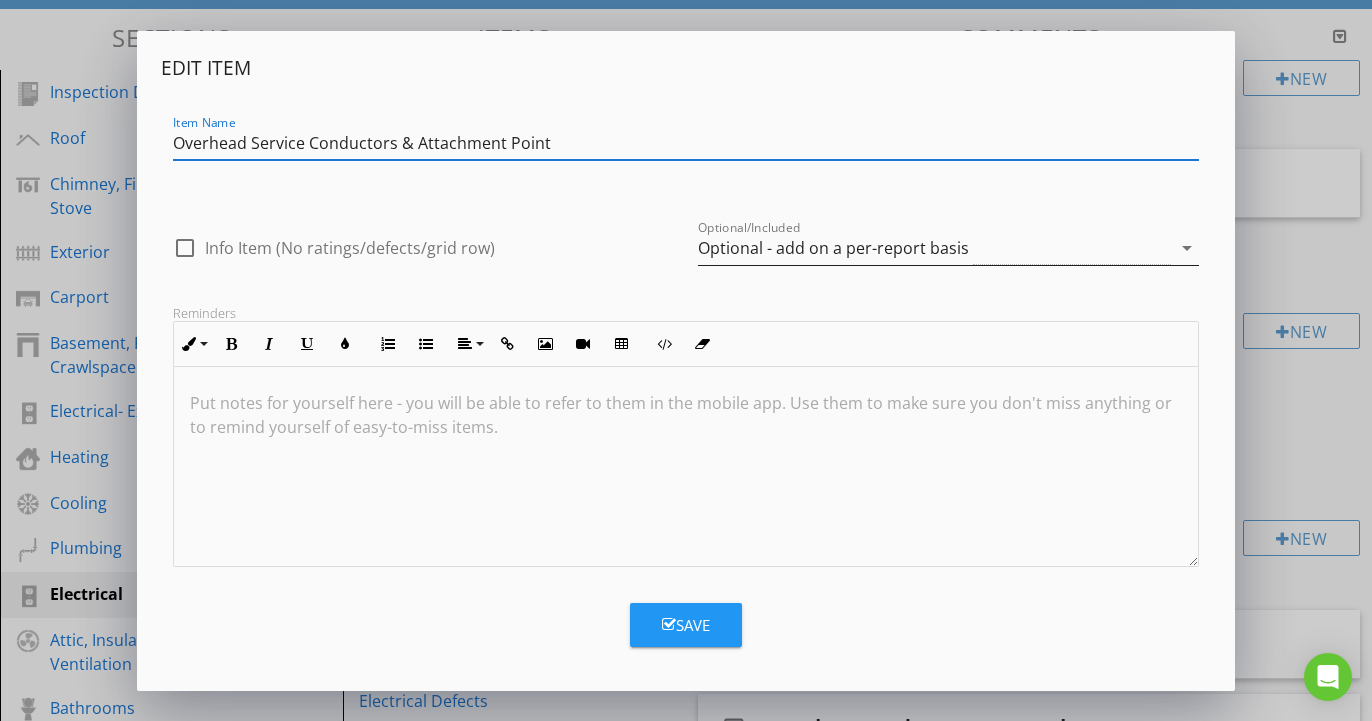 click on "Optional - add on a per-report basis" at bounding box center [934, 248] 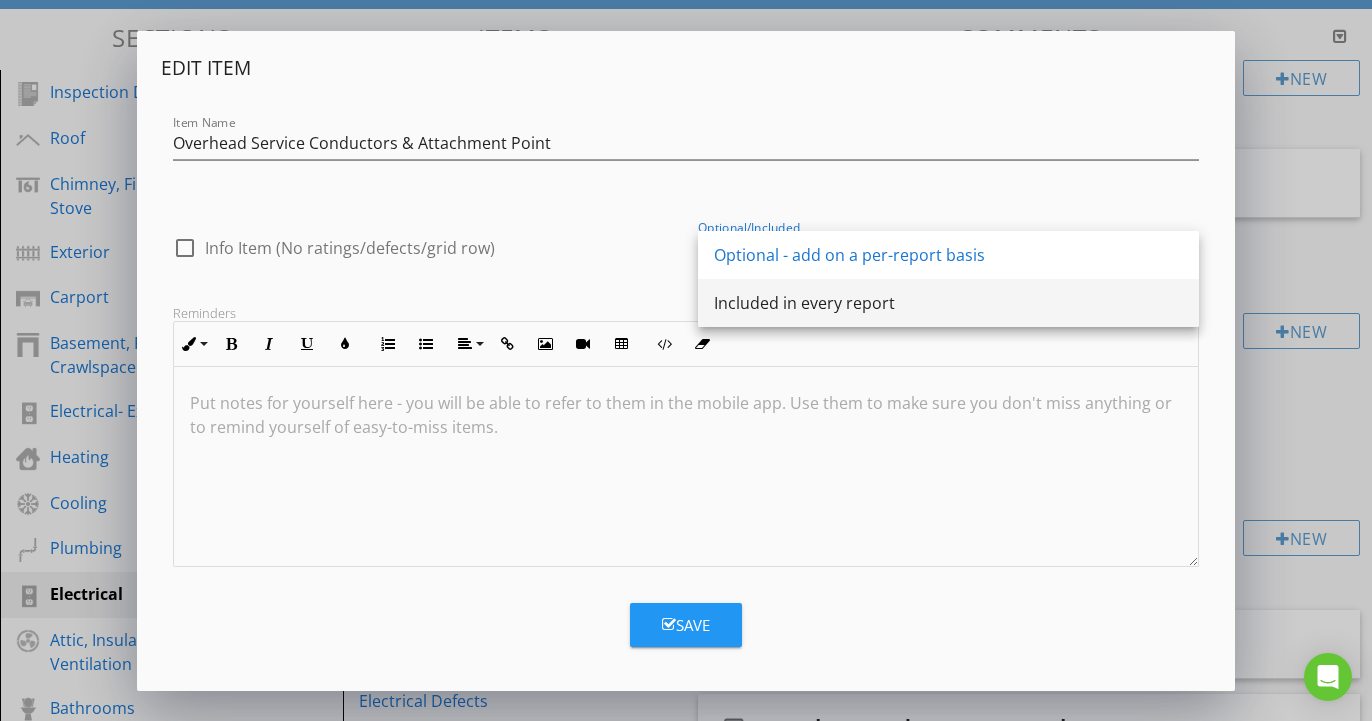 click on "Included in every report" at bounding box center (948, 303) 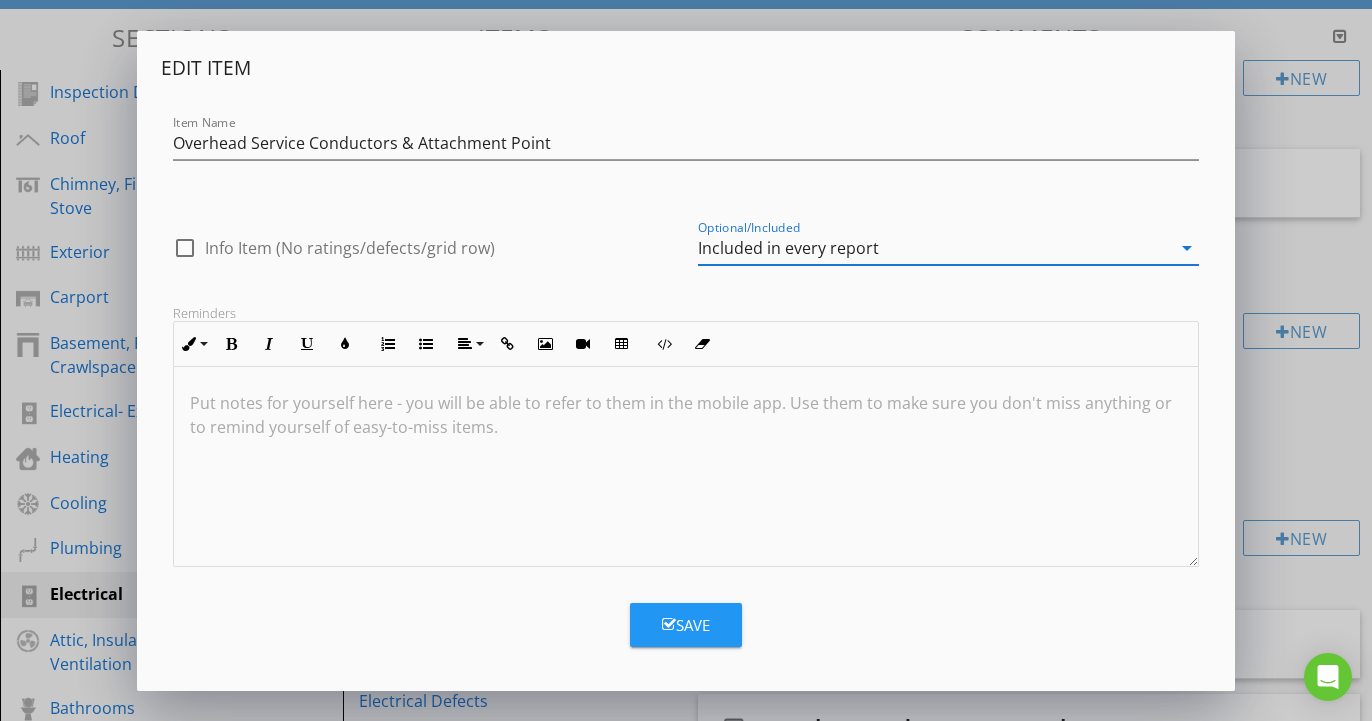 click on "Save" at bounding box center [686, 625] 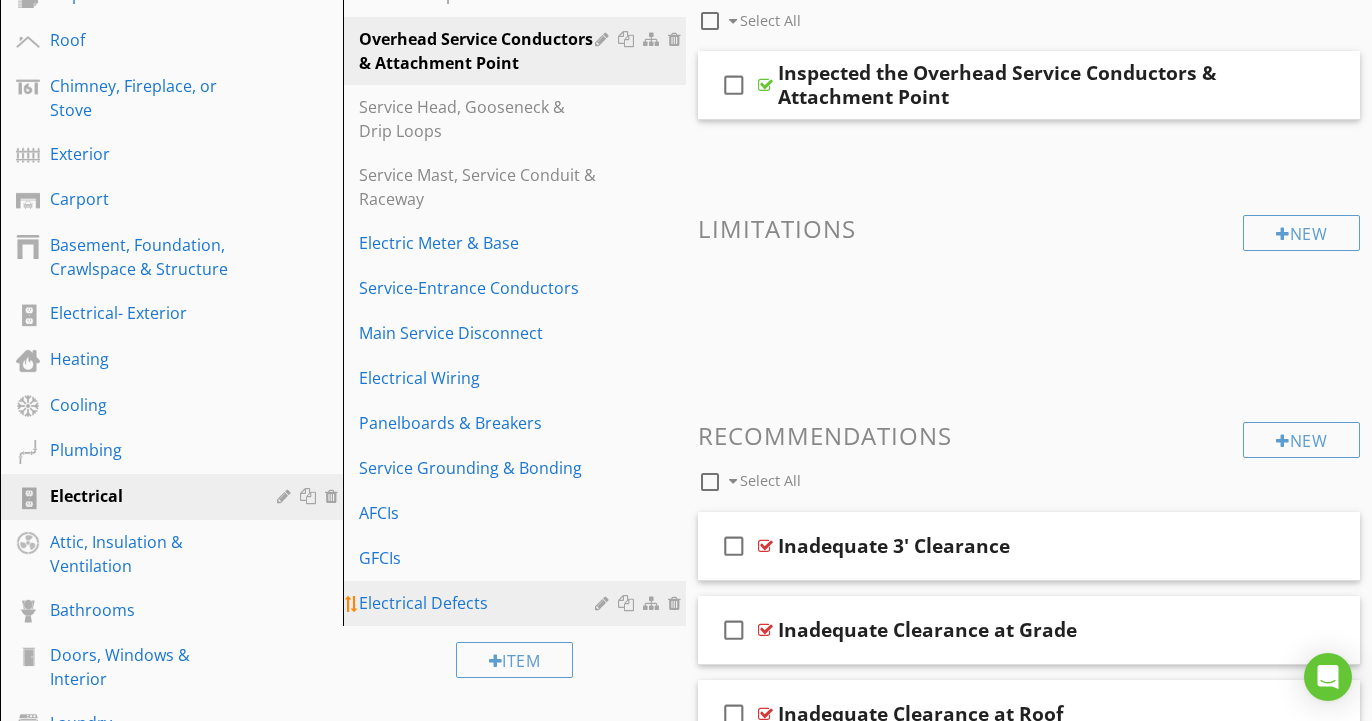 scroll, scrollTop: 136, scrollLeft: 0, axis: vertical 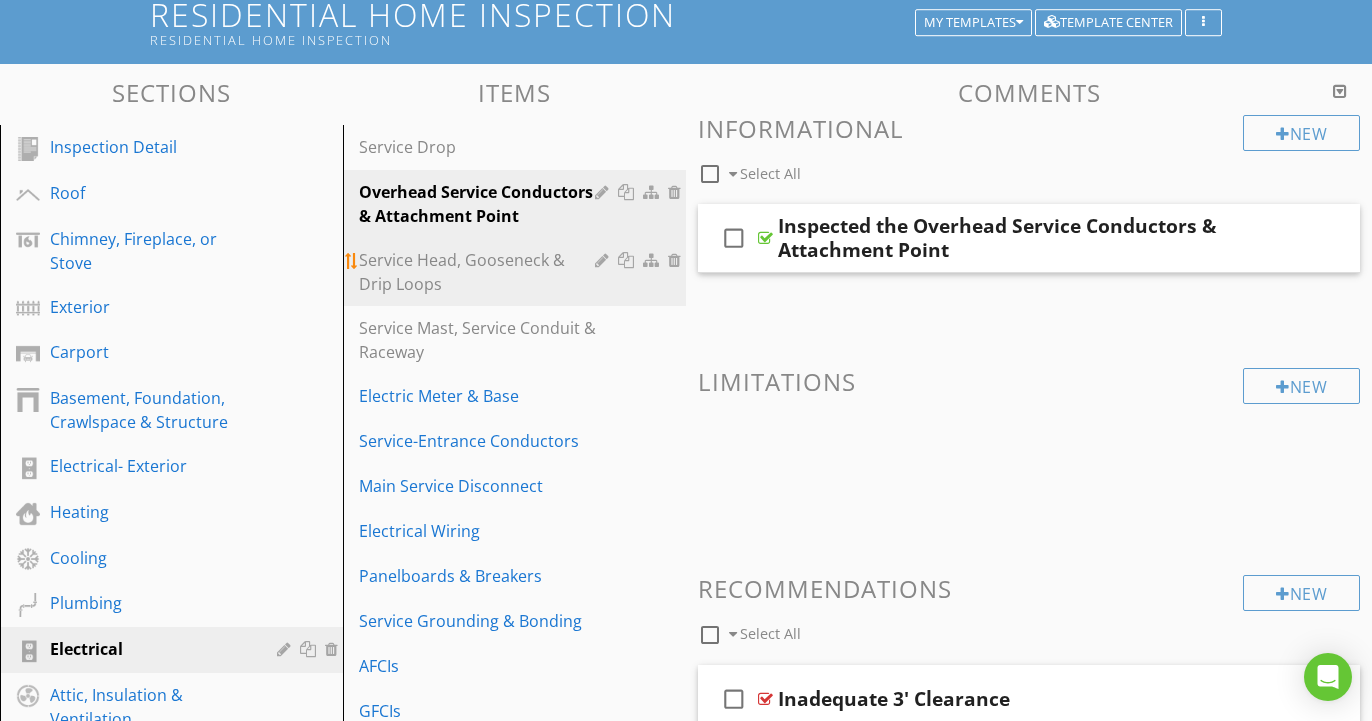 click at bounding box center (604, 260) 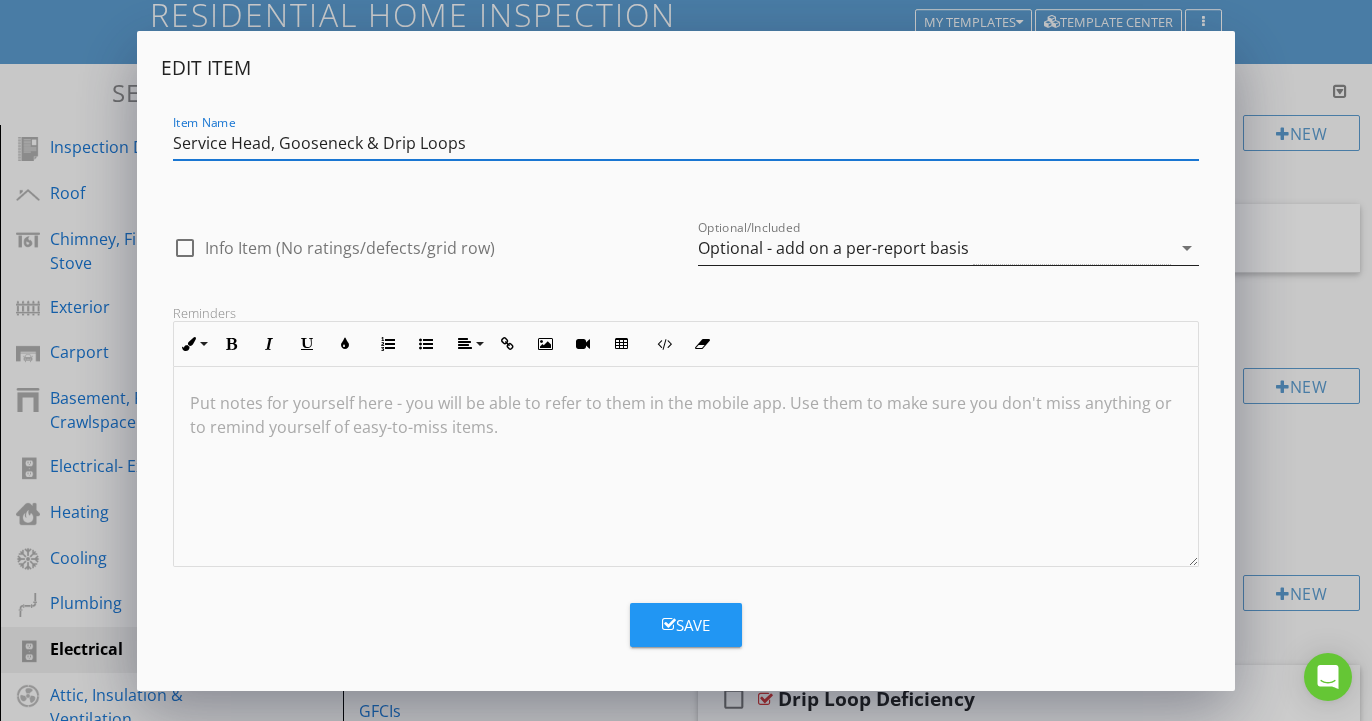 click on "Optional - add on a per-report basis" at bounding box center [934, 248] 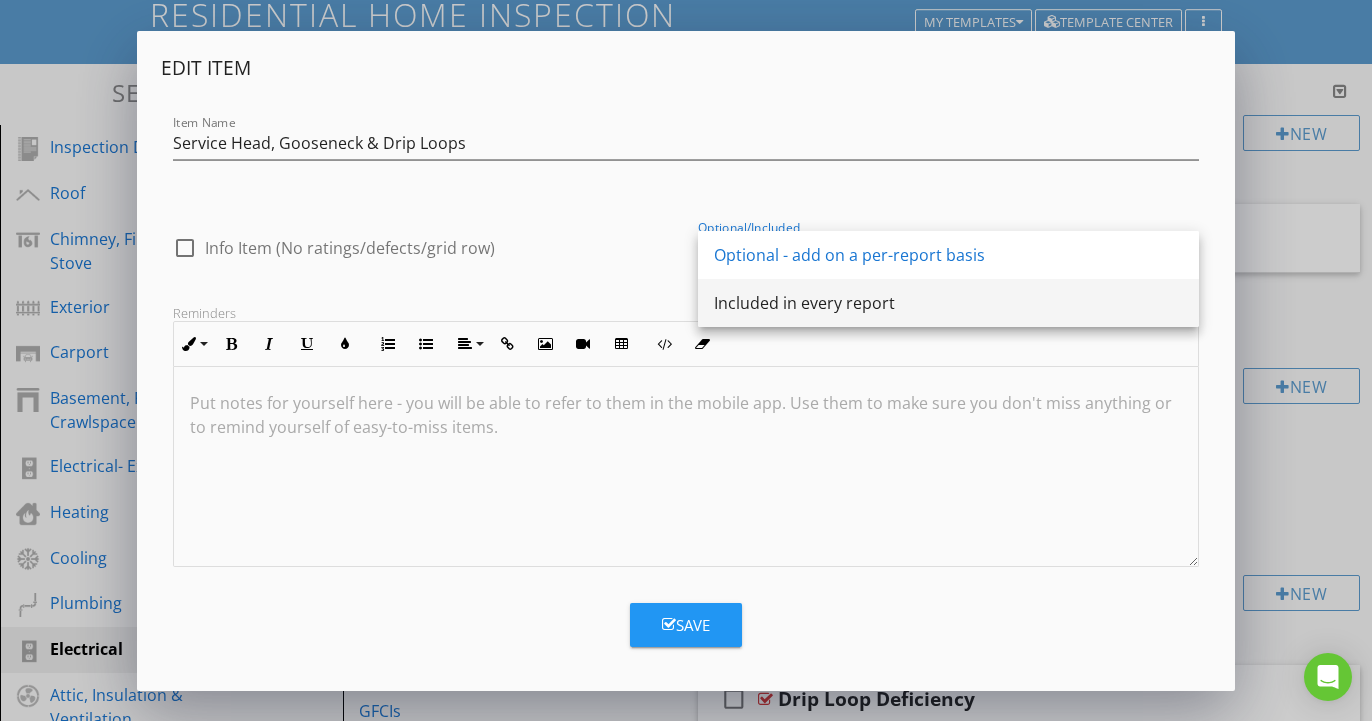 click on "Included in every report" at bounding box center [948, 303] 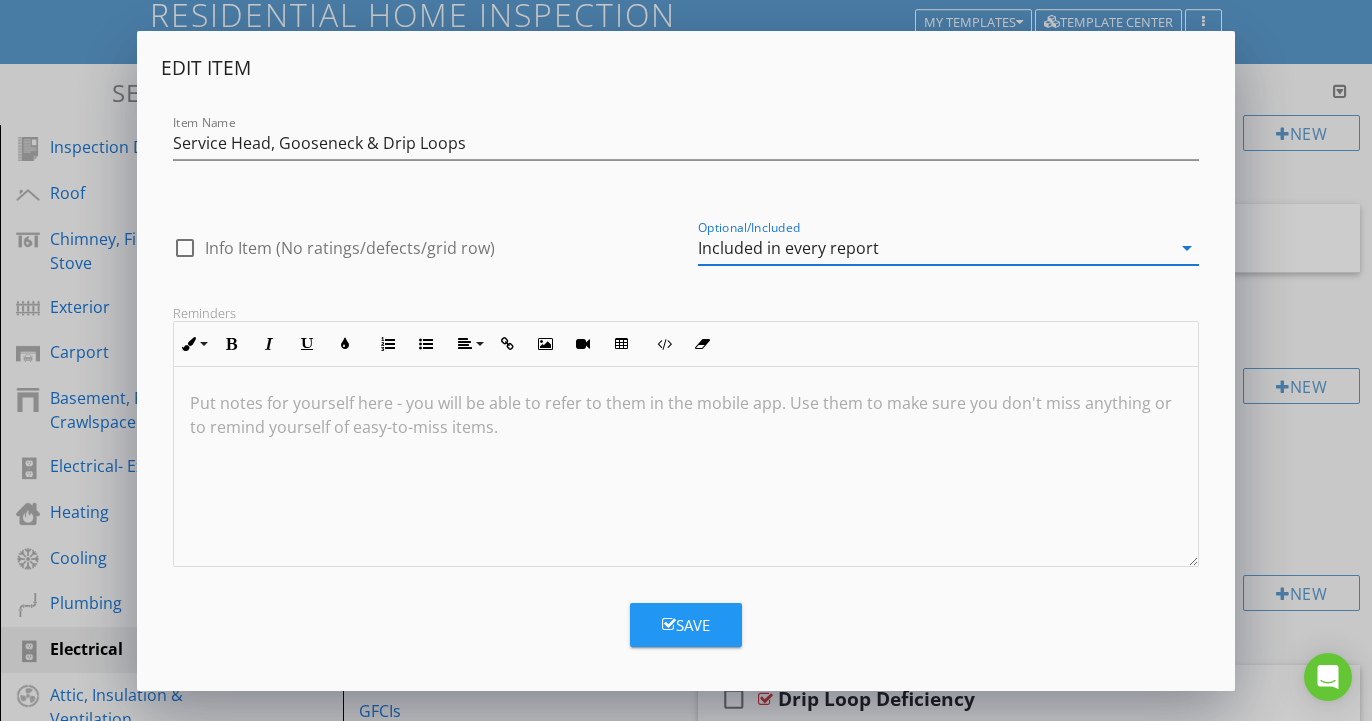 click on "Save" at bounding box center [686, 625] 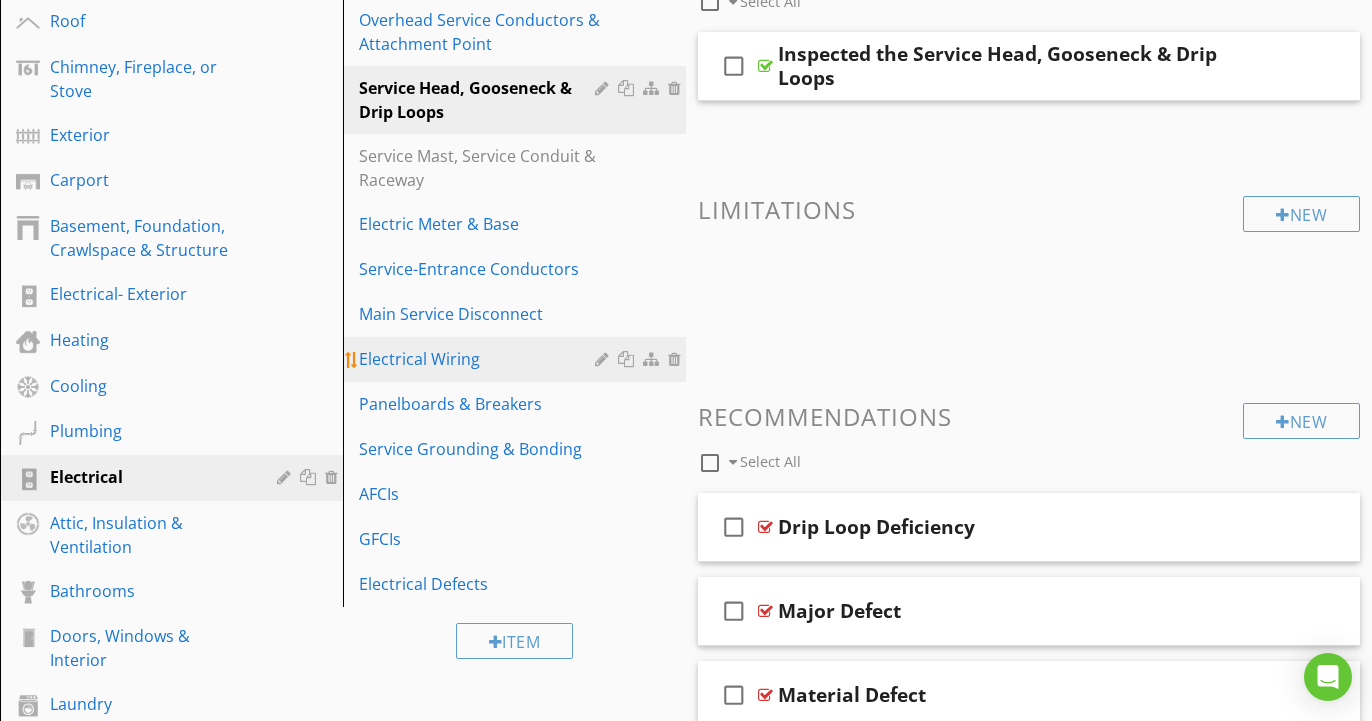 scroll, scrollTop: 226, scrollLeft: 0, axis: vertical 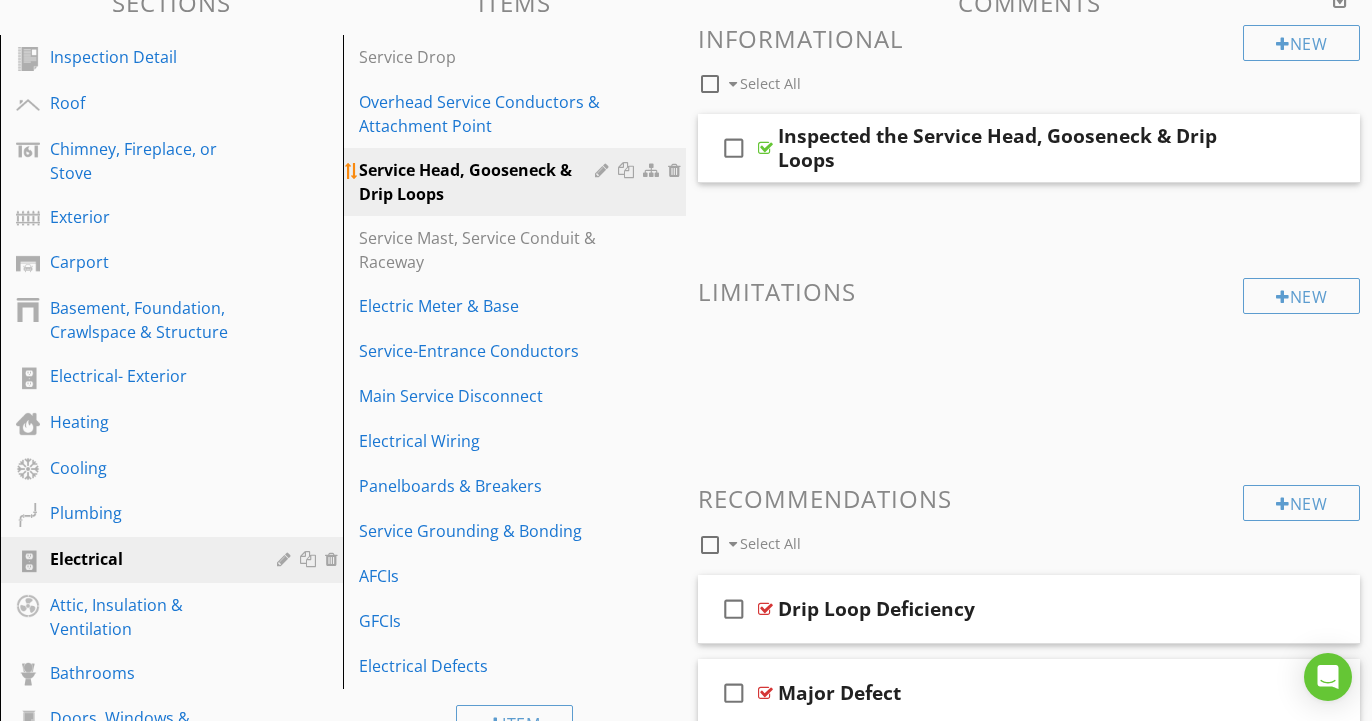 click at bounding box center [604, 170] 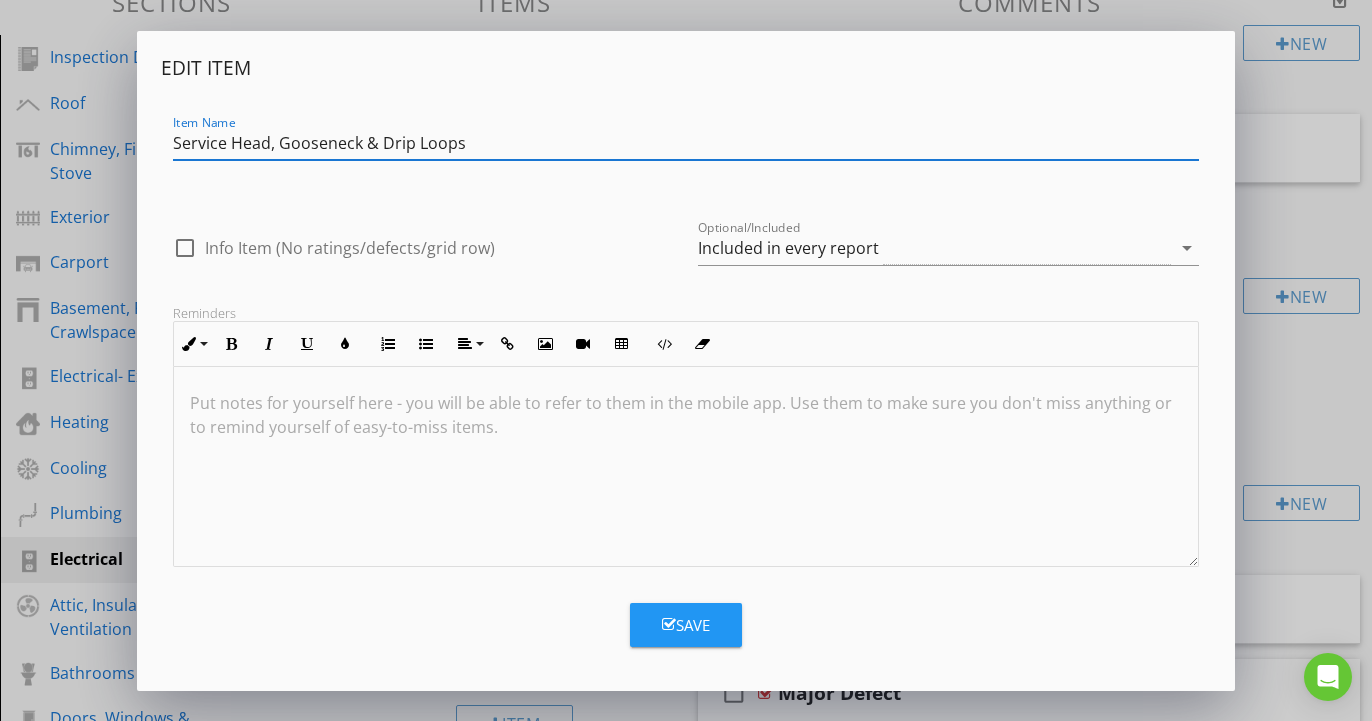 click on "Save" at bounding box center [686, 625] 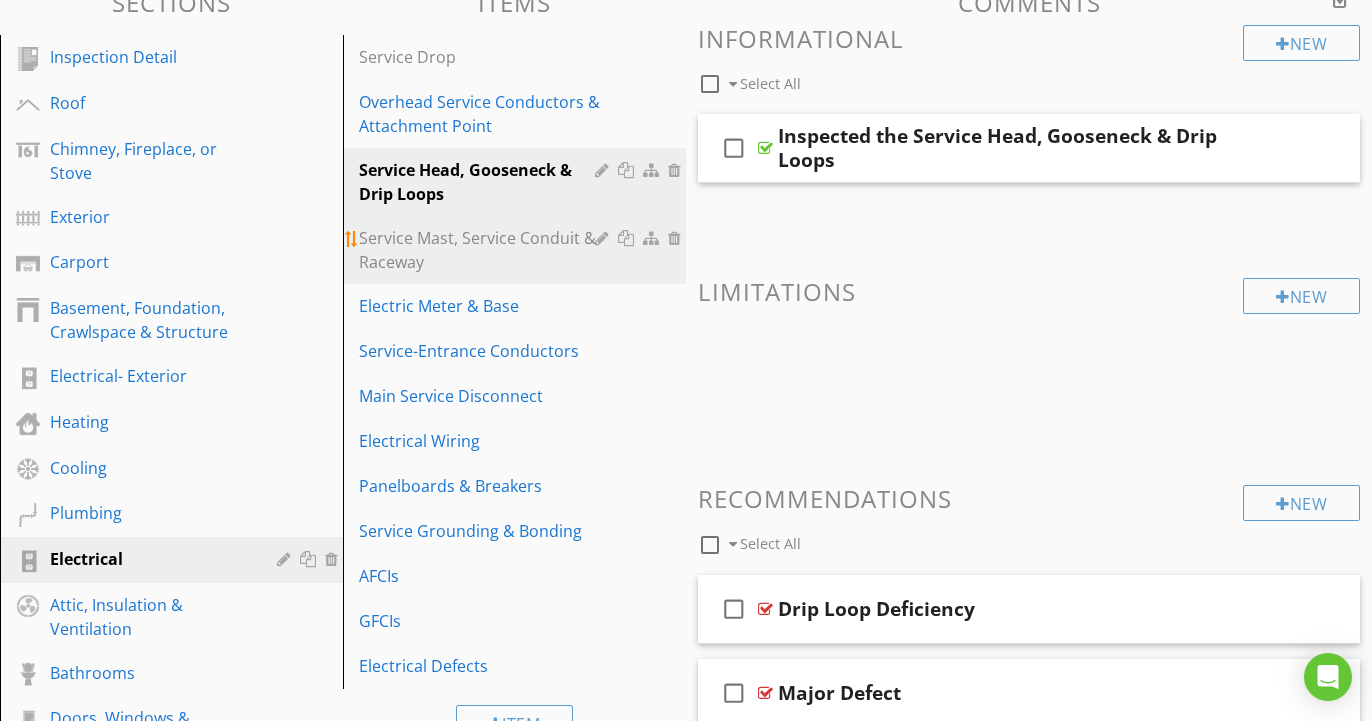 click on "Service Mast, Service Conduit & Raceway" at bounding box center [480, 250] 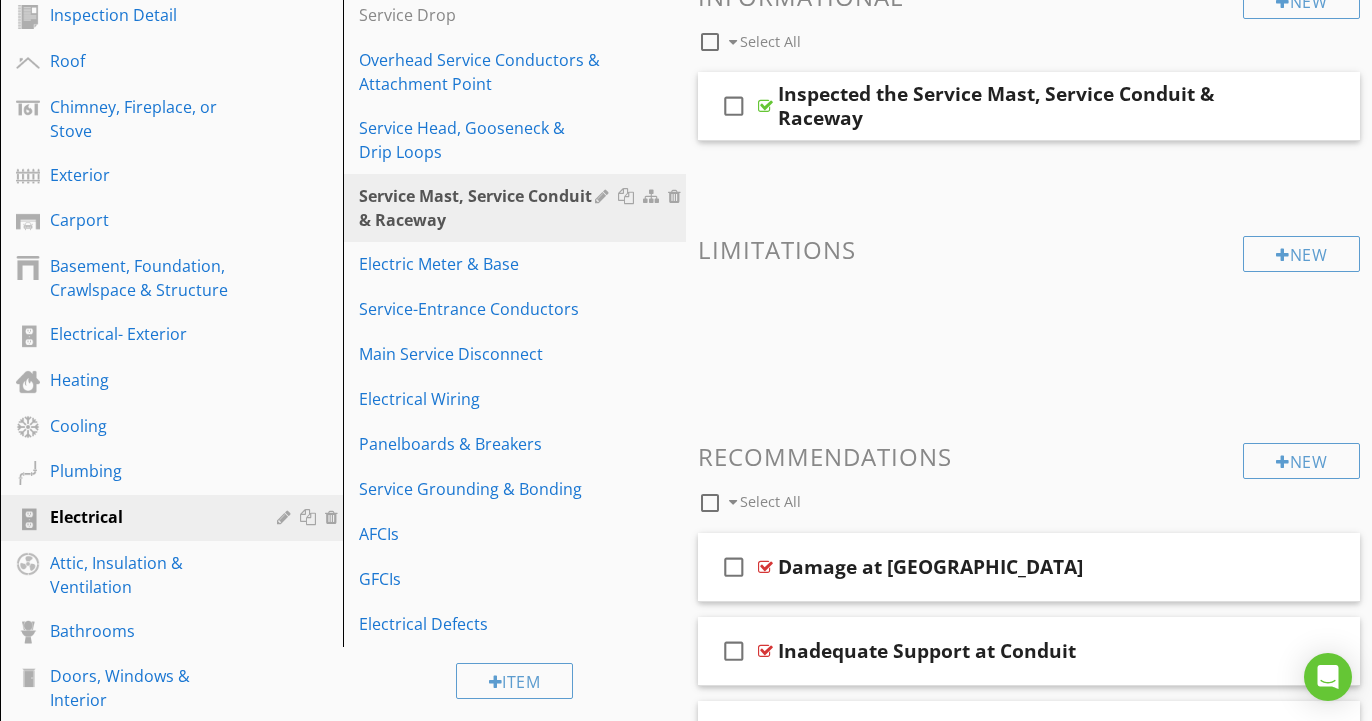 scroll, scrollTop: 260, scrollLeft: 0, axis: vertical 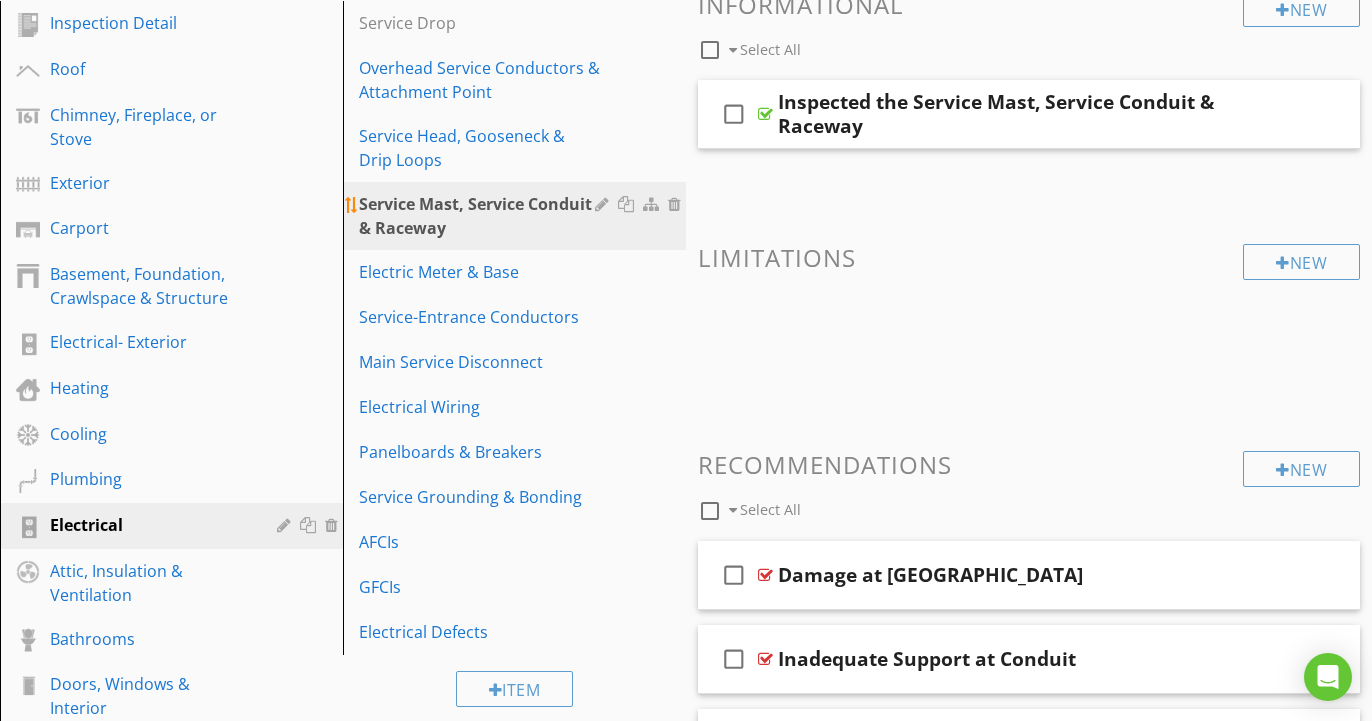 click at bounding box center [604, 204] 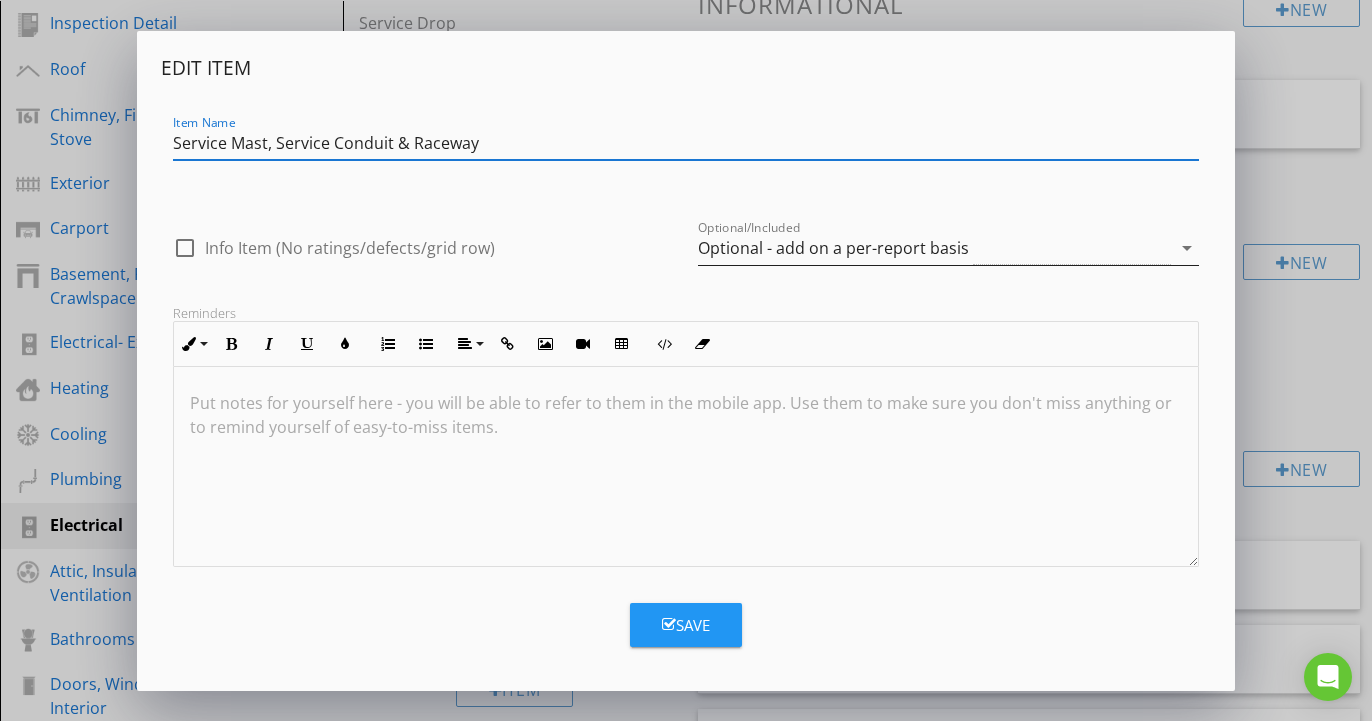 click on "Optional - add on a per-report basis" at bounding box center [833, 248] 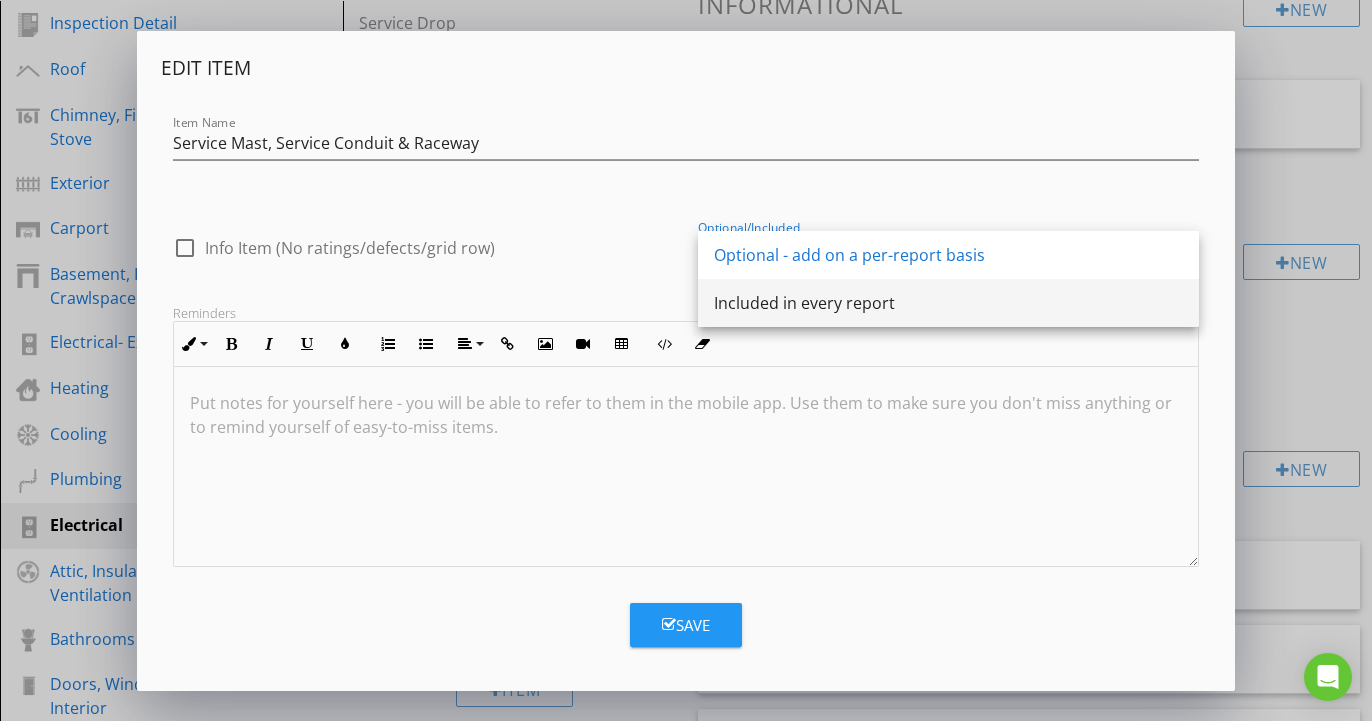 click on "Included in every report" at bounding box center (948, 303) 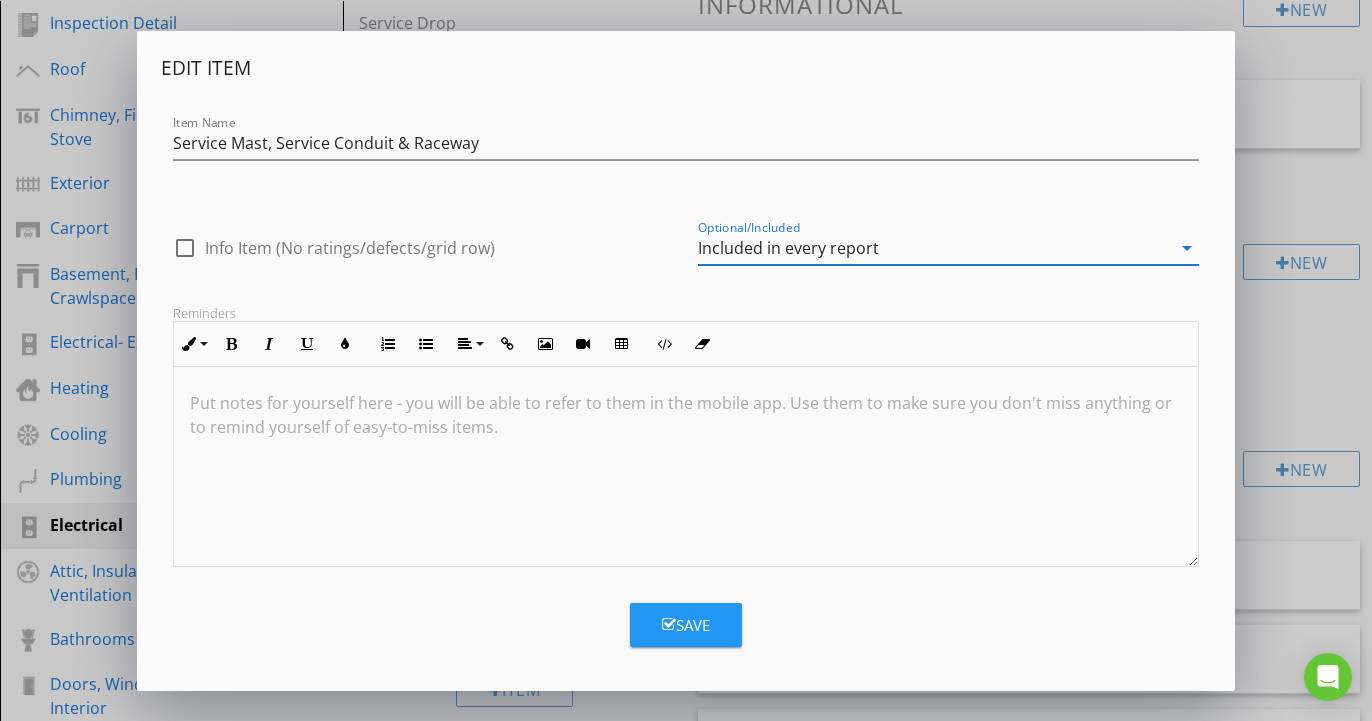 click on "Save" at bounding box center (686, 625) 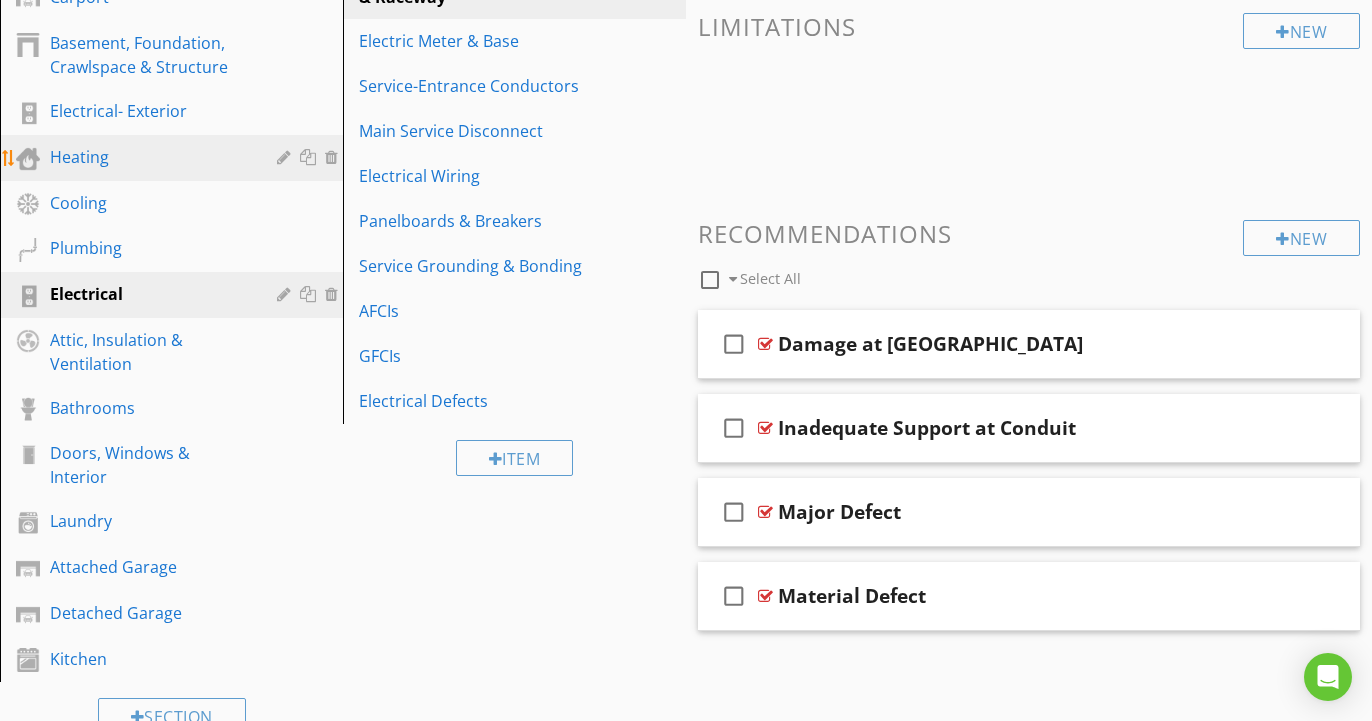 scroll, scrollTop: 484, scrollLeft: 0, axis: vertical 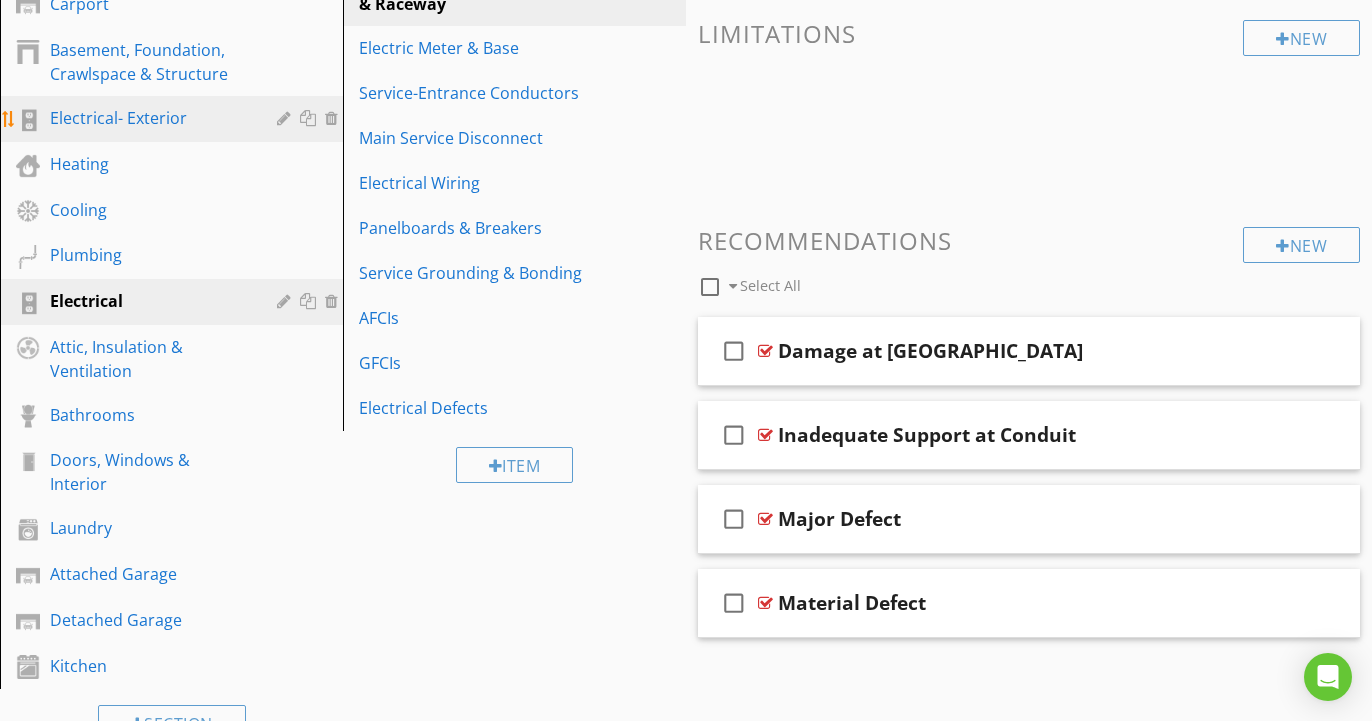 click on "Electrical- Exterior" at bounding box center [149, 118] 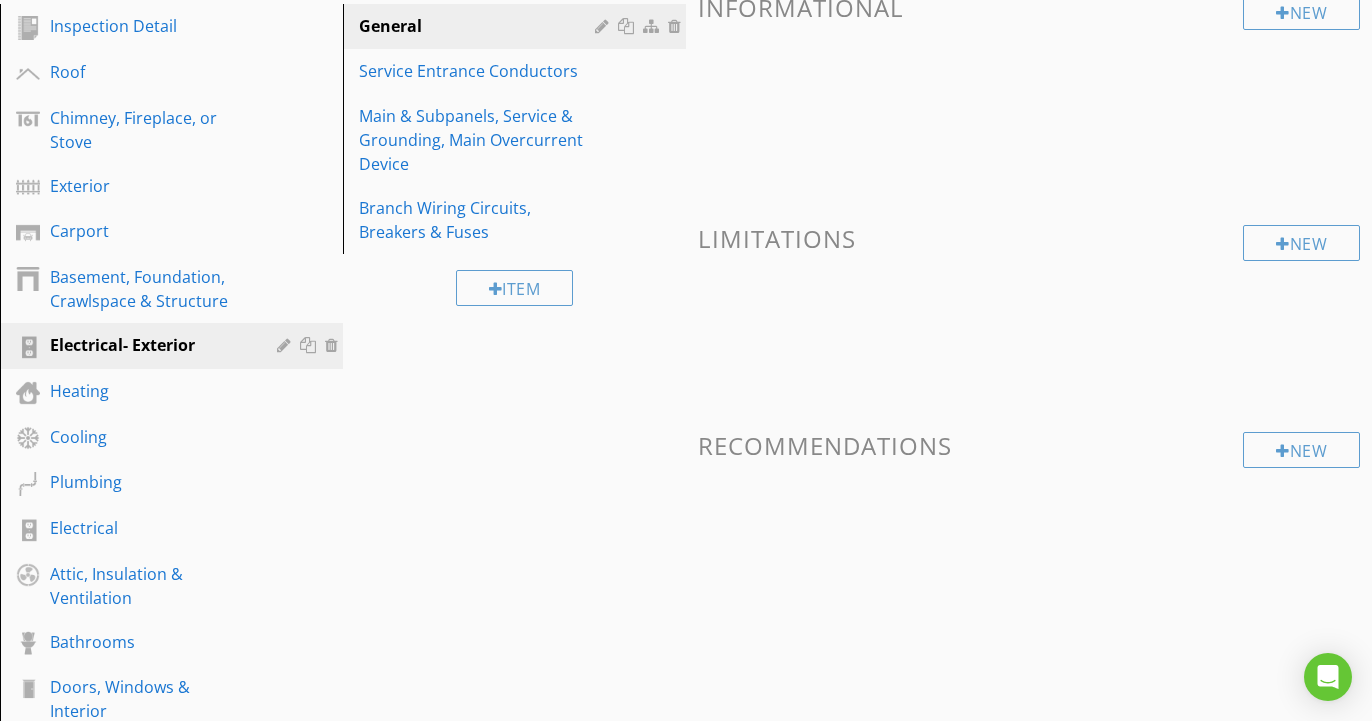 scroll, scrollTop: 223, scrollLeft: 0, axis: vertical 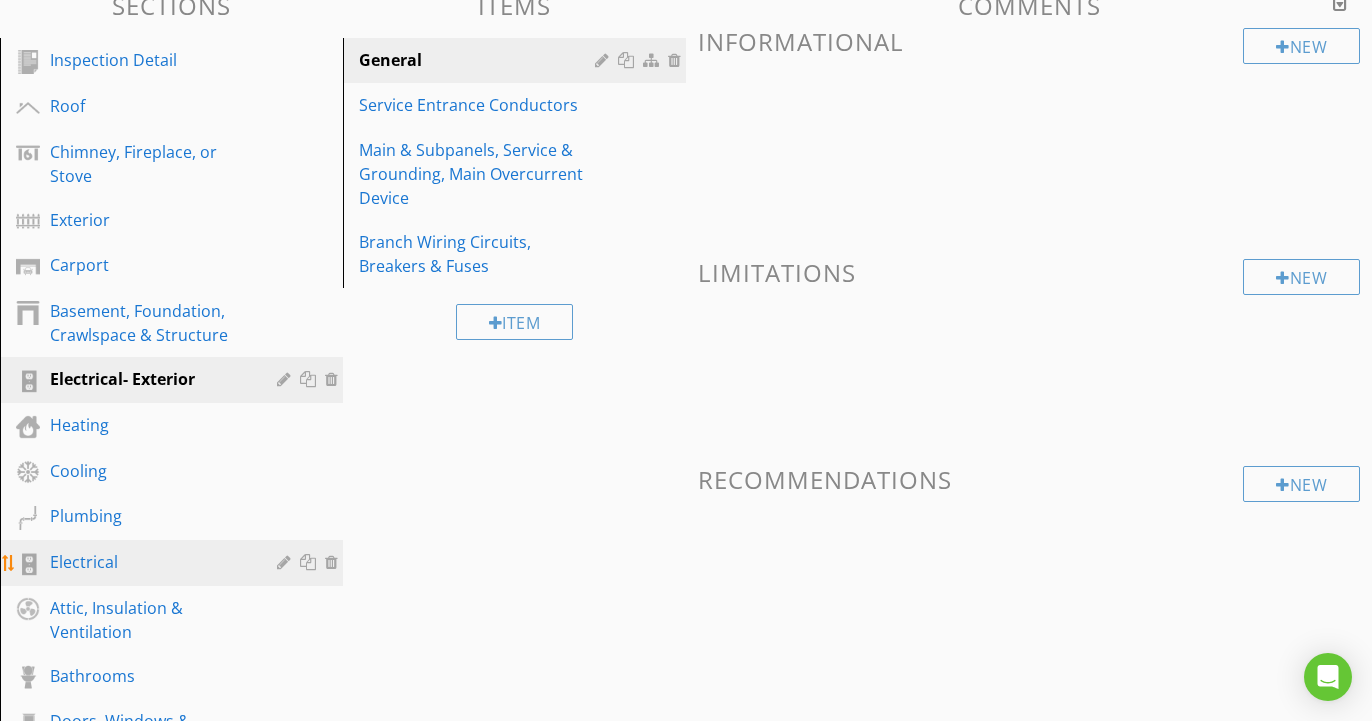 click on "Electrical" at bounding box center [149, 562] 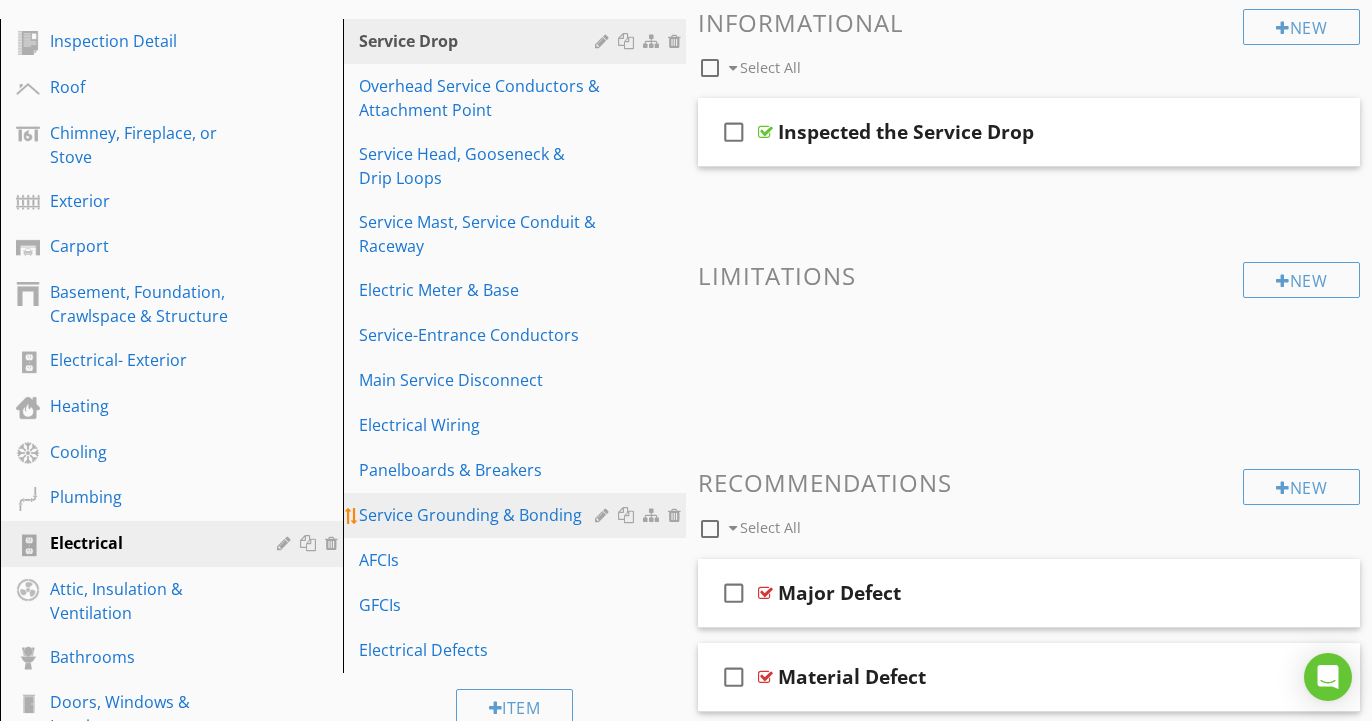 scroll, scrollTop: 238, scrollLeft: 0, axis: vertical 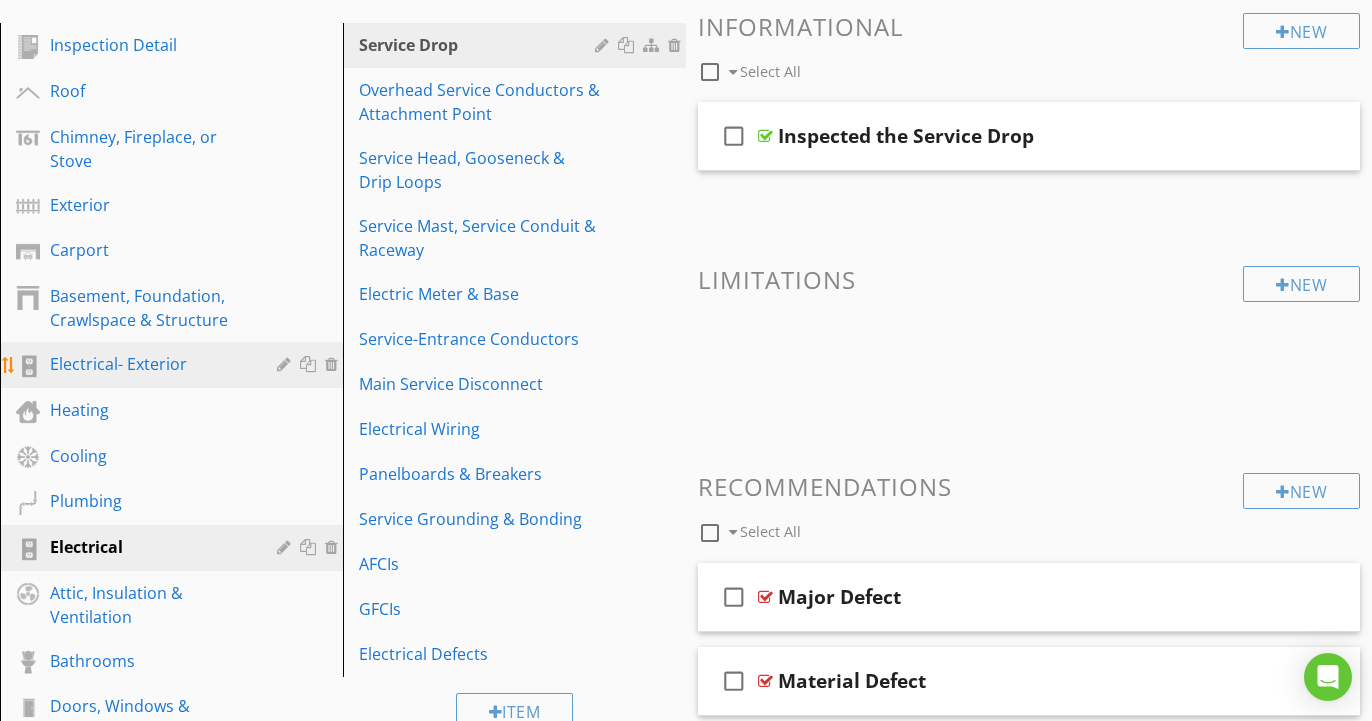 click on "Electrical- Exterior" at bounding box center (149, 364) 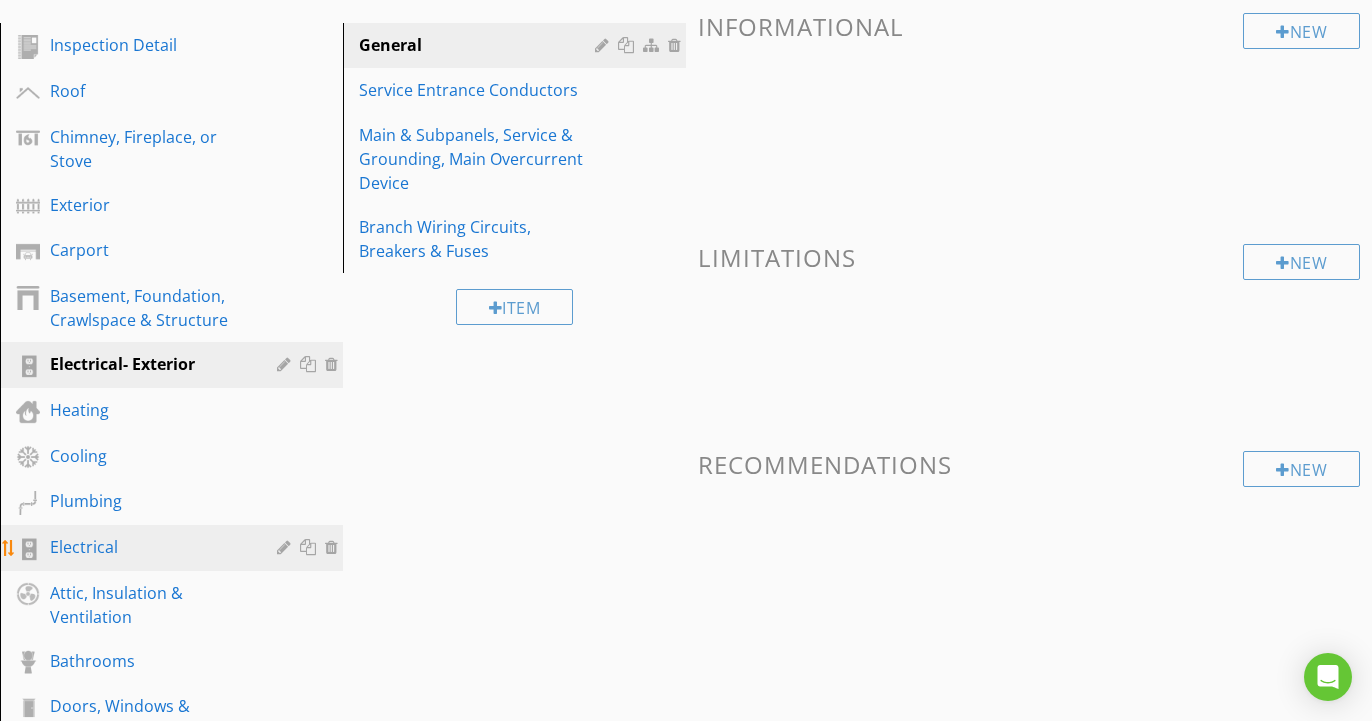 click on "Electrical" at bounding box center [149, 547] 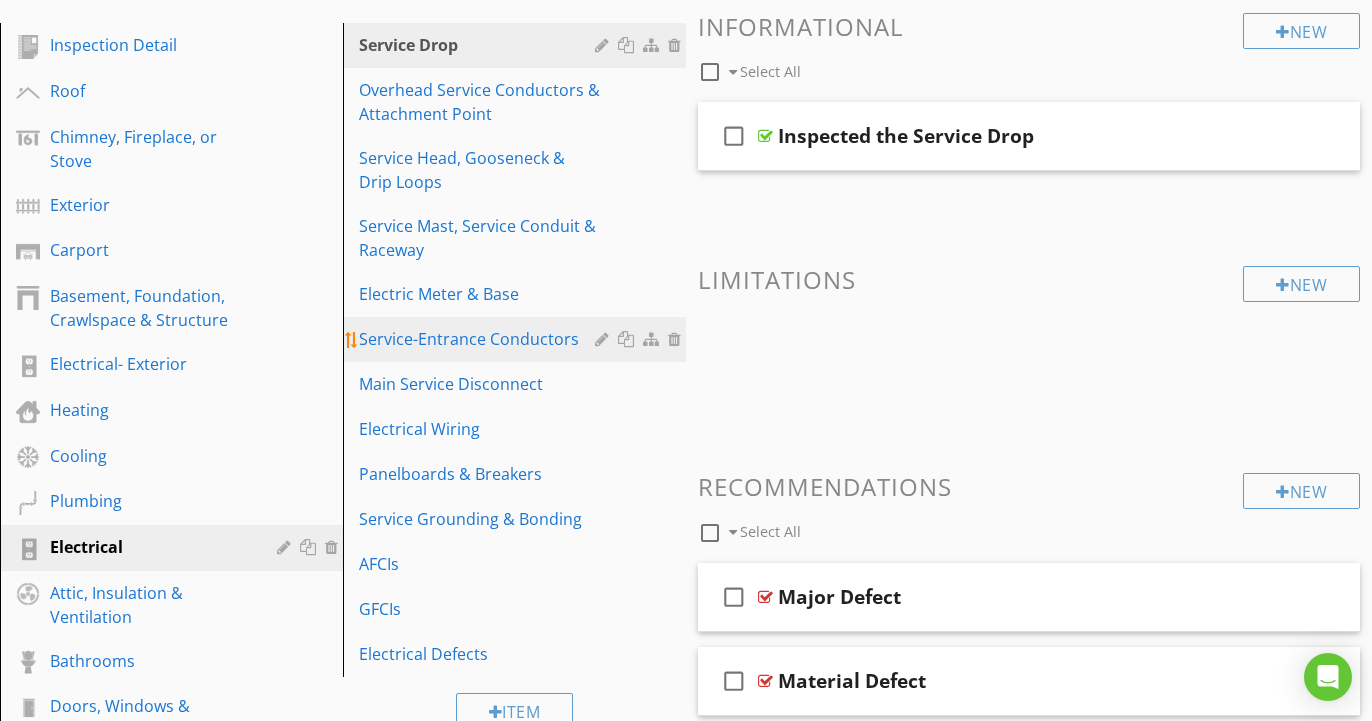 click on "Service-Entrance Conductors" at bounding box center [517, 339] 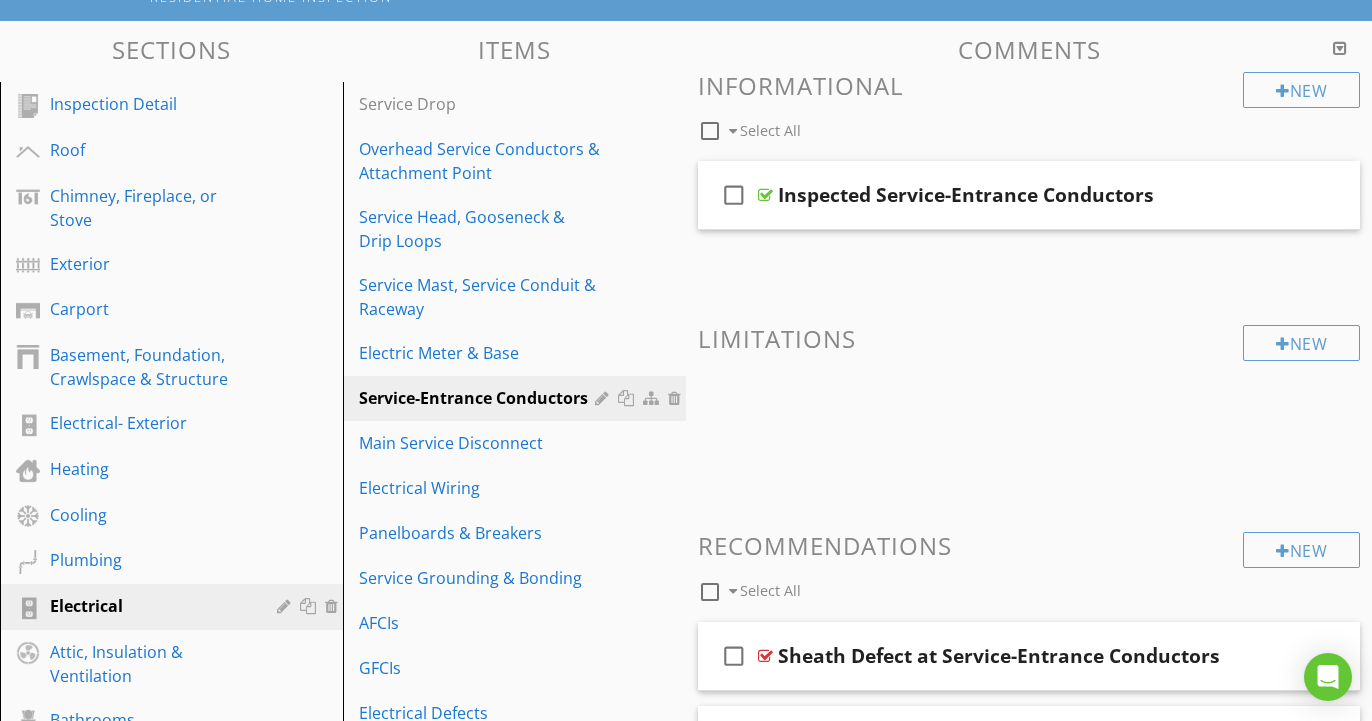 scroll, scrollTop: 168, scrollLeft: 0, axis: vertical 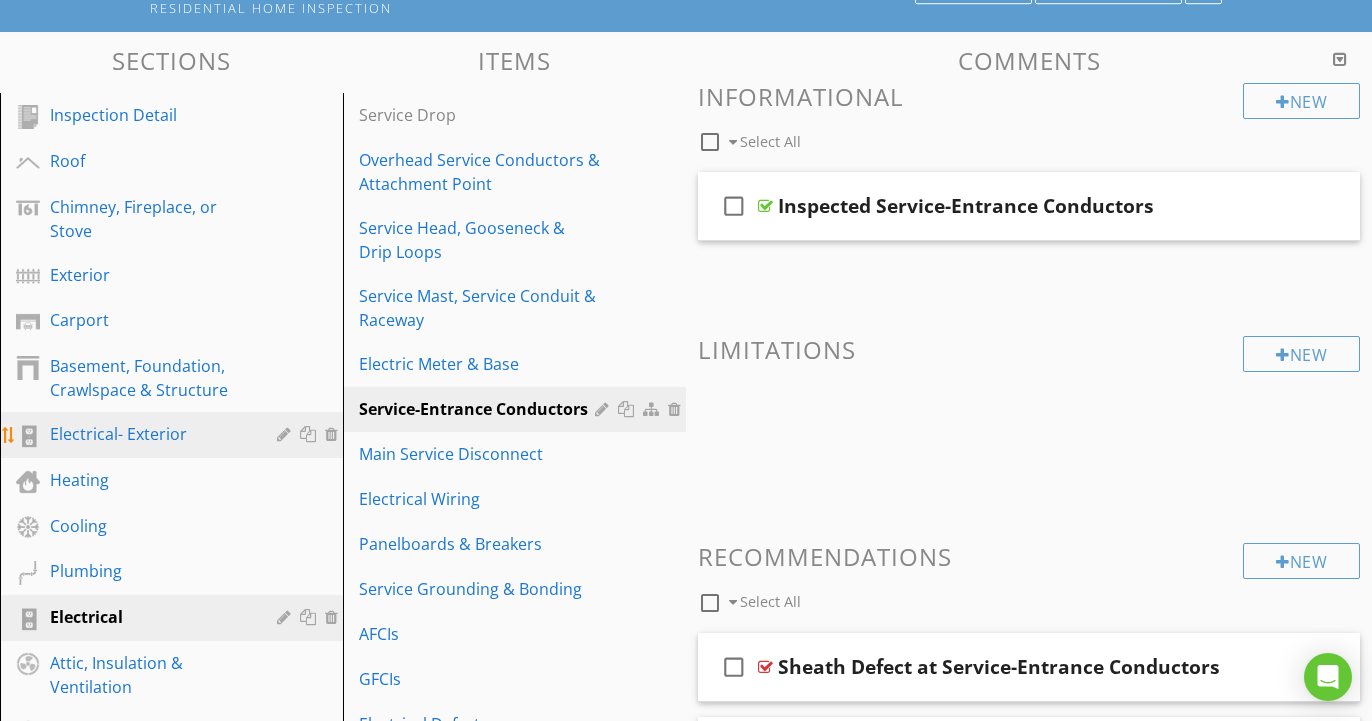 click at bounding box center [334, 434] 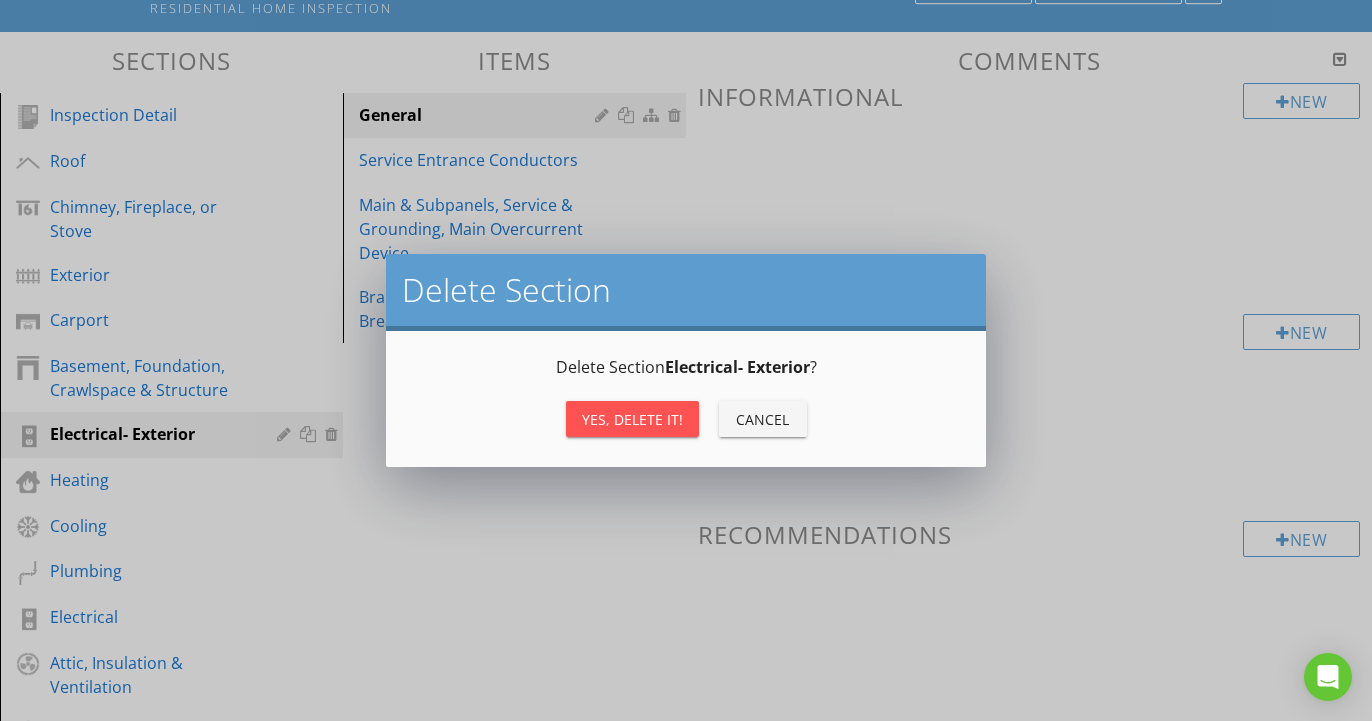 click on "Yes, Delete it!" at bounding box center (632, 419) 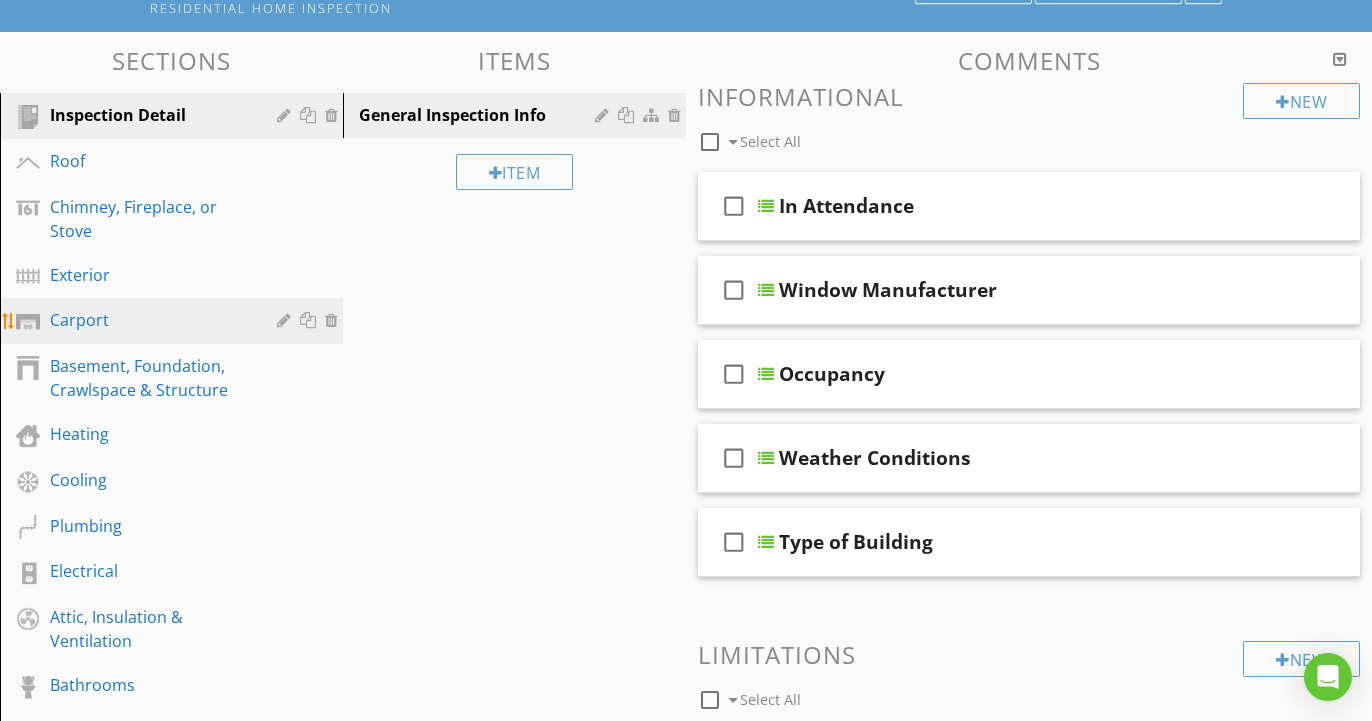 click on "Carport" at bounding box center (186, 321) 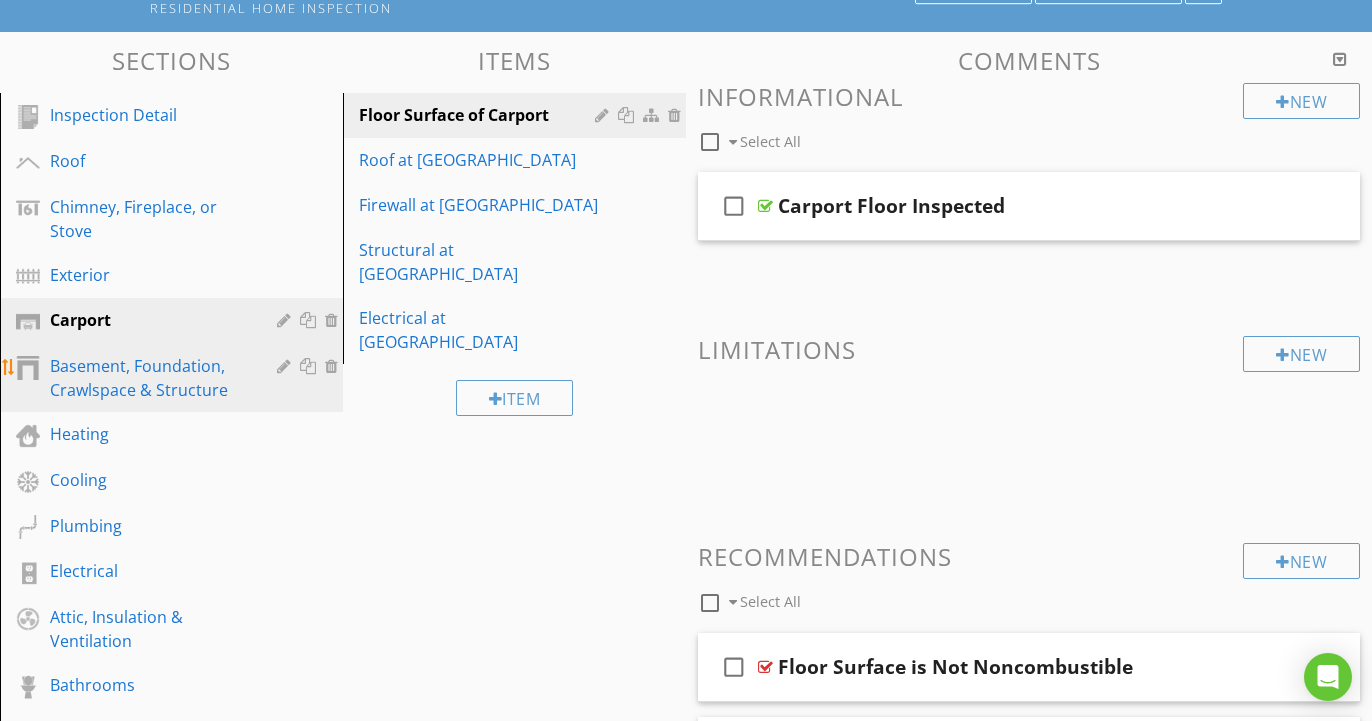 click on "Basement, Foundation, Crawlspace & Structure" at bounding box center (149, 378) 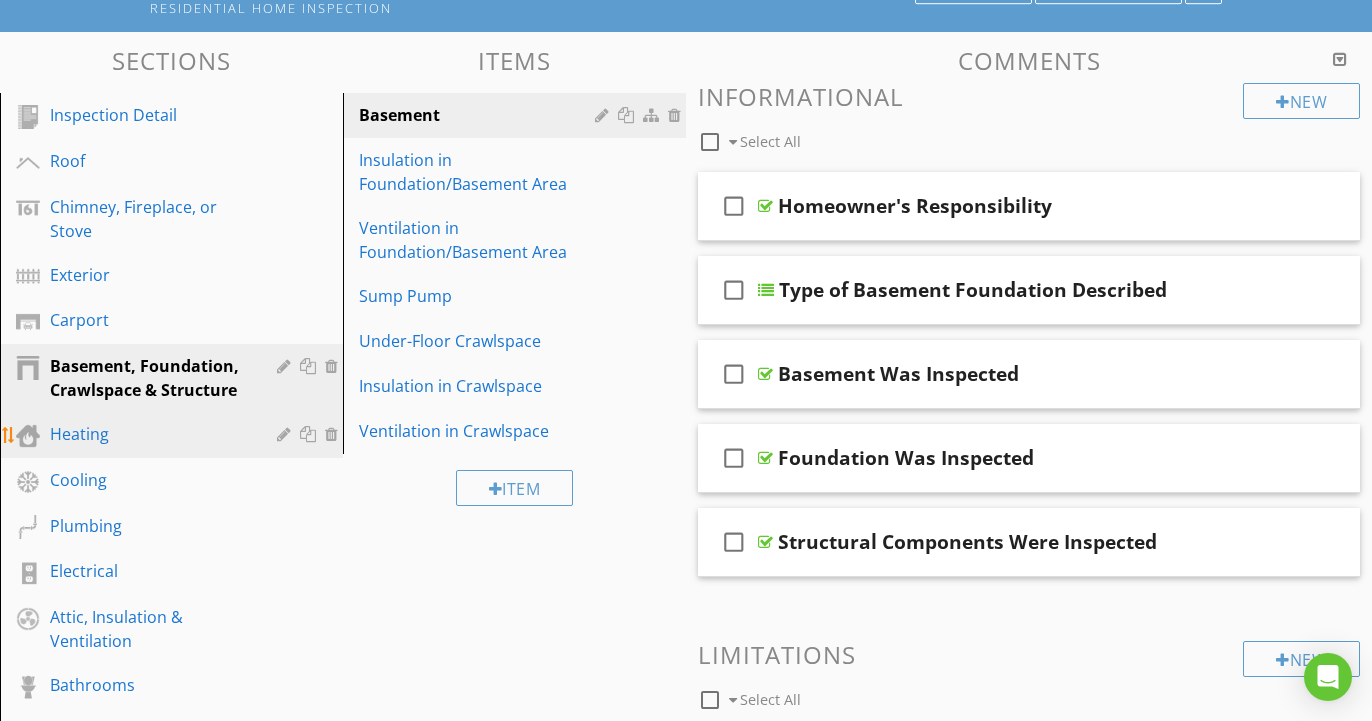 click on "Heating" at bounding box center [149, 434] 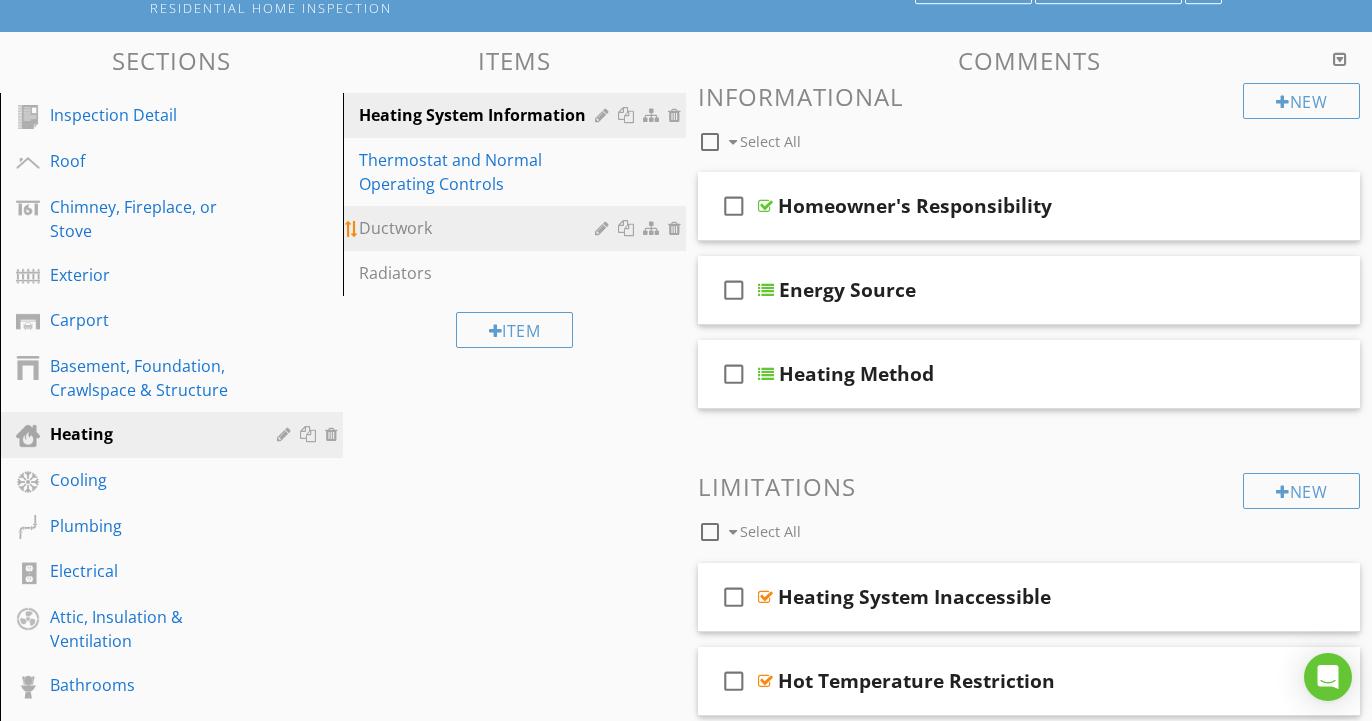 click on "Ductwork" at bounding box center (480, 228) 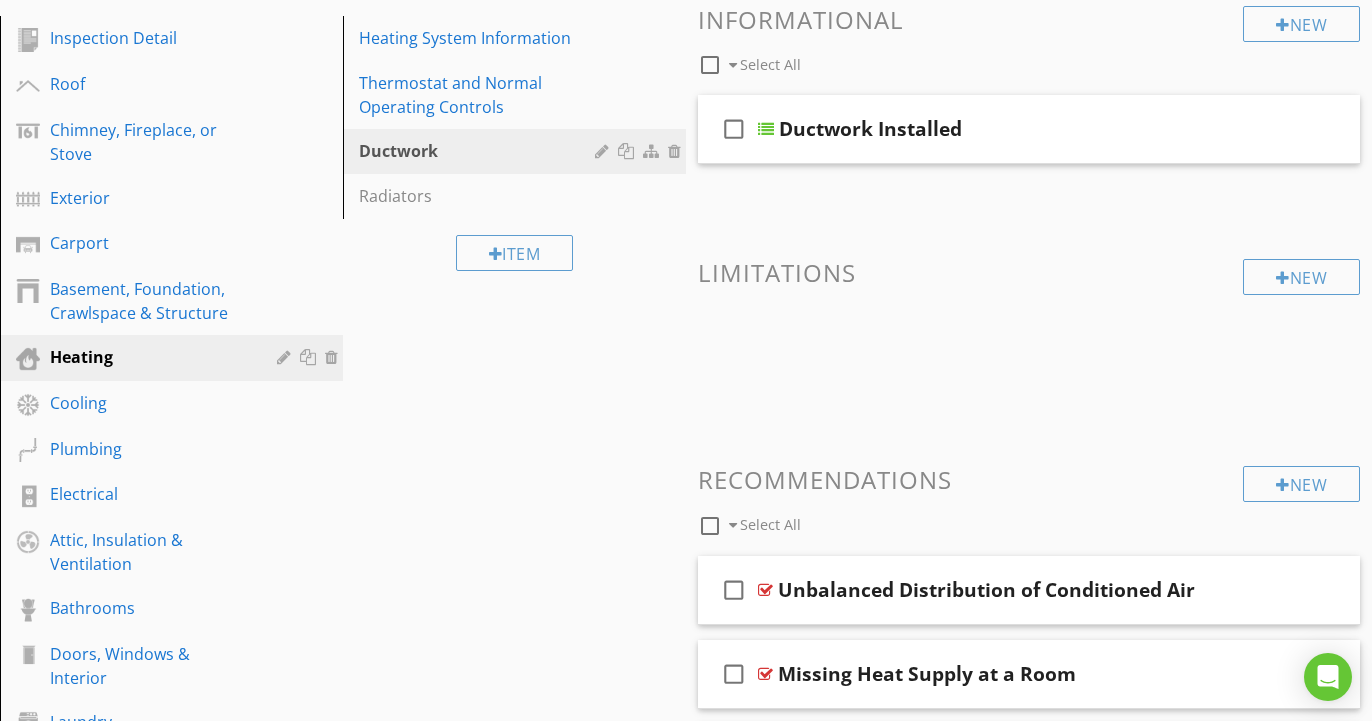 scroll, scrollTop: 228, scrollLeft: 0, axis: vertical 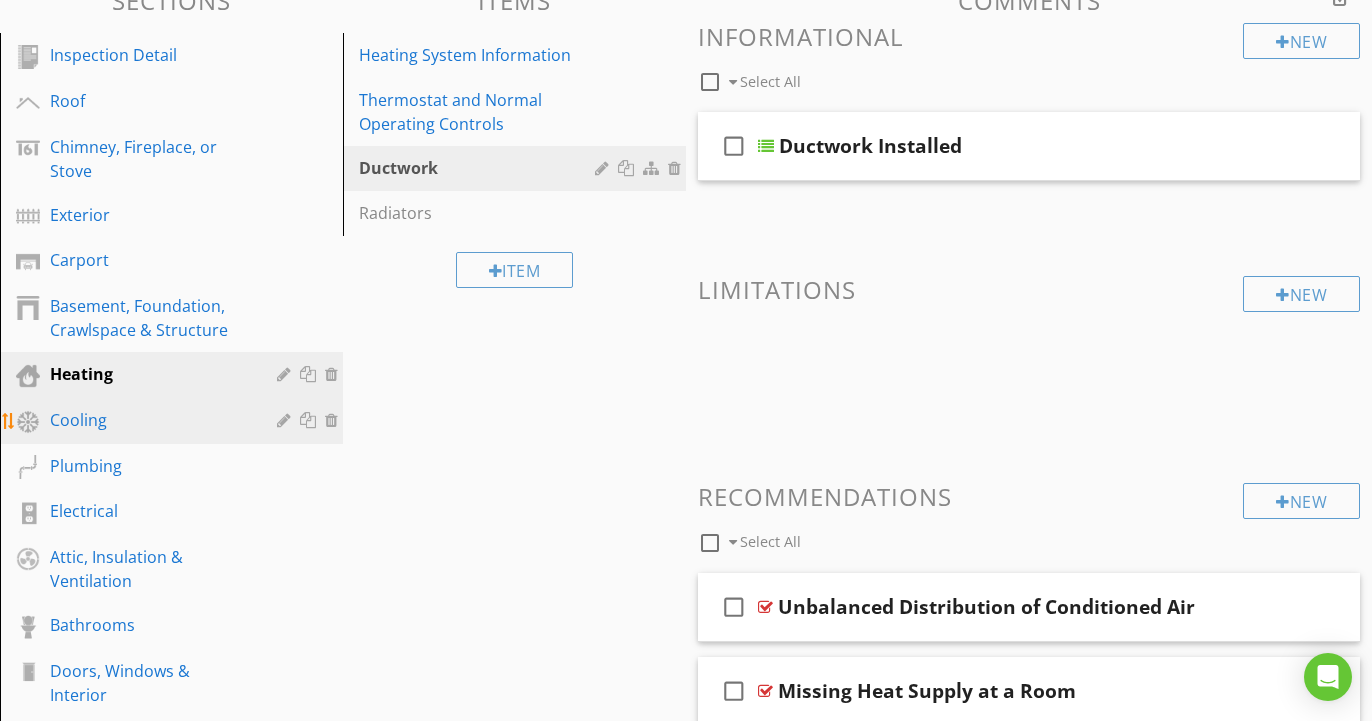 click on "Cooling" at bounding box center (149, 420) 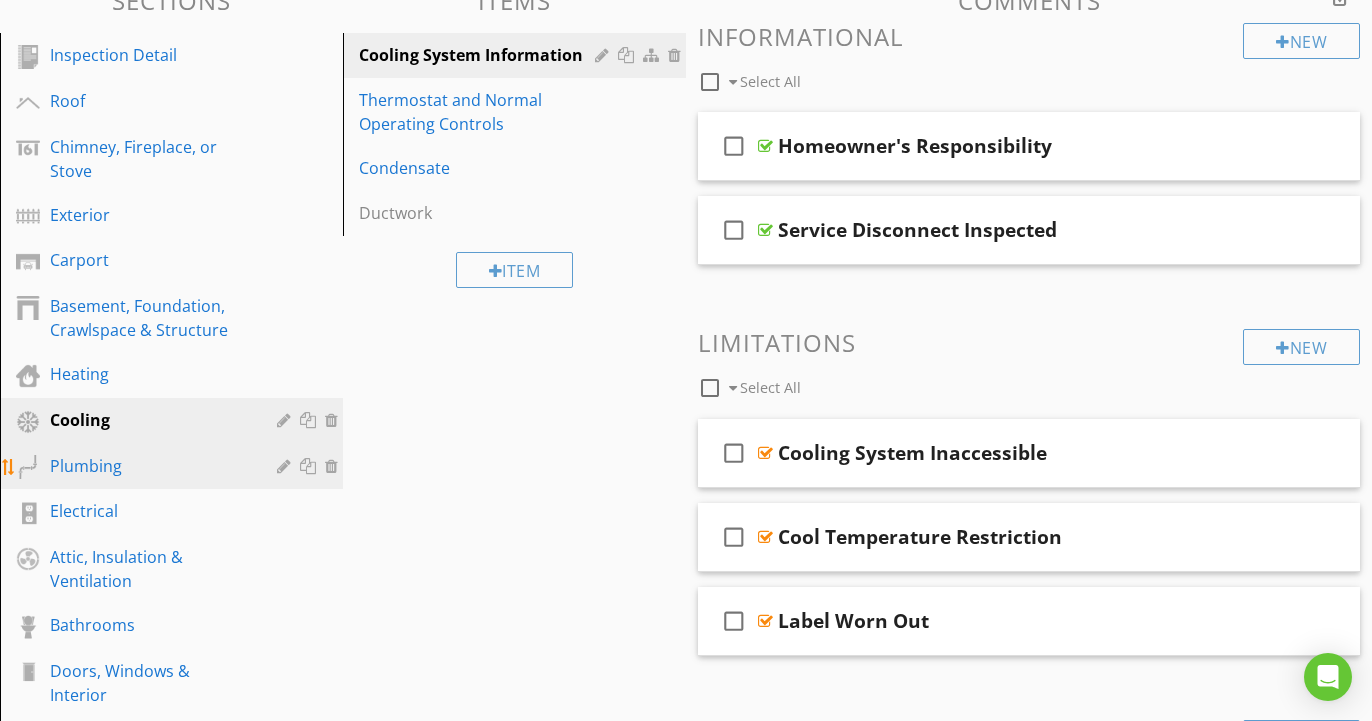 click on "Plumbing" at bounding box center (149, 466) 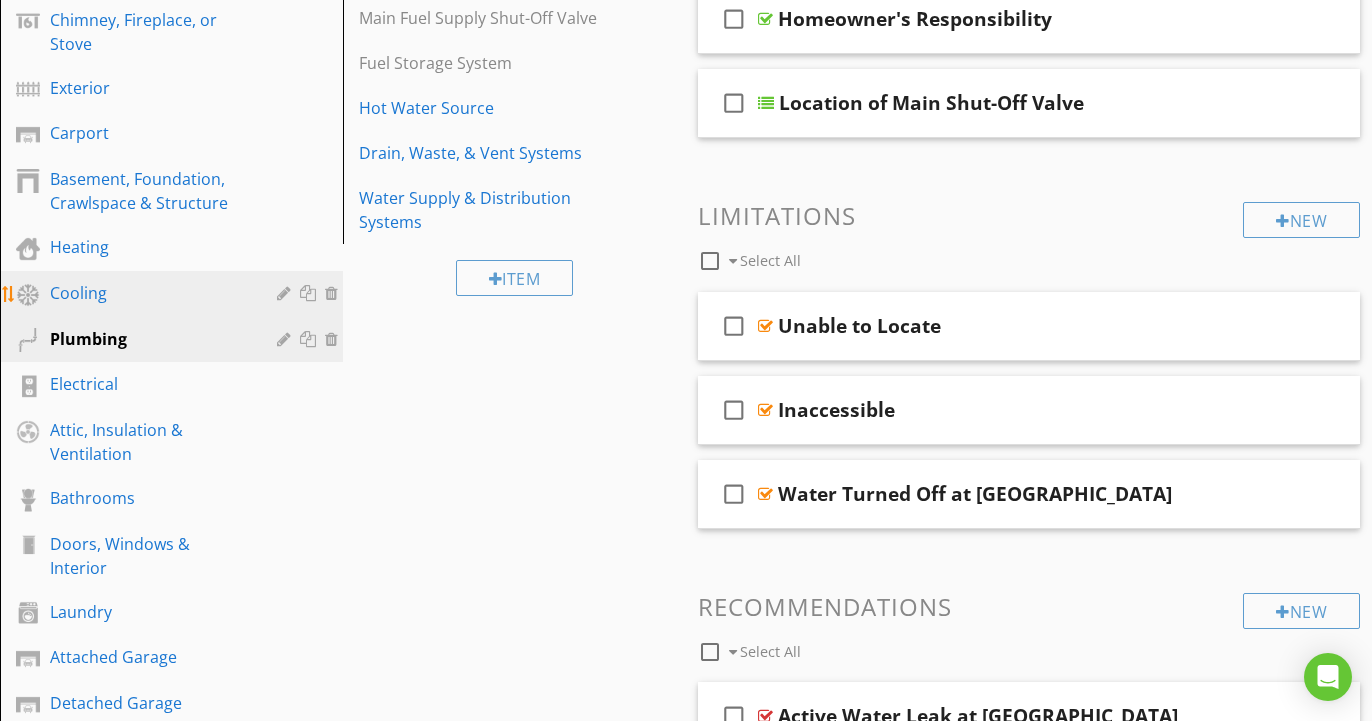 scroll, scrollTop: 357, scrollLeft: 0, axis: vertical 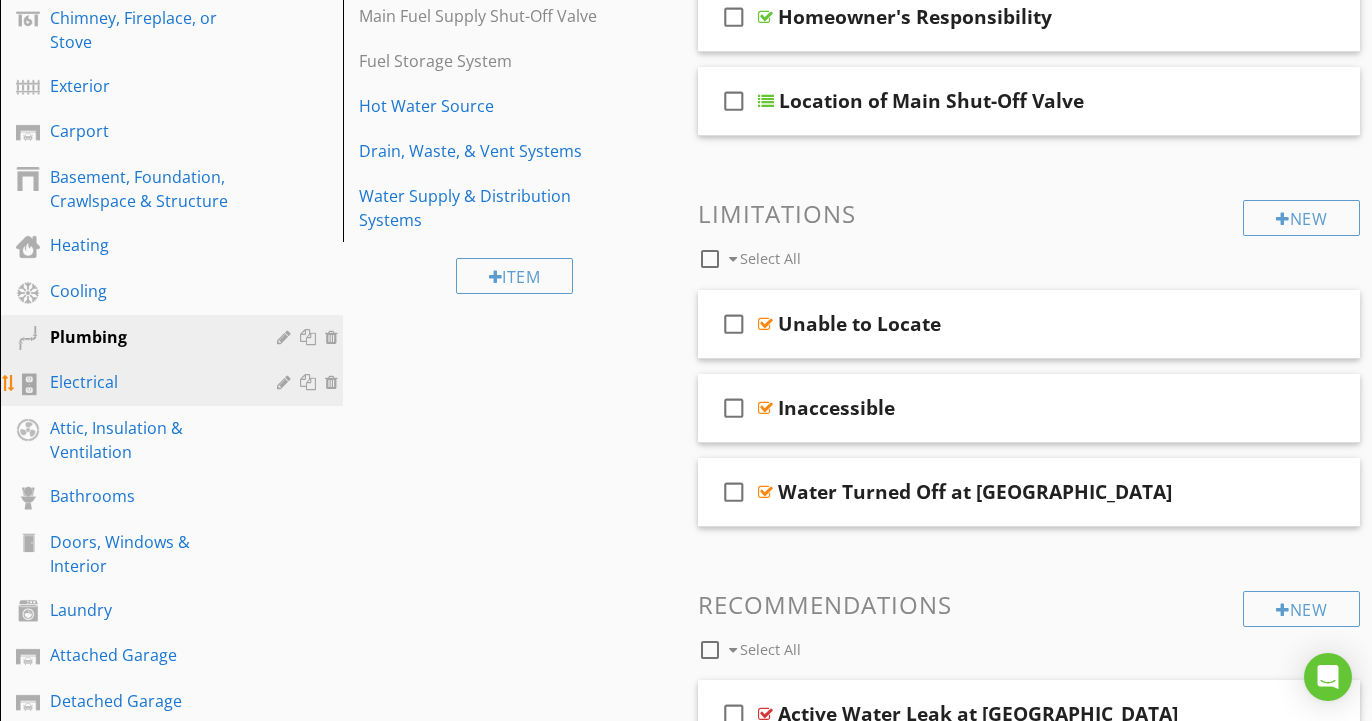 click on "Electrical" at bounding box center (149, 382) 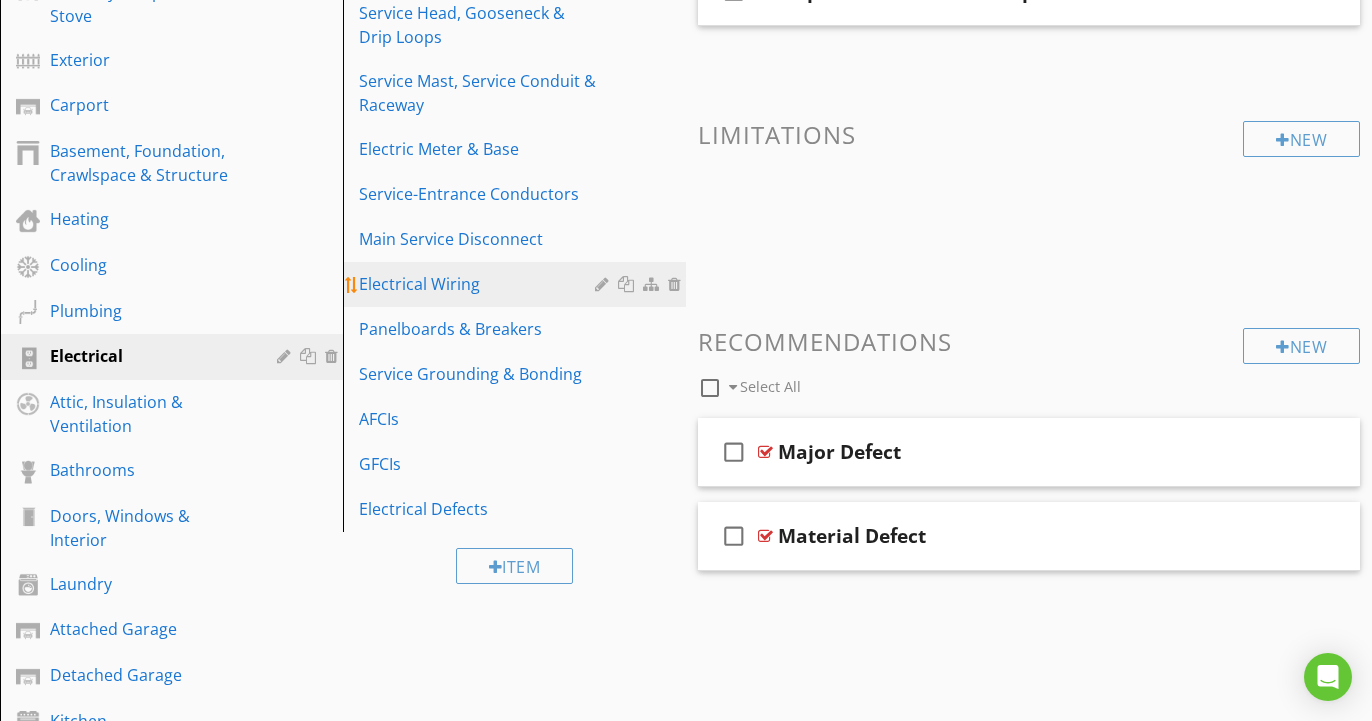 scroll, scrollTop: 412, scrollLeft: 0, axis: vertical 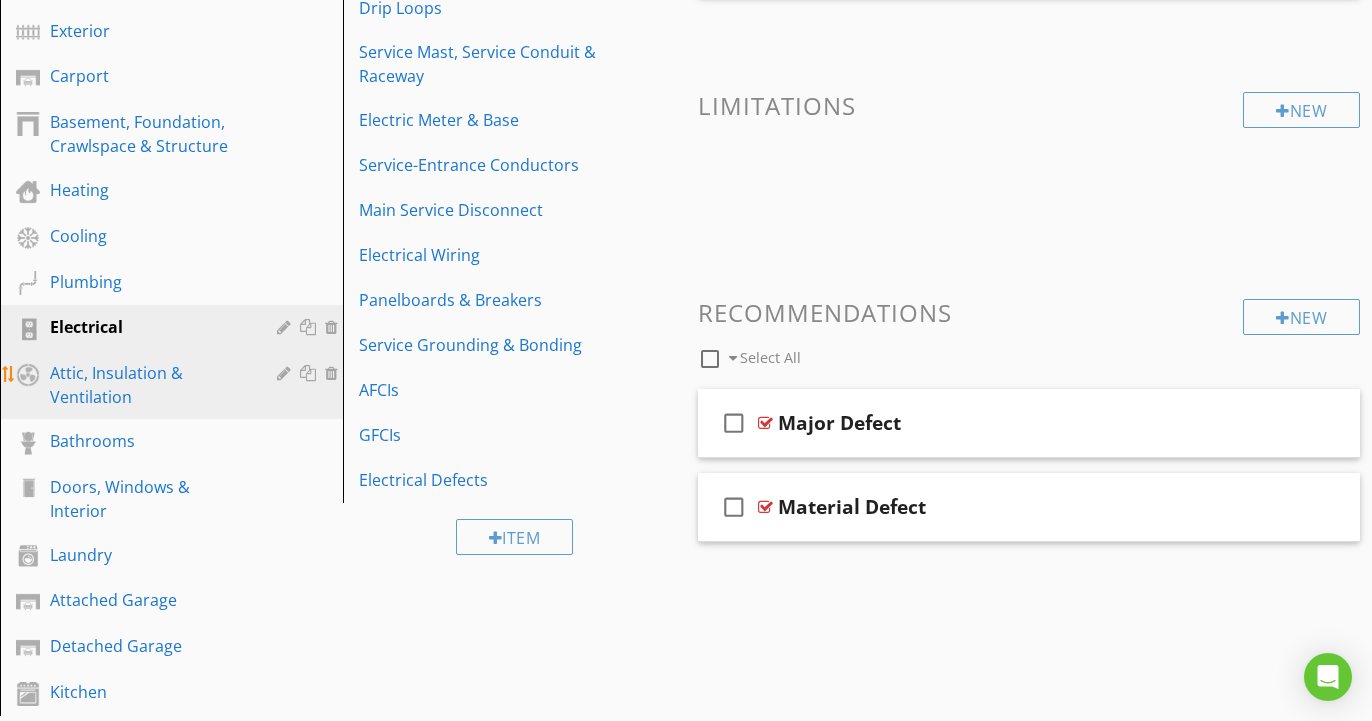 click on "Attic, Insulation & Ventilation" at bounding box center (149, 385) 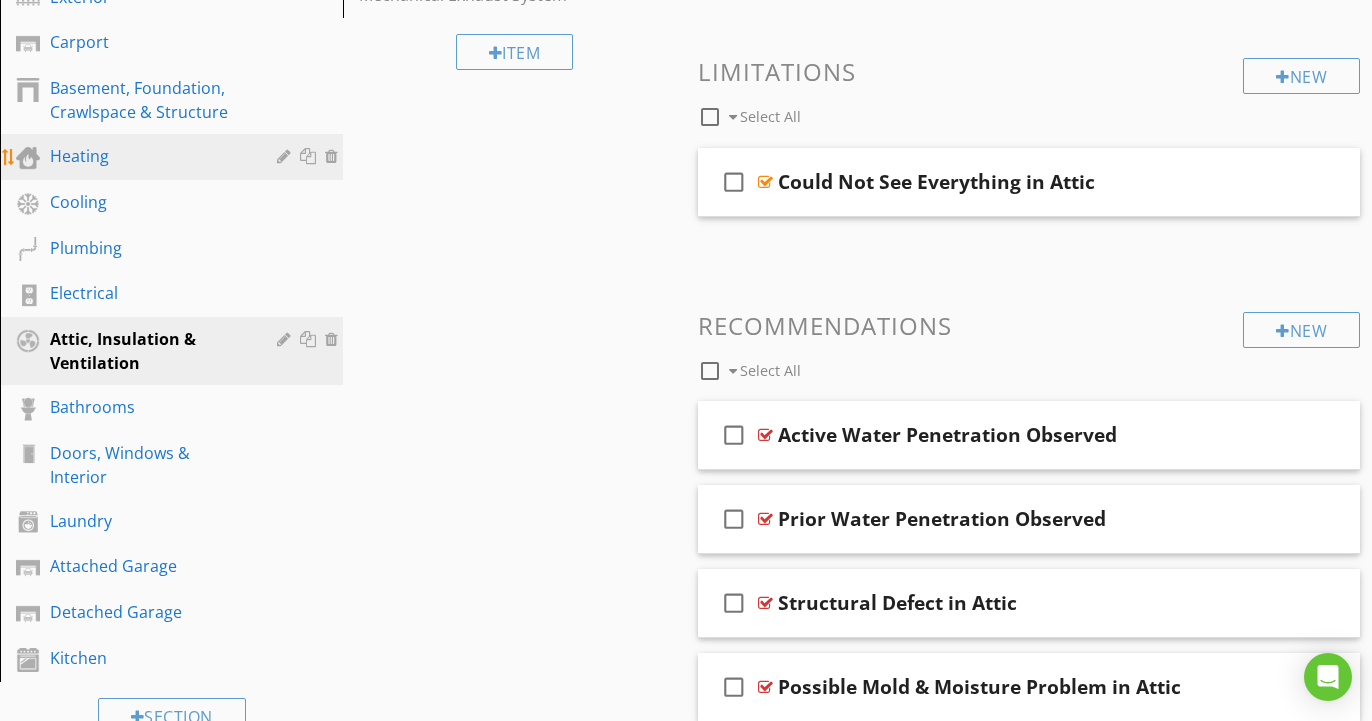 scroll, scrollTop: 448, scrollLeft: 0, axis: vertical 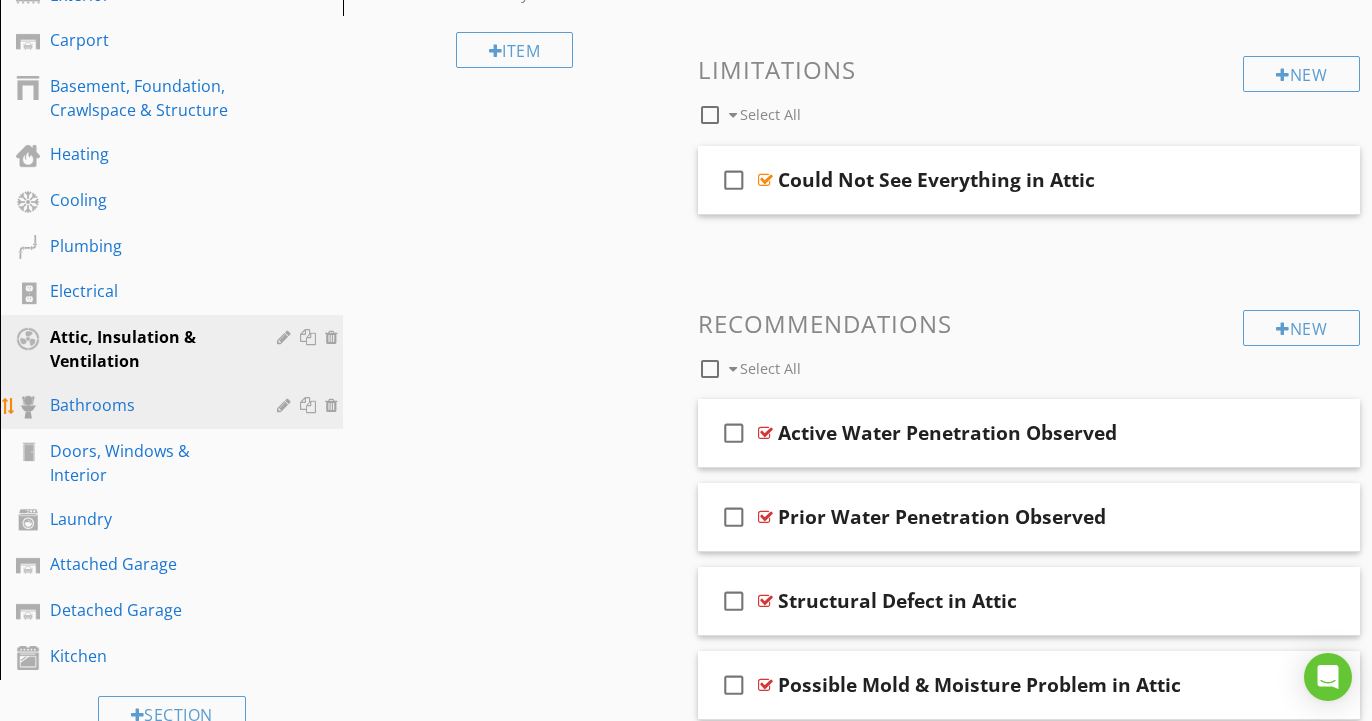 click on "Bathrooms" at bounding box center (186, 406) 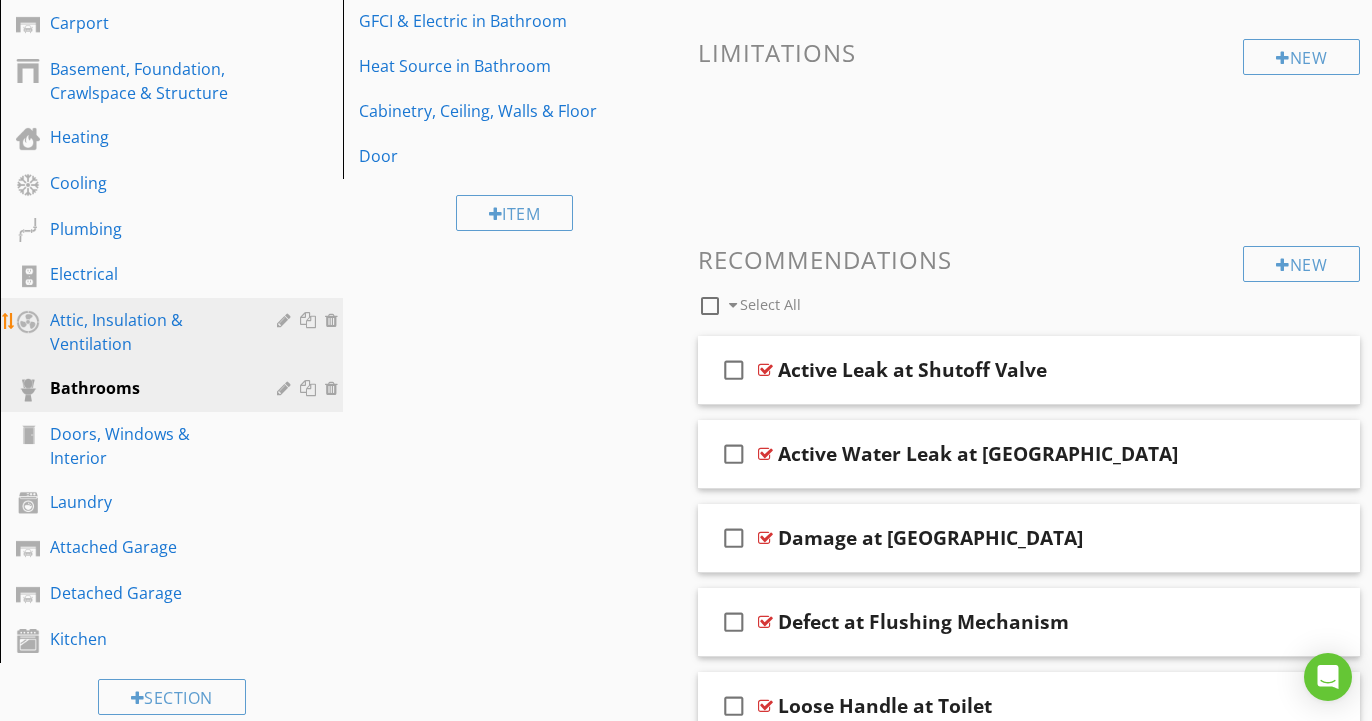 scroll, scrollTop: 470, scrollLeft: 0, axis: vertical 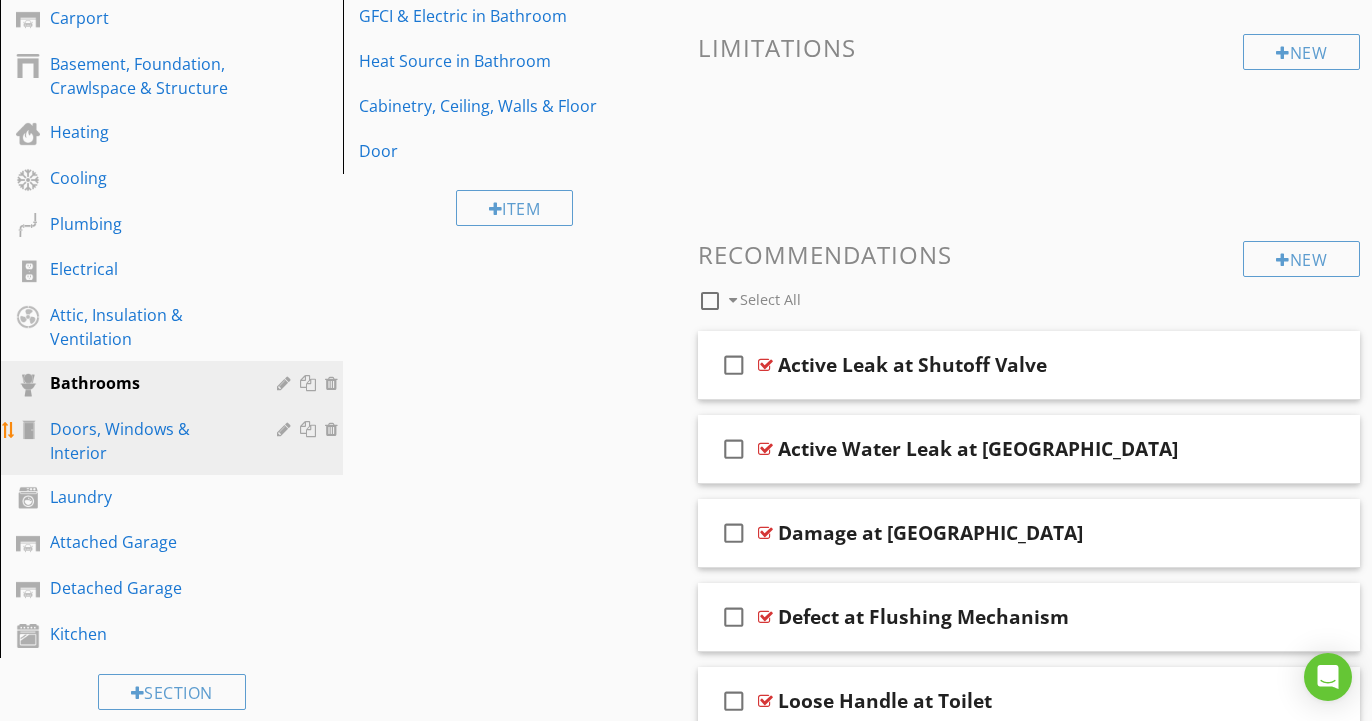 click on "Doors, Windows & Interior" at bounding box center (149, 441) 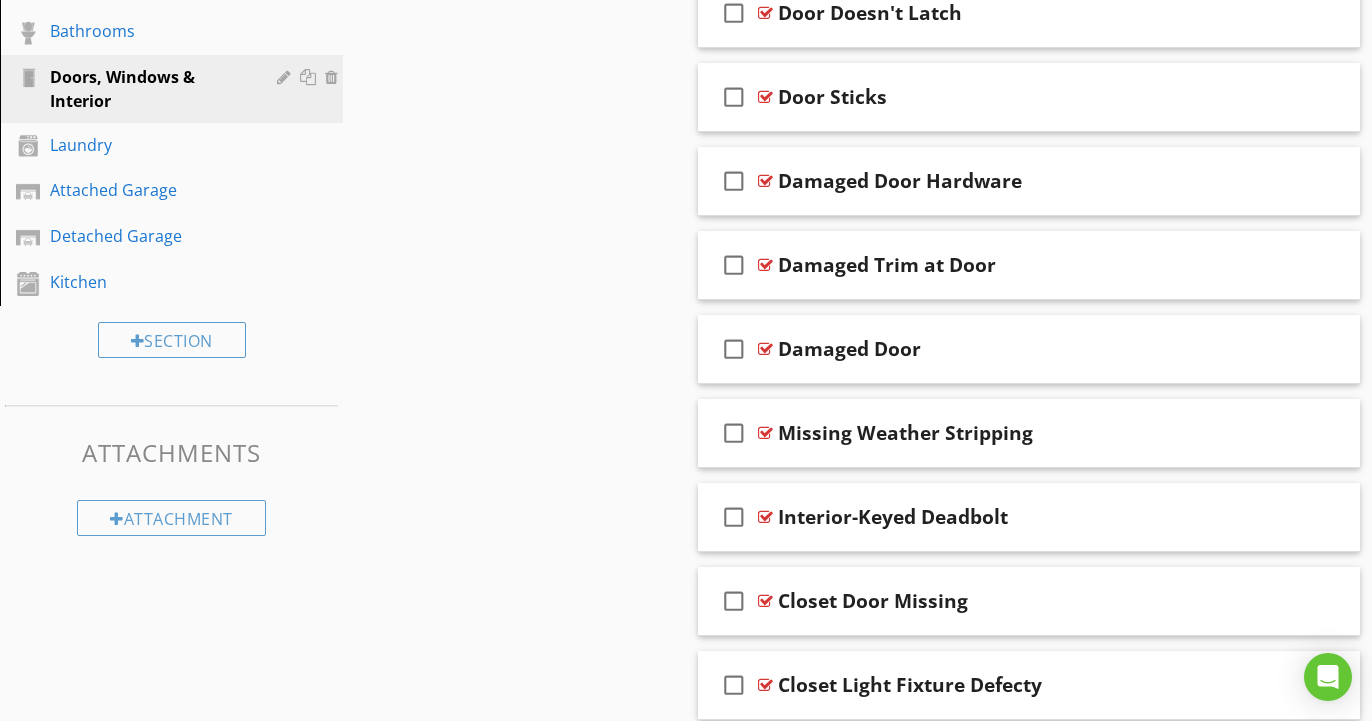scroll, scrollTop: 881, scrollLeft: 0, axis: vertical 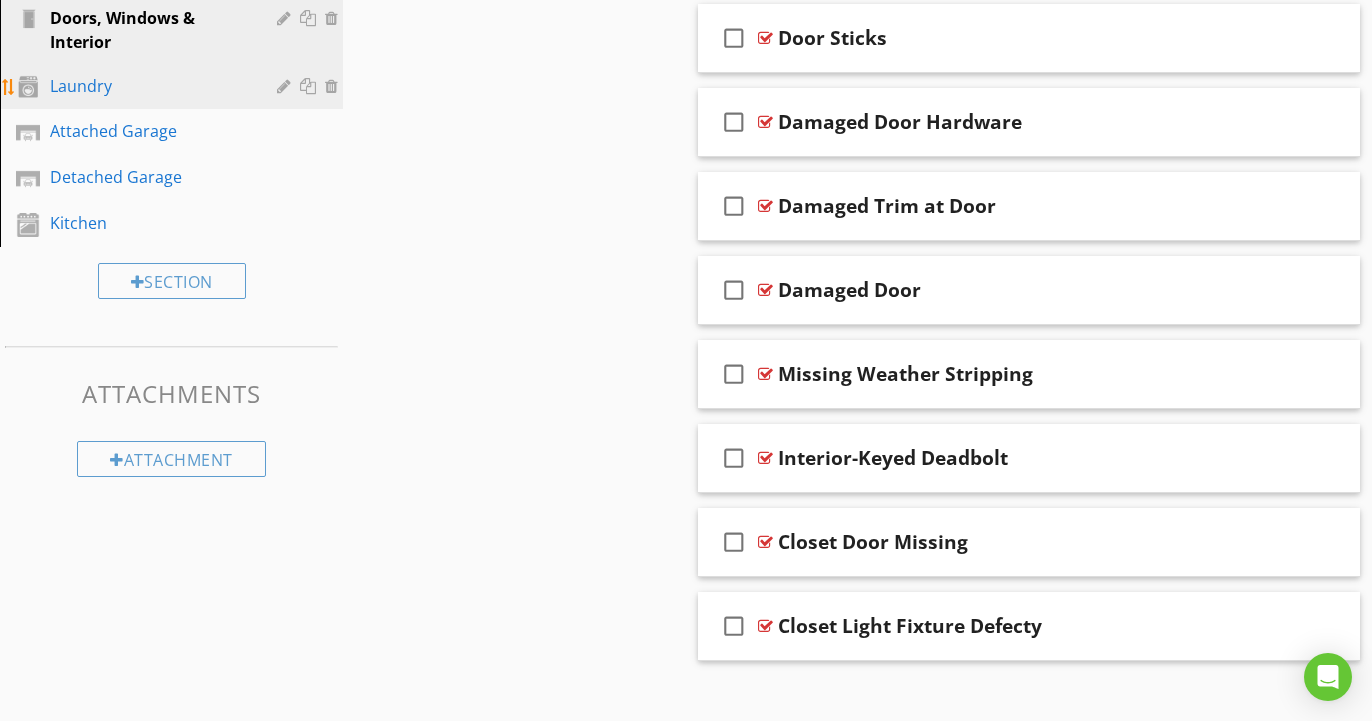 click on "Laundry" at bounding box center [149, 86] 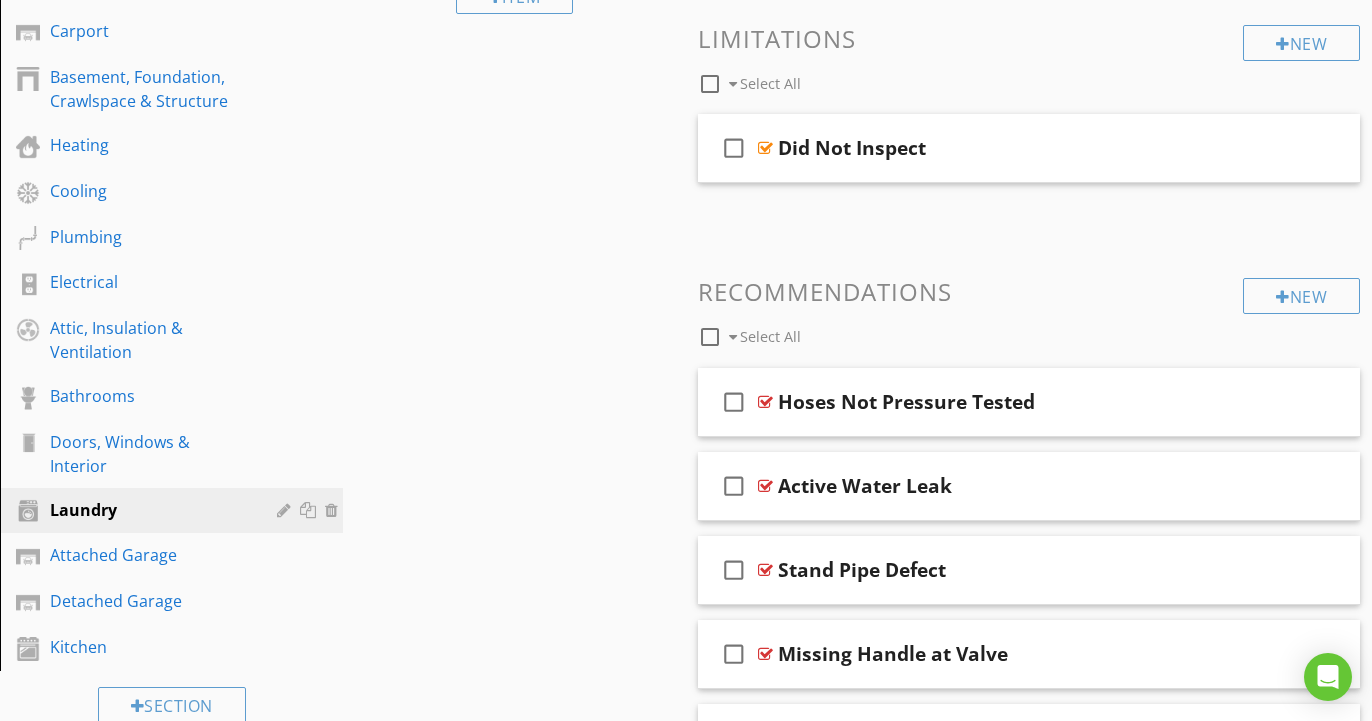 scroll, scrollTop: 459, scrollLeft: 0, axis: vertical 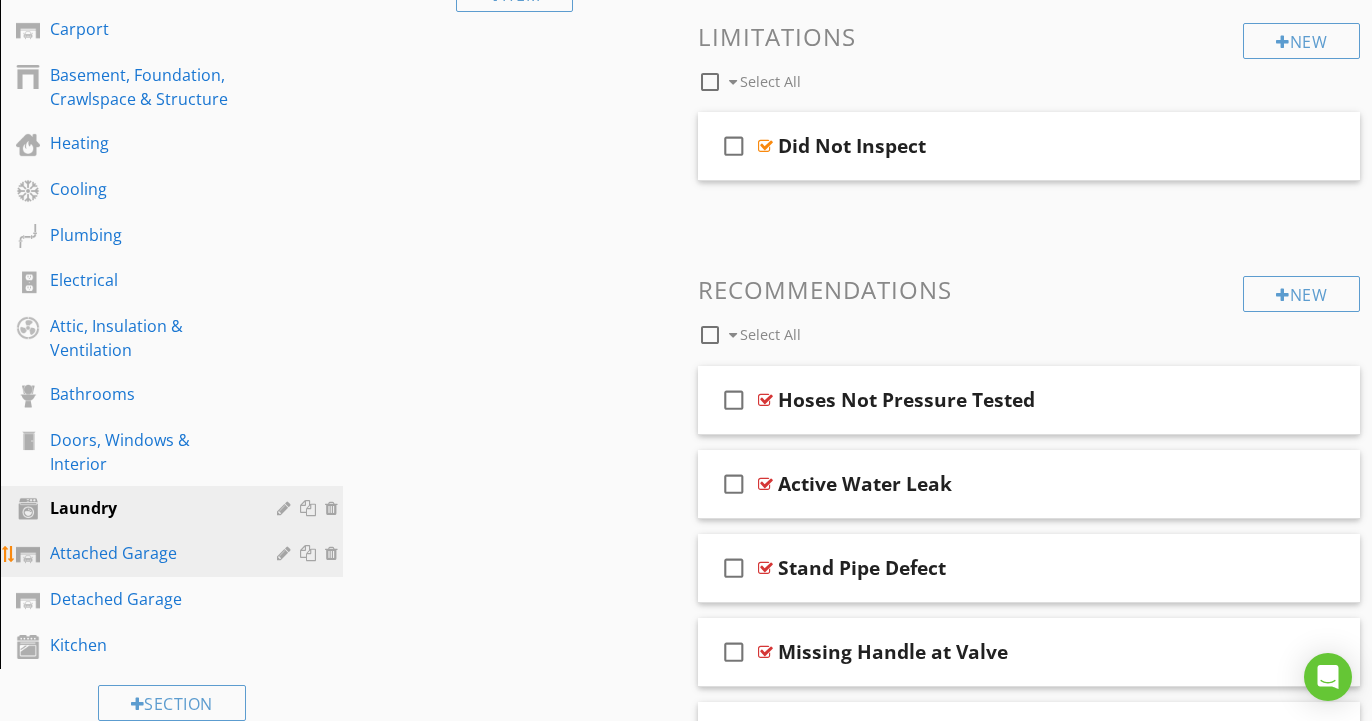 click on "Attached Garage" at bounding box center (149, 553) 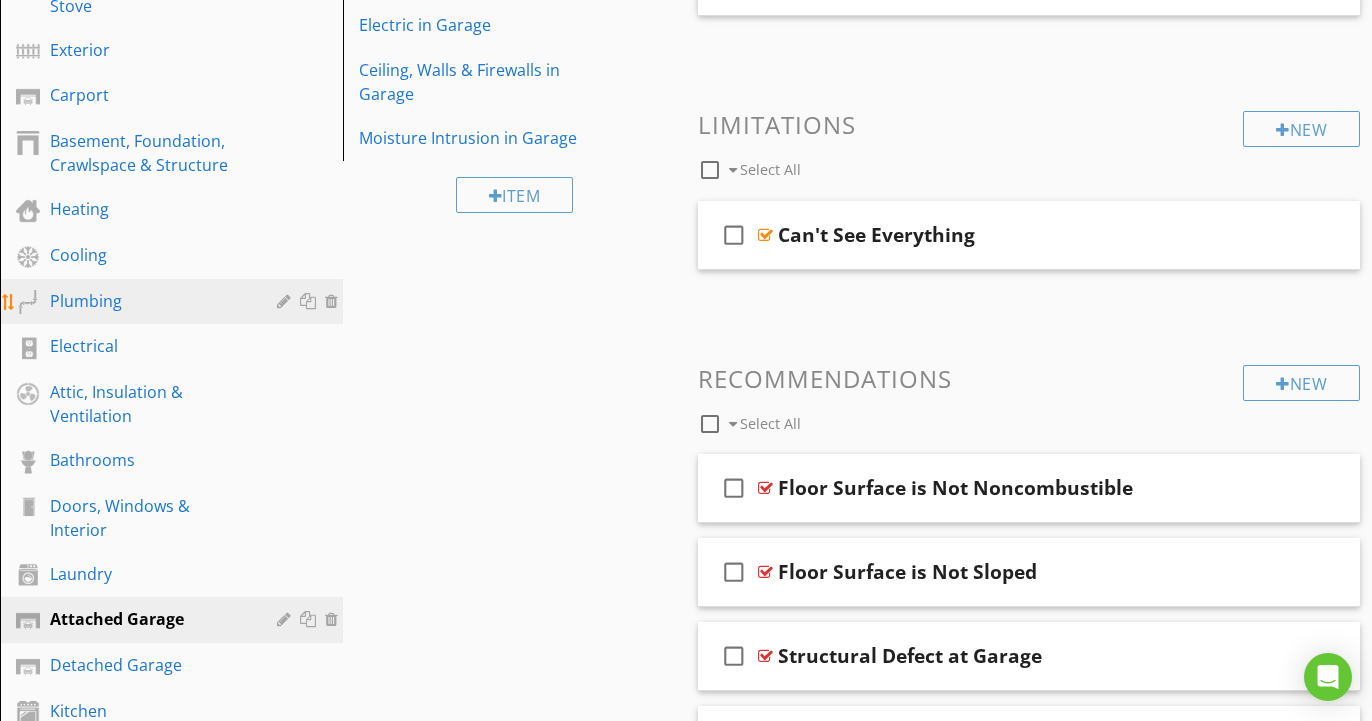 scroll, scrollTop: 401, scrollLeft: 0, axis: vertical 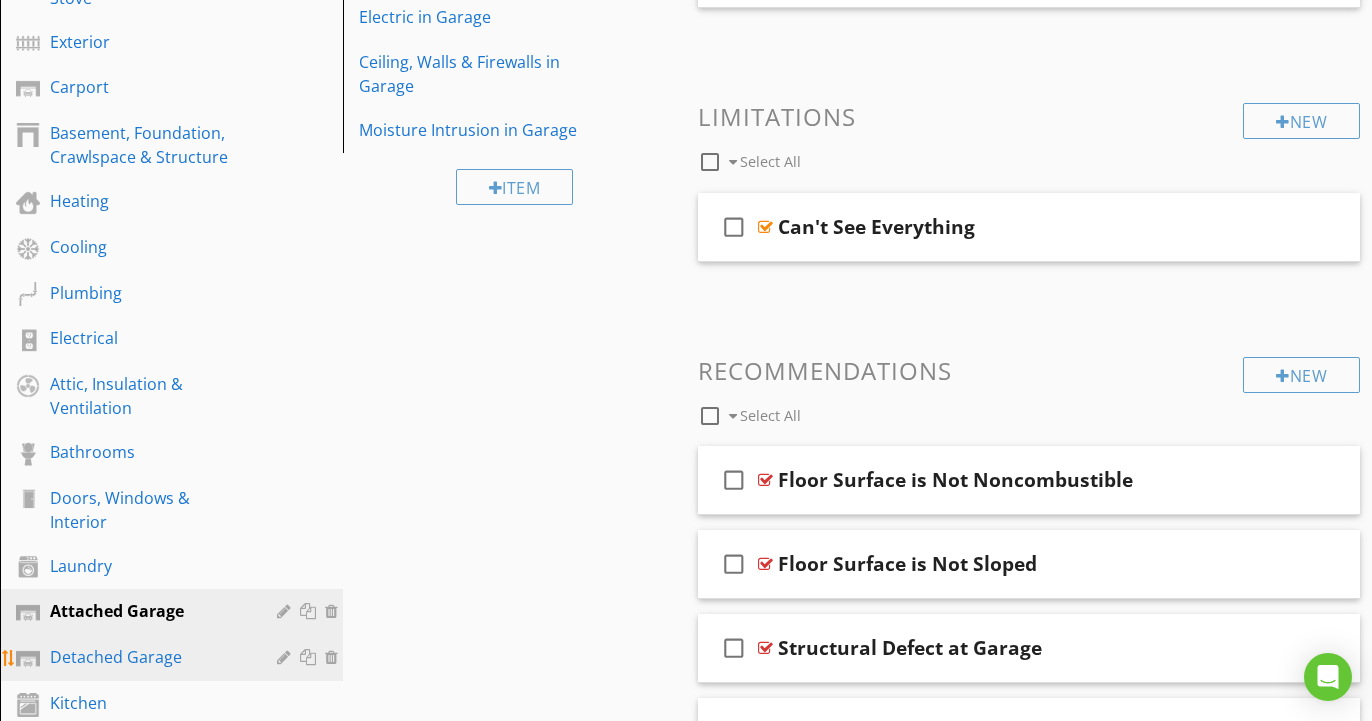 click on "Detached Garage" at bounding box center (149, 657) 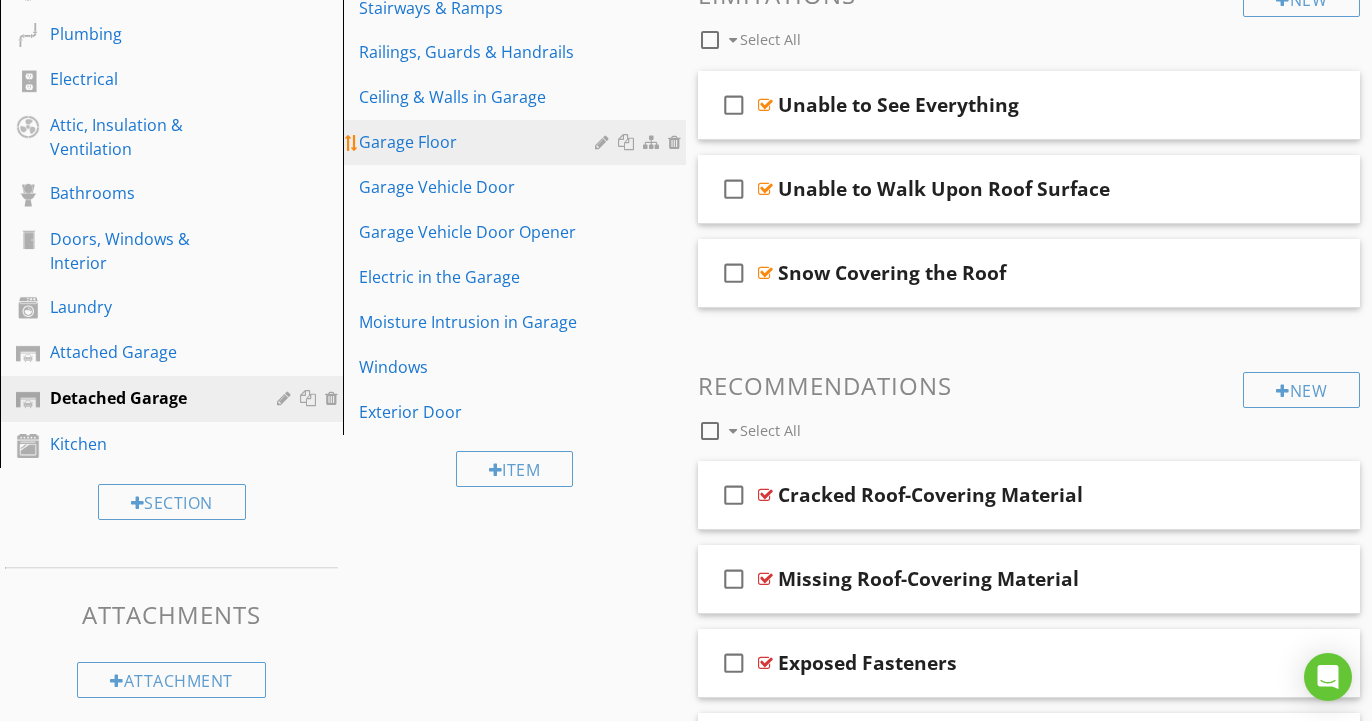 scroll, scrollTop: 687, scrollLeft: 0, axis: vertical 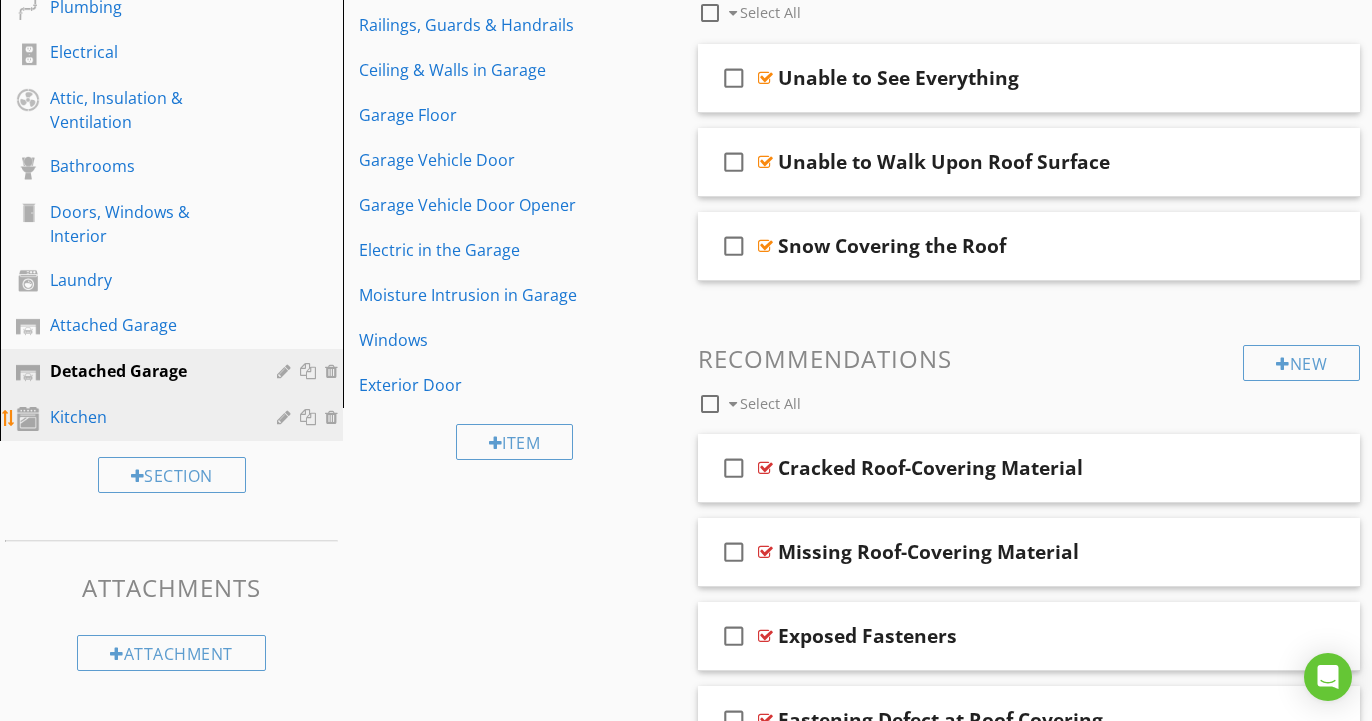 click on "Kitchen" at bounding box center [149, 417] 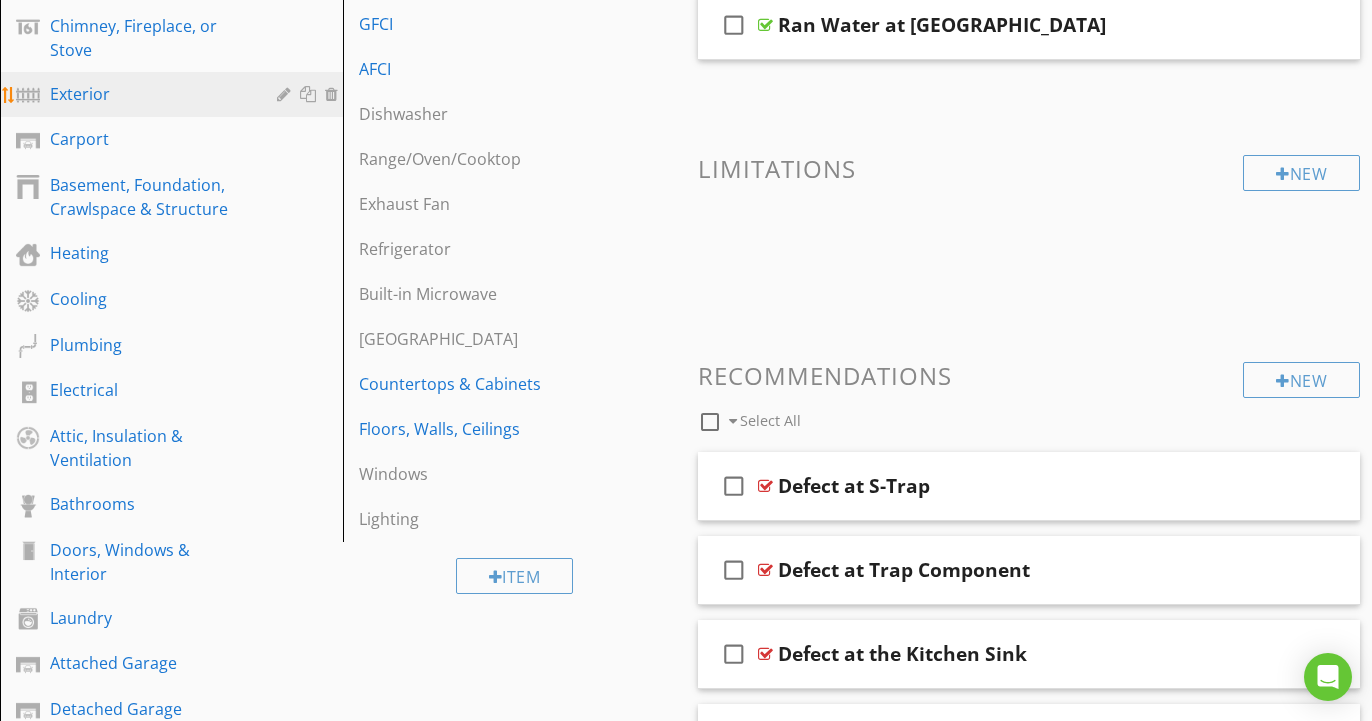 scroll, scrollTop: 350, scrollLeft: 0, axis: vertical 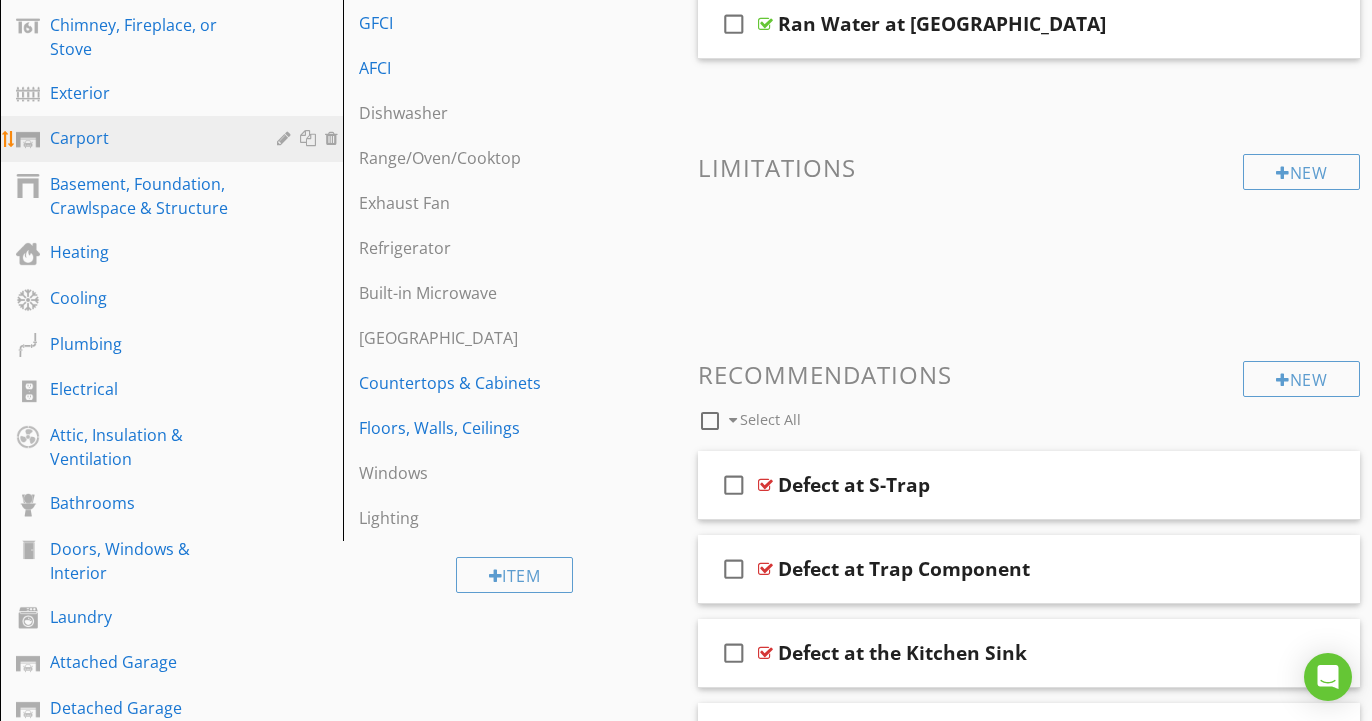 click on "Carport" at bounding box center [174, 139] 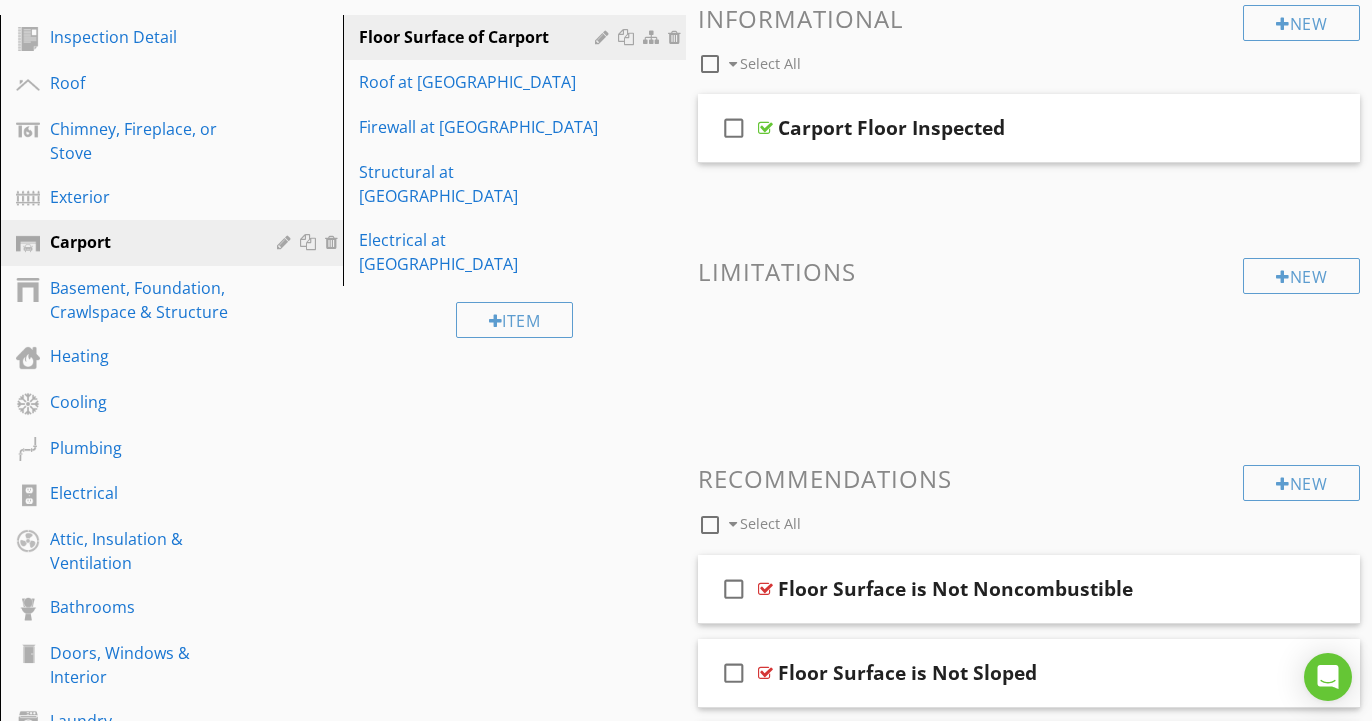 scroll, scrollTop: 236, scrollLeft: 0, axis: vertical 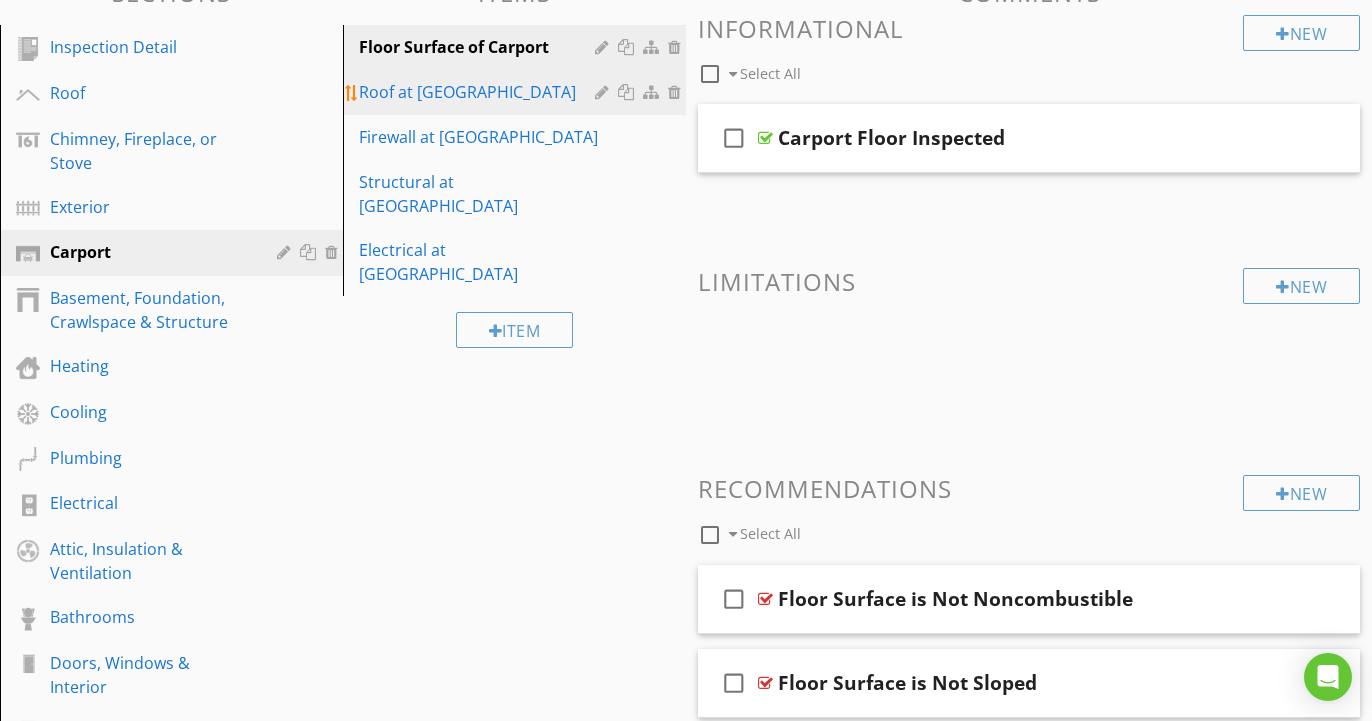 click on "Roof at Carport" at bounding box center [480, 92] 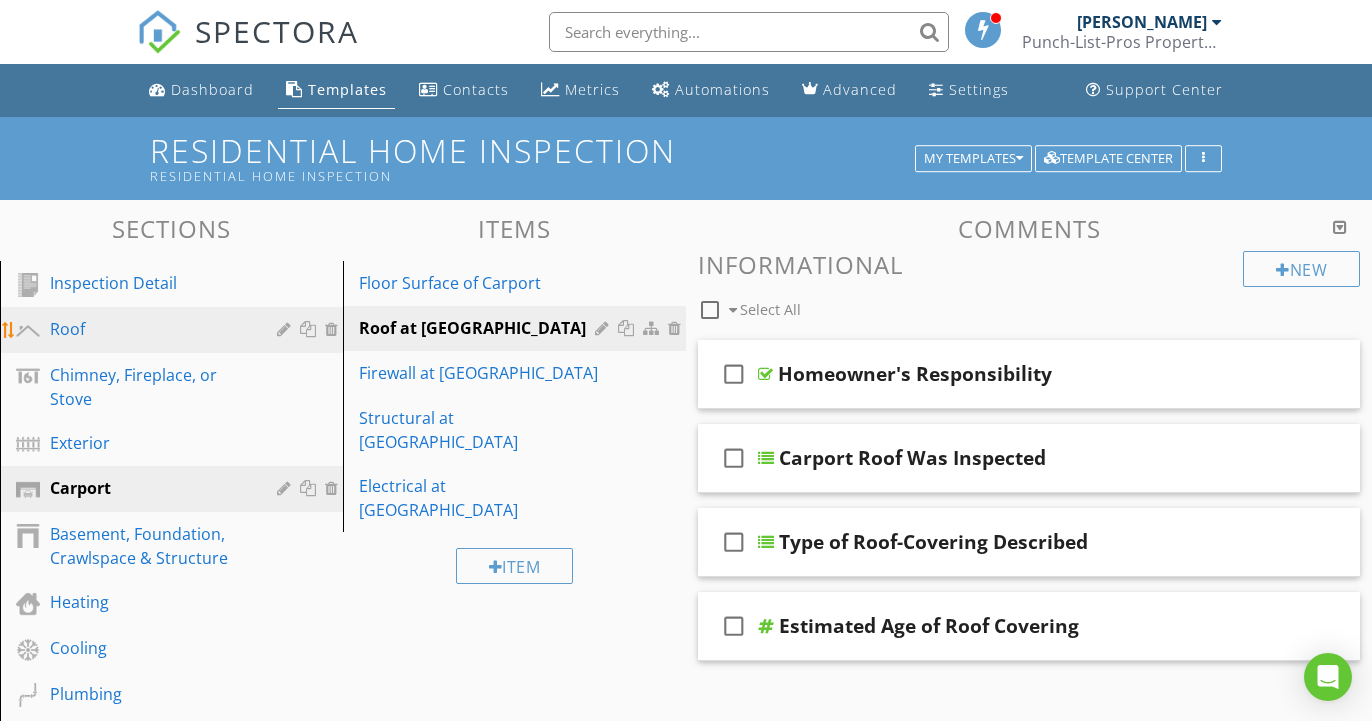 scroll, scrollTop: 0, scrollLeft: 0, axis: both 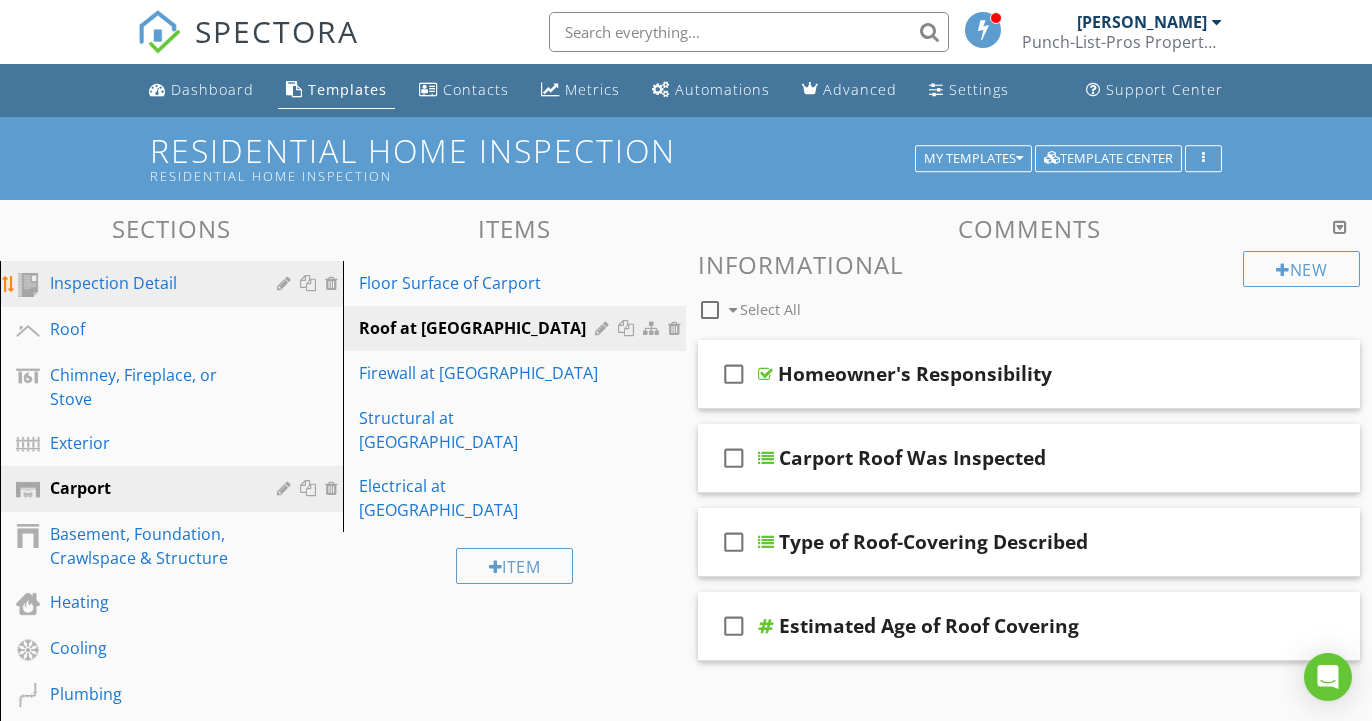 click on "Inspection Detail" at bounding box center (149, 283) 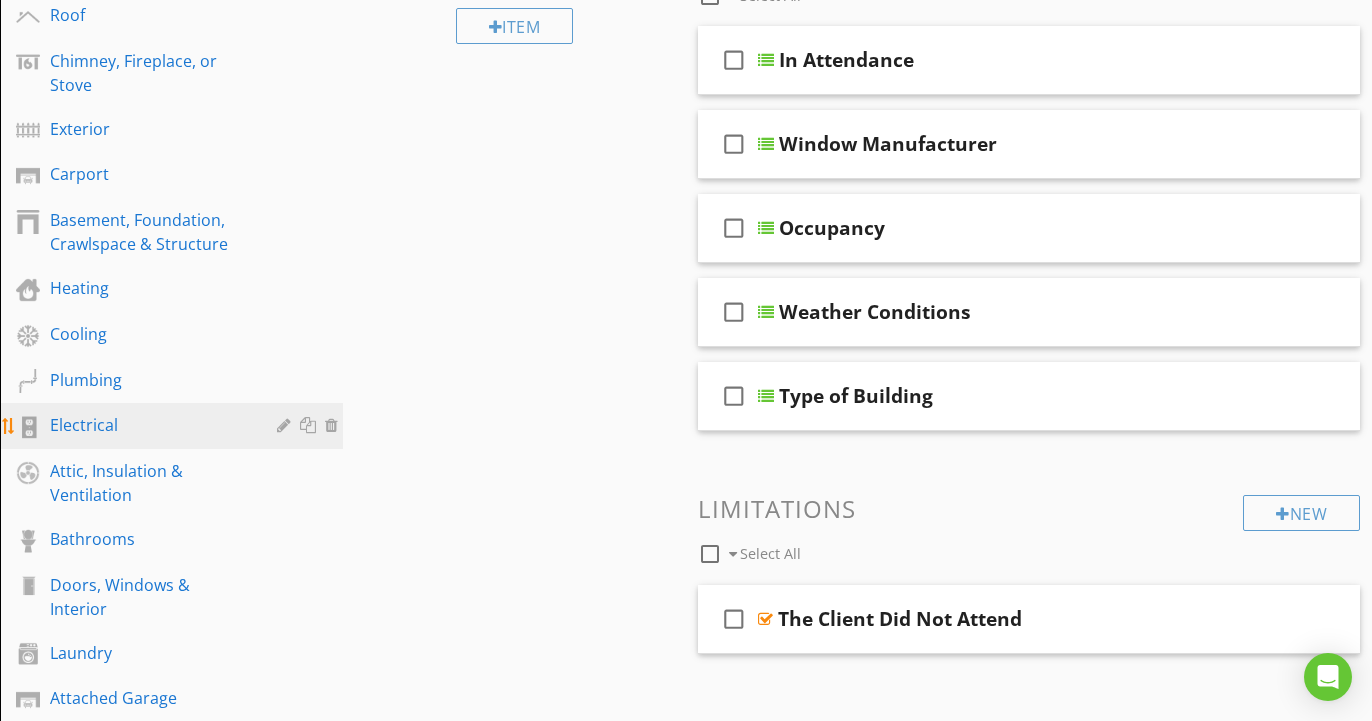 scroll, scrollTop: 318, scrollLeft: 0, axis: vertical 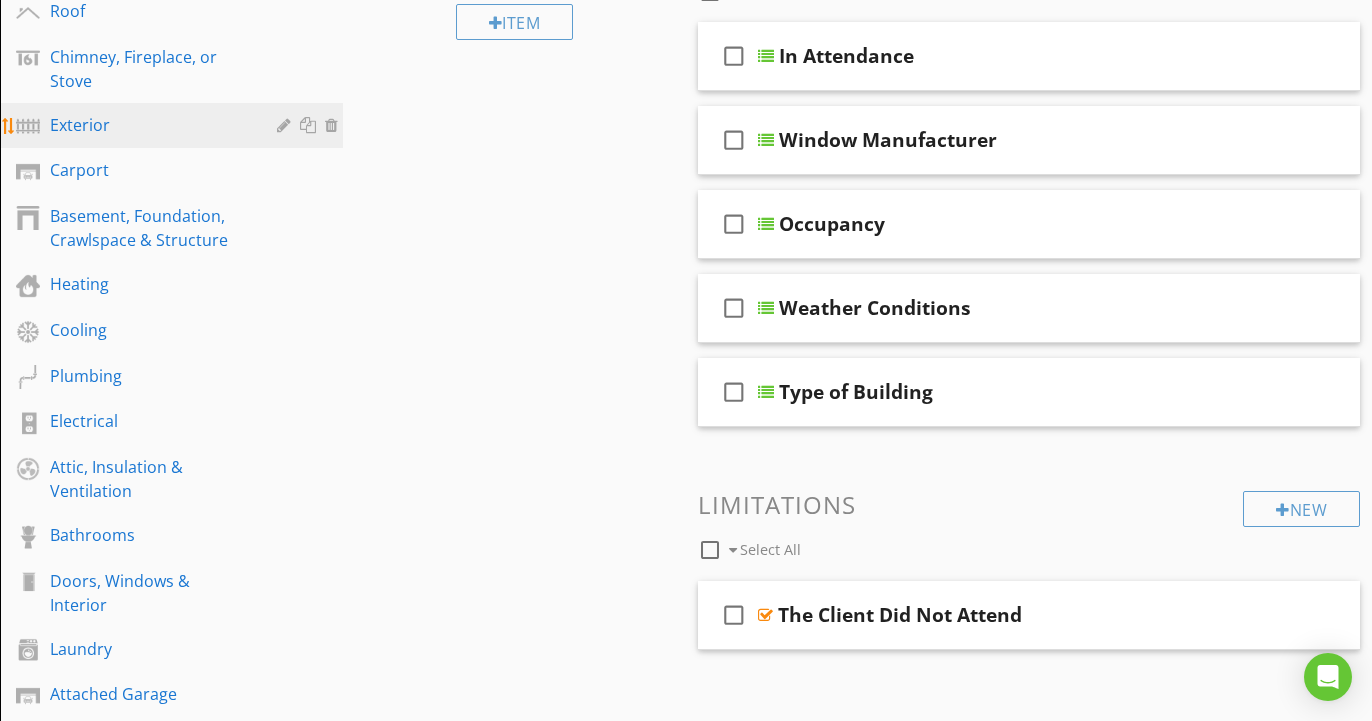 click on "Exterior" at bounding box center [149, 125] 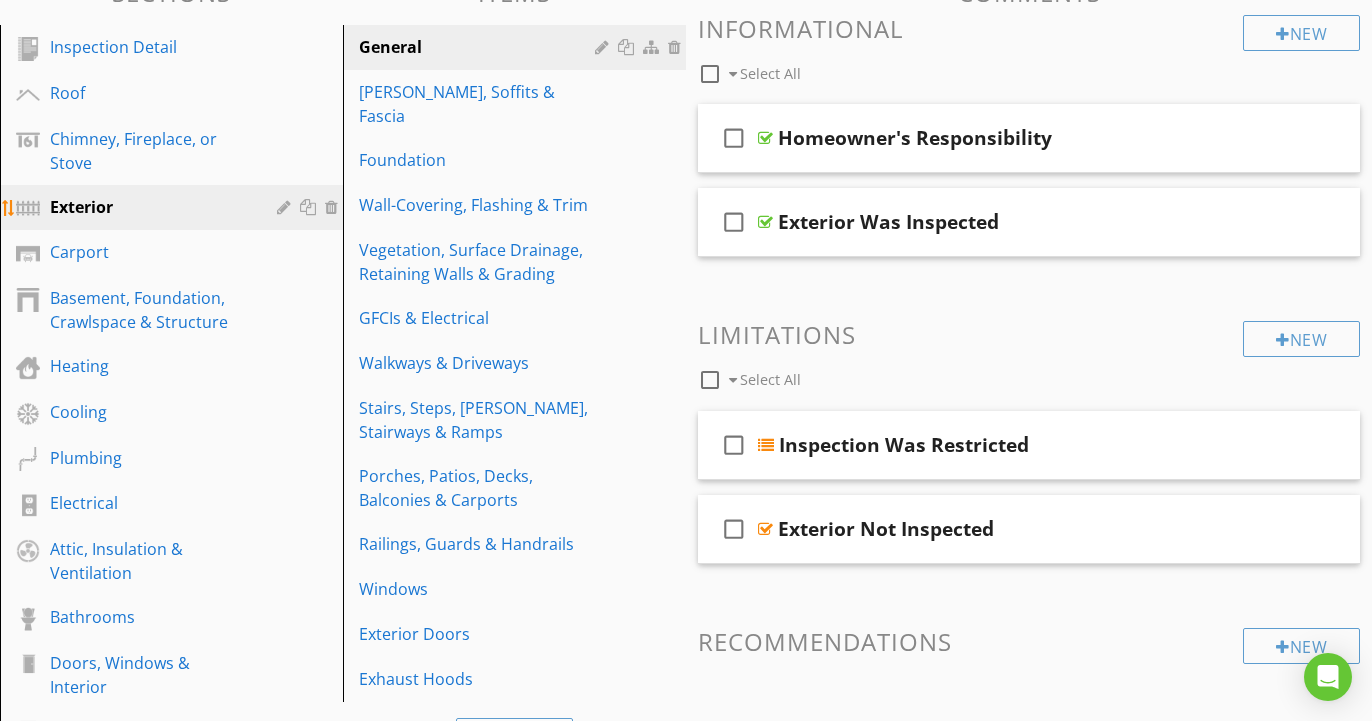 scroll, scrollTop: 240, scrollLeft: 0, axis: vertical 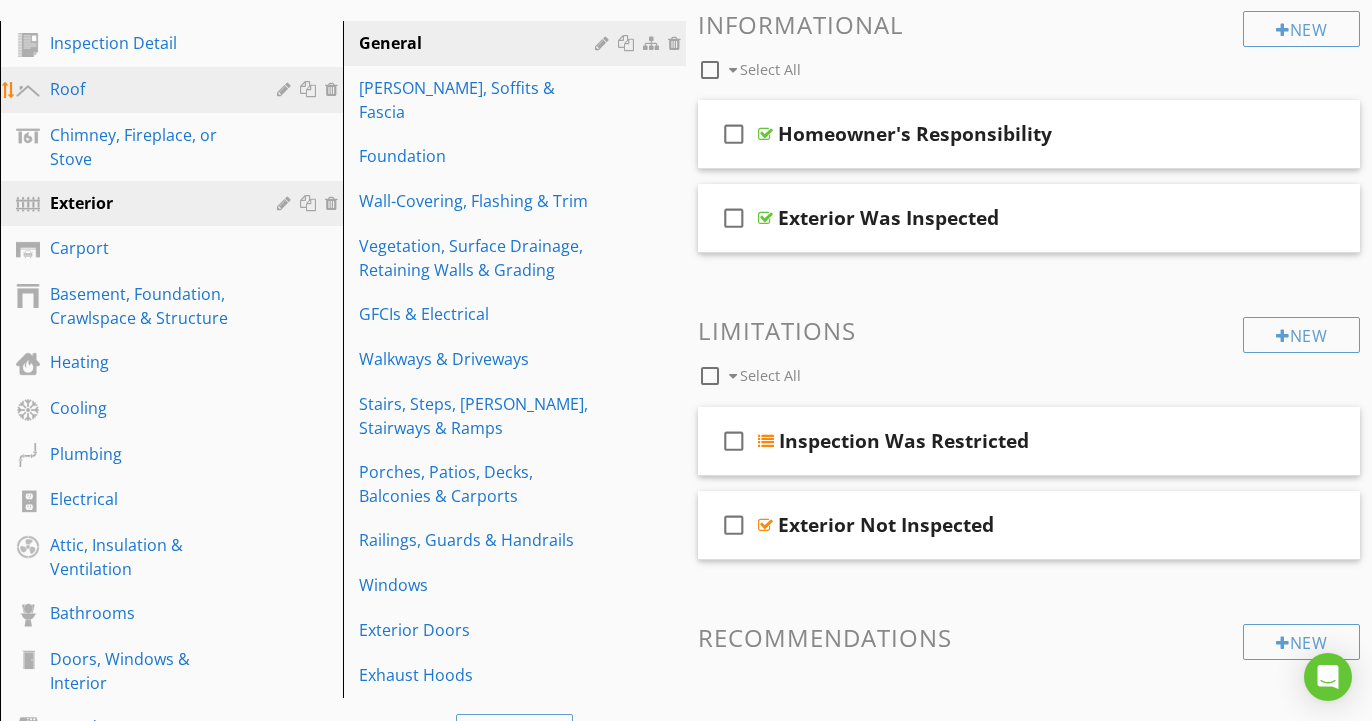 click on "Roof" at bounding box center [149, 89] 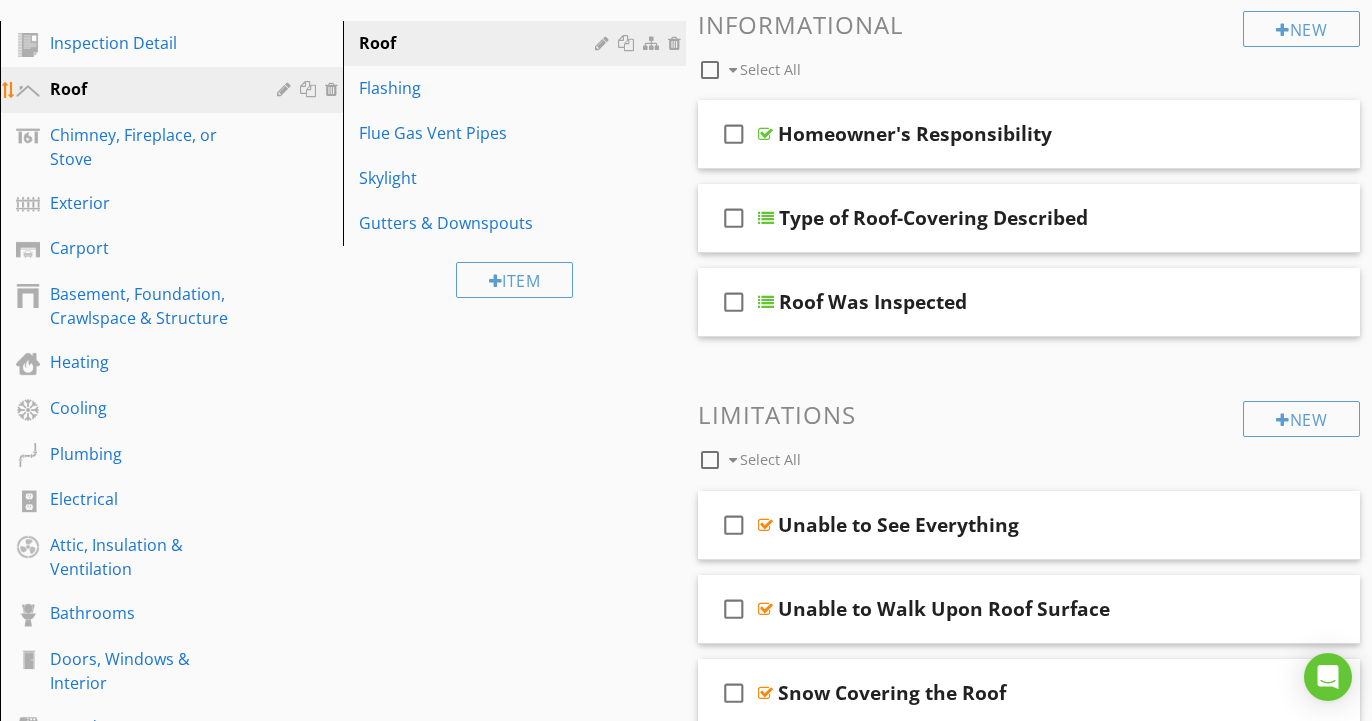 click at bounding box center (286, 89) 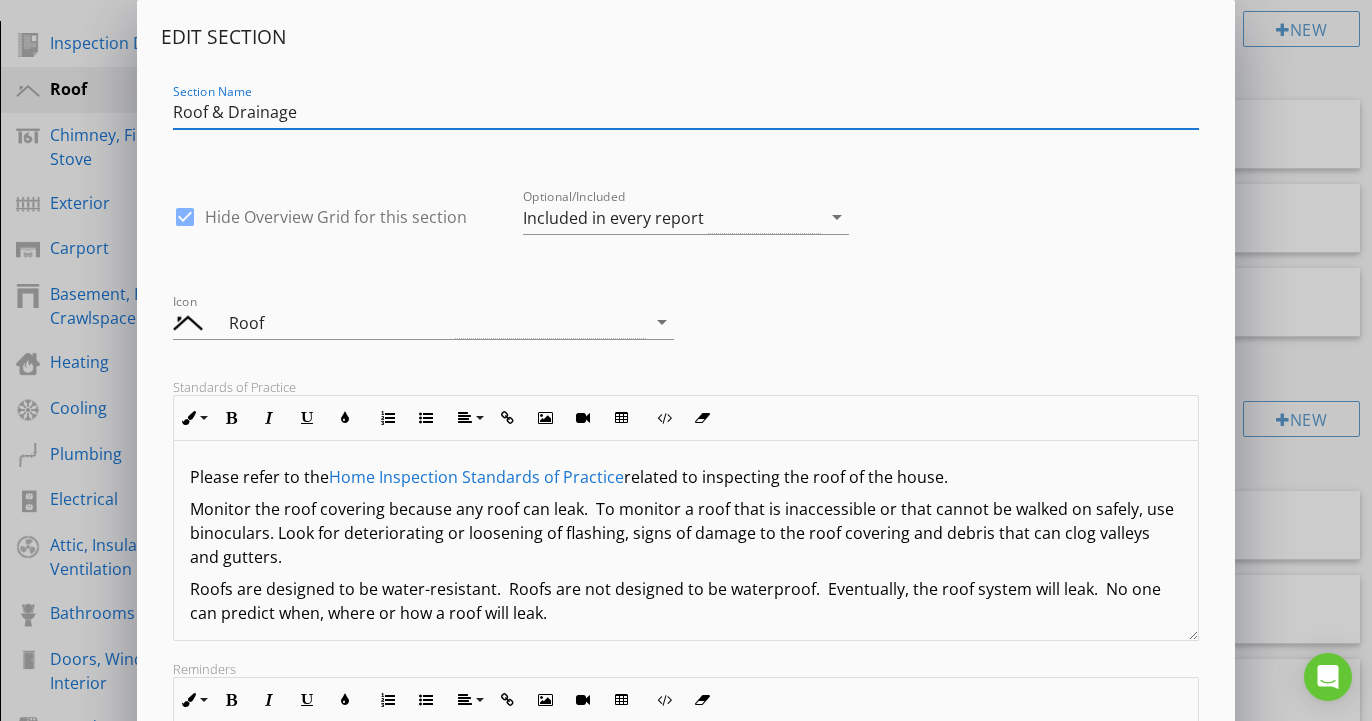 scroll, scrollTop: 0, scrollLeft: 0, axis: both 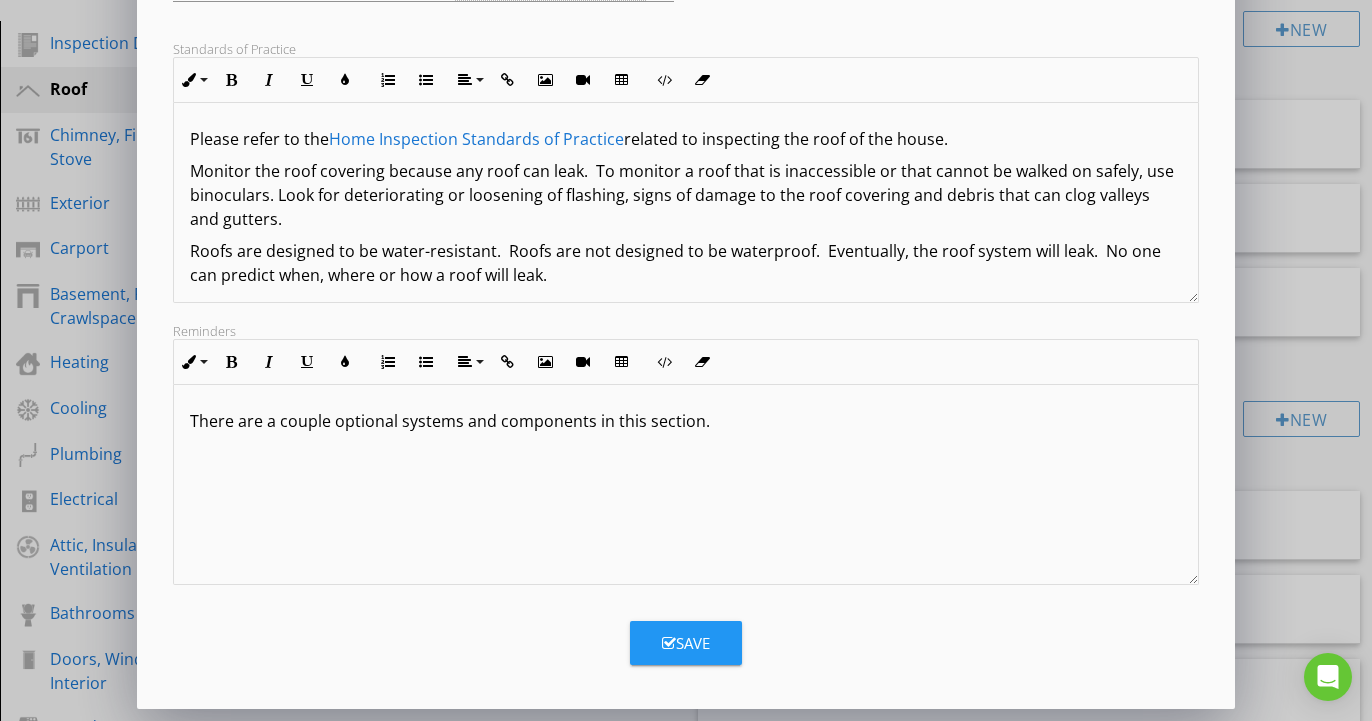 type on "Roof & Drainage" 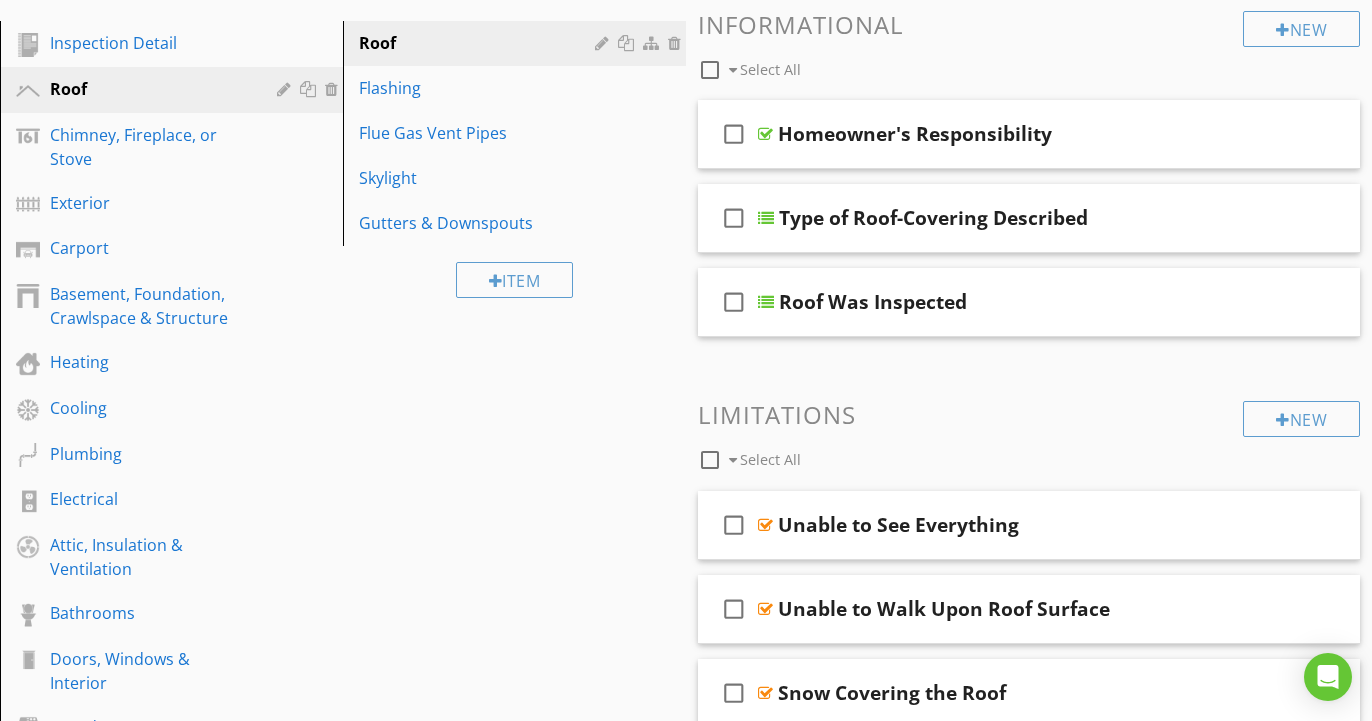 scroll, scrollTop: 121, scrollLeft: 0, axis: vertical 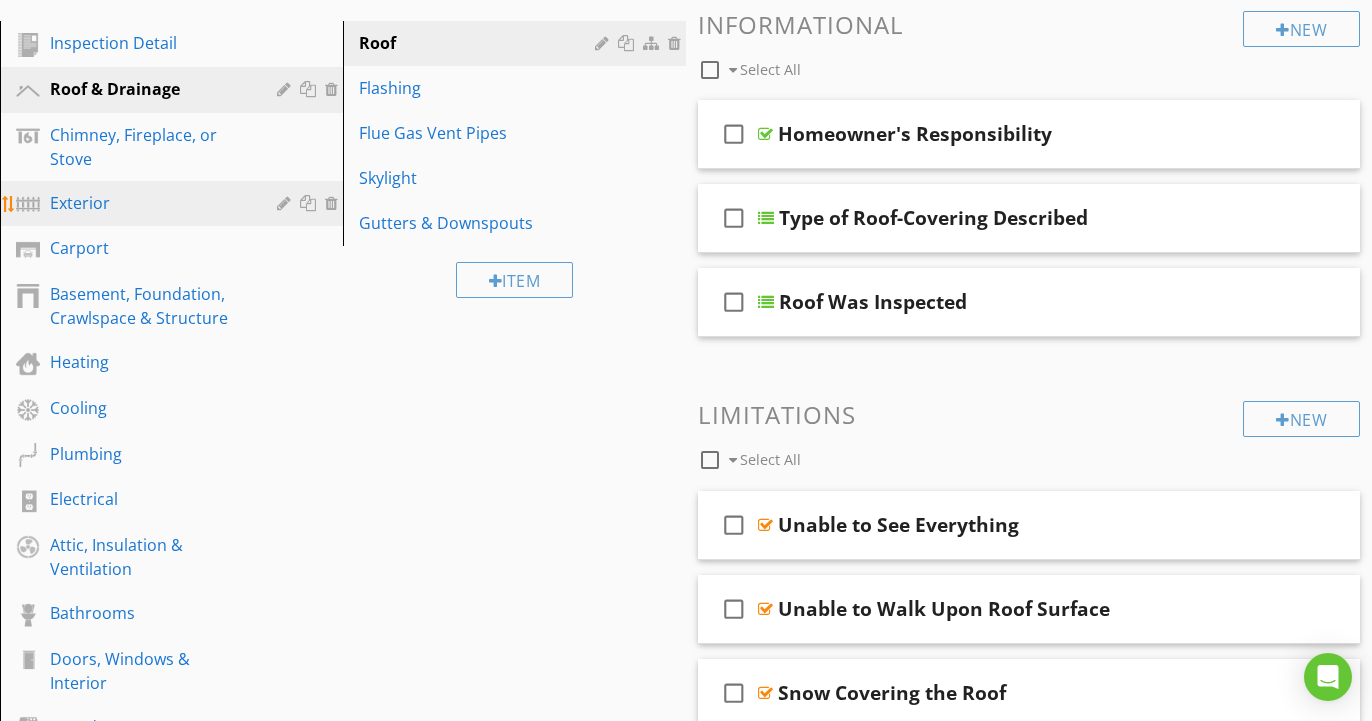 click on "Exterior" at bounding box center (149, 203) 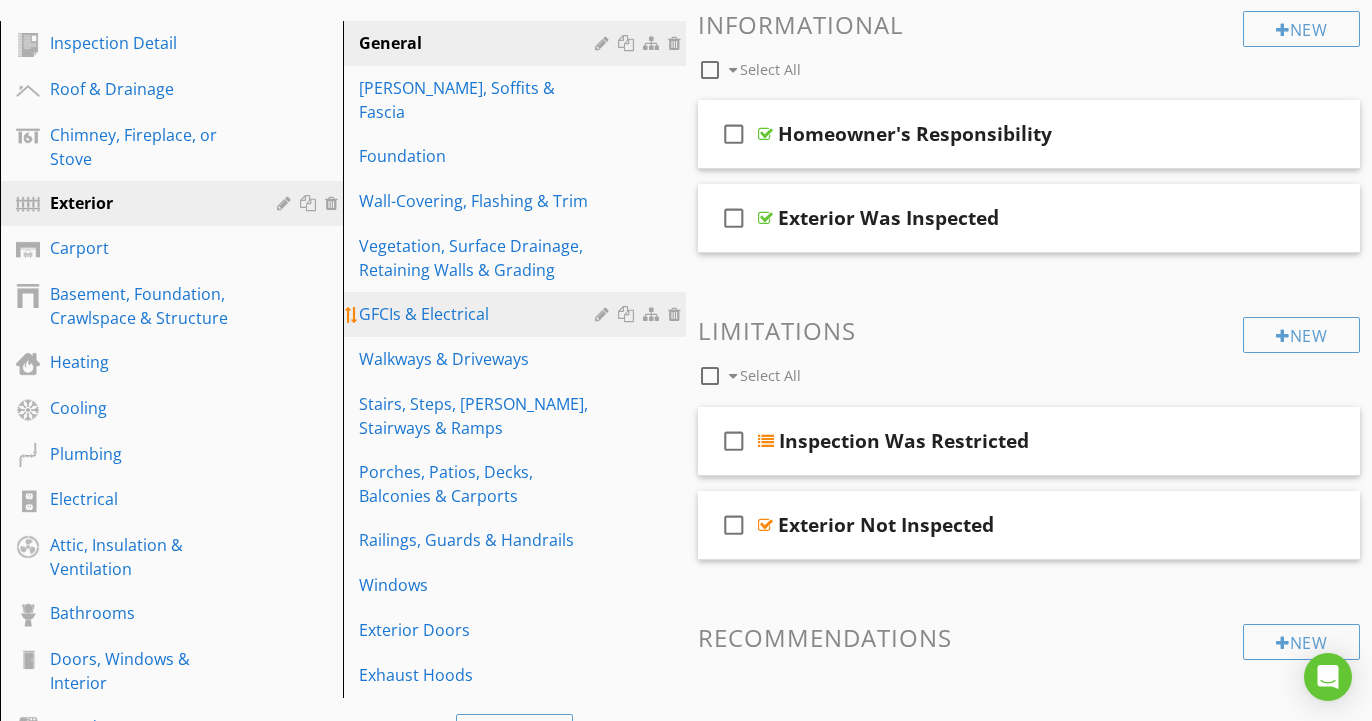 click on "GFCIs & Electrical" at bounding box center (517, 314) 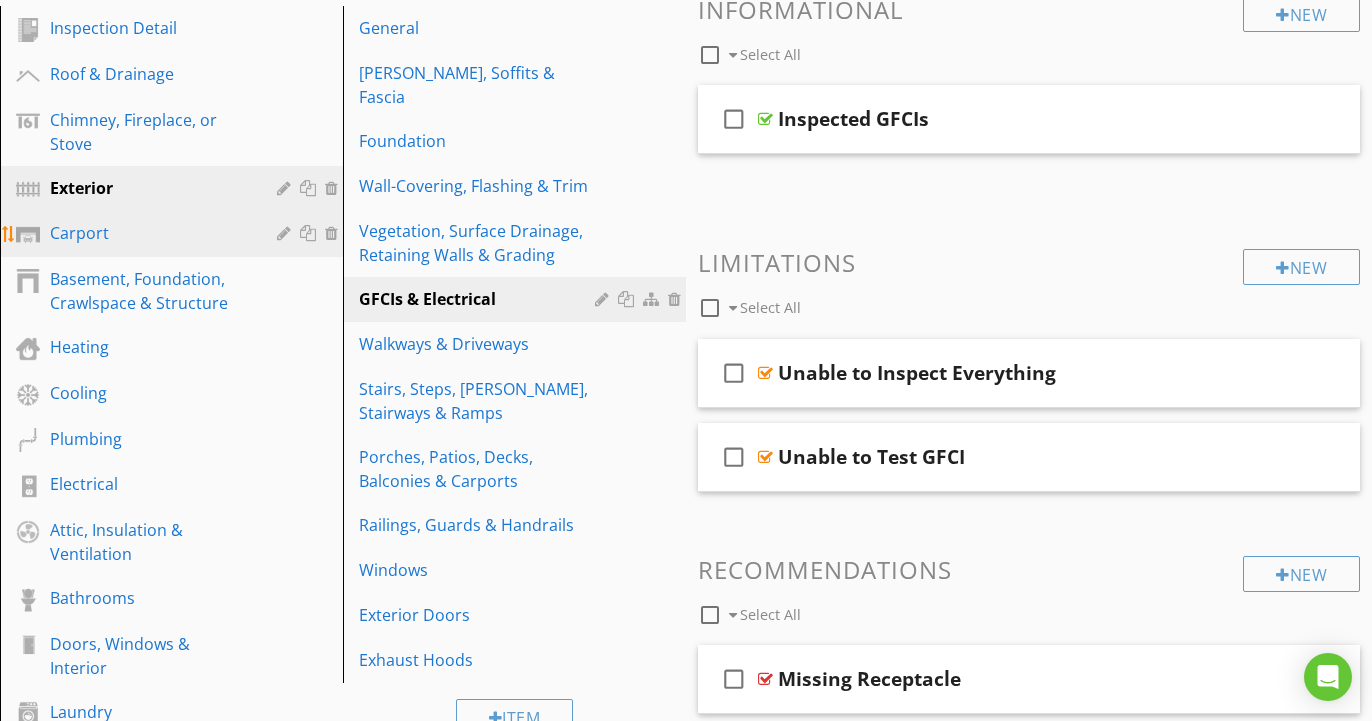 scroll, scrollTop: 259, scrollLeft: 0, axis: vertical 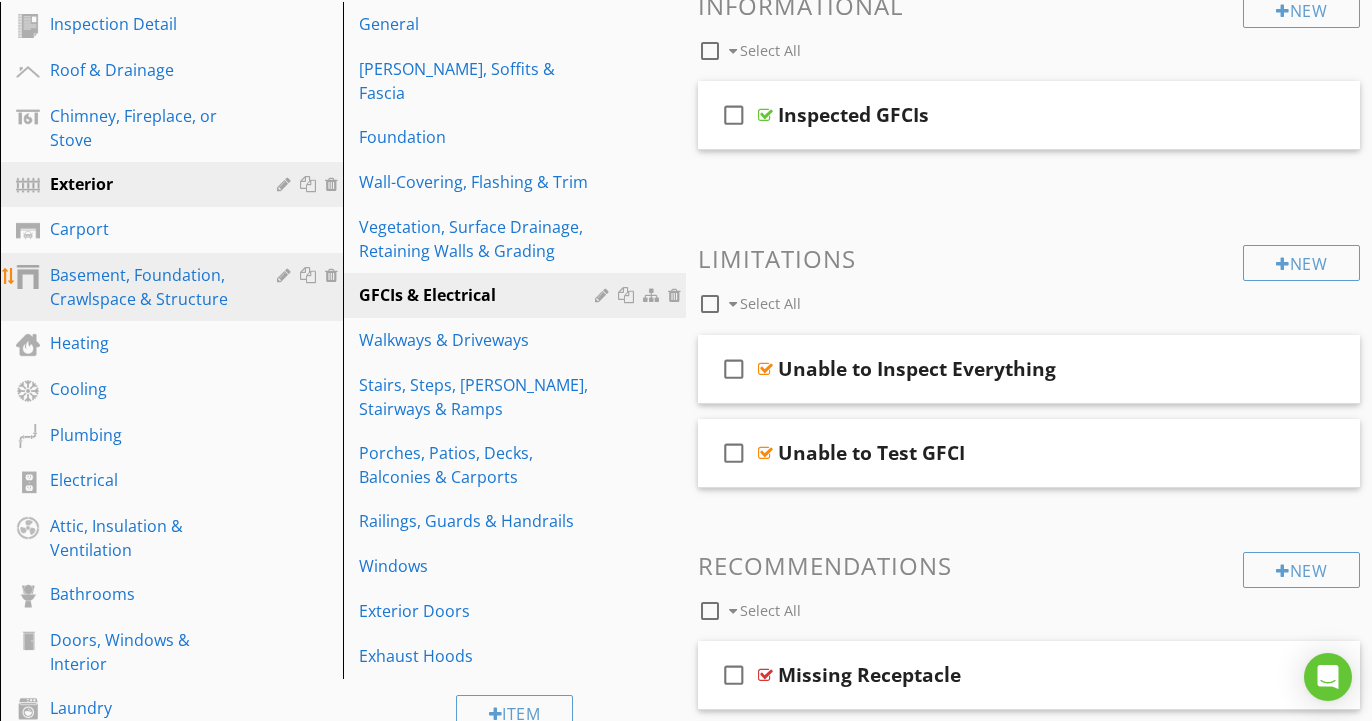 click on "Basement, Foundation, Crawlspace & Structure" at bounding box center [149, 287] 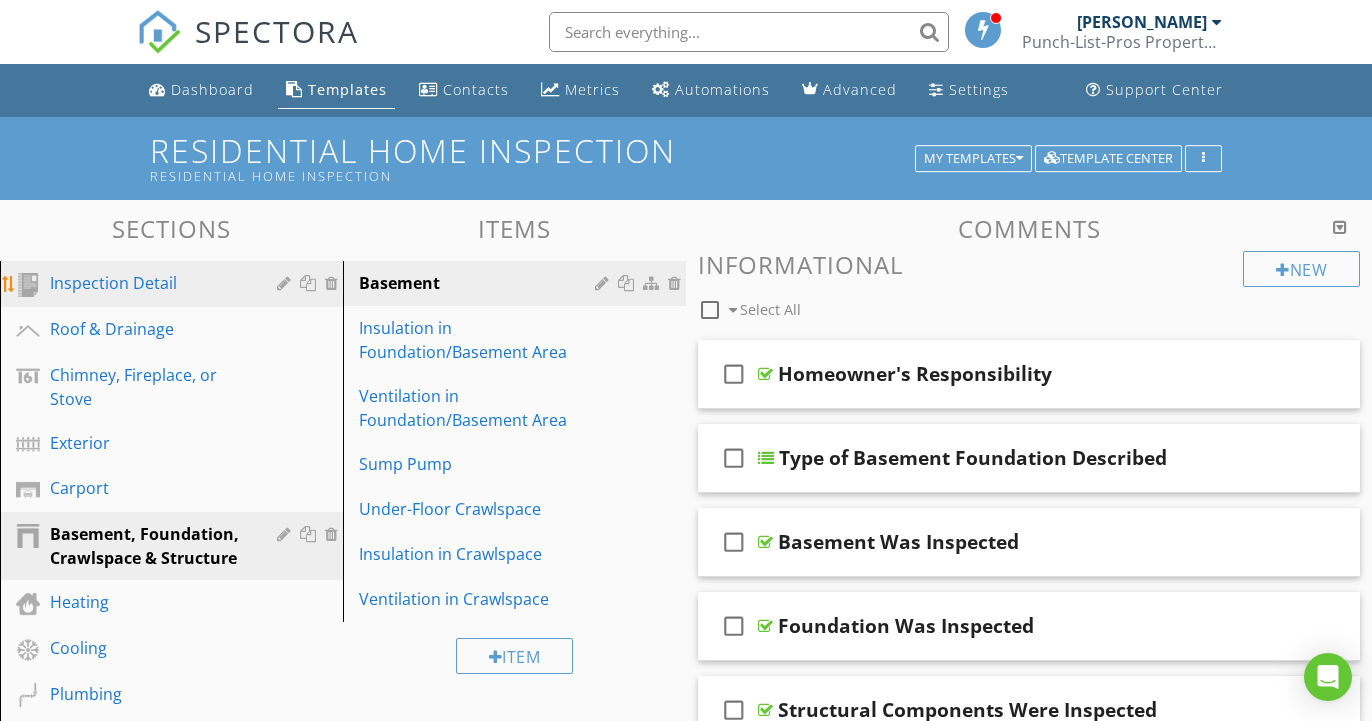 scroll, scrollTop: 0, scrollLeft: 0, axis: both 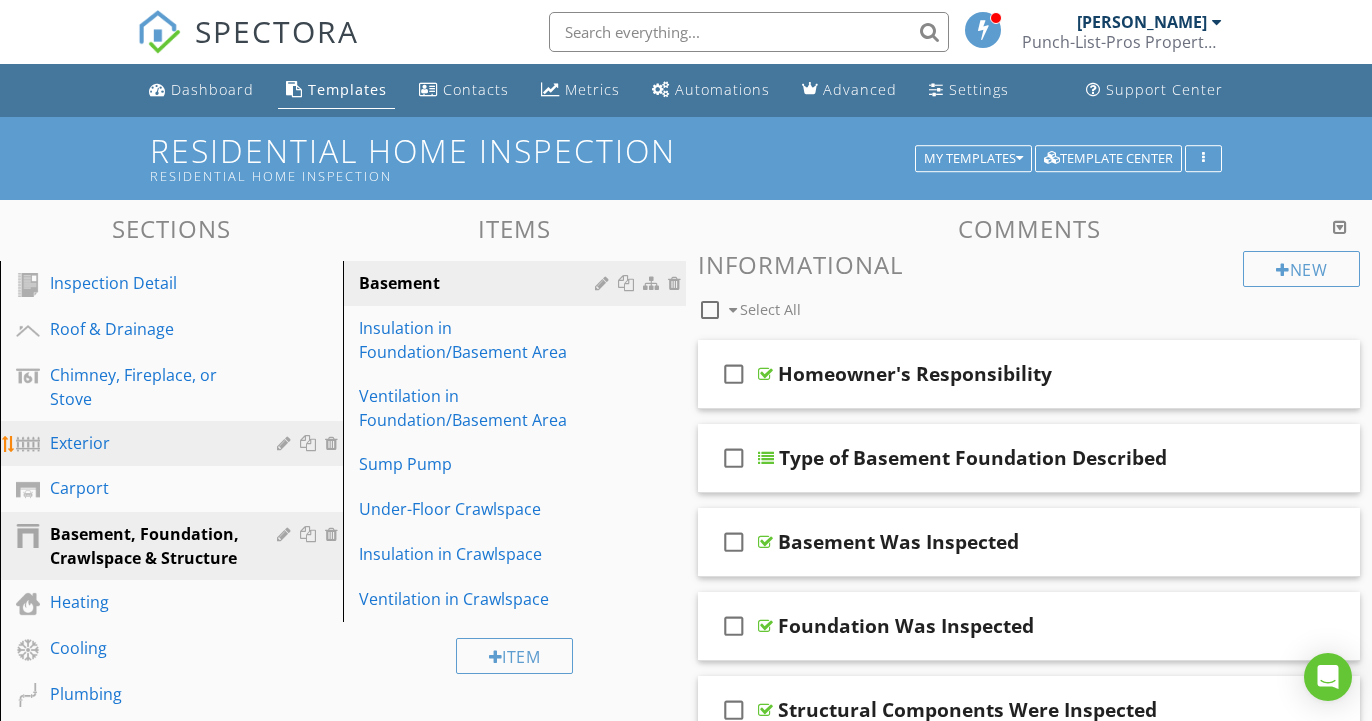 click on "Exterior" at bounding box center (149, 443) 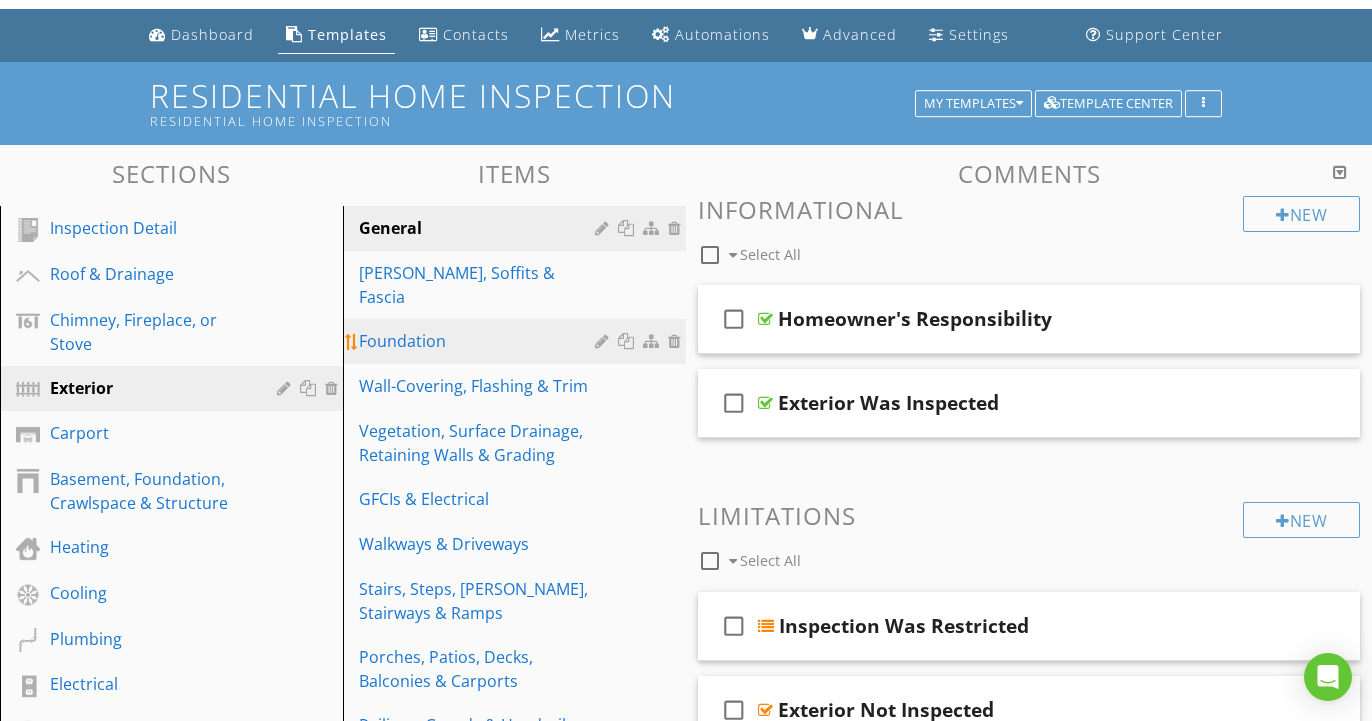scroll, scrollTop: 59, scrollLeft: 0, axis: vertical 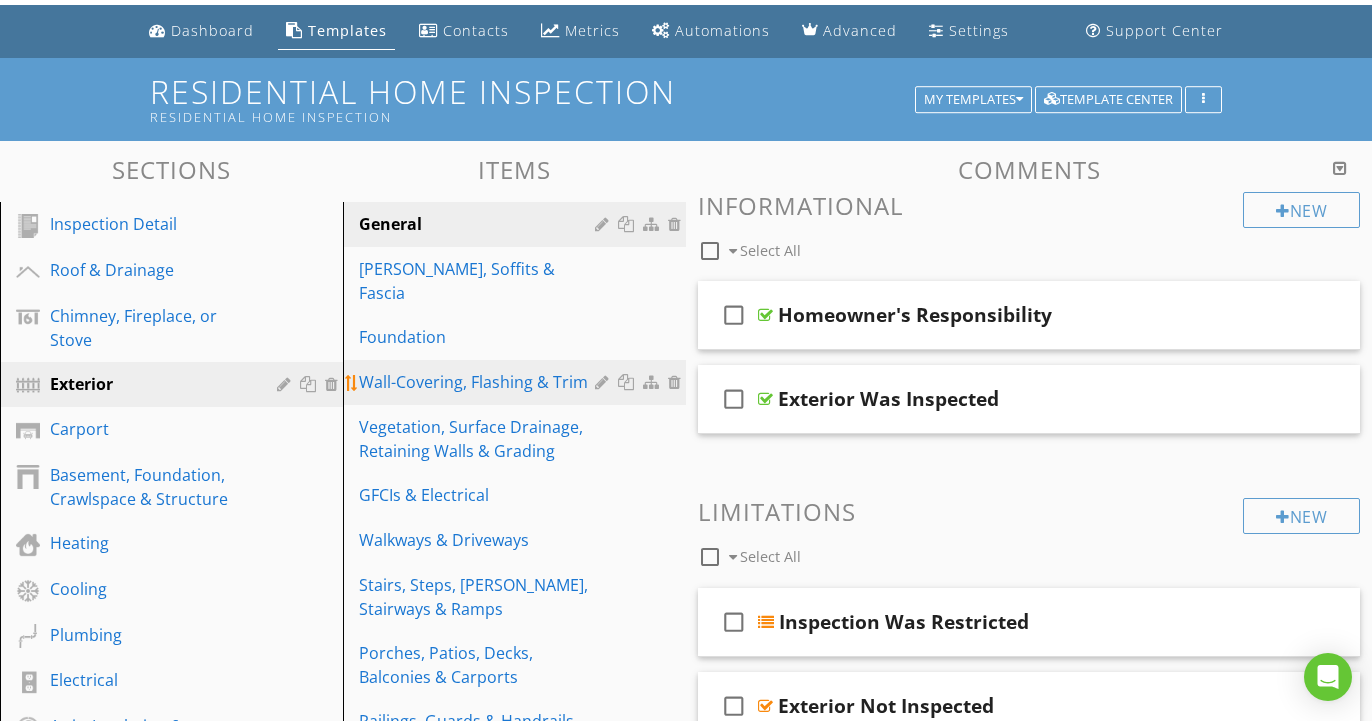click on "Wall-Covering, Flashing & Trim" at bounding box center (480, 382) 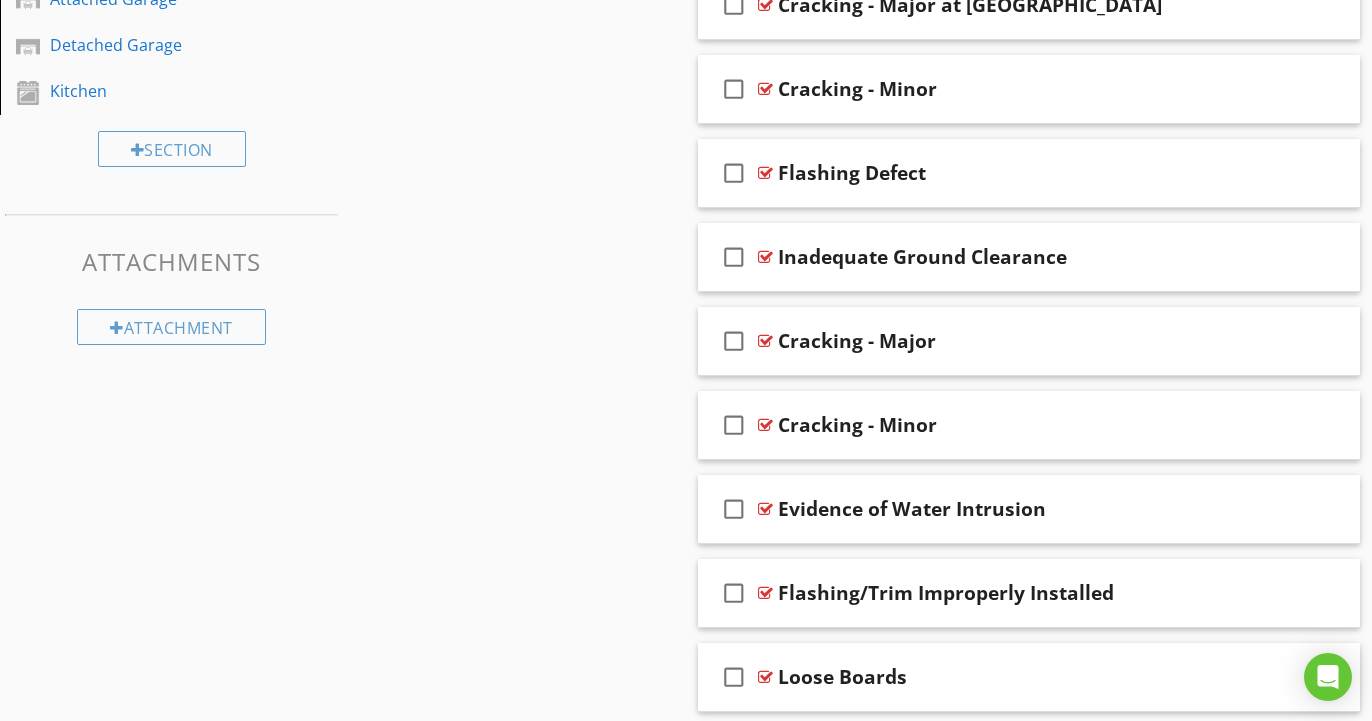 scroll, scrollTop: 1009, scrollLeft: 0, axis: vertical 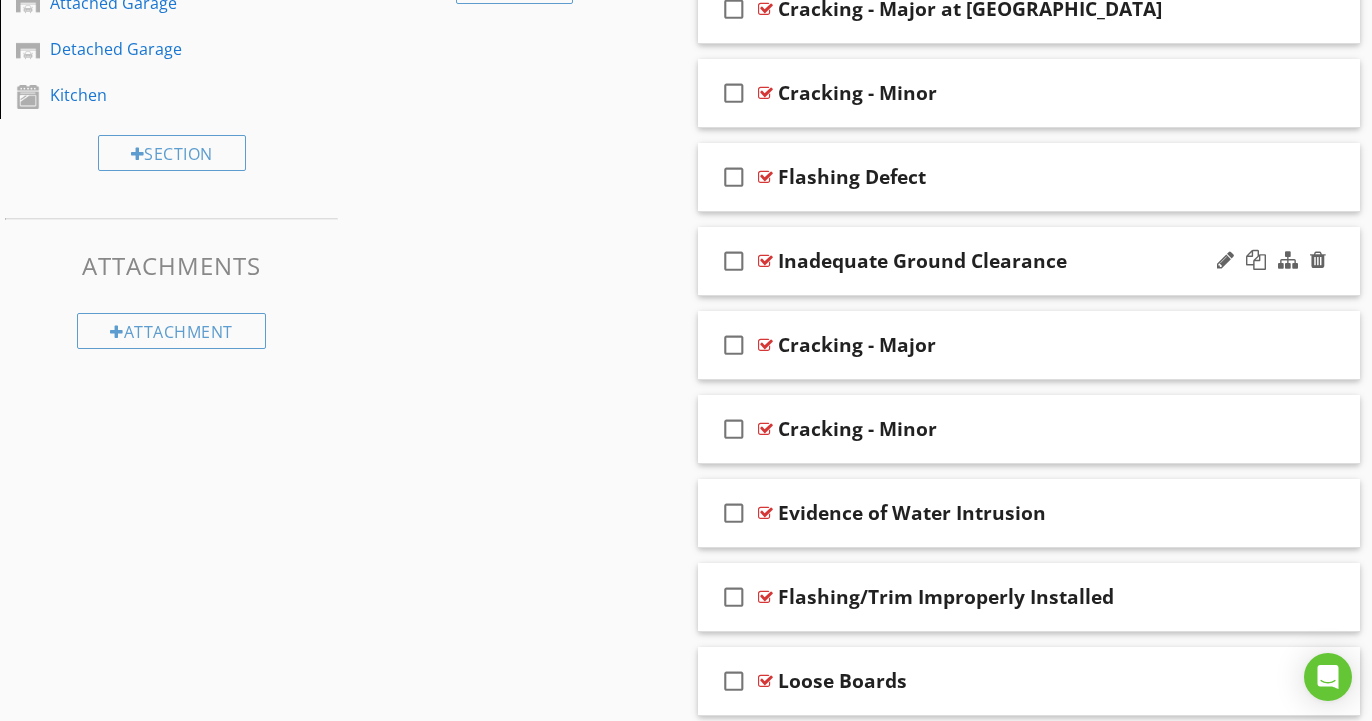 click on "Inadequate Ground Clearance" at bounding box center (922, 261) 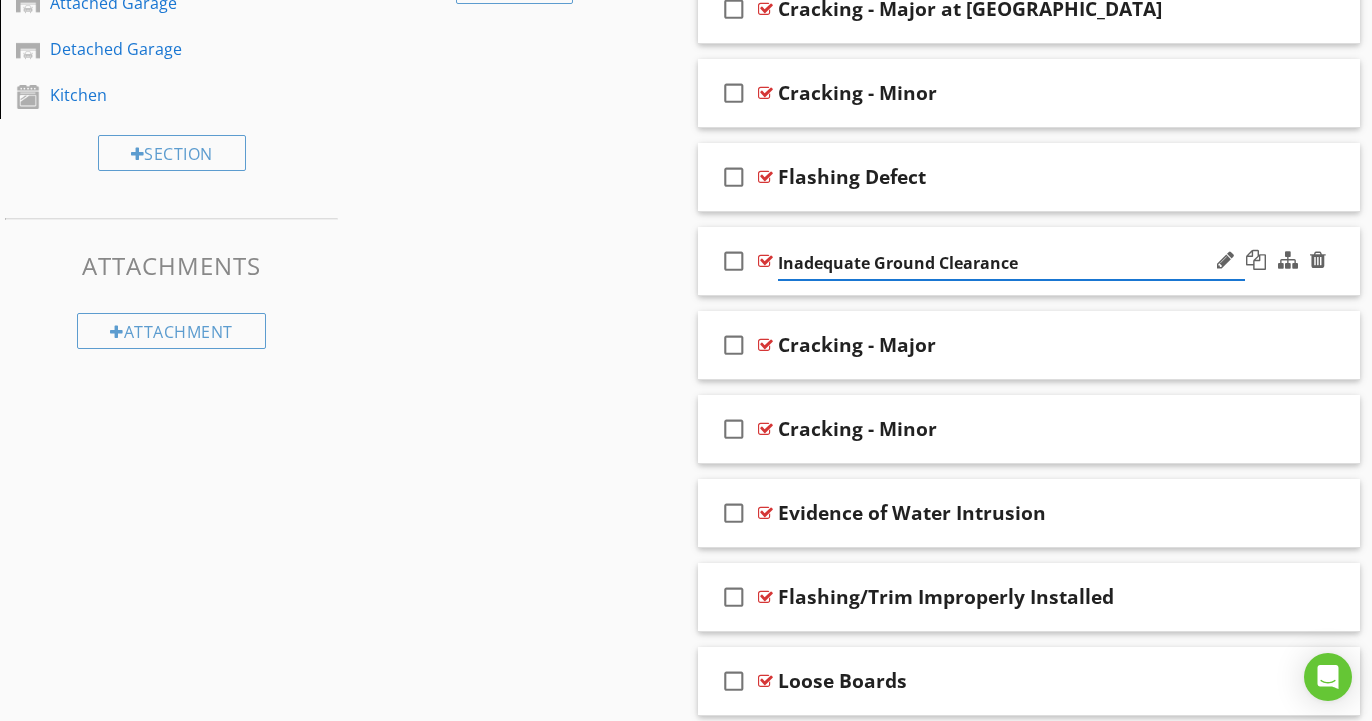 click on "Inadequate Ground Clearance" at bounding box center (1011, 263) 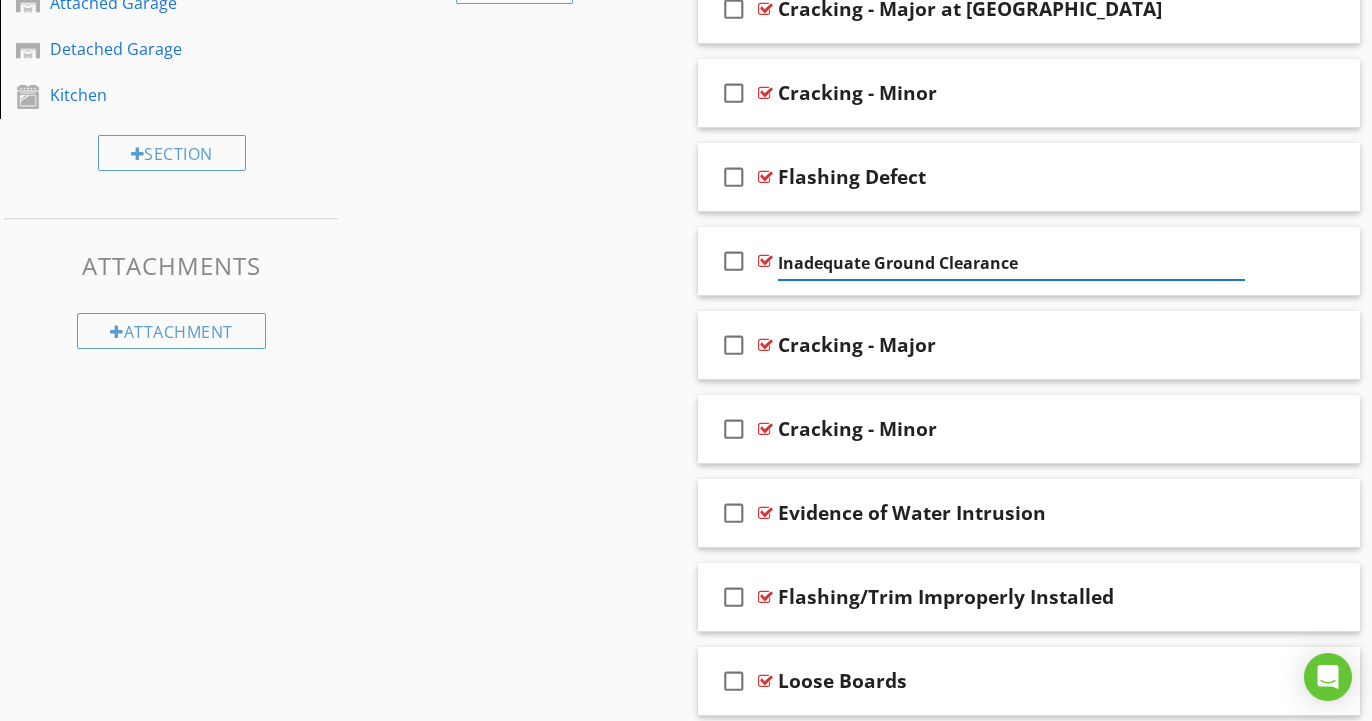 click on "Sections
Inspection Detail           Roof & Drainage            Chimney, Fireplace, or Stove           Exterior           Carport           Basement, Foundation, Crawlspace & Structure           Heating           Cooling           Plumbing           Electrical           Attic, Insulation & Ventilation           Bathrooms           Doors, Windows & Interior           Laundry           Attached Garage           Detached Garage           Kitchen
Section
Attachments
Attachment
Items
General           Eaves, Soffits & Fascia           Foundation           Wall-Covering, Flashing & Trim           Vegetation, Surface Drainage, Retaining Walls & Grading           GFCIs & Electrical           Walkways & Driveways           Stairs, Steps, Stoops, Stairways & Ramps           Porches, Patios, Decks, Balconies & Carports           Railings, Guards & Handrails           Windows" at bounding box center (686, 321) 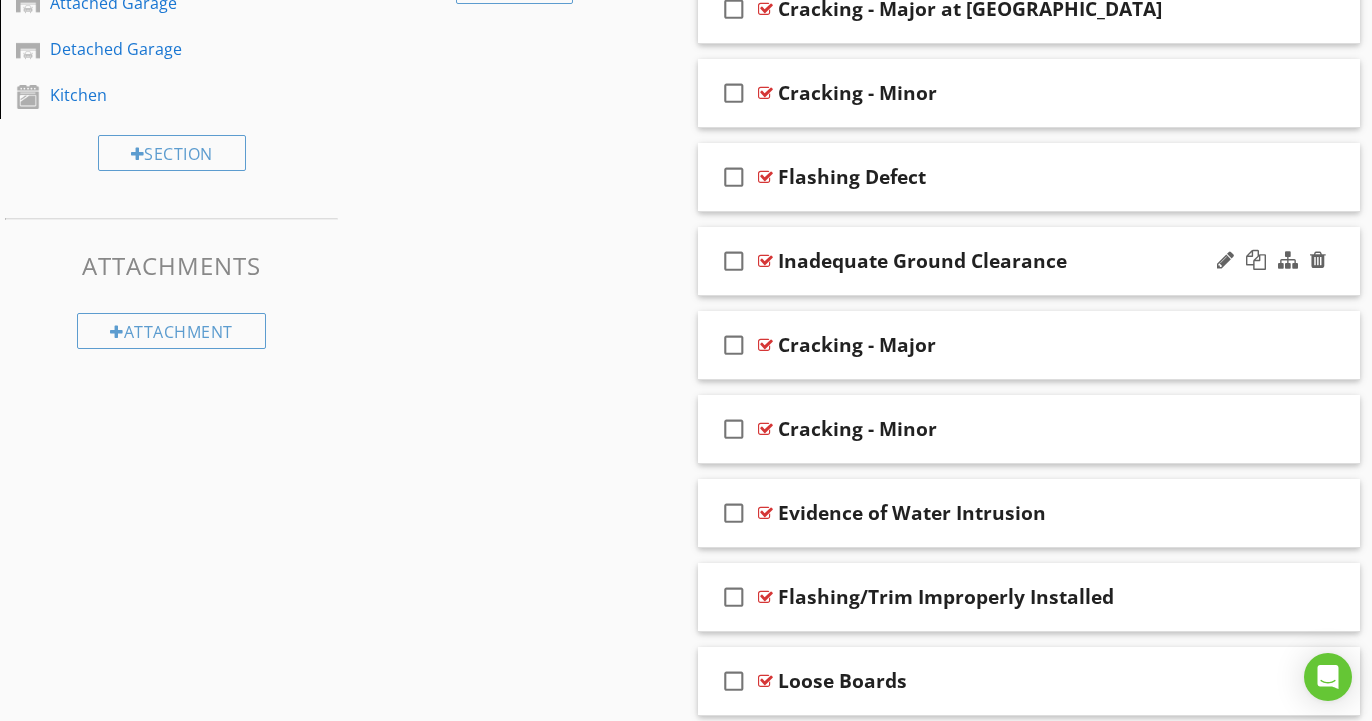 click on "Inadequate Ground Clearance" at bounding box center [922, 261] 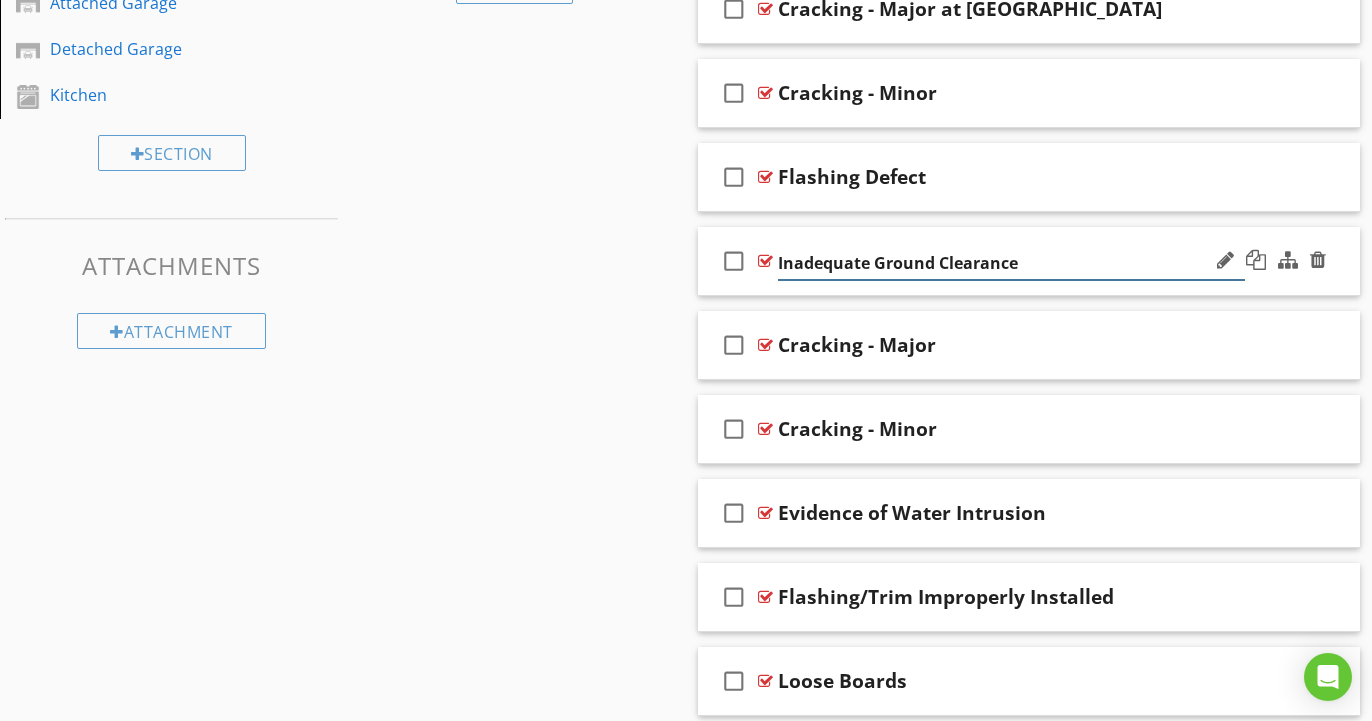 click on "Inadequate Ground Clearance" at bounding box center (1011, 263) 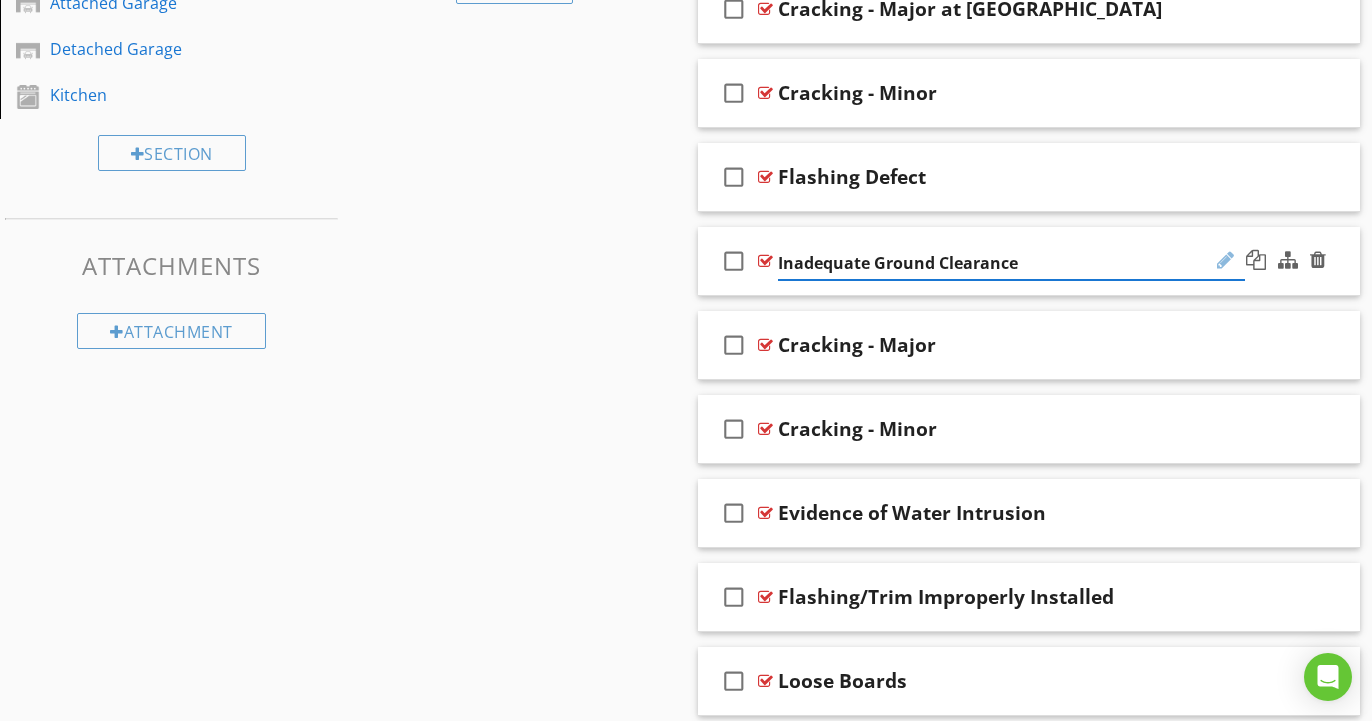 click at bounding box center [1225, 260] 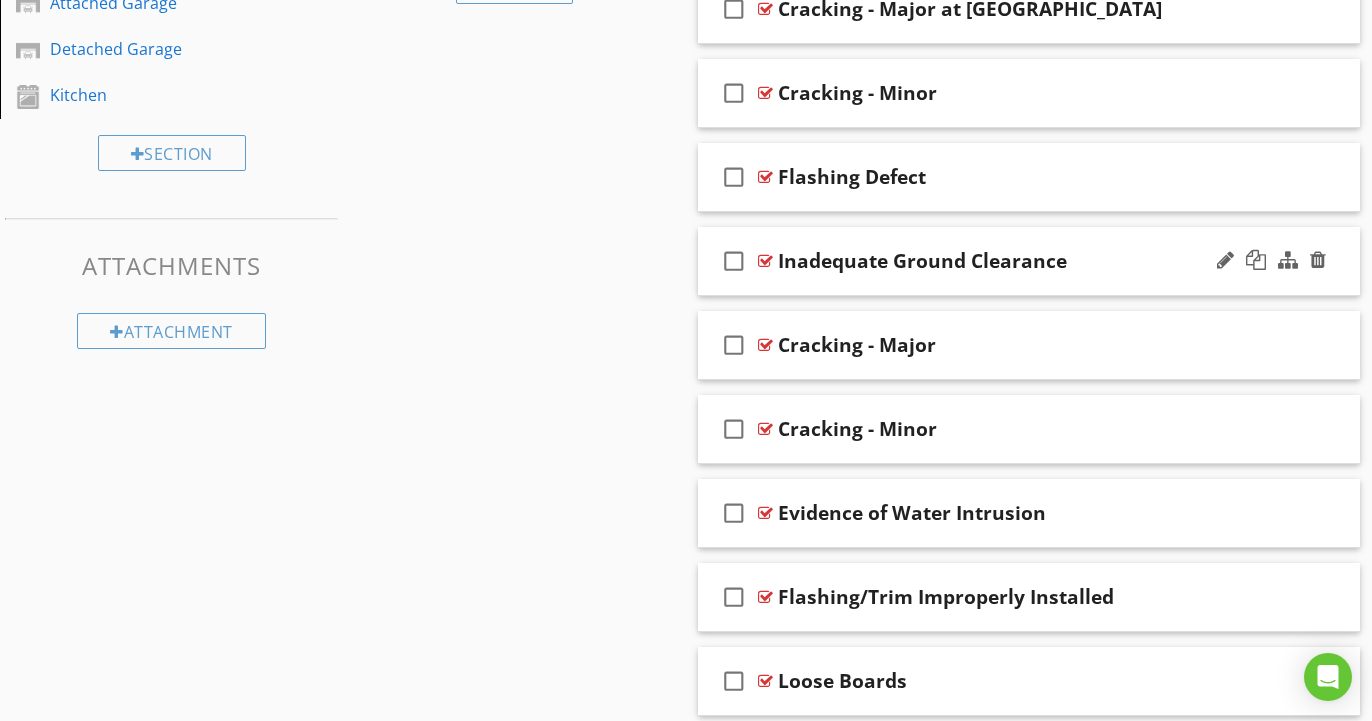 click on "check_box_outline_blank" at bounding box center [734, 261] 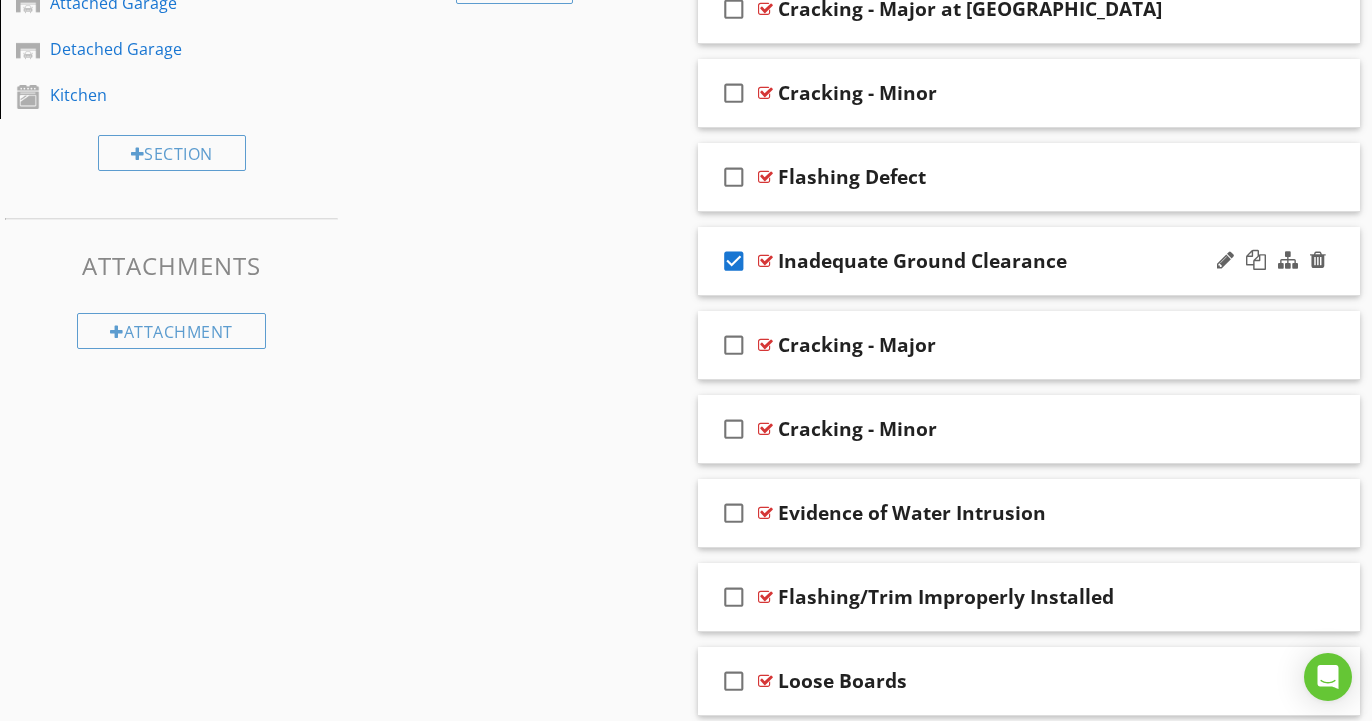 click on "Inadequate Ground Clearance" at bounding box center (922, 261) 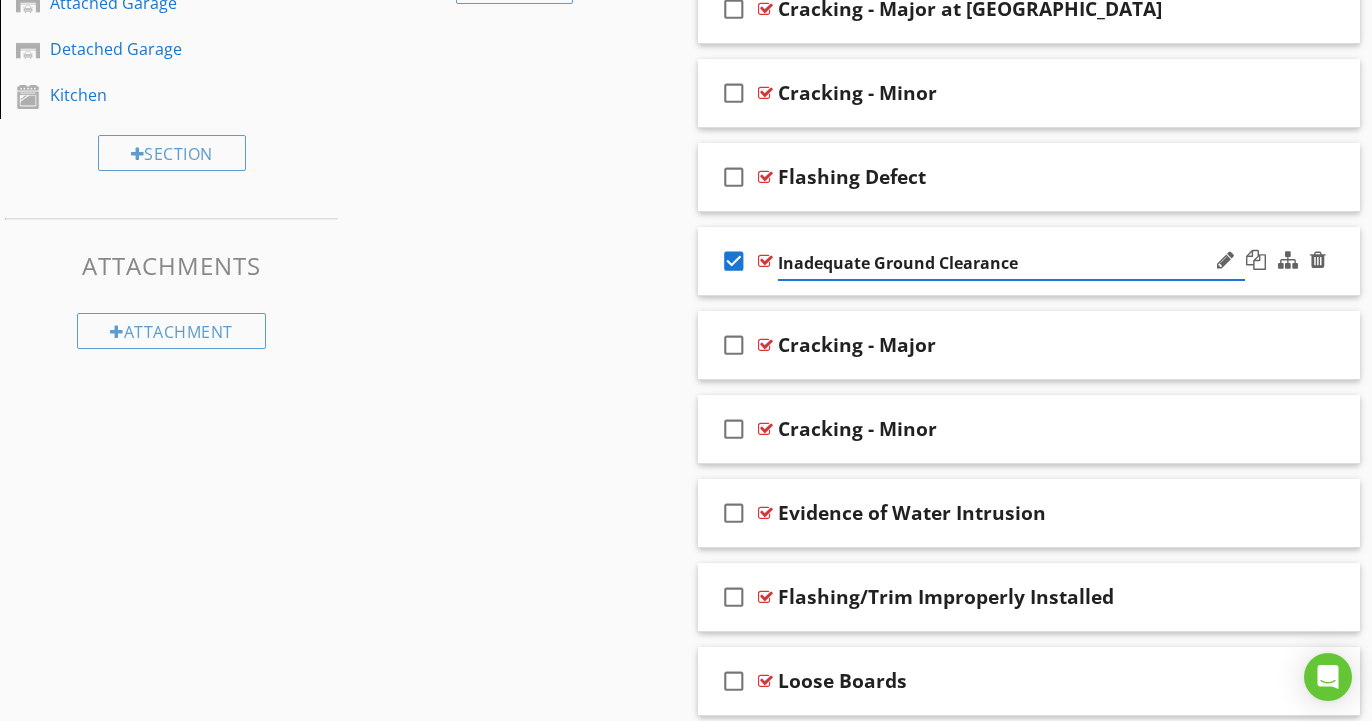 click on "Inadequate Ground Clearance" at bounding box center [1011, 263] 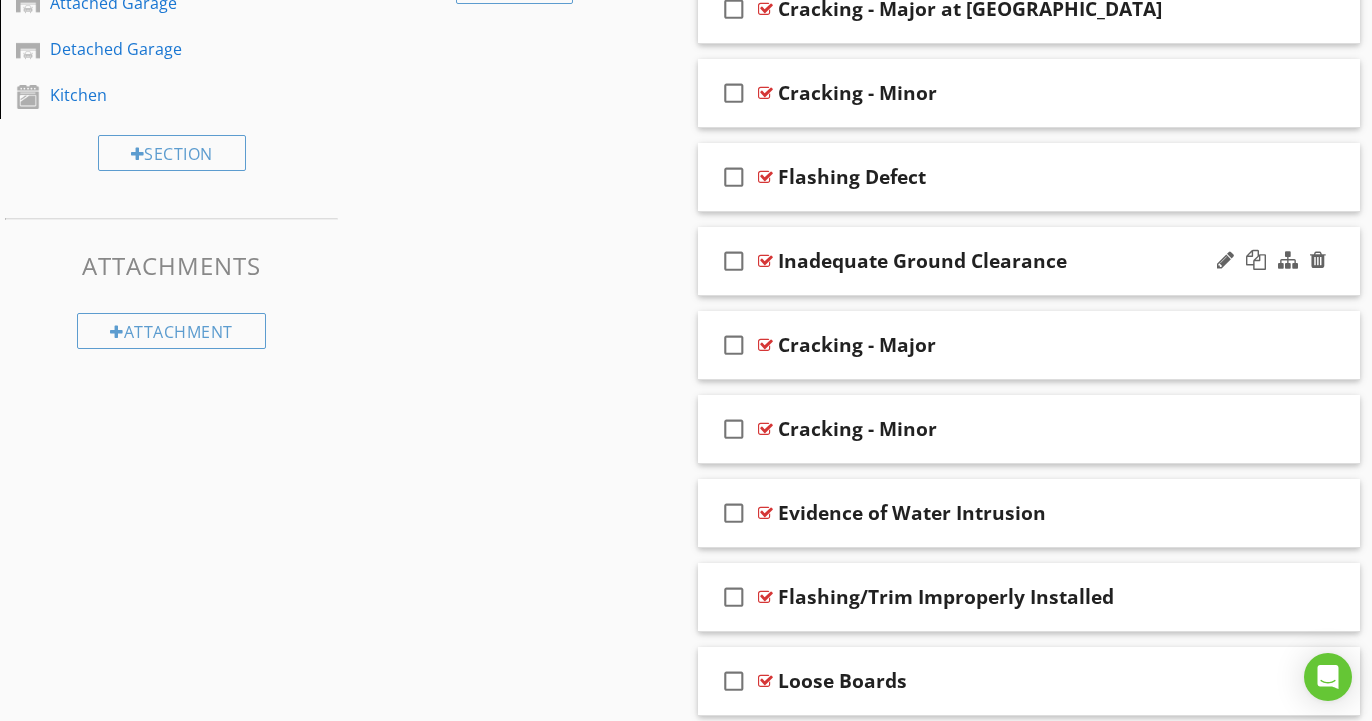 click at bounding box center (765, 261) 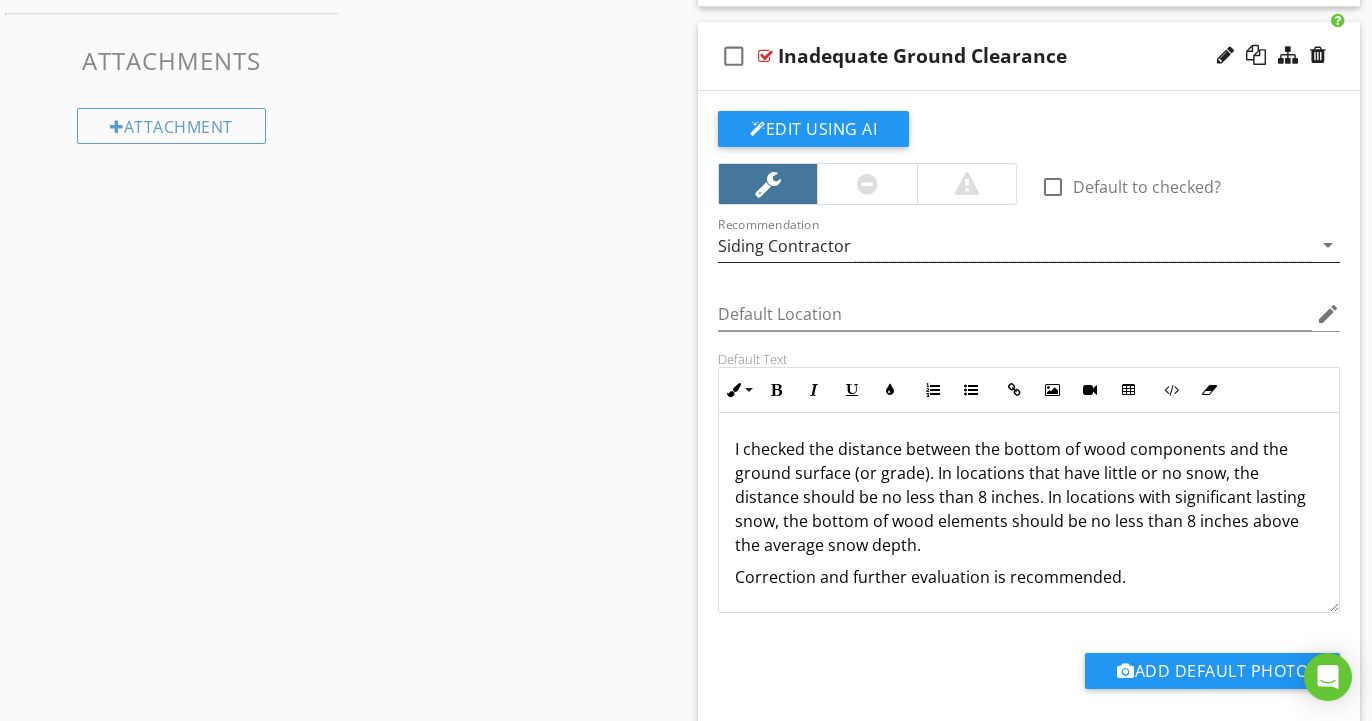 scroll, scrollTop: 1217, scrollLeft: 0, axis: vertical 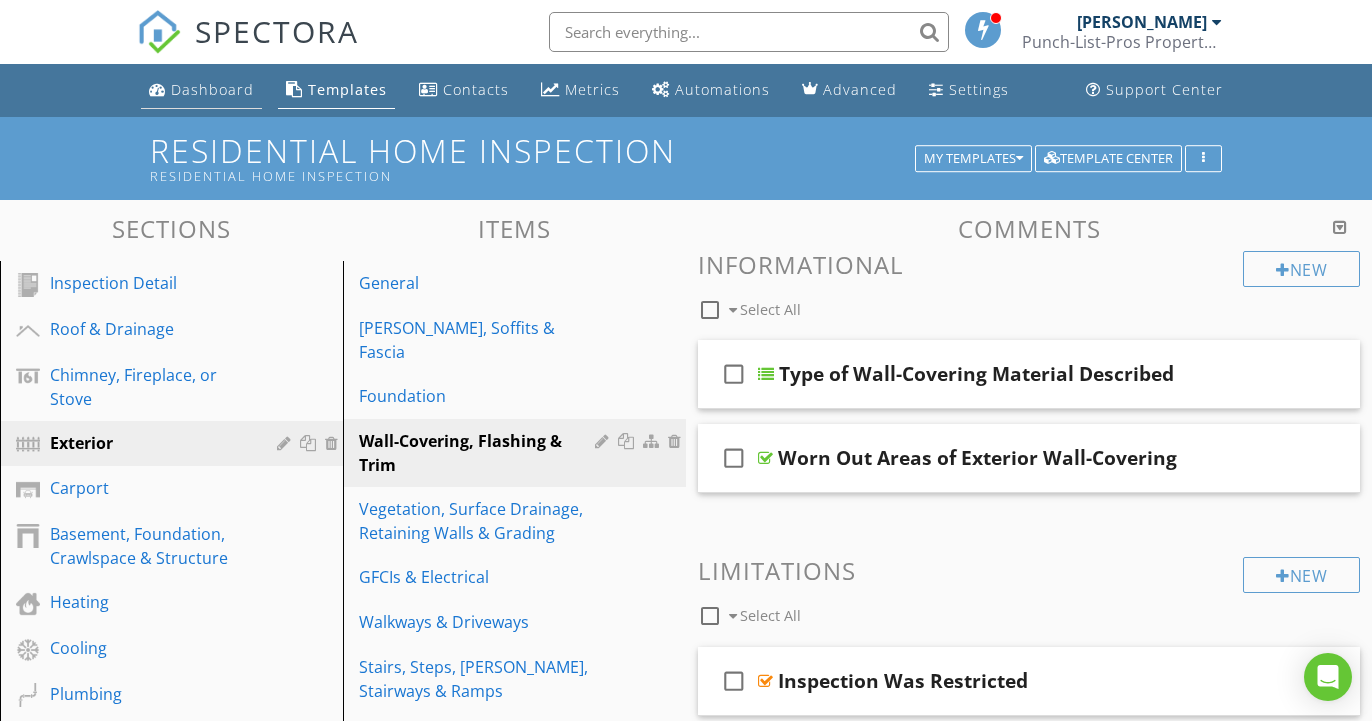 click on "Dashboard" at bounding box center (212, 89) 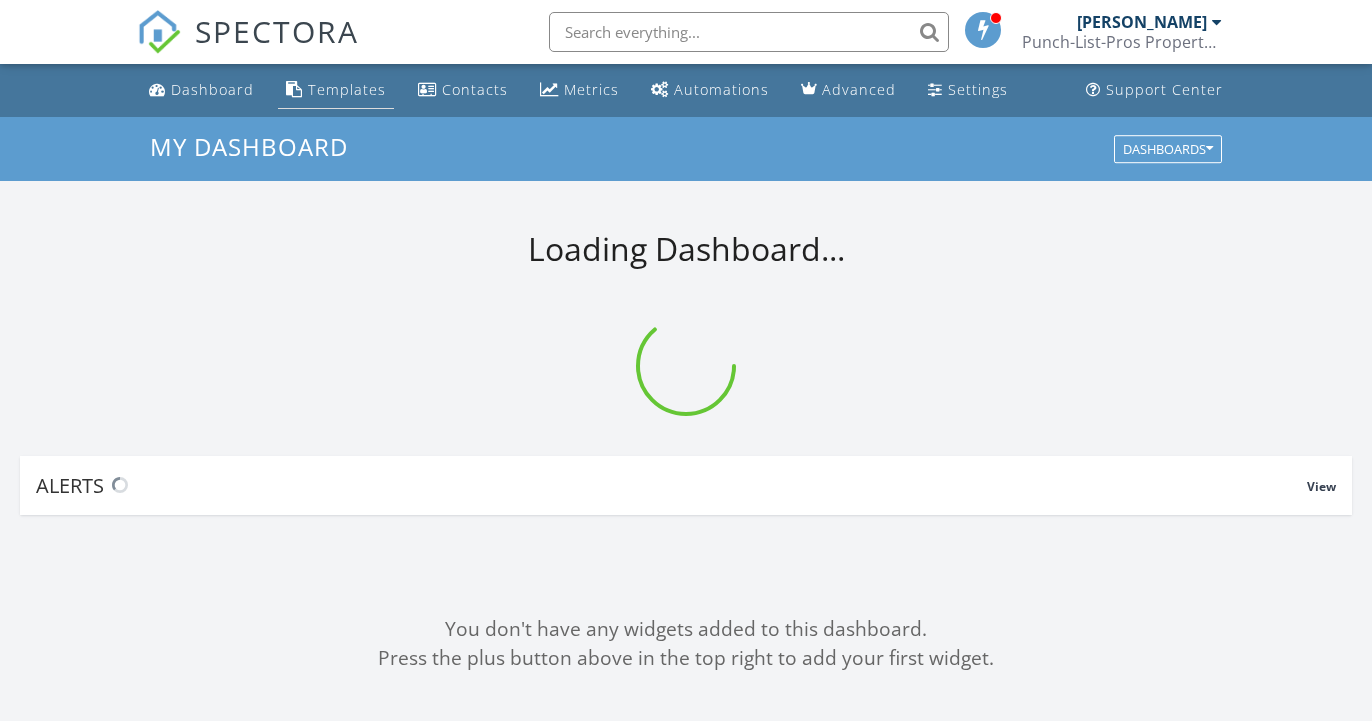 click on "Templates" at bounding box center (347, 89) 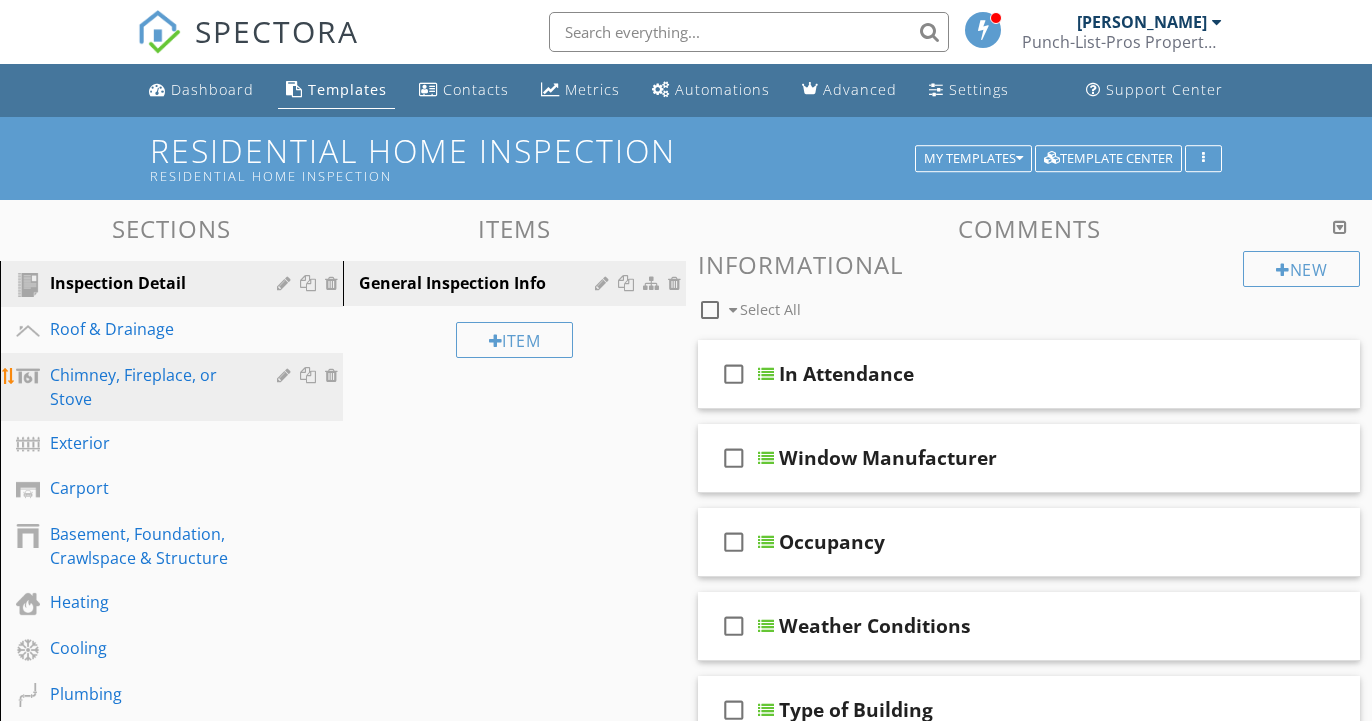 scroll, scrollTop: 0, scrollLeft: 0, axis: both 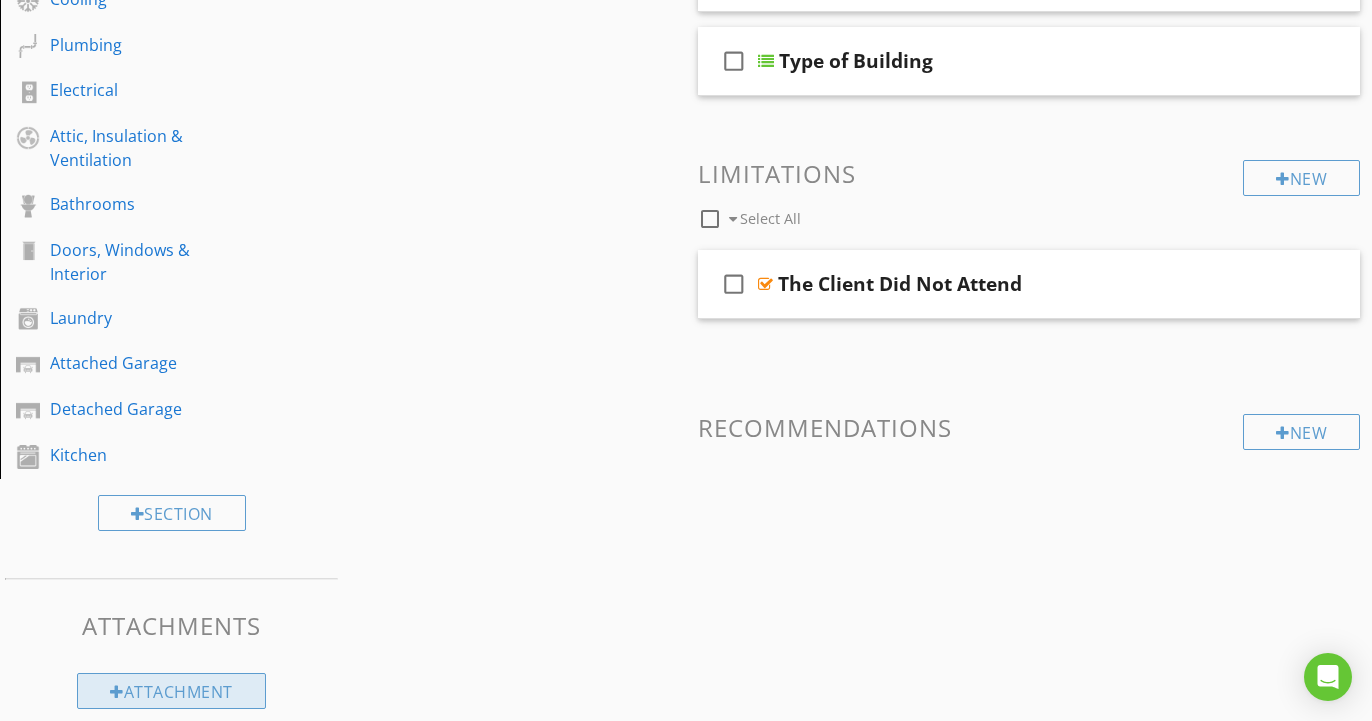 click on "Attachment" at bounding box center (171, 691) 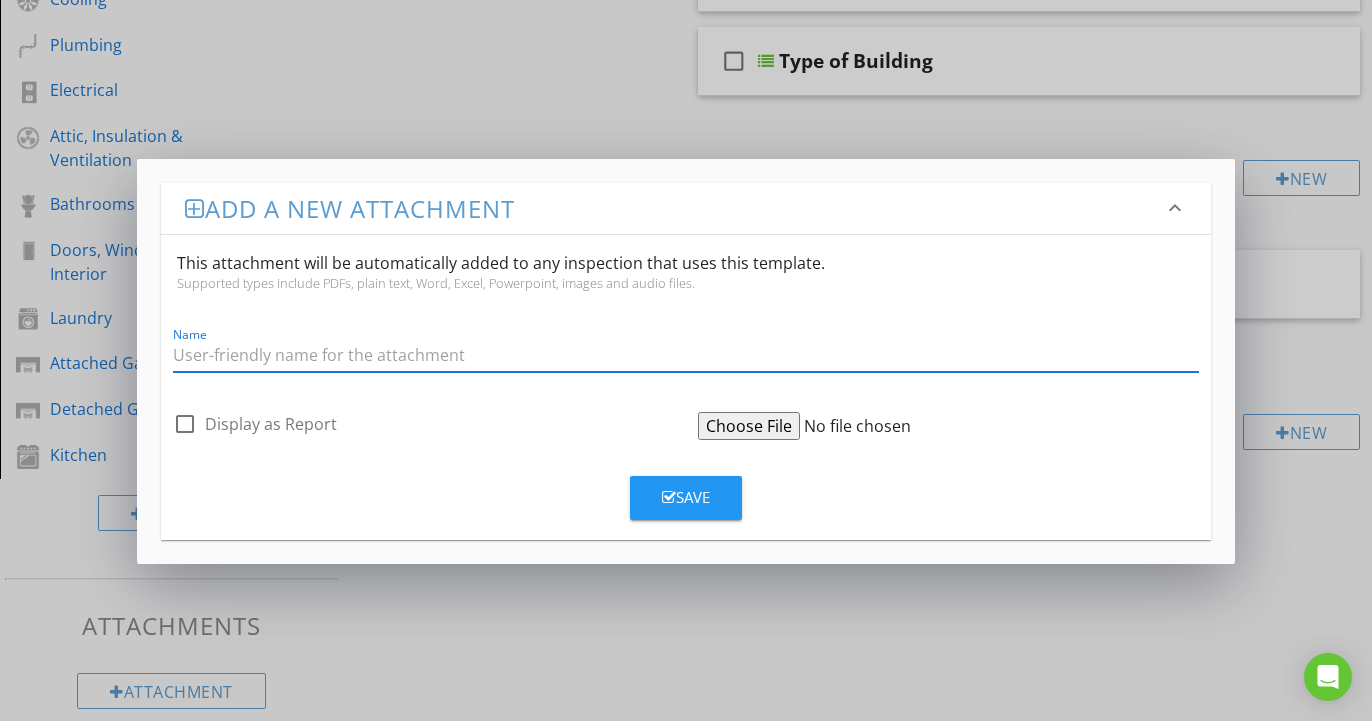 click on "Add a new attachment
keyboard_arrow_down
This attachment will be automatically added to any inspection that
uses this template.
Supported types include PDFs, plain text, Word, Excel, Powerpoint,
images and audio files.
Name   check_box_outline_blank Display as Report
Save" at bounding box center (686, 360) 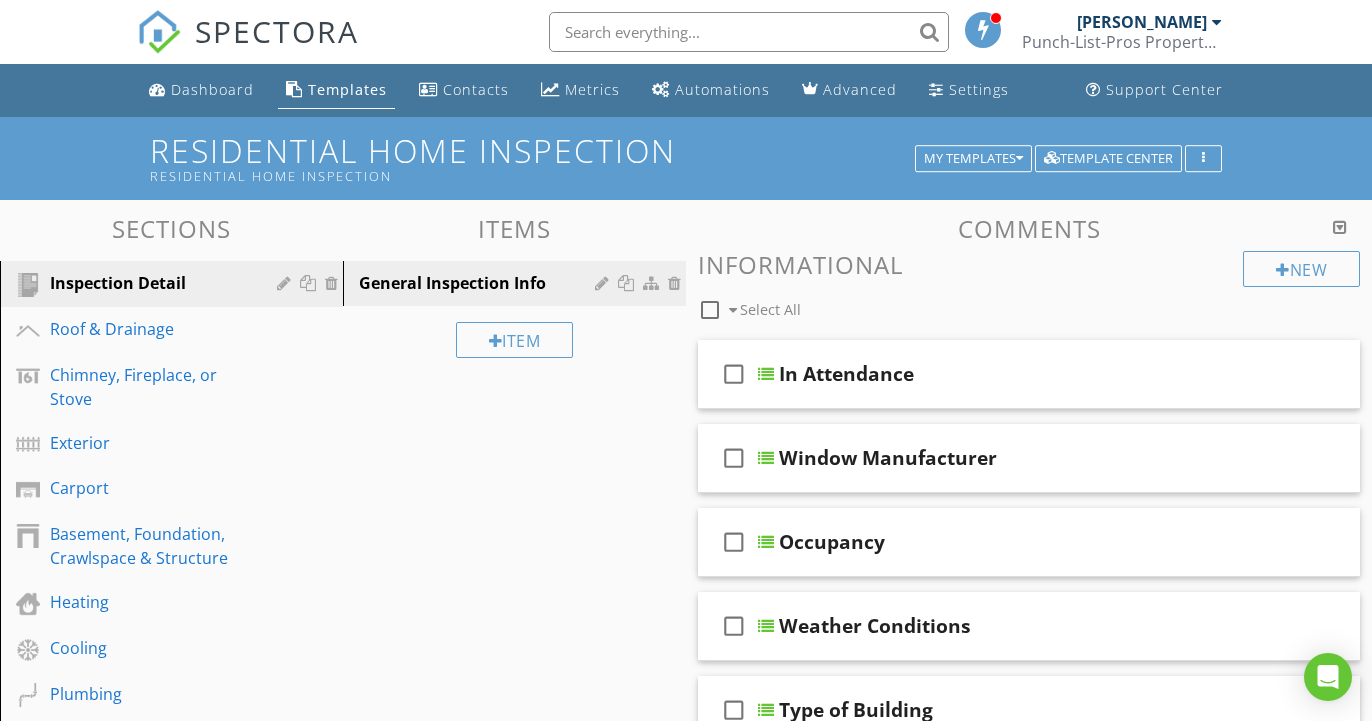 scroll, scrollTop: 0, scrollLeft: 0, axis: both 